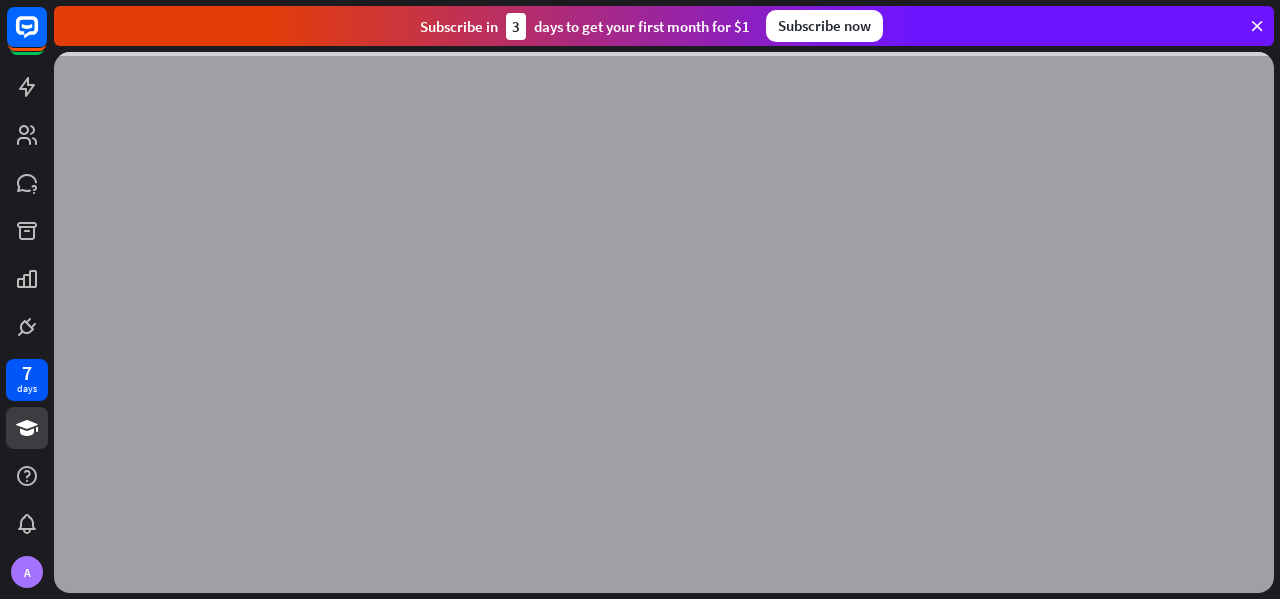 scroll, scrollTop: 0, scrollLeft: 0, axis: both 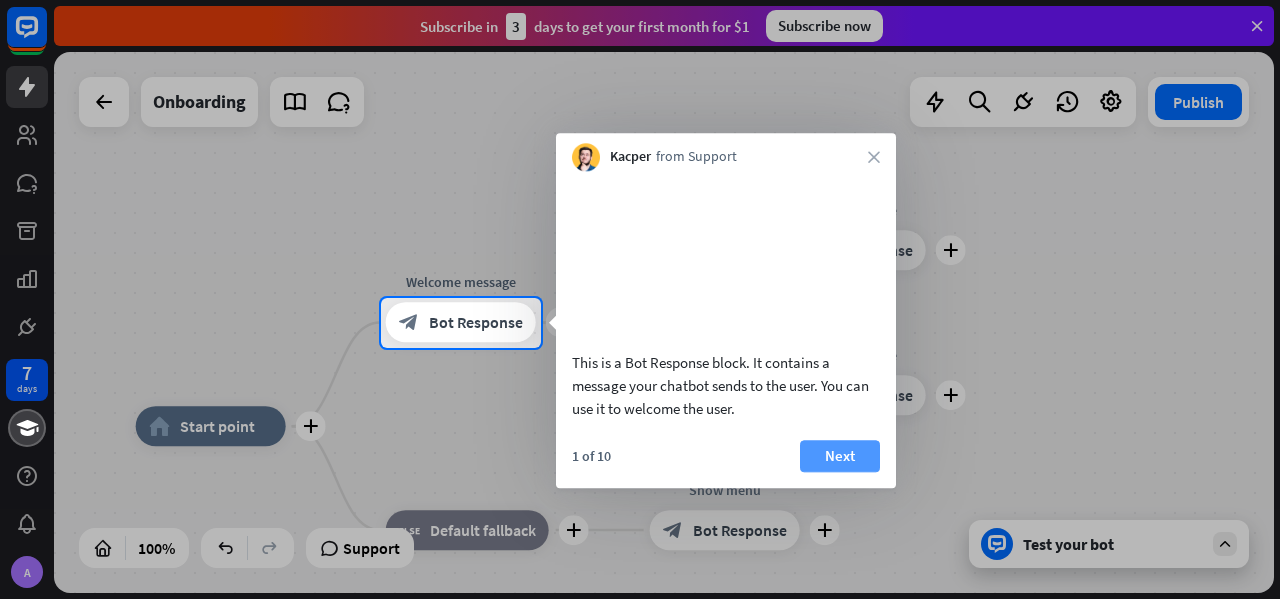 click on "Next" at bounding box center [840, 456] 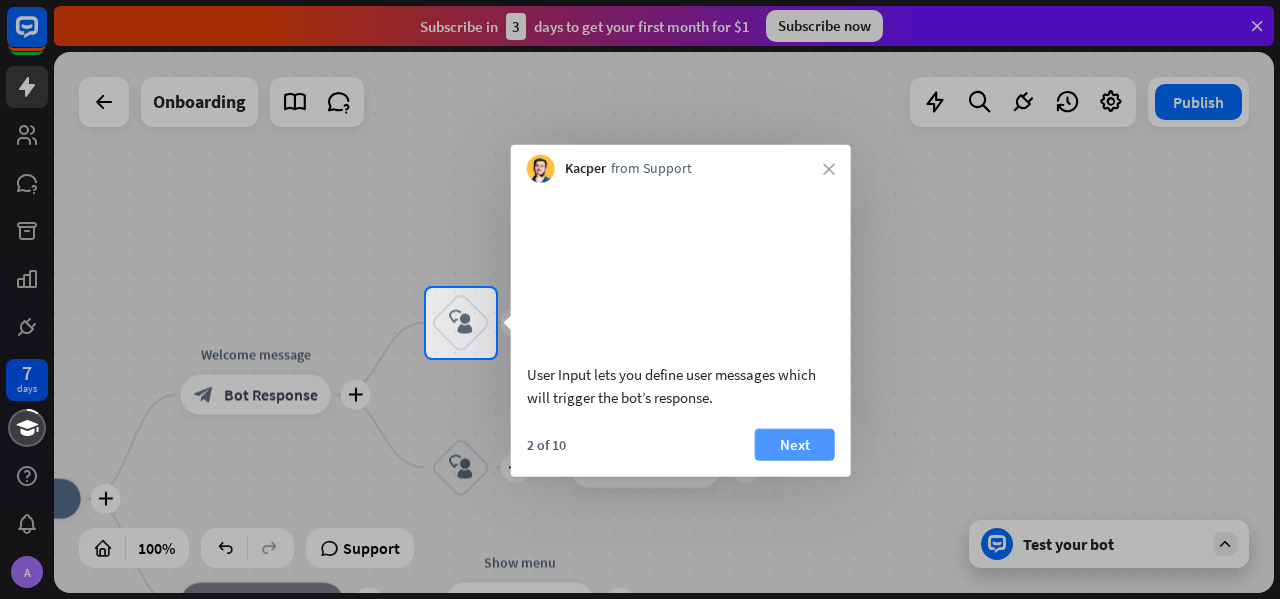 click on "Next" at bounding box center (795, 444) 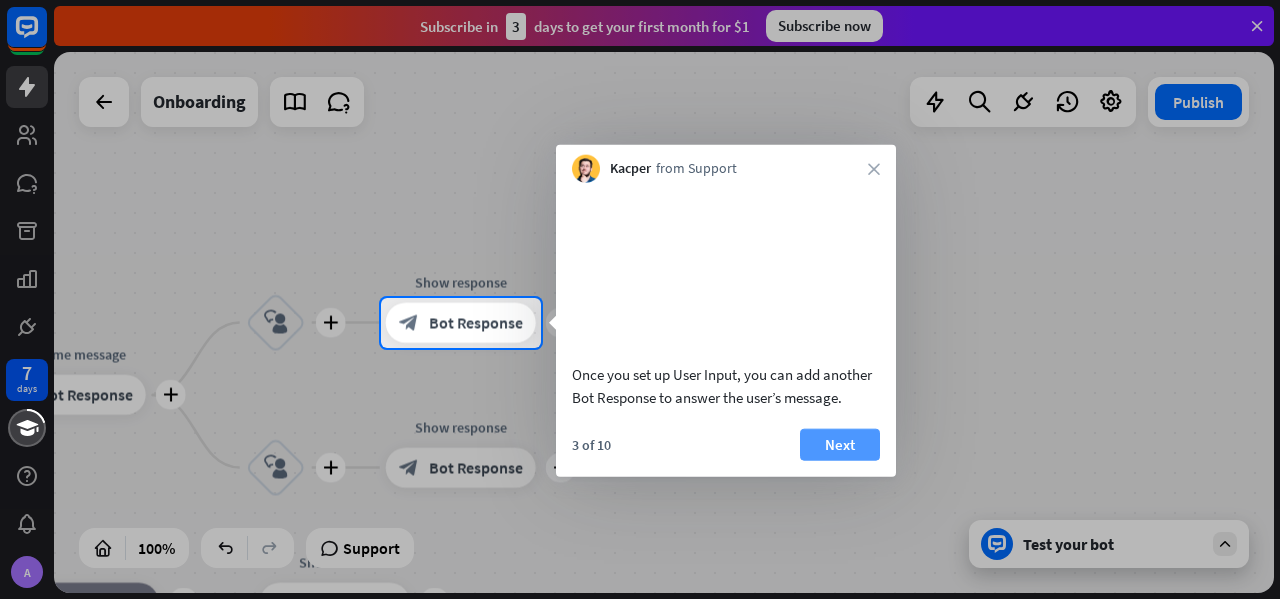 click on "Next" at bounding box center [840, 444] 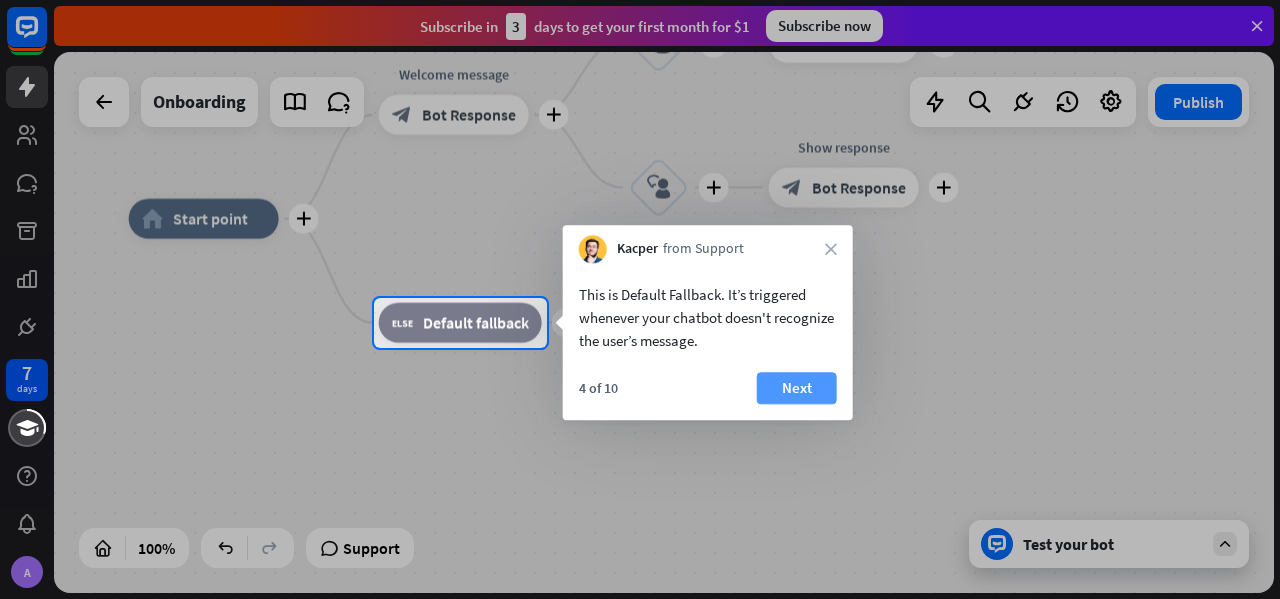 click on "Next" at bounding box center [797, 388] 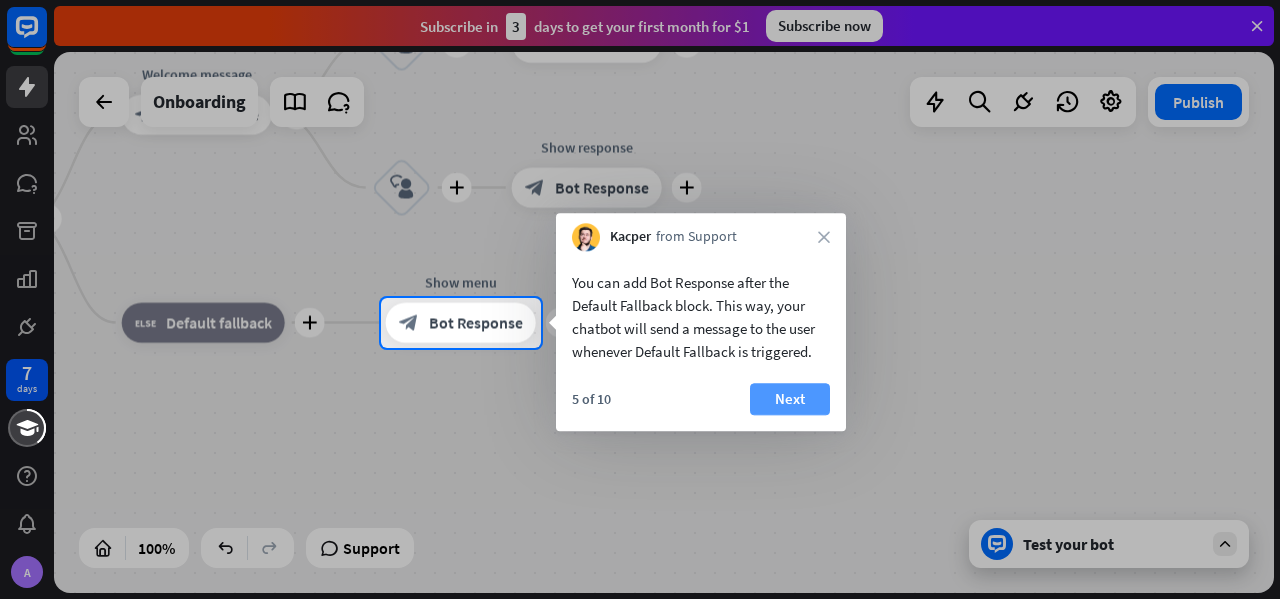 click on "Next" at bounding box center (790, 399) 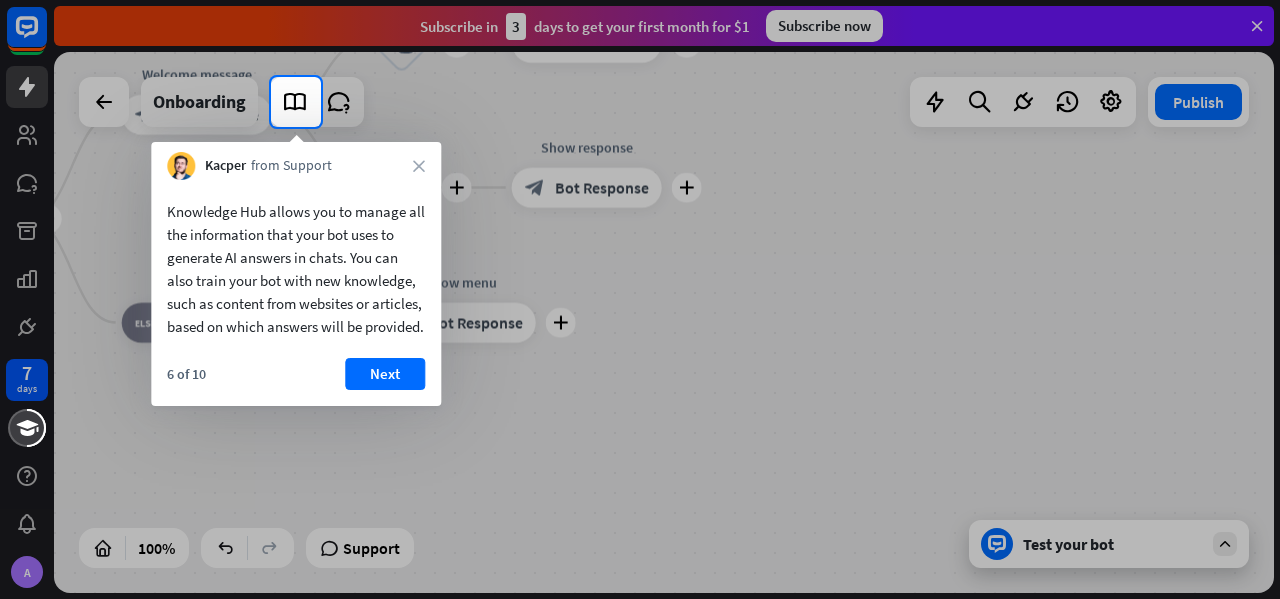 click on "[NUMBER] of [NUMBER]
Next" at bounding box center [296, 382] 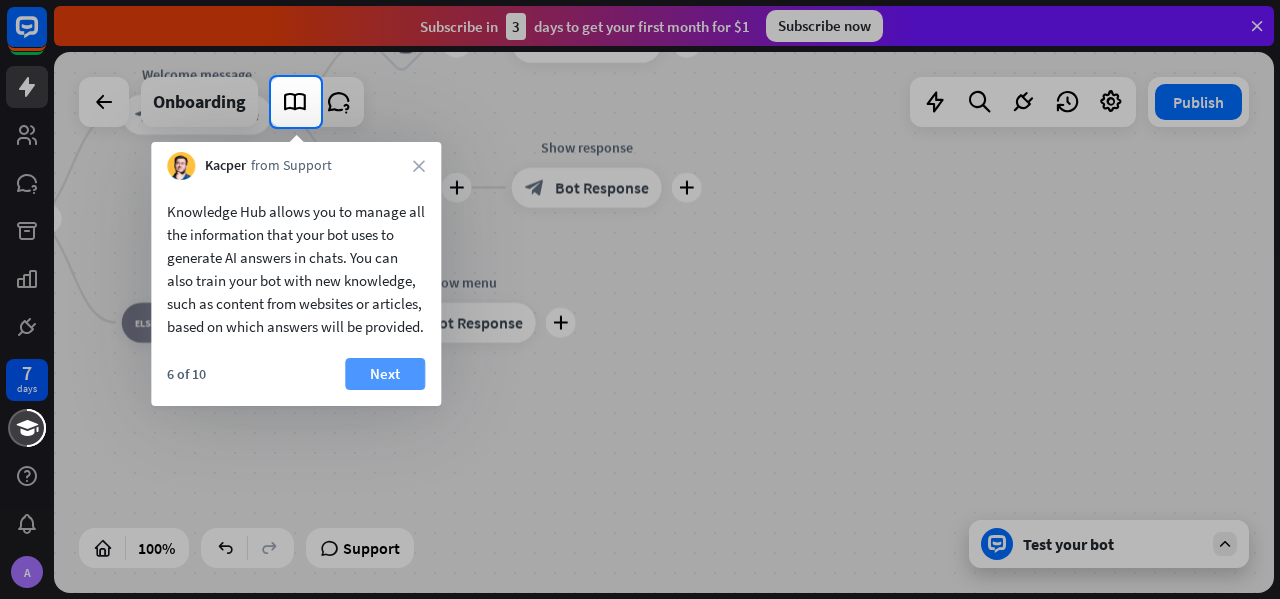 click on "Next" at bounding box center (385, 374) 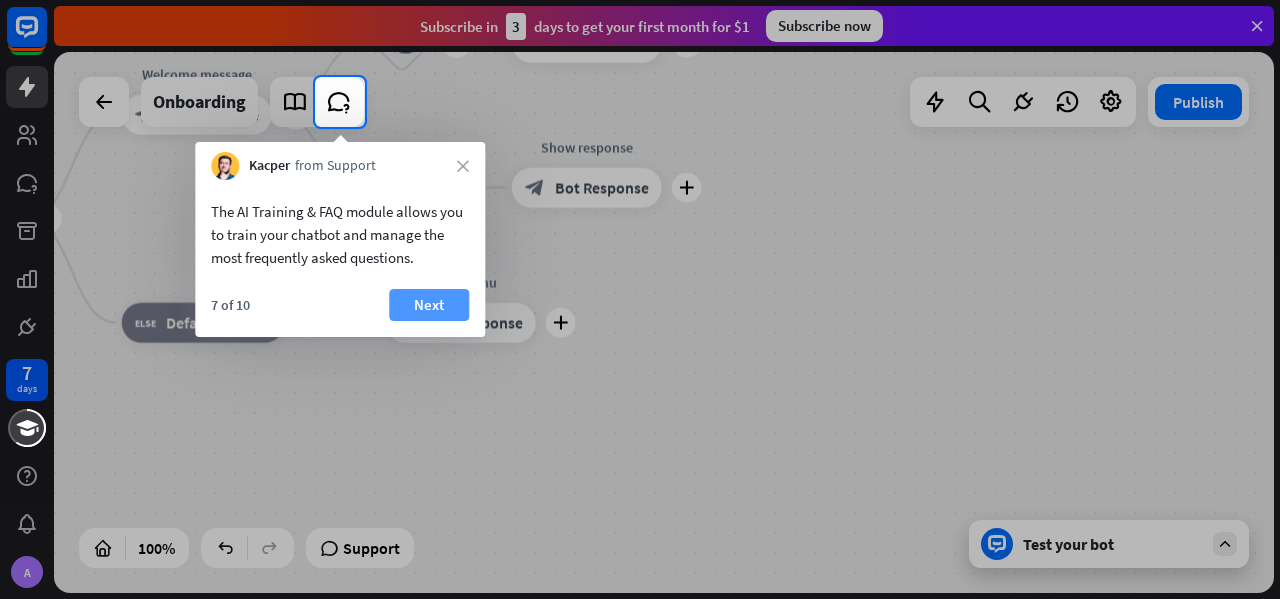 click on "Next" at bounding box center (429, 305) 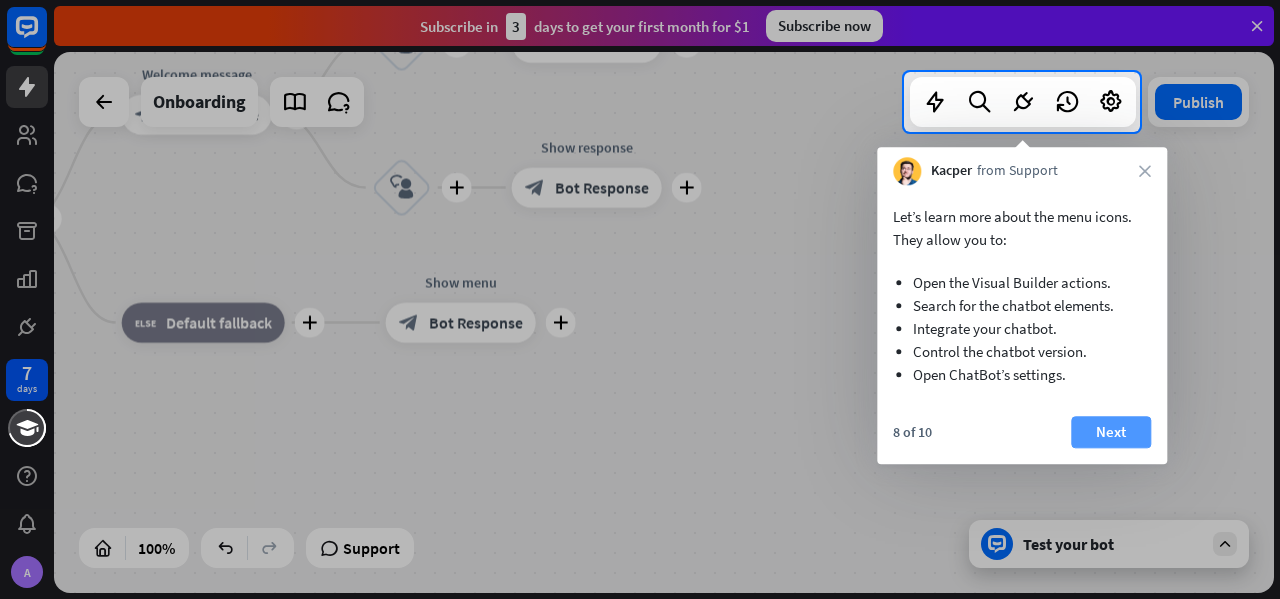 click on "Next" at bounding box center (1111, 432) 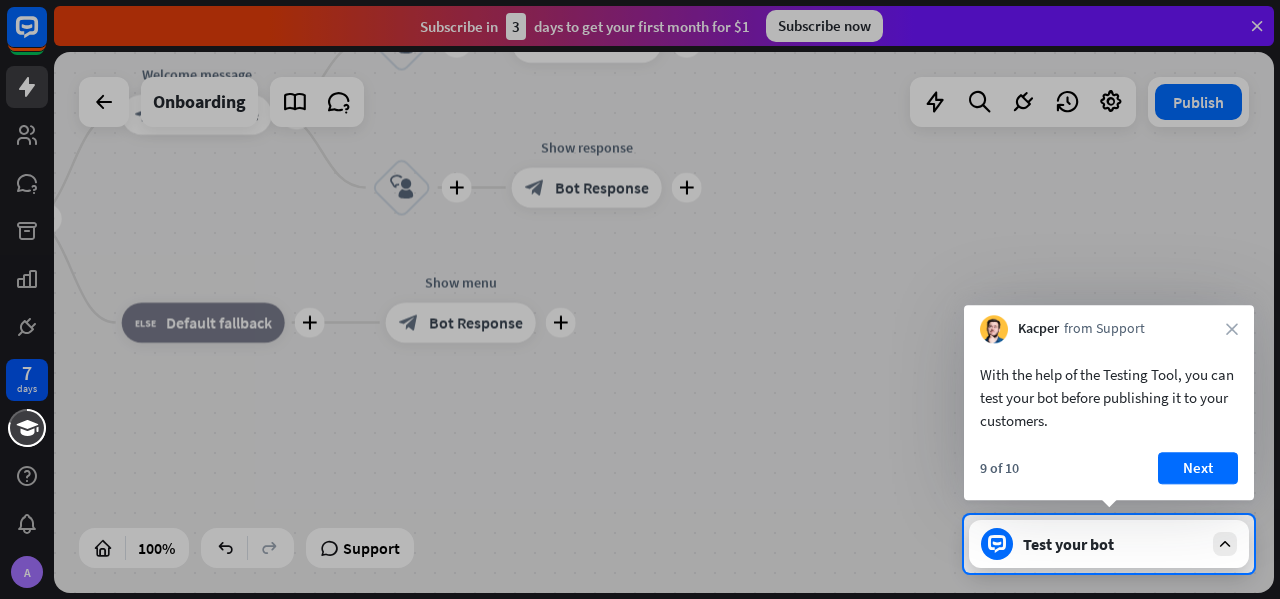 click on "Kacper
from Support
close" at bounding box center [1109, 324] 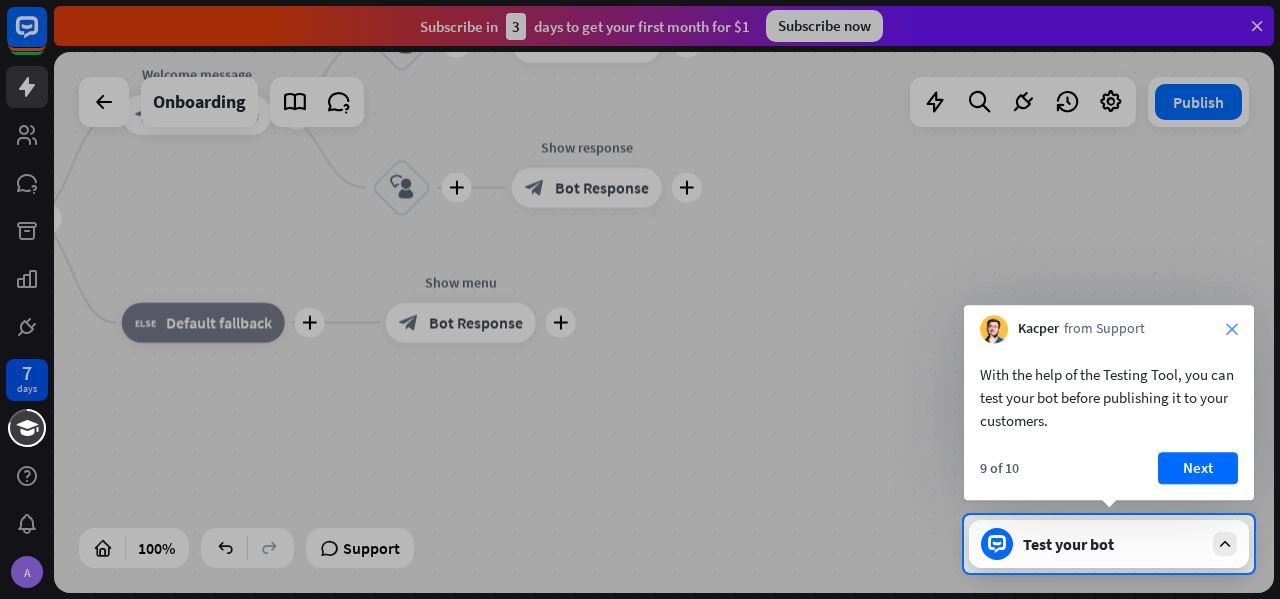 click on "close" at bounding box center [1232, 329] 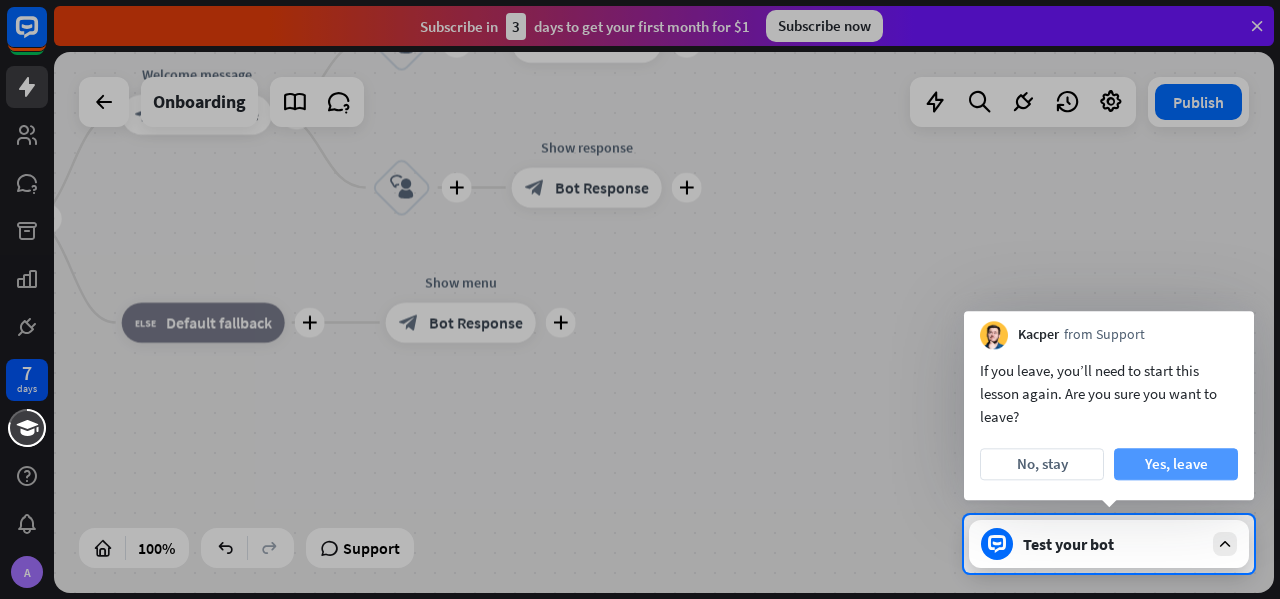 click on "Yes, leave" at bounding box center [1176, 464] 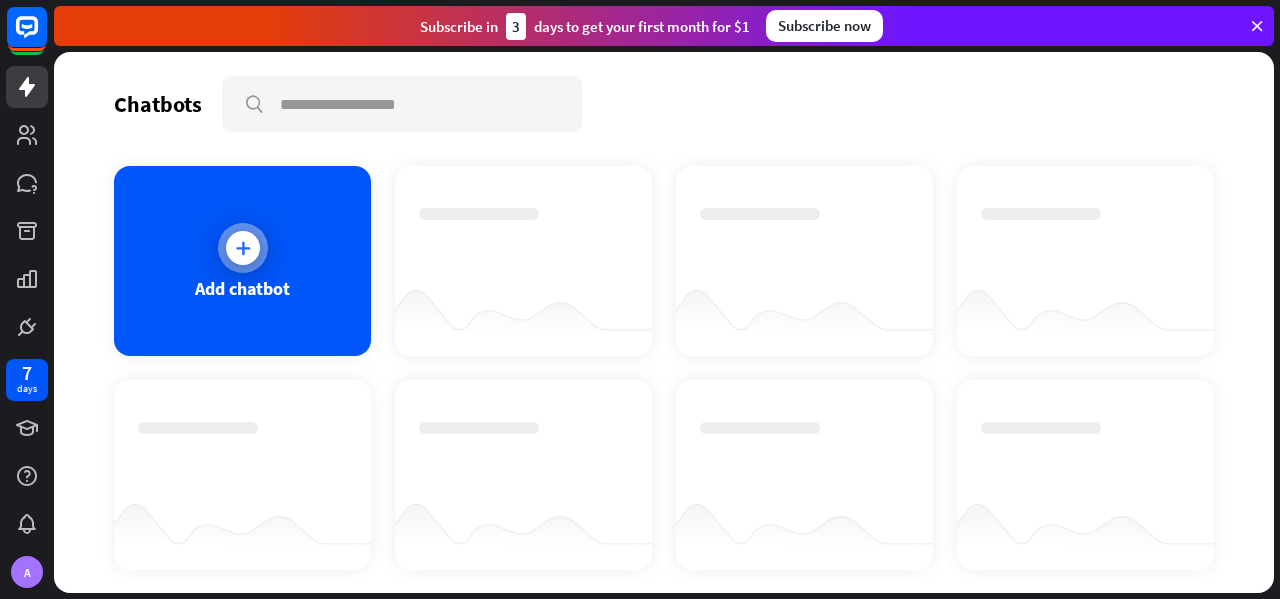 click at bounding box center [243, 248] 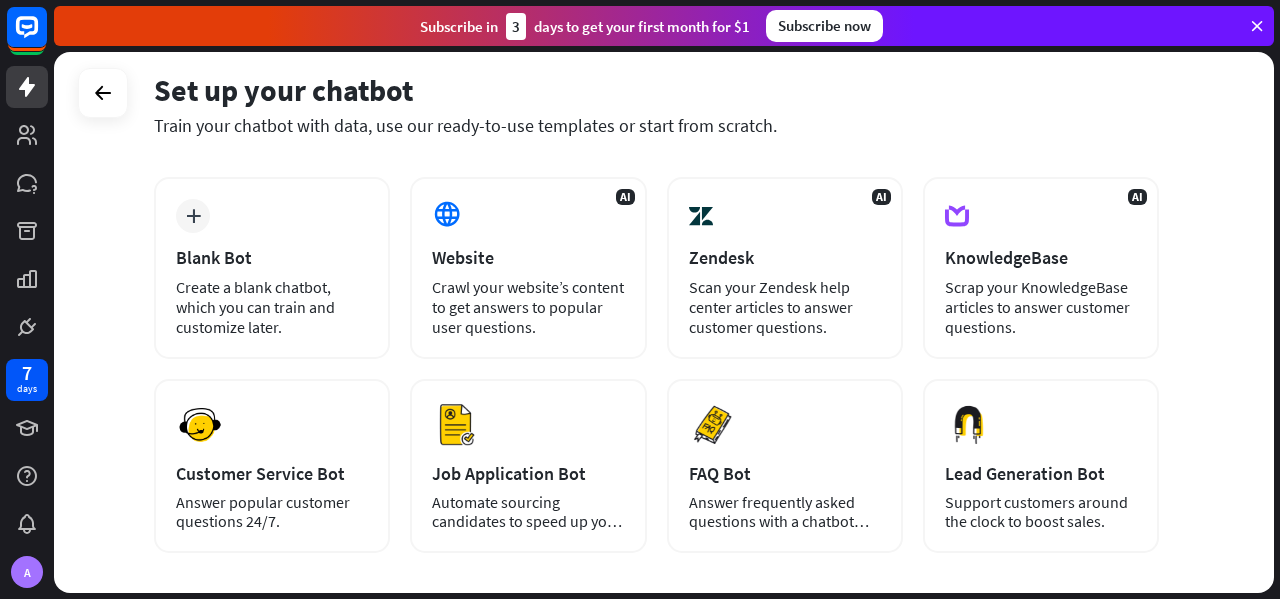 scroll, scrollTop: 100, scrollLeft: 0, axis: vertical 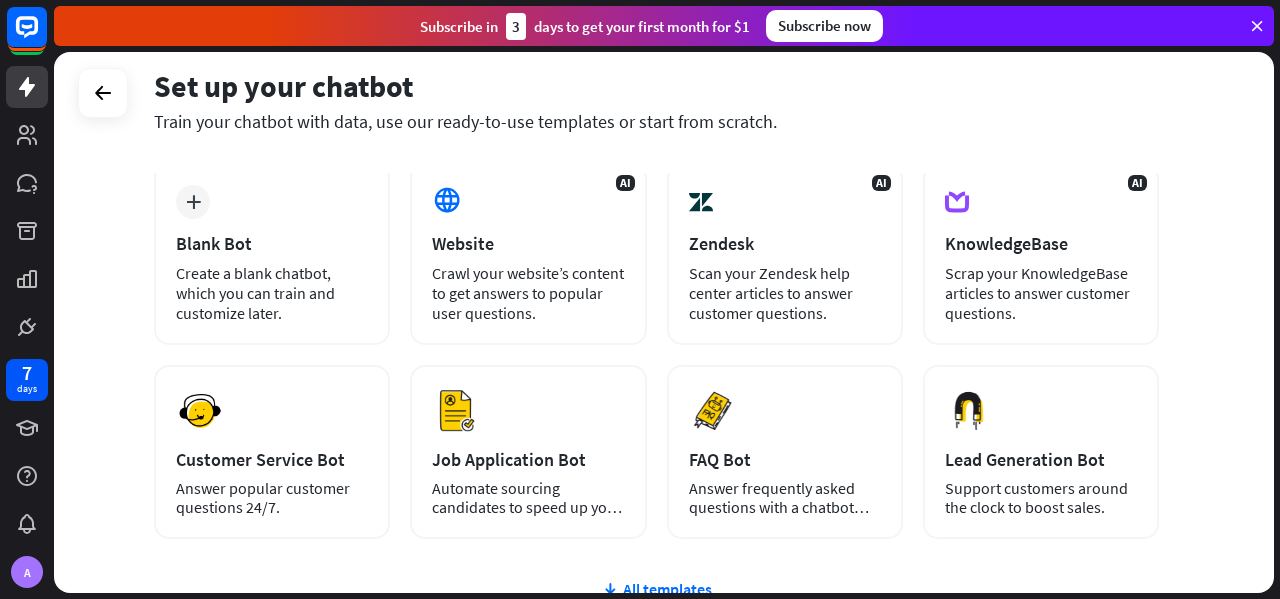 click on "plus   Blank Bot
Create a blank chatbot, which you can train and
customize later.
AI     Website
Crawl your website’s content to get answers to
popular user questions.
AI               Zendesk
Scan your Zendesk help center articles to answer
customer questions.
AI         KnowledgeBase
Scrap your KnowledgeBase articles to answer customer
questions.
Preview
Customer Service Bot
Answer popular customer questions 24/7.
Preview" at bounding box center (656, 351) 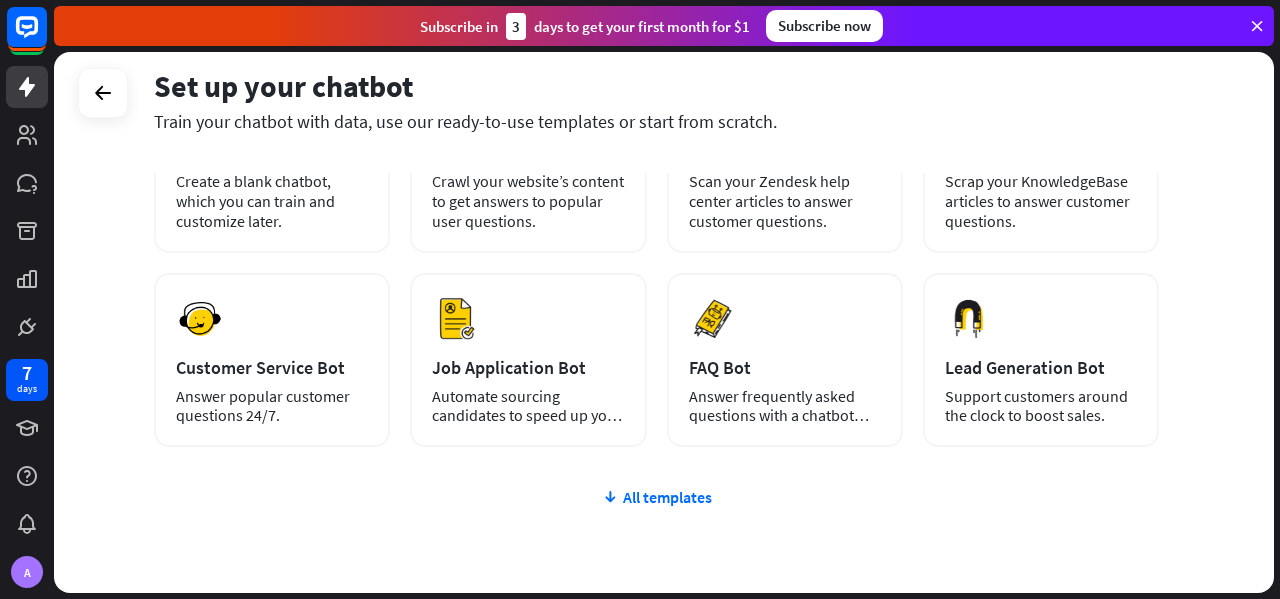 scroll, scrollTop: 286, scrollLeft: 0, axis: vertical 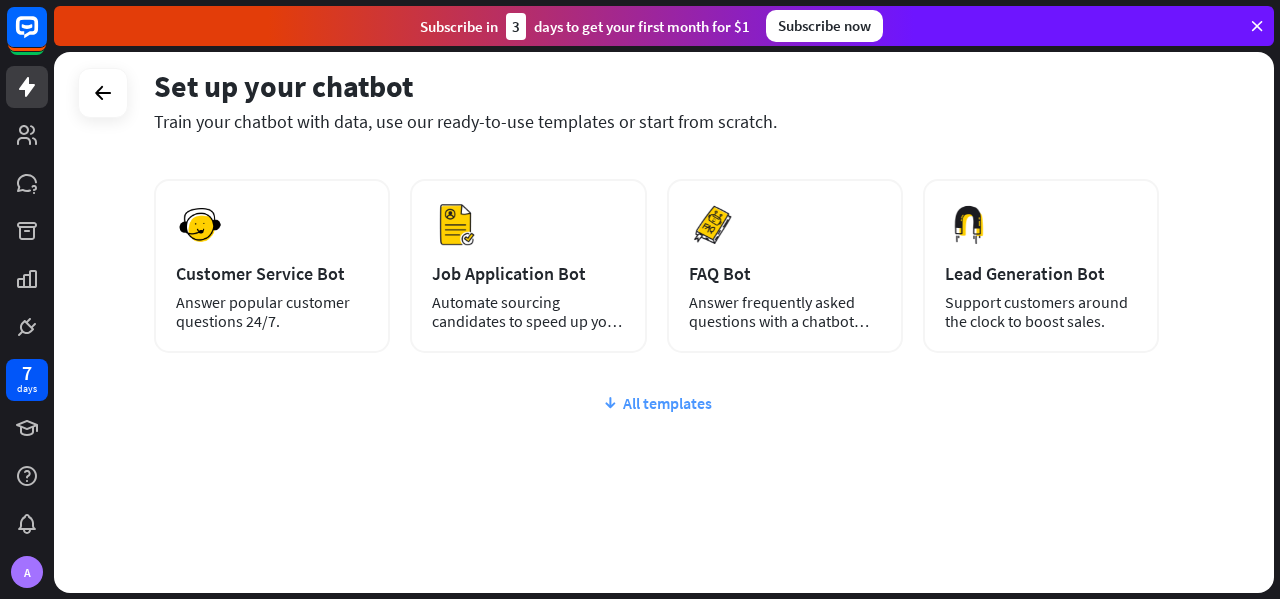 click on "All templates" at bounding box center [656, 403] 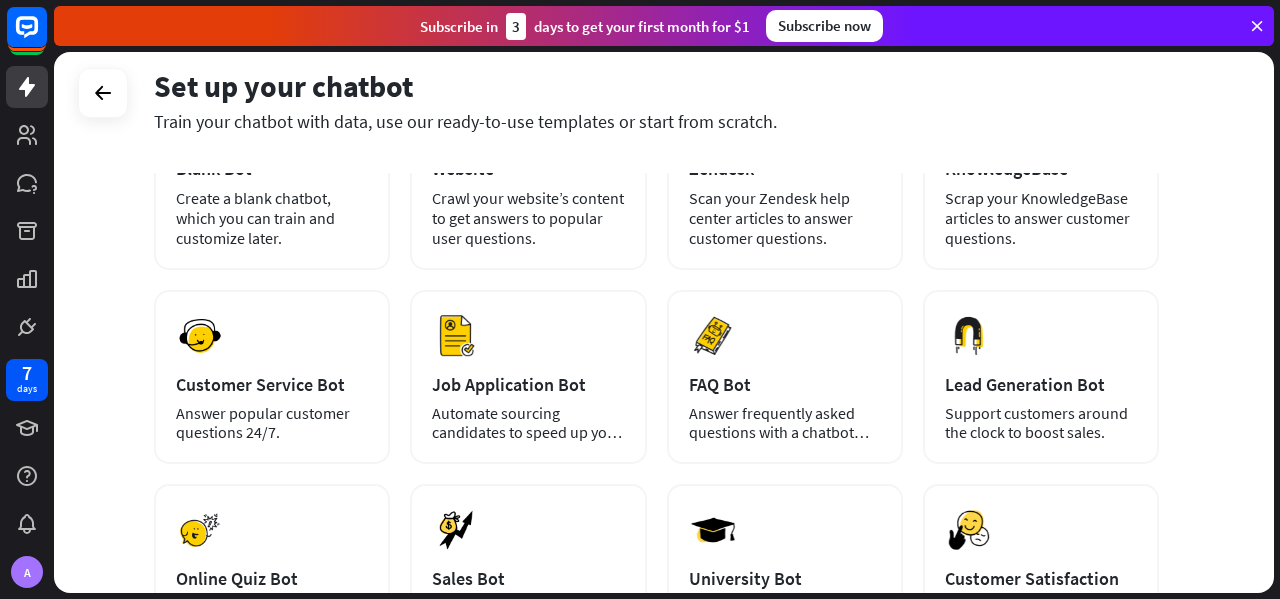scroll, scrollTop: 174, scrollLeft: 0, axis: vertical 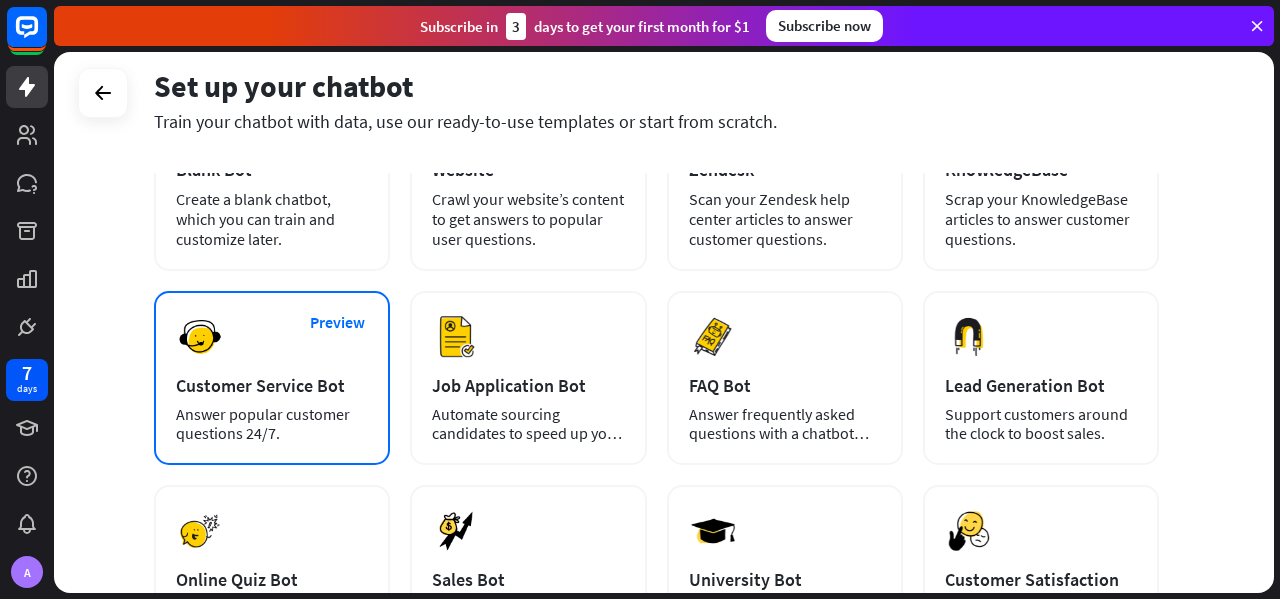 click on "Customer Service Bot" at bounding box center (272, 385) 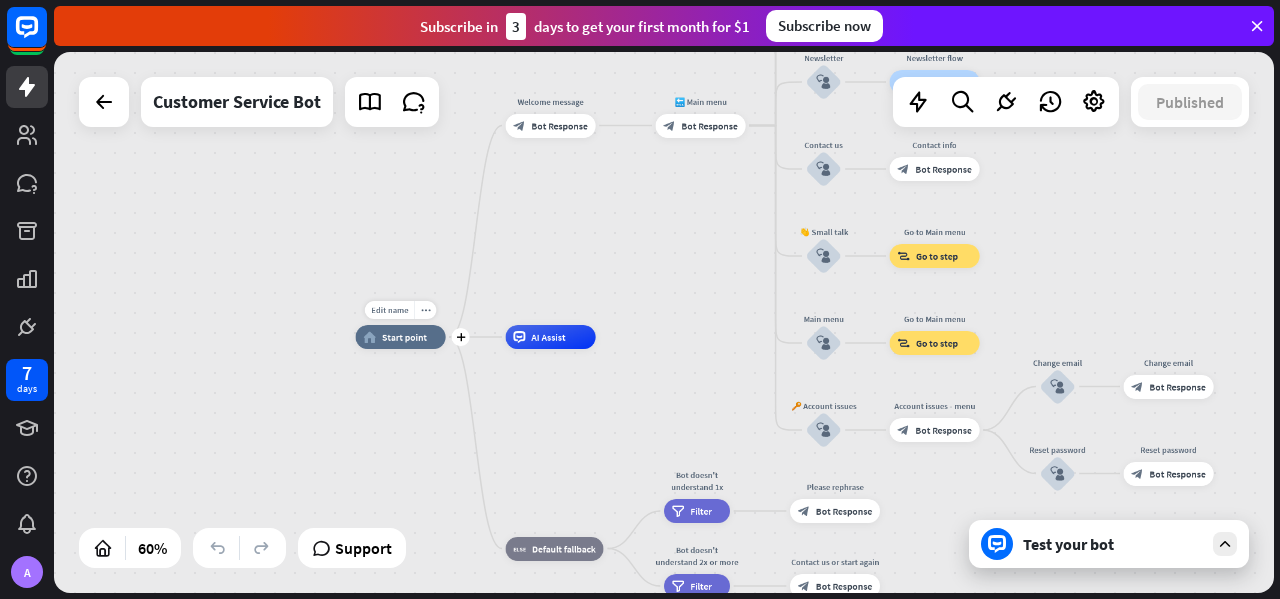 click on "Start point" at bounding box center (404, 337) 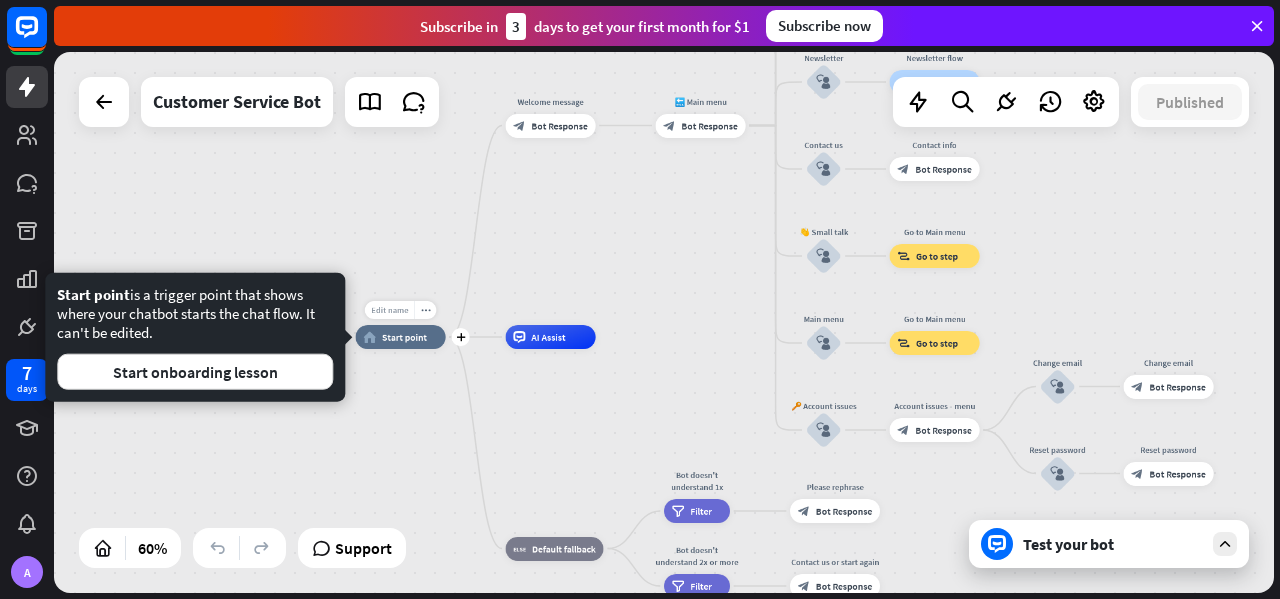 click on "Edit name" at bounding box center (389, 310) 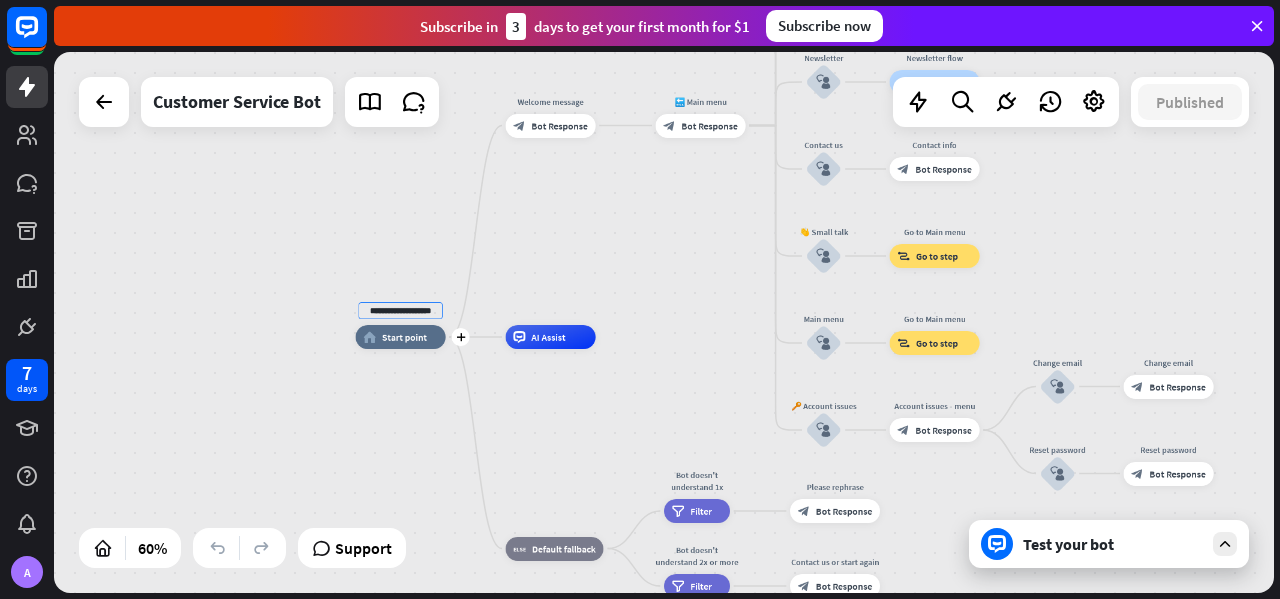 scroll, scrollTop: 0, scrollLeft: 14, axis: horizontal 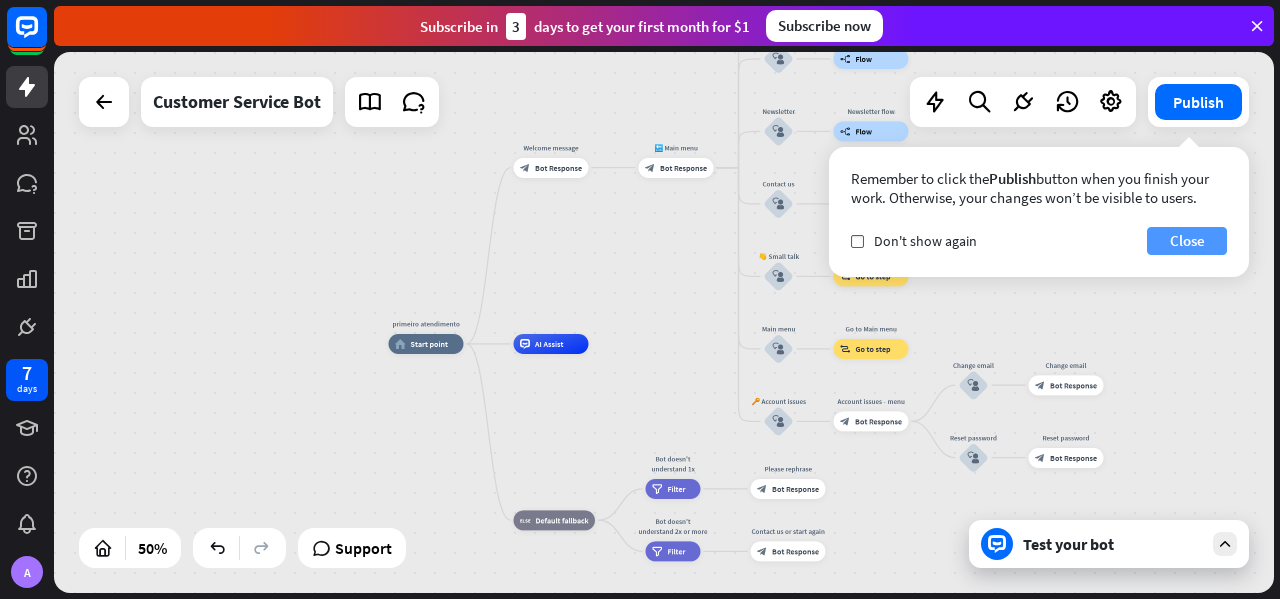 click on "Close" at bounding box center [1187, 241] 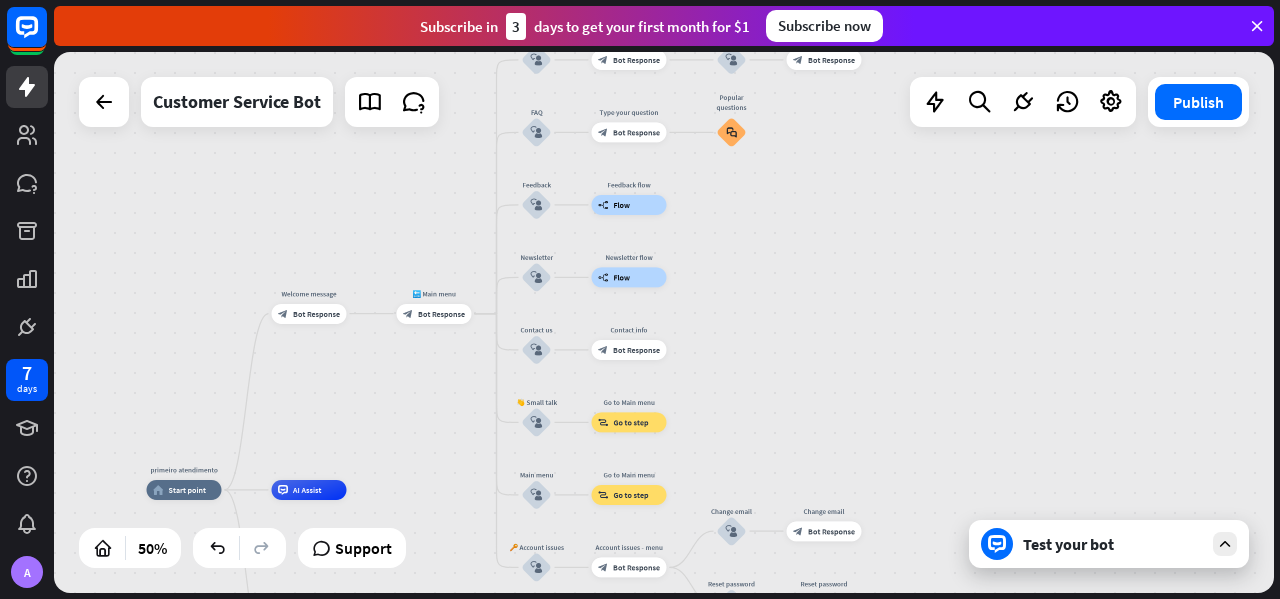 drag, startPoint x: 1063, startPoint y: 281, endPoint x: 821, endPoint y: 427, distance: 282.6305 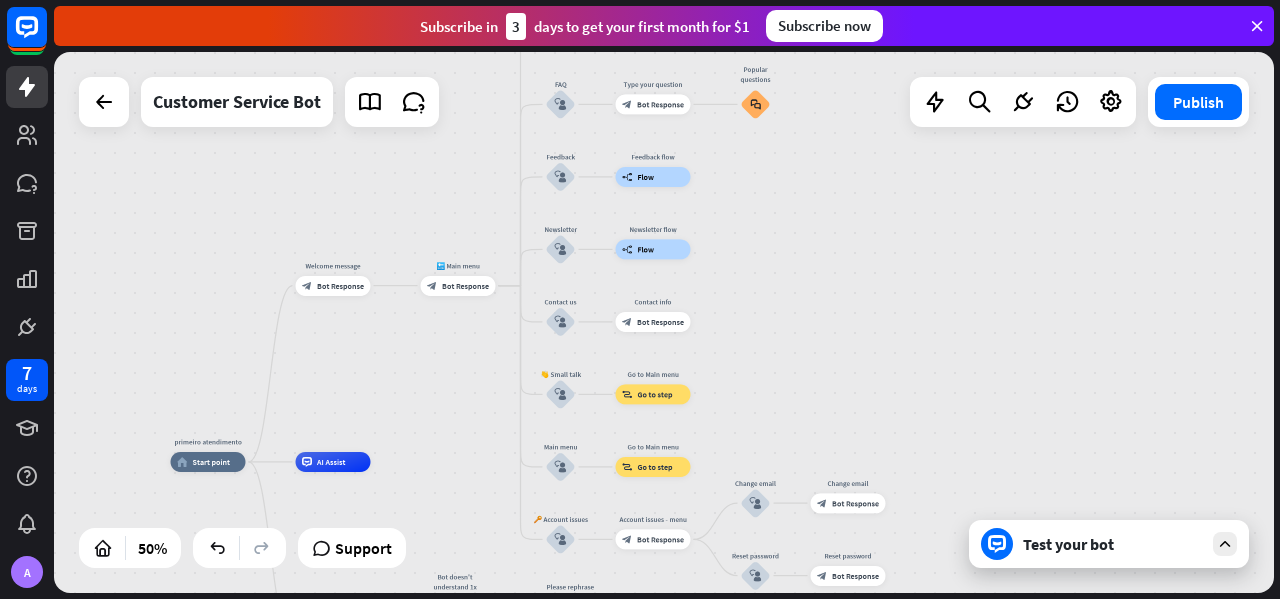 drag, startPoint x: 855, startPoint y: 421, endPoint x: 864, endPoint y: 411, distance: 13.453624 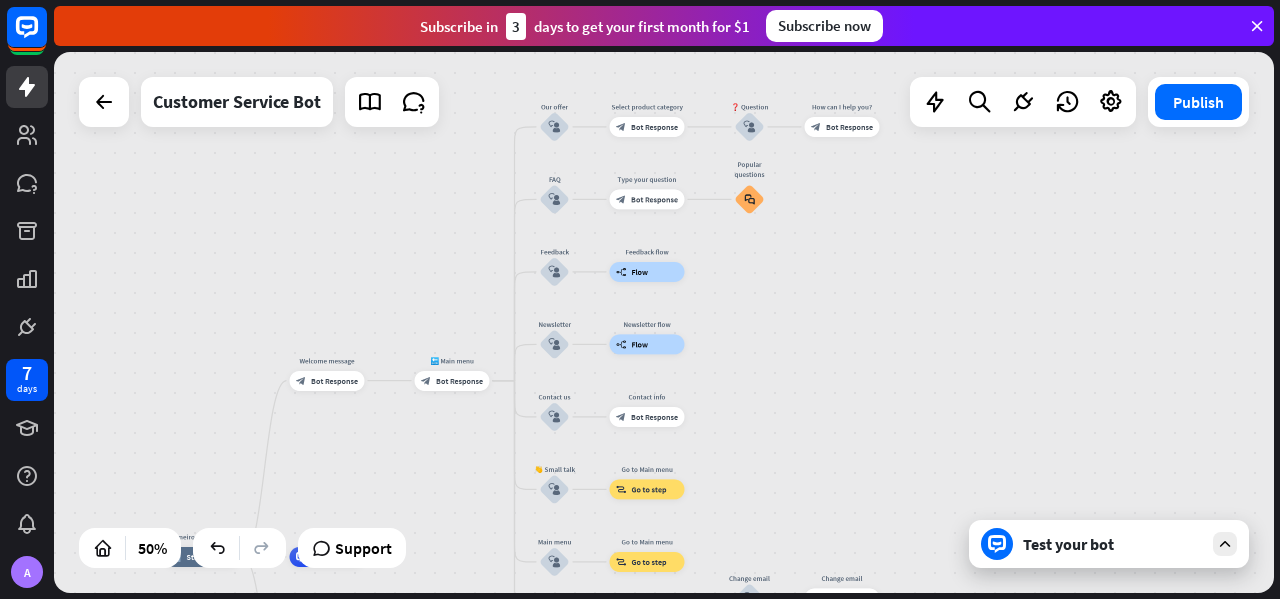 drag, startPoint x: 491, startPoint y: 356, endPoint x: 484, endPoint y: 453, distance: 97.25225 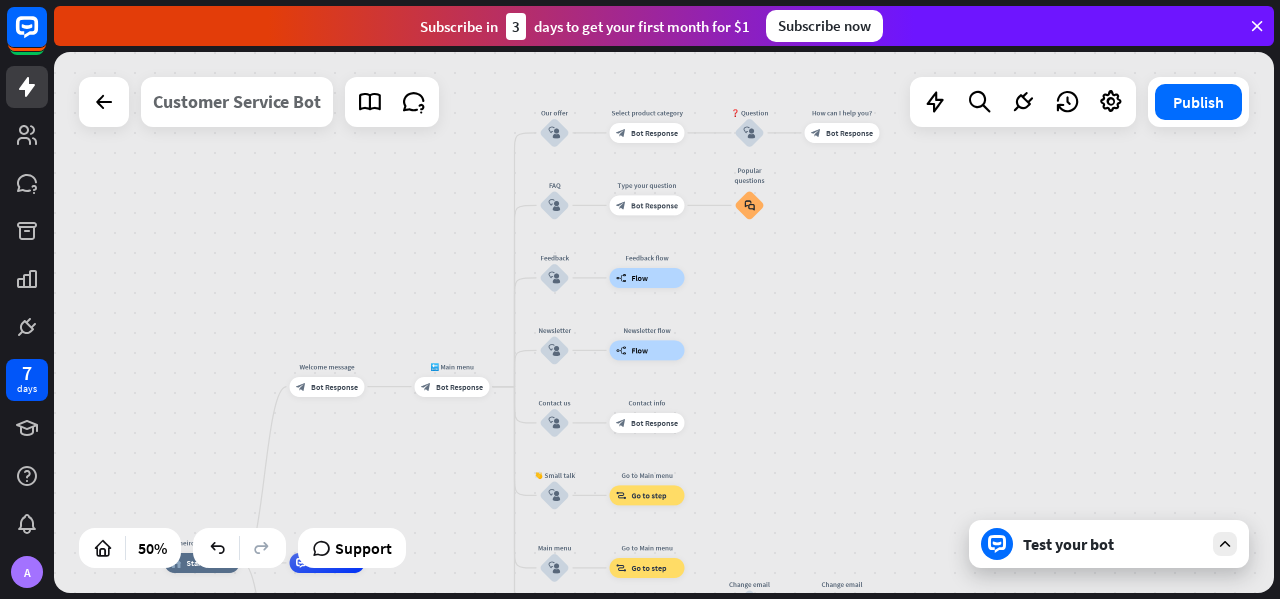 click on "Customer Service Bot" at bounding box center [237, 102] 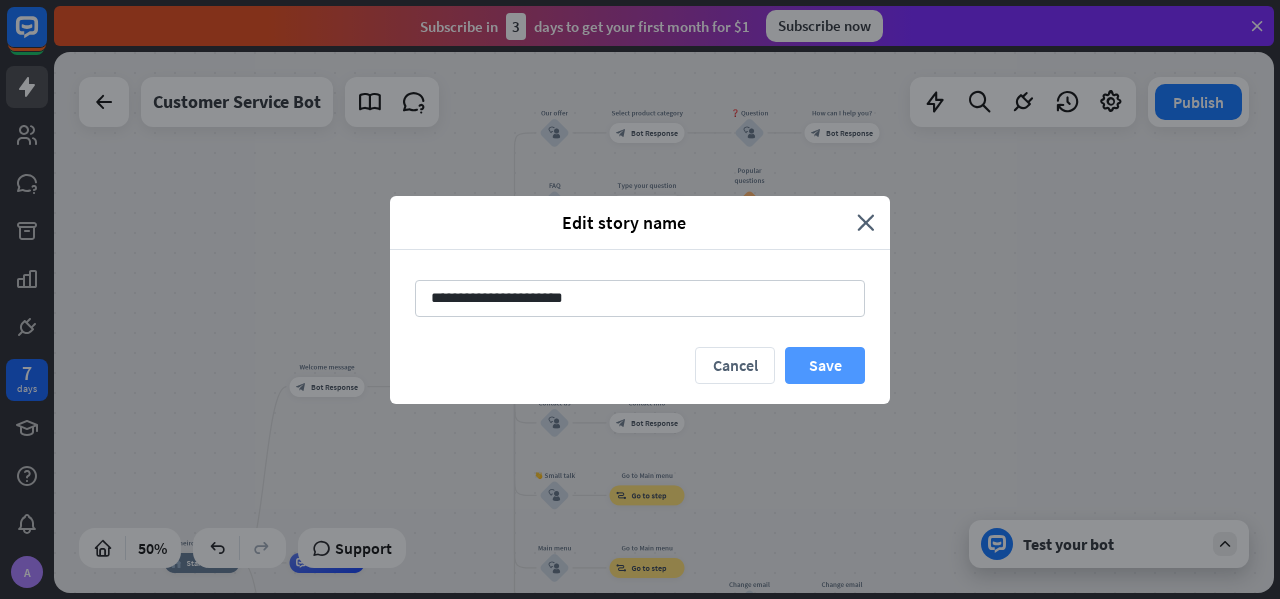 type on "**********" 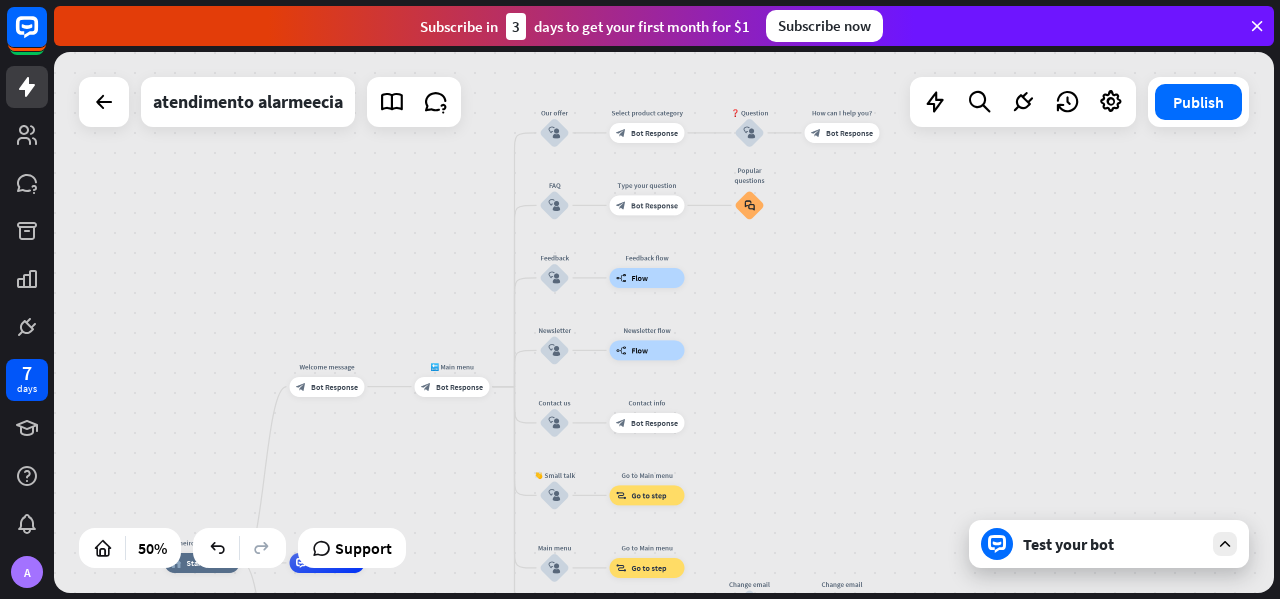 click at bounding box center (1257, 26) 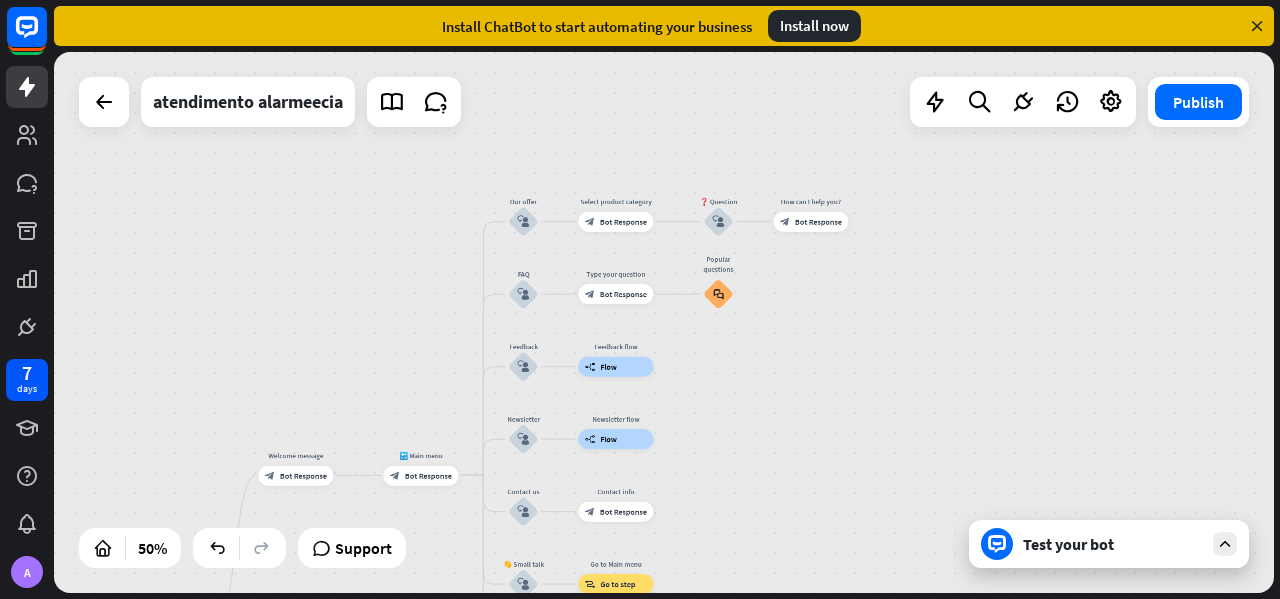 drag, startPoint x: 460, startPoint y: 239, endPoint x: 422, endPoint y: 333, distance: 101.390335 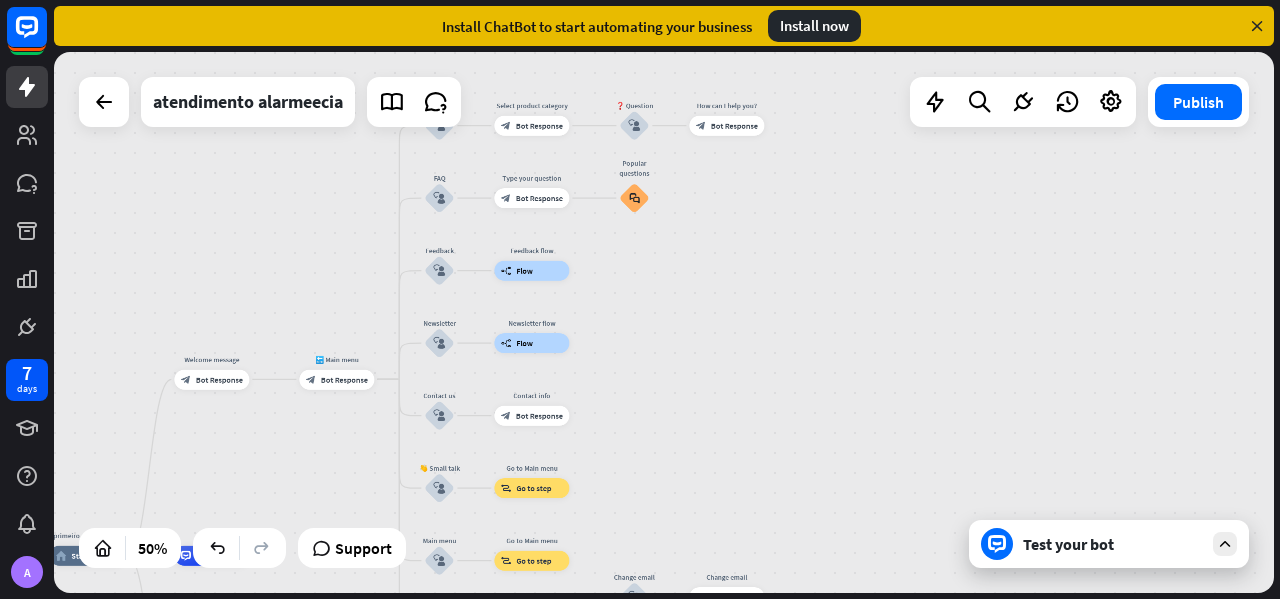 drag, startPoint x: 452, startPoint y: 382, endPoint x: 390, endPoint y: 295, distance: 106.83164 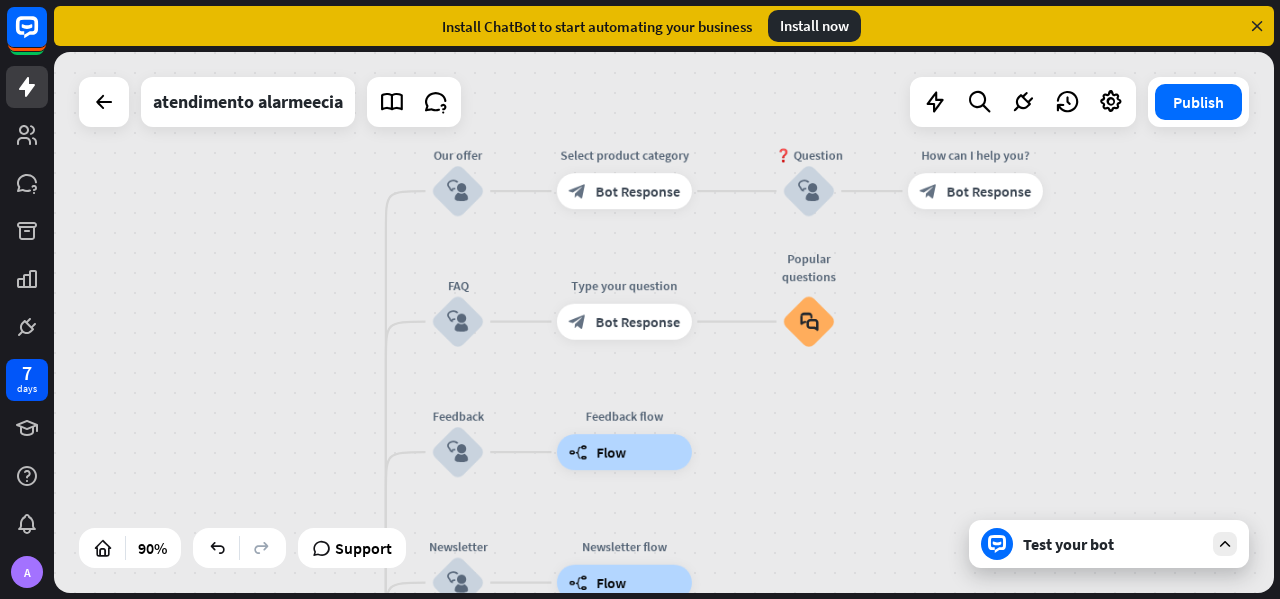 drag, startPoint x: 347, startPoint y: 291, endPoint x: 313, endPoint y: 573, distance: 284.04224 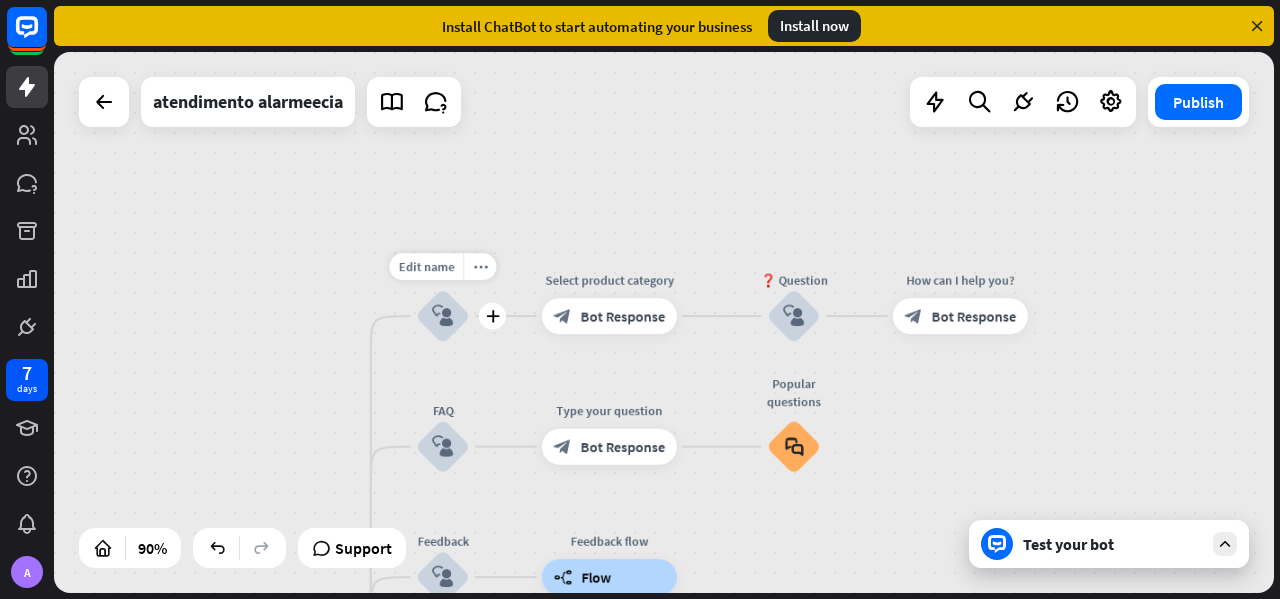 click on "block_user_input" at bounding box center [443, 316] 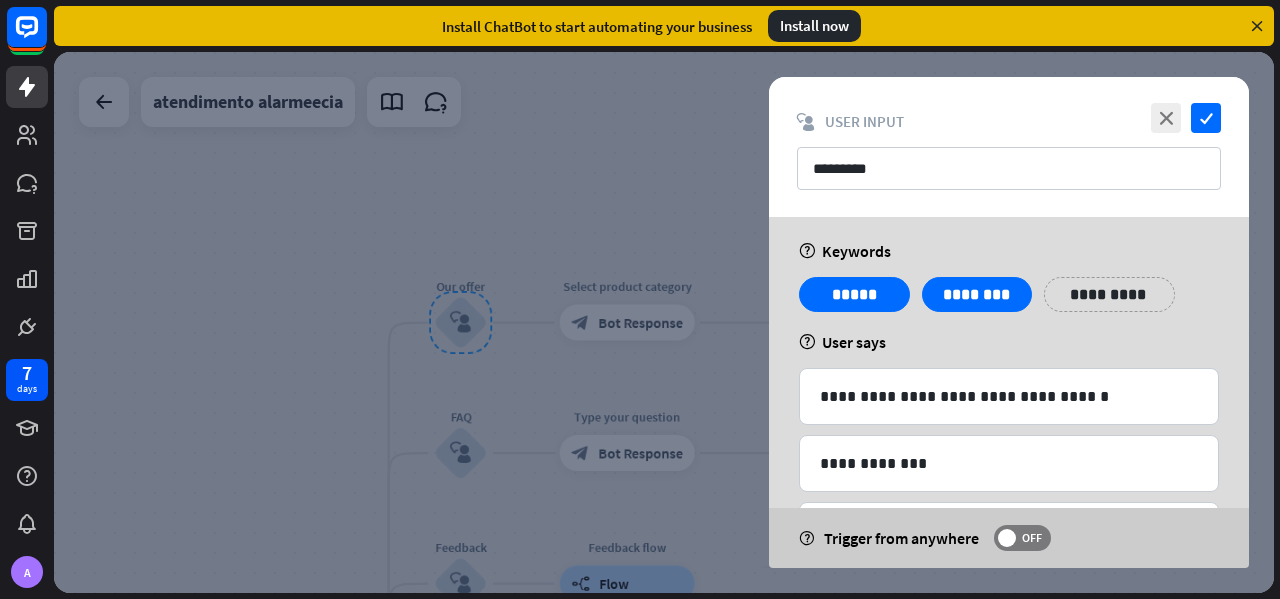 scroll, scrollTop: 0, scrollLeft: 0, axis: both 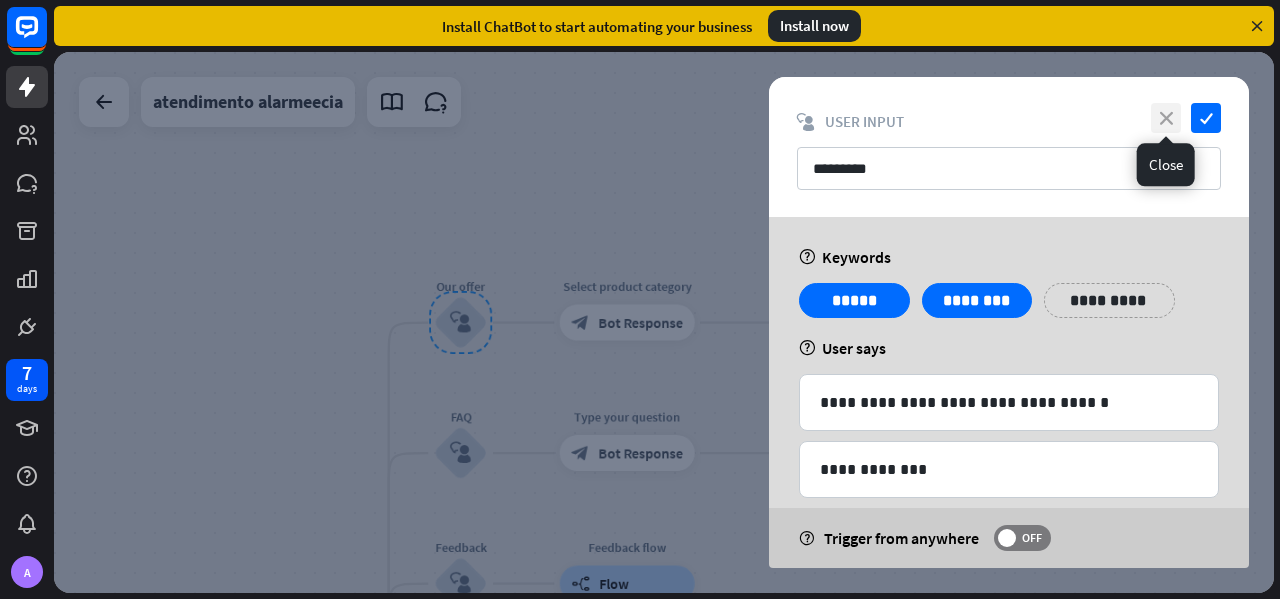click on "close" at bounding box center [1166, 118] 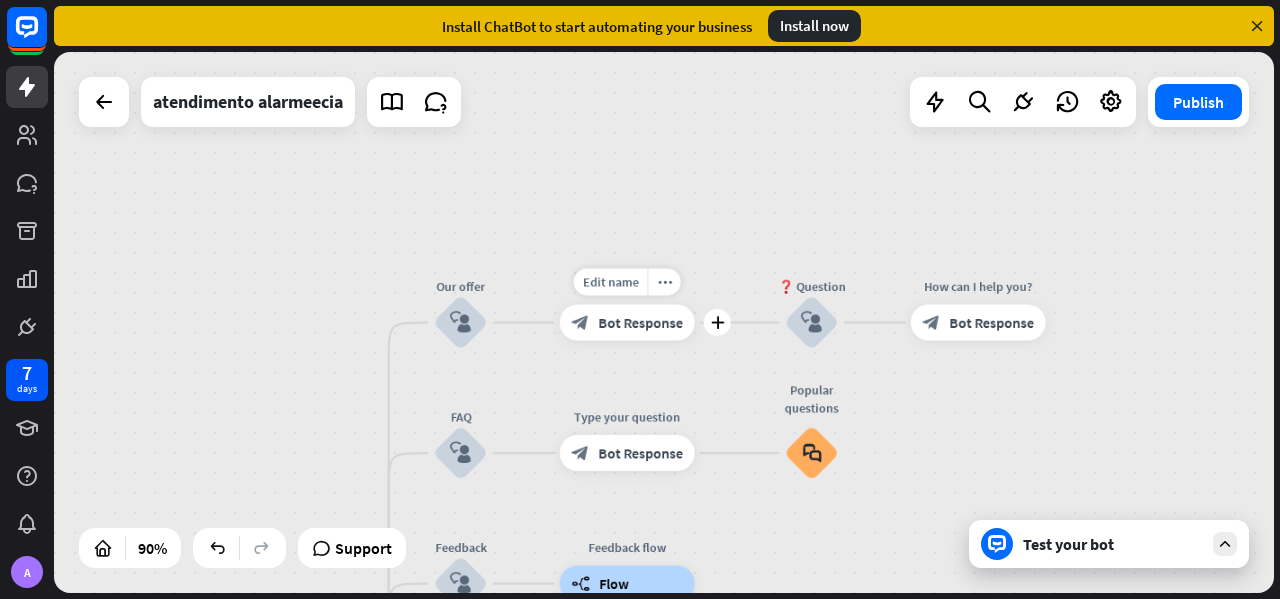 click on "Edit name   more_horiz         plus   Select product category   block_bot_response   Bot Response" at bounding box center [627, 323] 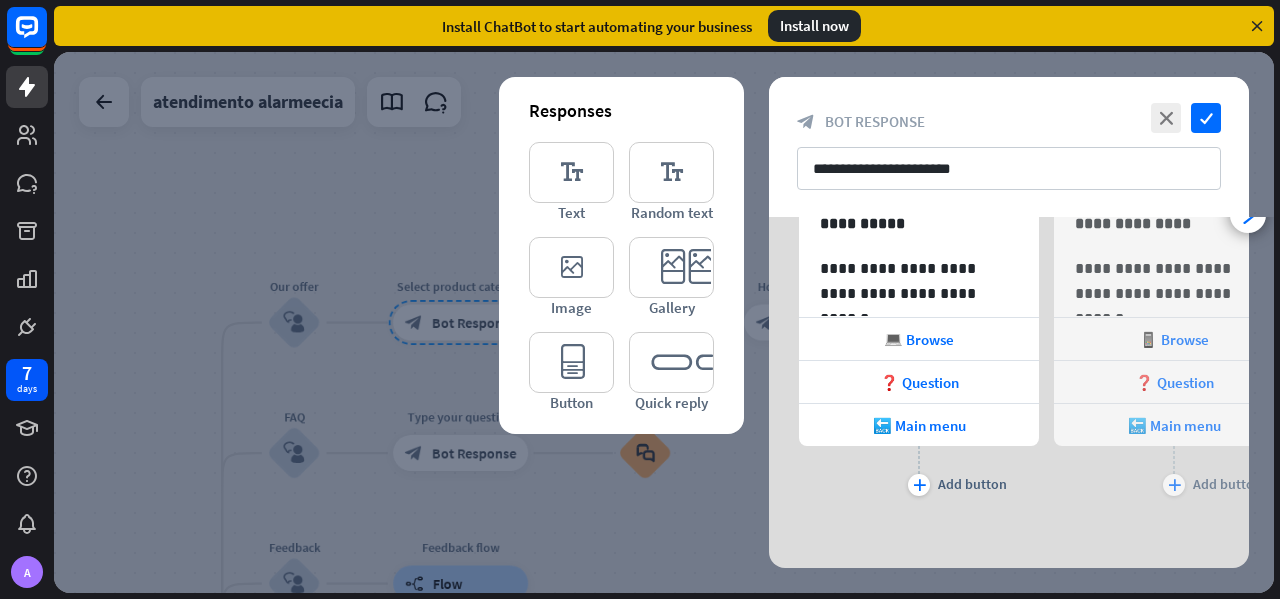 scroll, scrollTop: 0, scrollLeft: 0, axis: both 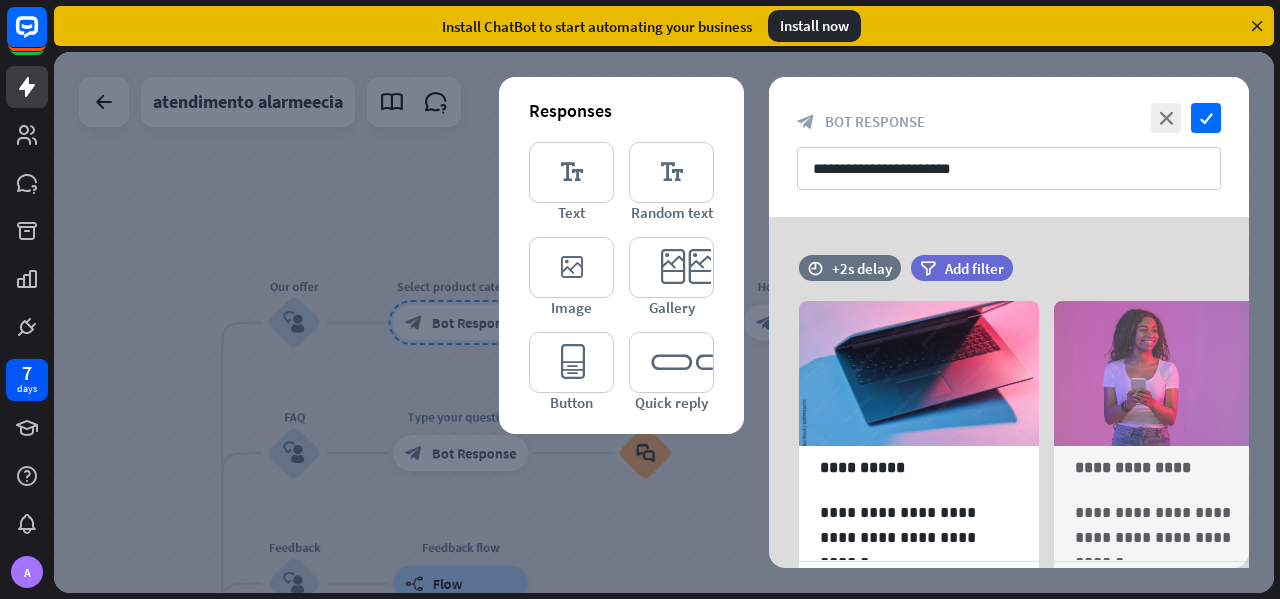 click at bounding box center (664, 322) 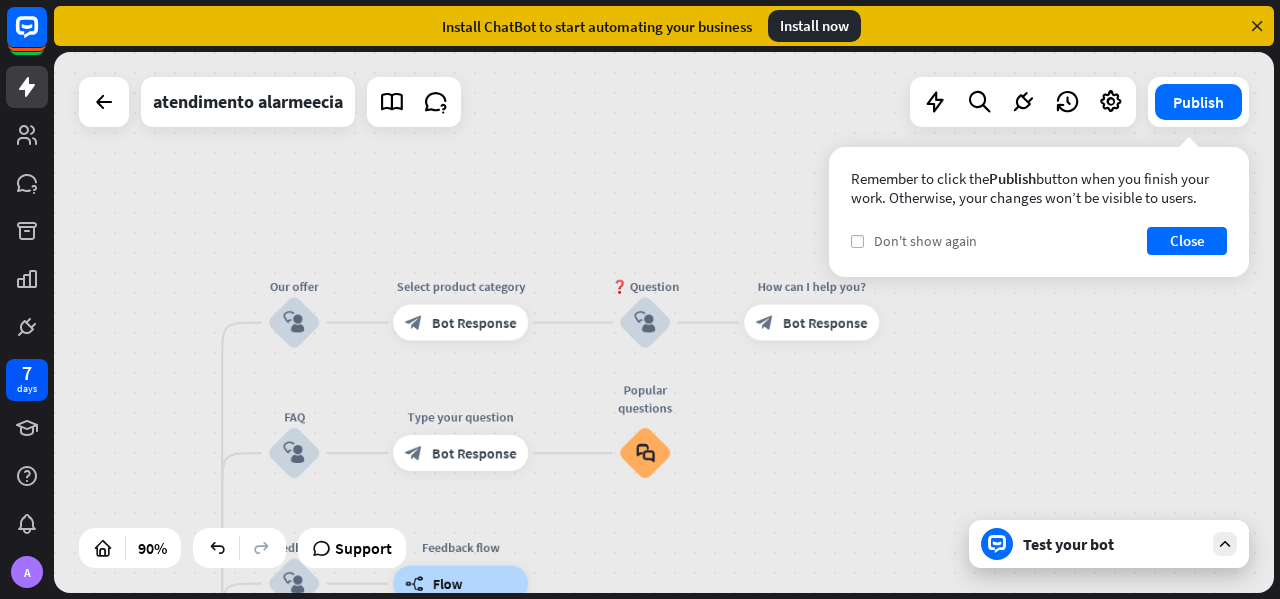 click on "check" at bounding box center (857, 241) 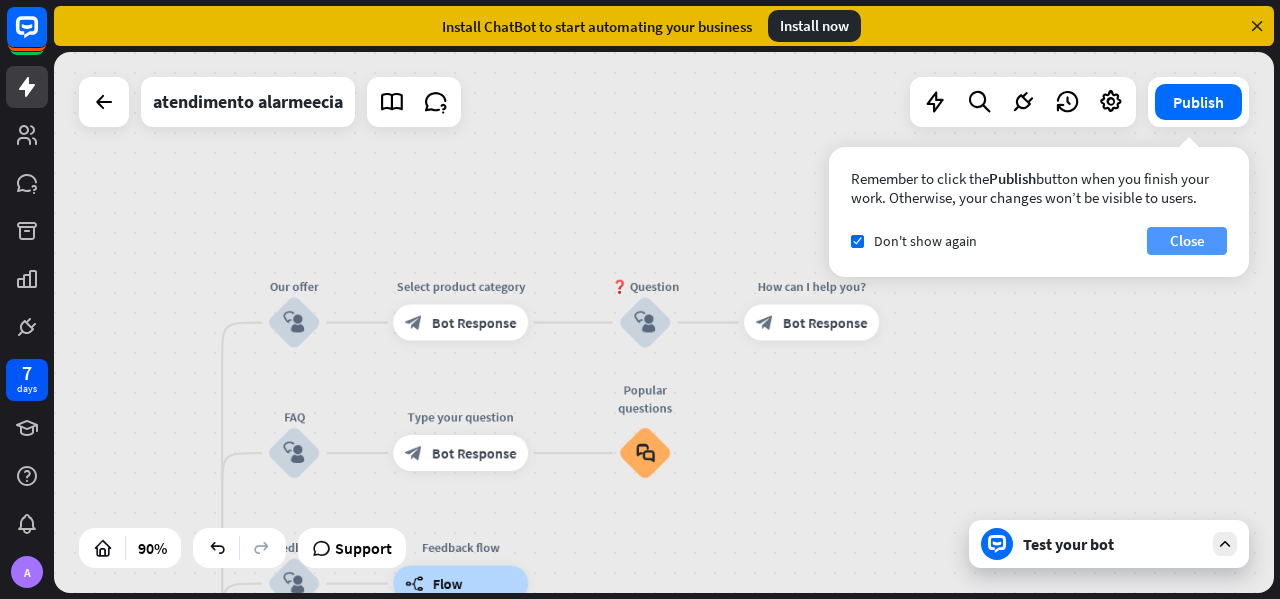 click on "Close" at bounding box center (1187, 241) 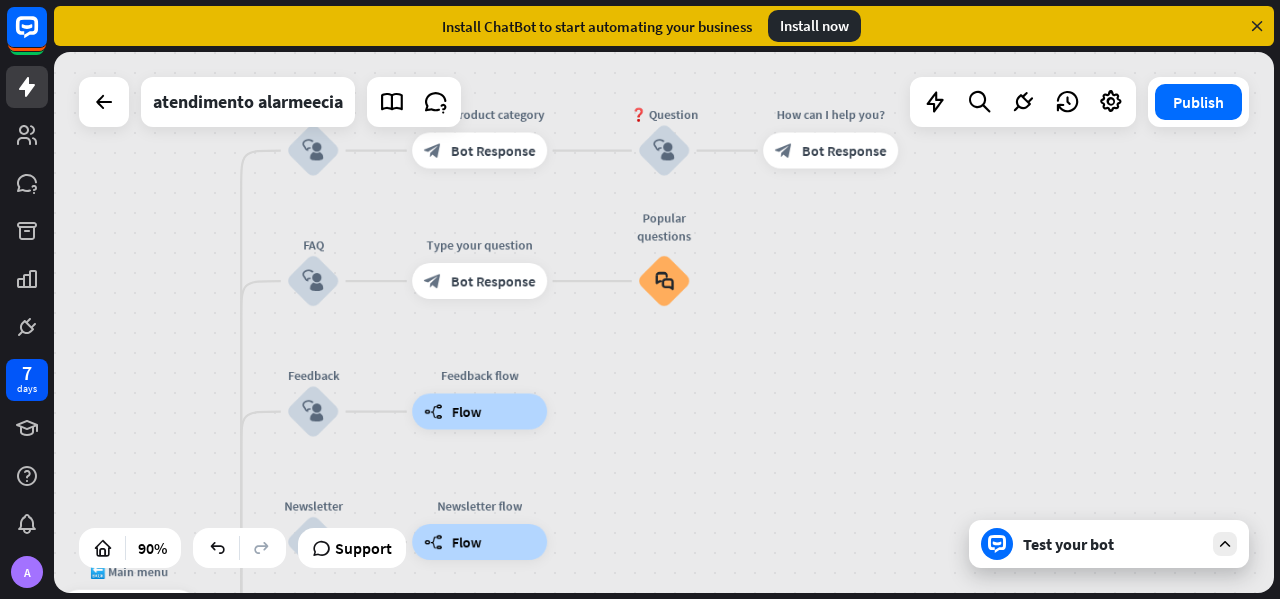 drag, startPoint x: 200, startPoint y: 433, endPoint x: 221, endPoint y: 318, distance: 116.901665 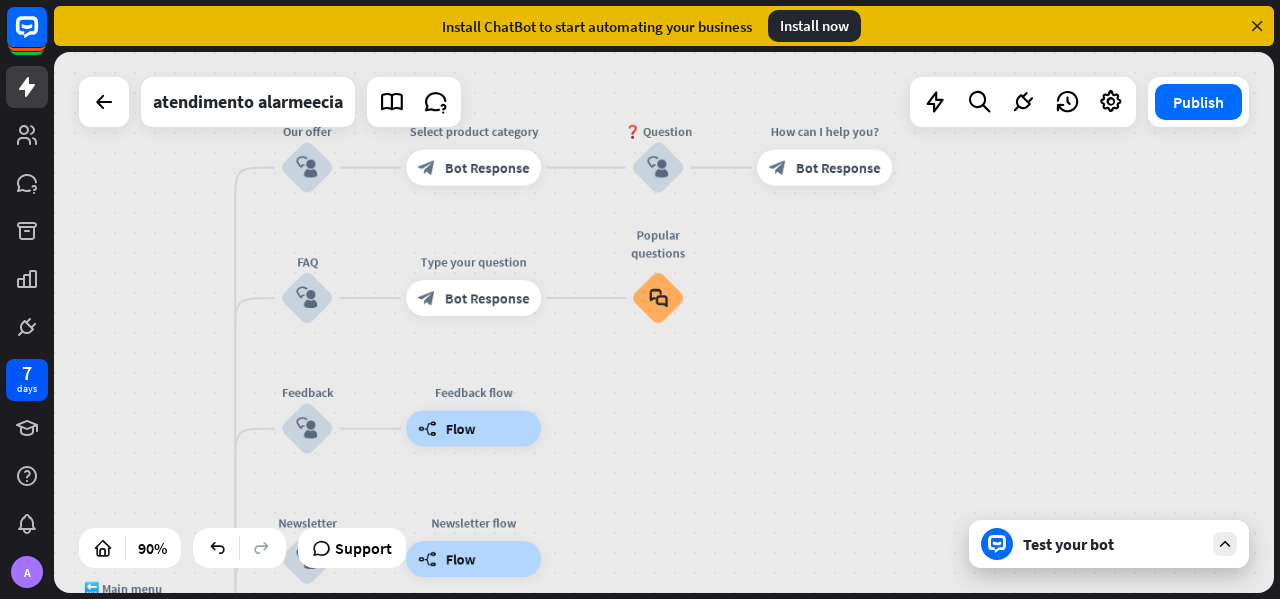 drag, startPoint x: 211, startPoint y: 336, endPoint x: 202, endPoint y: 353, distance: 19.235384 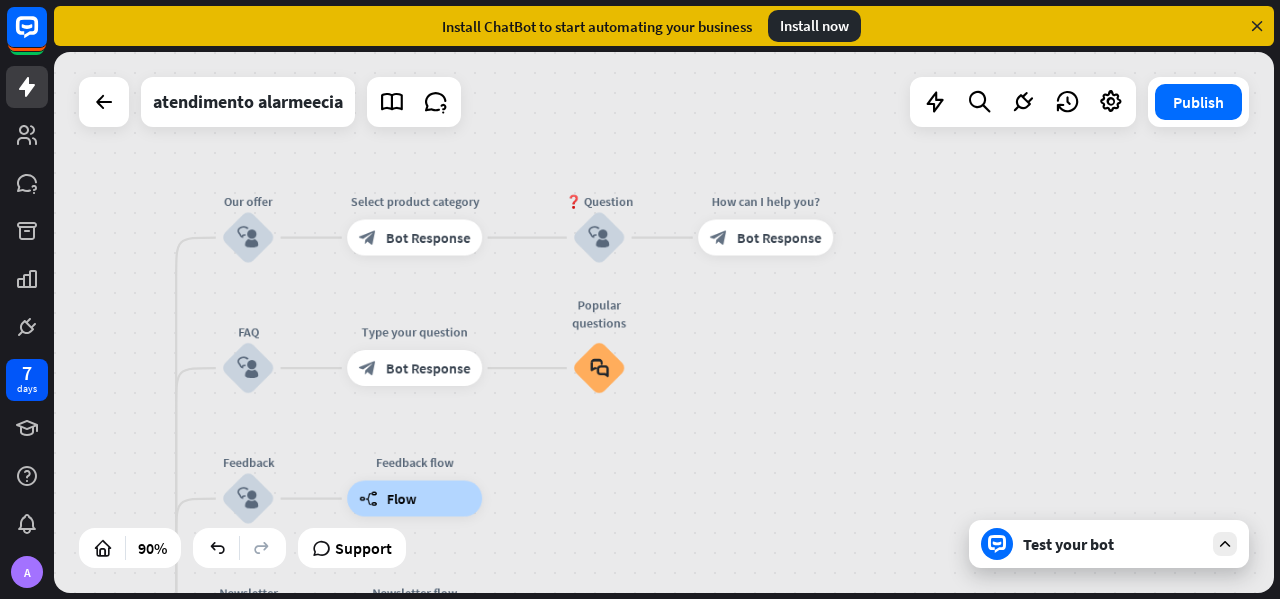 drag, startPoint x: 214, startPoint y: 259, endPoint x: 218, endPoint y: 294, distance: 35.22783 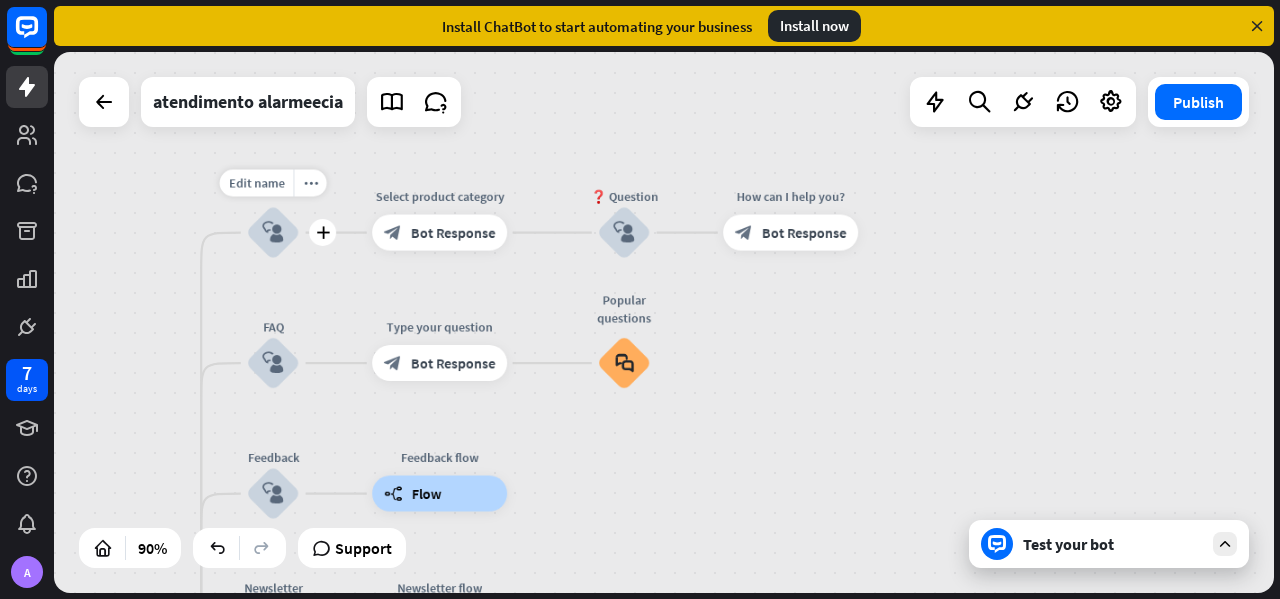 click on "Edit name   more_horiz         plus   Our offer   block_user_input" at bounding box center [273, 233] 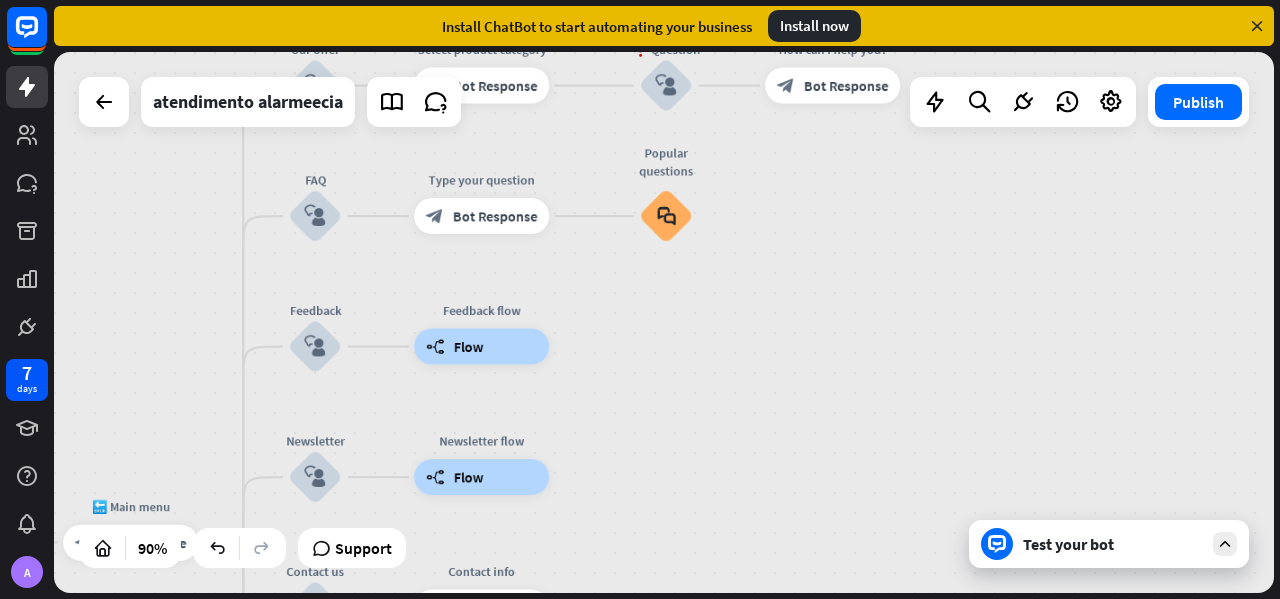 drag, startPoint x: 174, startPoint y: 401, endPoint x: 230, endPoint y: 132, distance: 274.76718 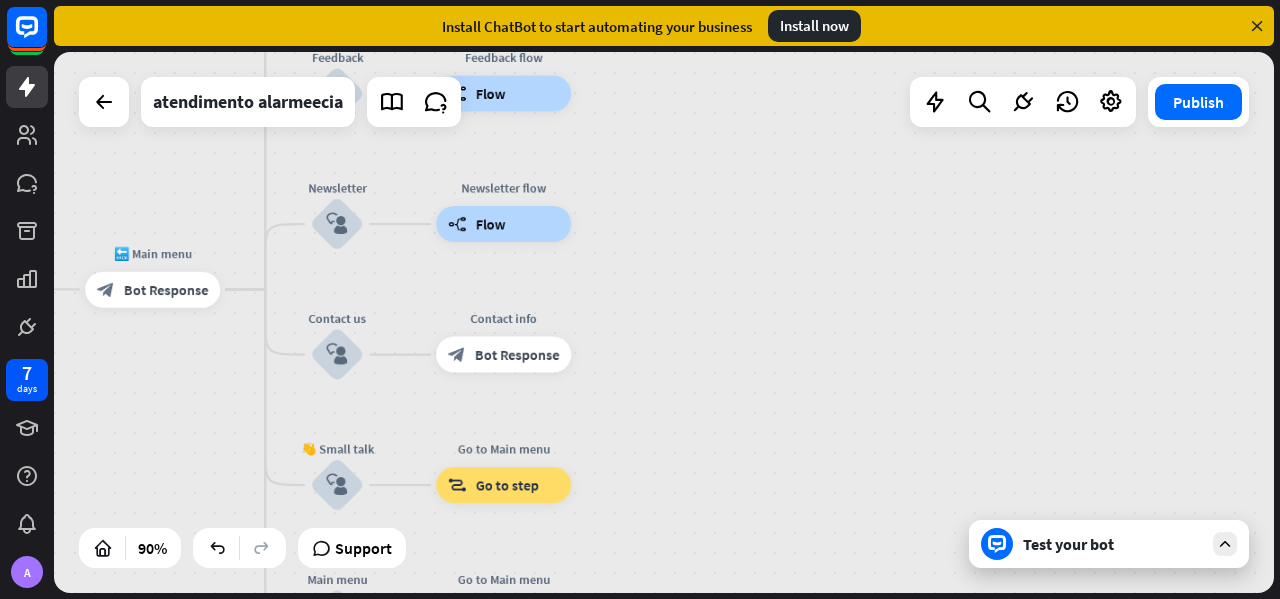 drag, startPoint x: 192, startPoint y: 330, endPoint x: 213, endPoint y: 296, distance: 39.962482 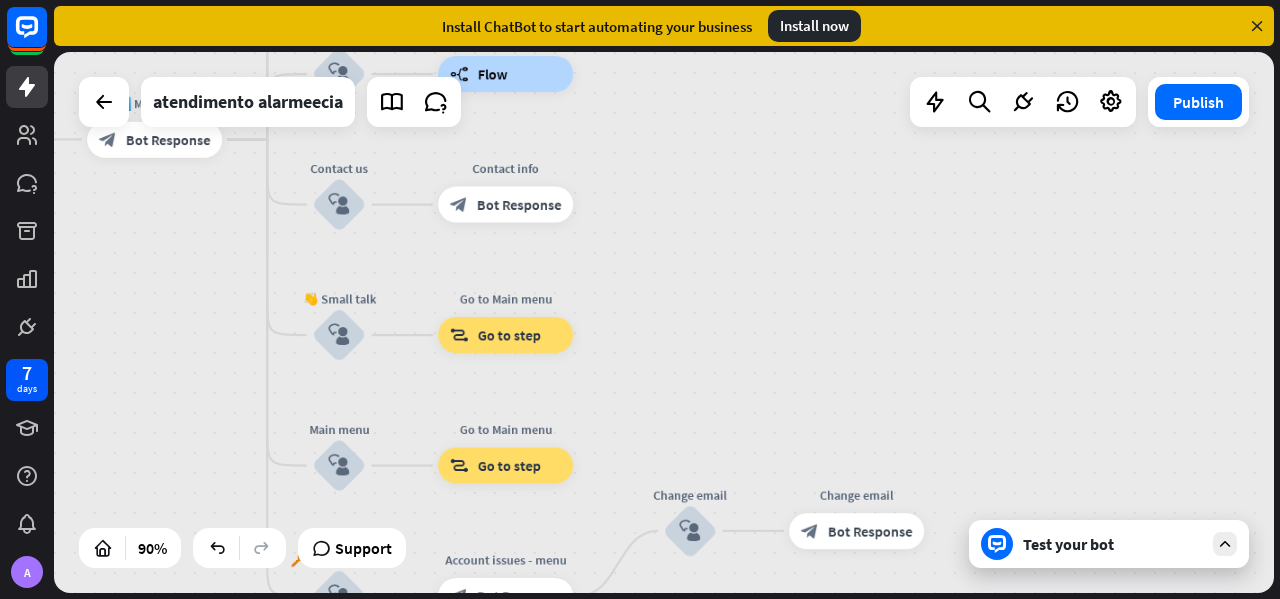 drag, startPoint x: 221, startPoint y: 461, endPoint x: 210, endPoint y: 353, distance: 108.55874 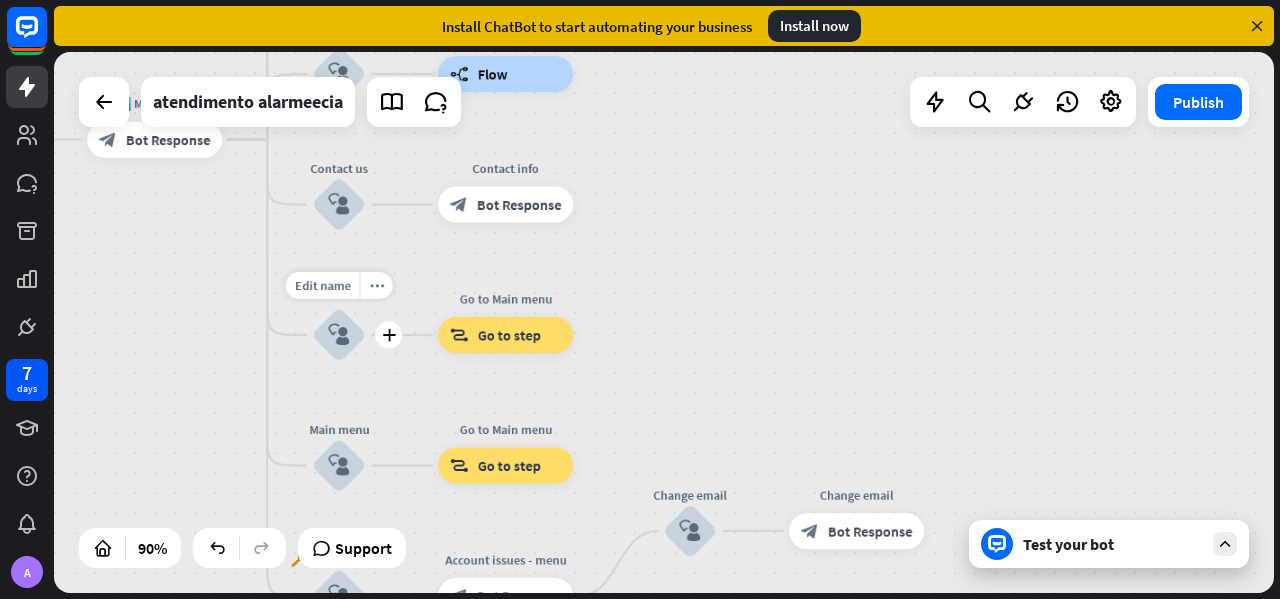 click on "block_user_input" at bounding box center [339, 335] 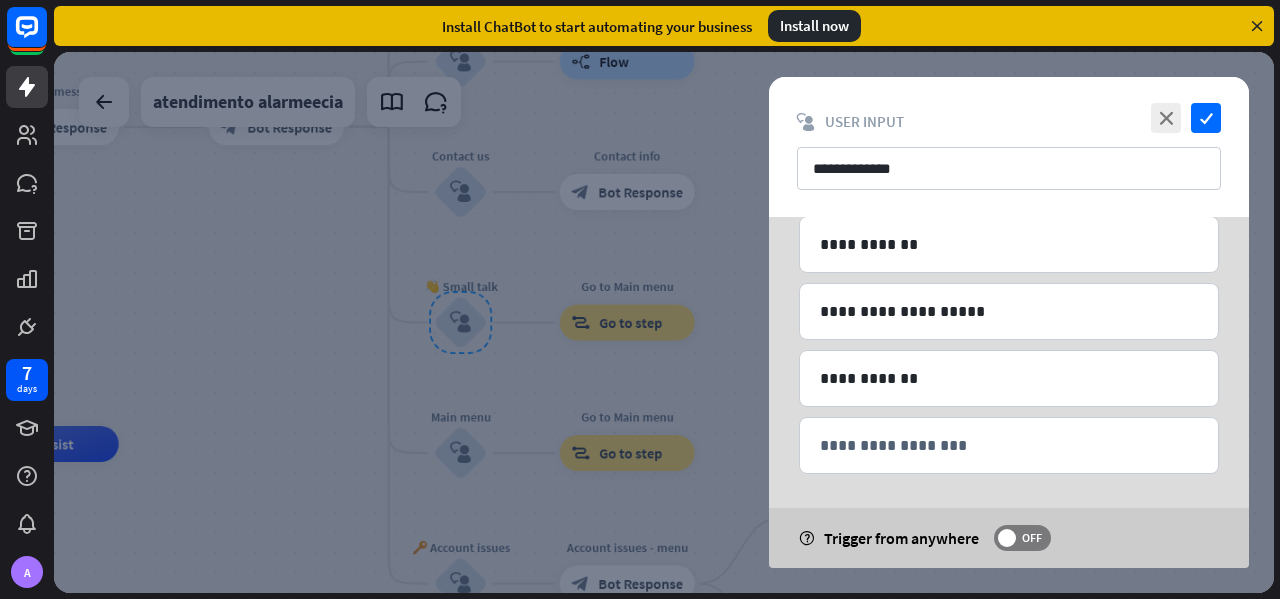 scroll, scrollTop: 0, scrollLeft: 0, axis: both 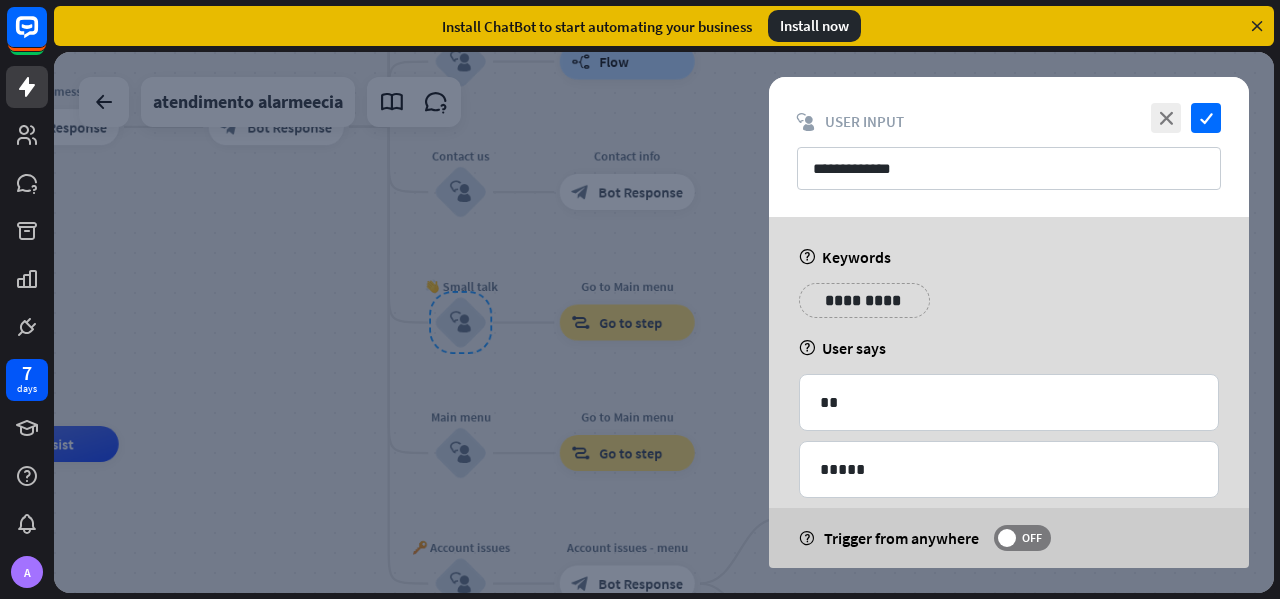 click at bounding box center (664, 322) 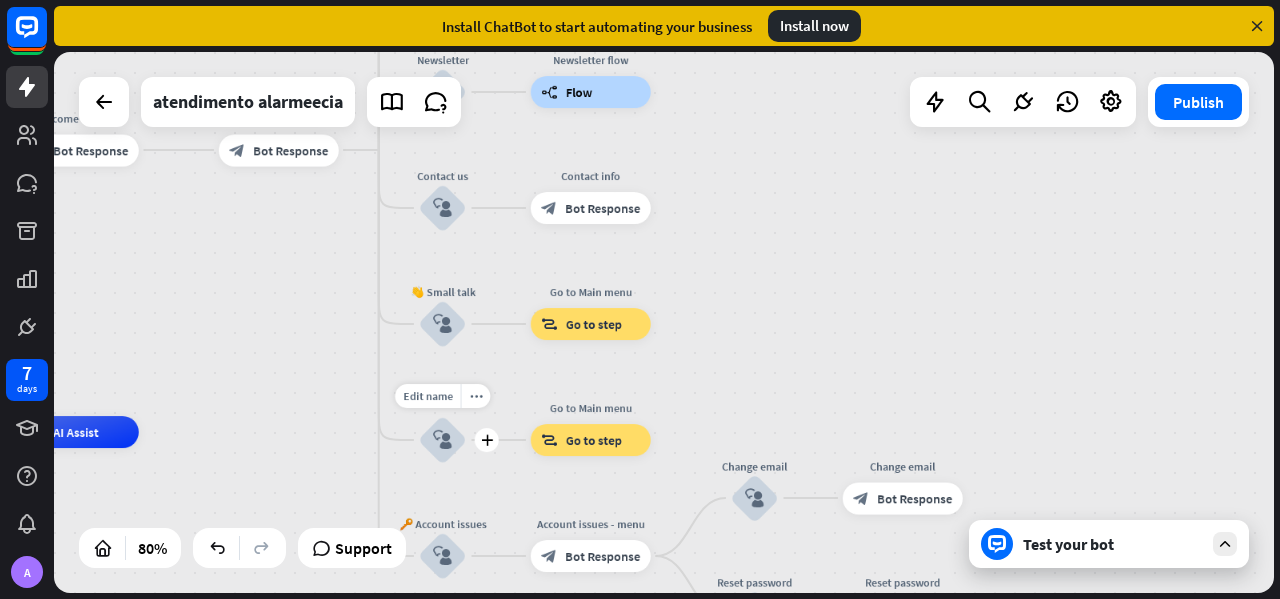 click on "block_user_input" at bounding box center [442, 440] 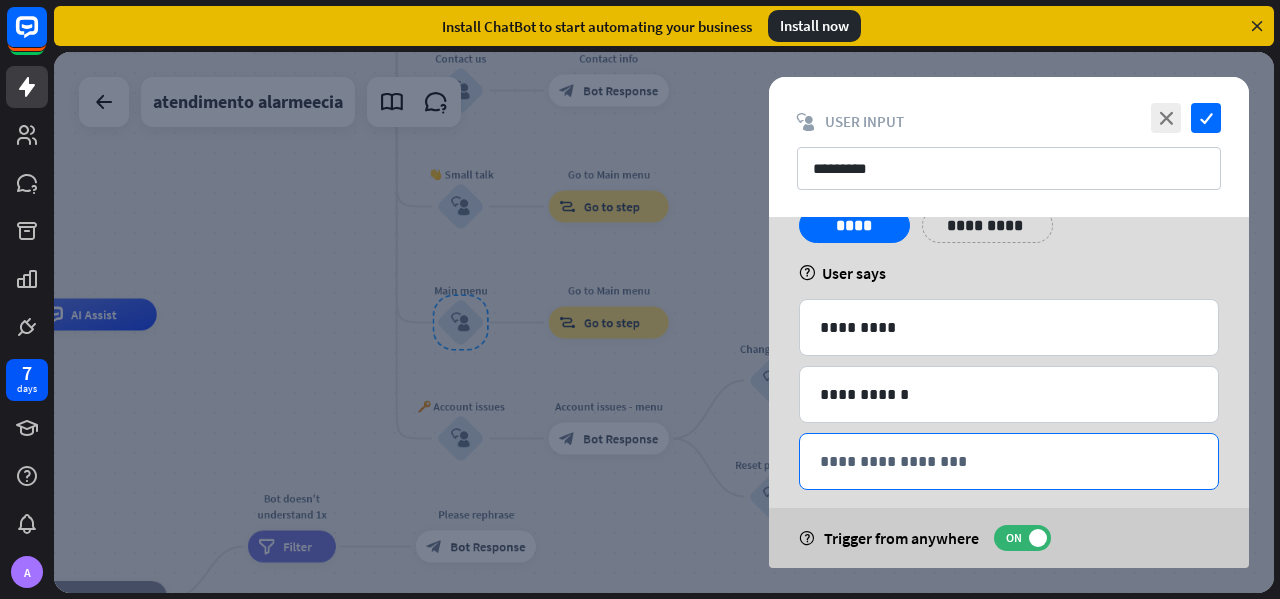 scroll, scrollTop: 94, scrollLeft: 0, axis: vertical 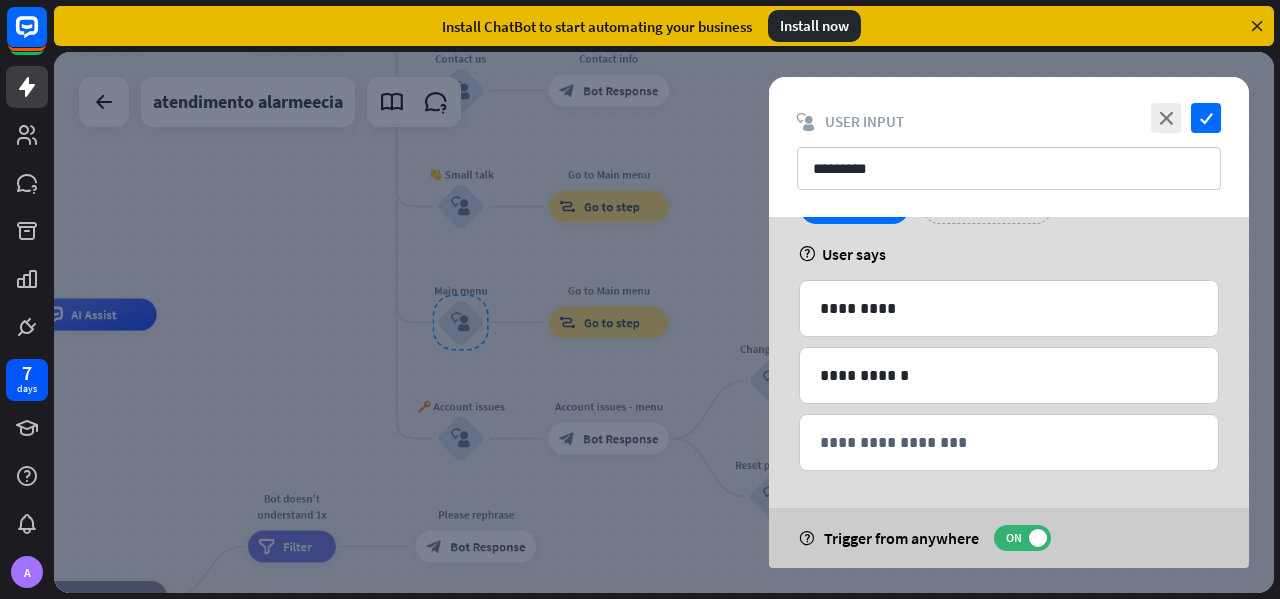 click at bounding box center (664, 322) 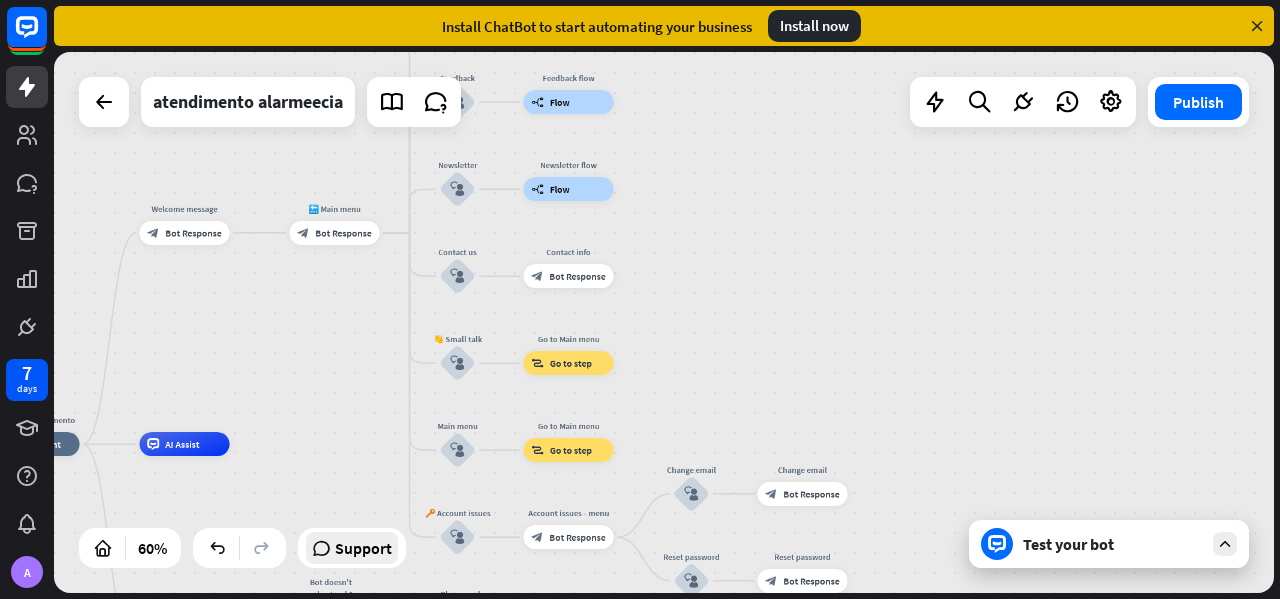 drag, startPoint x: 364, startPoint y: 330, endPoint x: 383, endPoint y: 539, distance: 209.86186 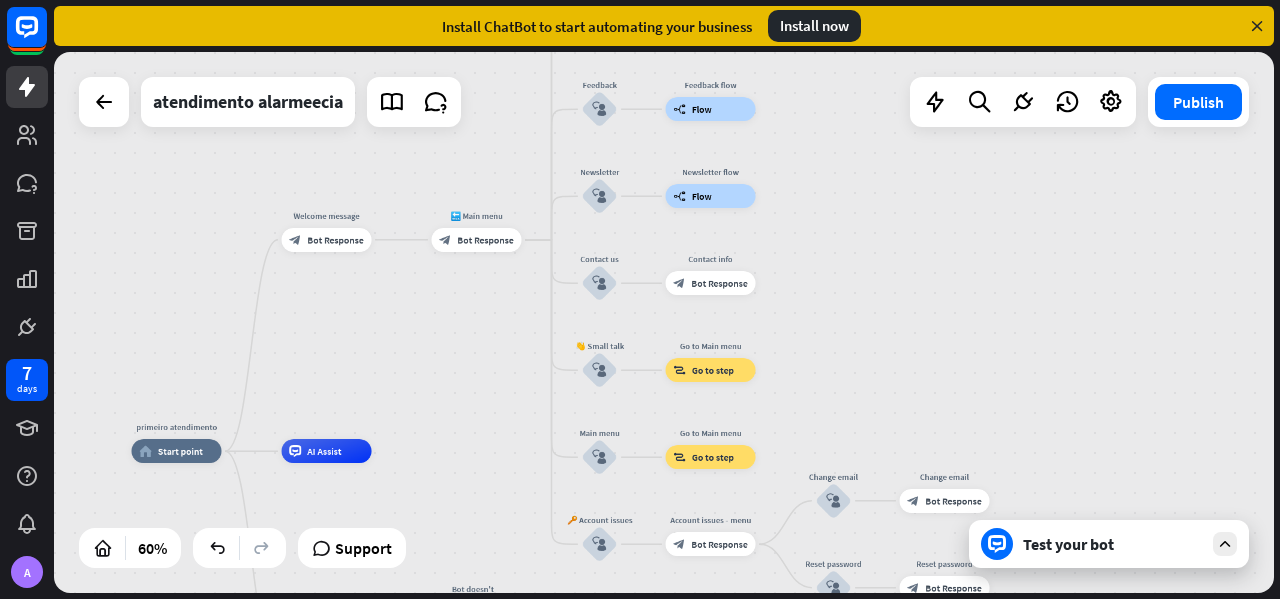 drag, startPoint x: 338, startPoint y: 317, endPoint x: 480, endPoint y: 323, distance: 142.12671 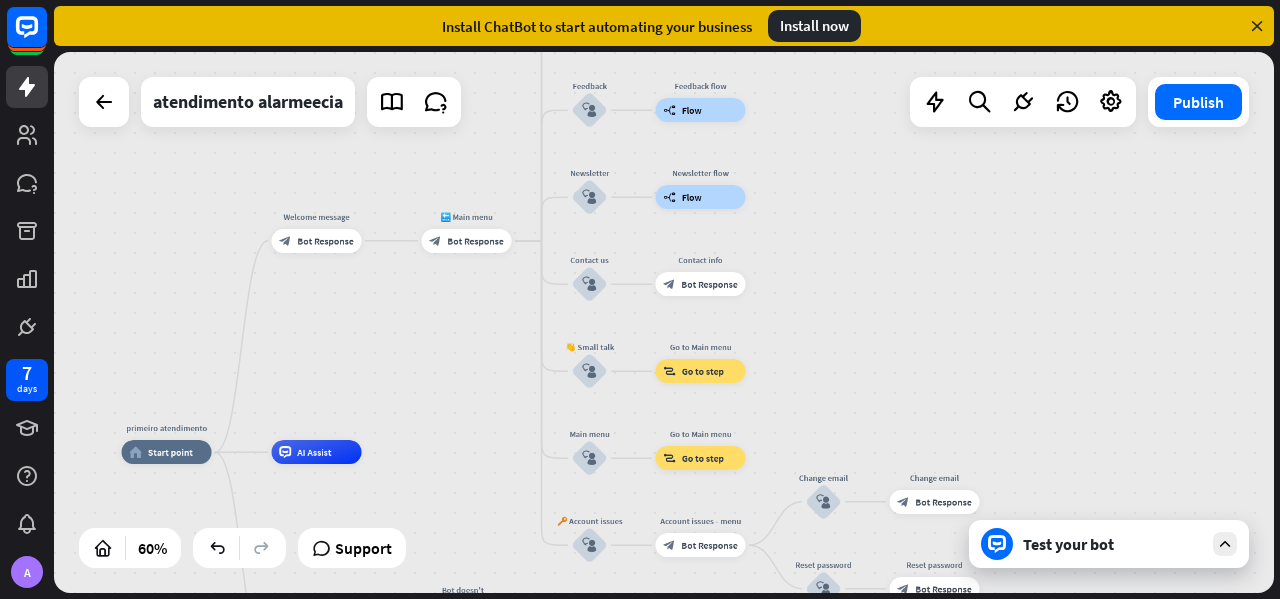 drag, startPoint x: 440, startPoint y: 333, endPoint x: 422, endPoint y: 341, distance: 19.697716 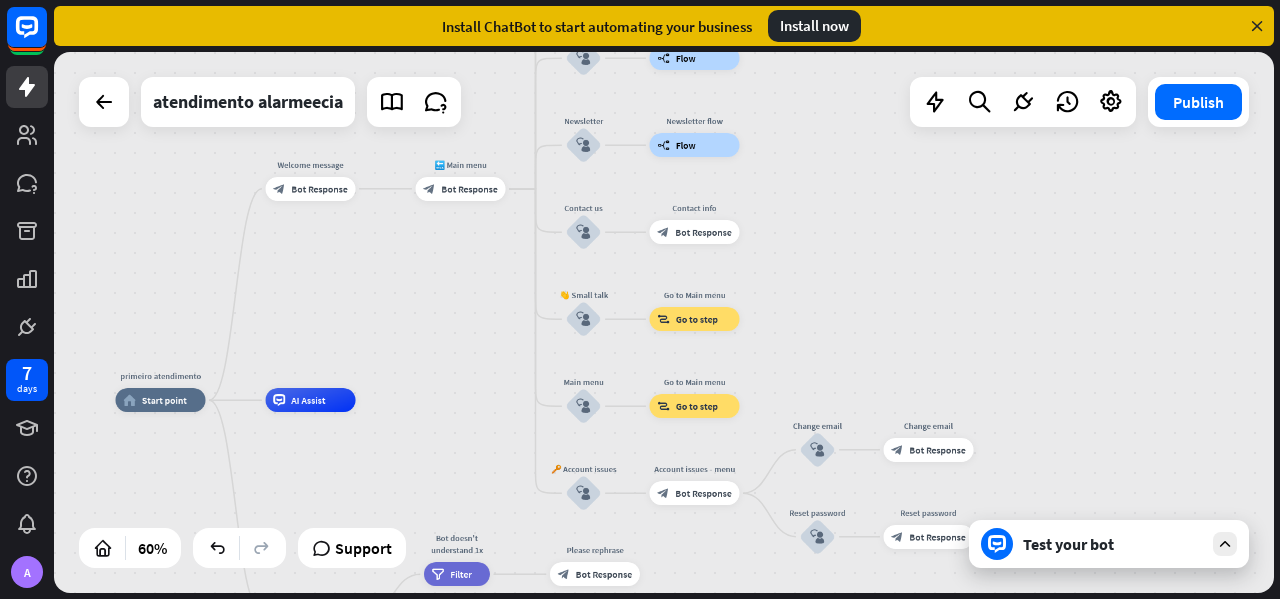 drag, startPoint x: 422, startPoint y: 341, endPoint x: 433, endPoint y: 266, distance: 75.802376 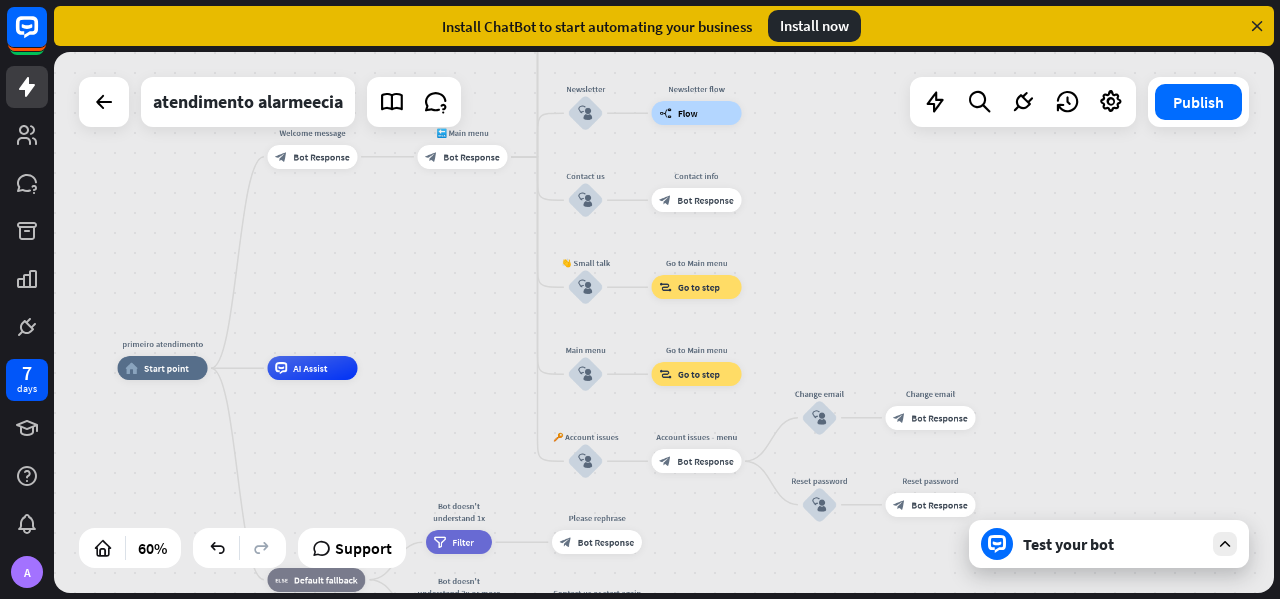 click on "primeiro atendimento   home_2   Start point                 Welcome message   block_bot_response   Bot Response                 🔙 Main menu   block_bot_response   Bot Response                 Our offer   block_user_input                 Select product category   block_bot_response   Bot Response                 ❓ Question   block_user_input                 How can I help you?   block_bot_response   Bot Response                 FAQ   block_user_input                 Type your question   block_bot_response   Bot Response                 Popular questions   block_faq                 Feedback   block_user_input                 Feedback flow   builder_tree   Flow                 Newsletter   block_user_input                 Newsletter flow   builder_tree   Flow                 Contact us   block_user_input                 Contact info   block_bot_response   Bot Response                 👋 Small talk   block_user_input                 Go to Main menu   block_goto   Go to step" at bounding box center [664, 322] 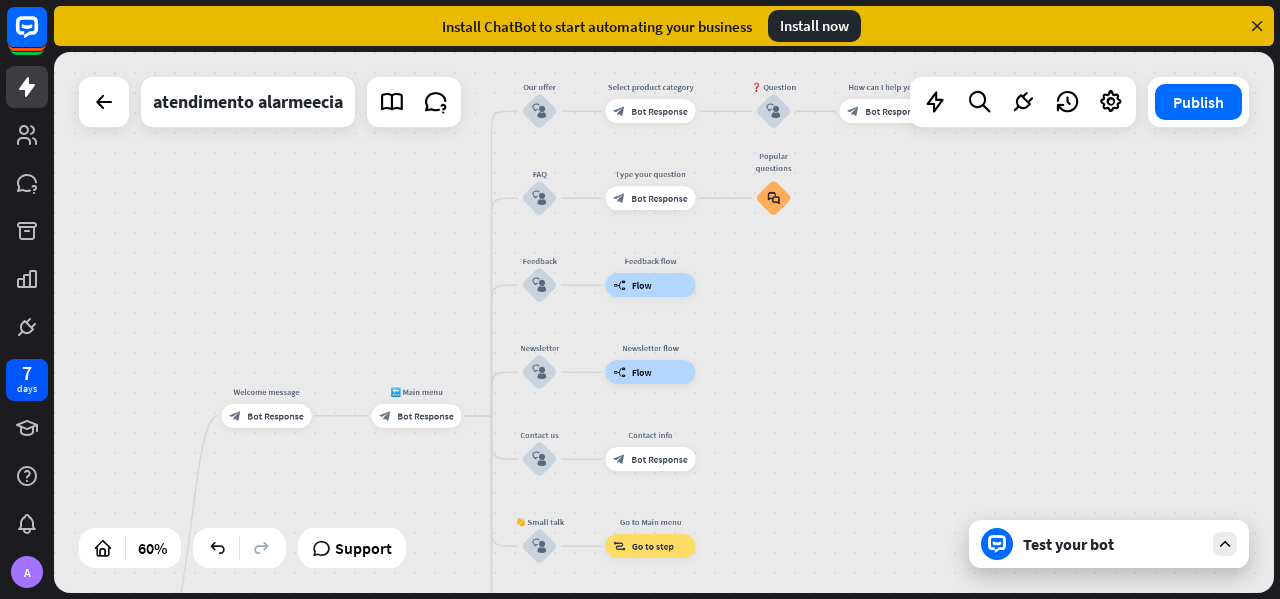 drag, startPoint x: 334, startPoint y: 273, endPoint x: 270, endPoint y: 529, distance: 263.87875 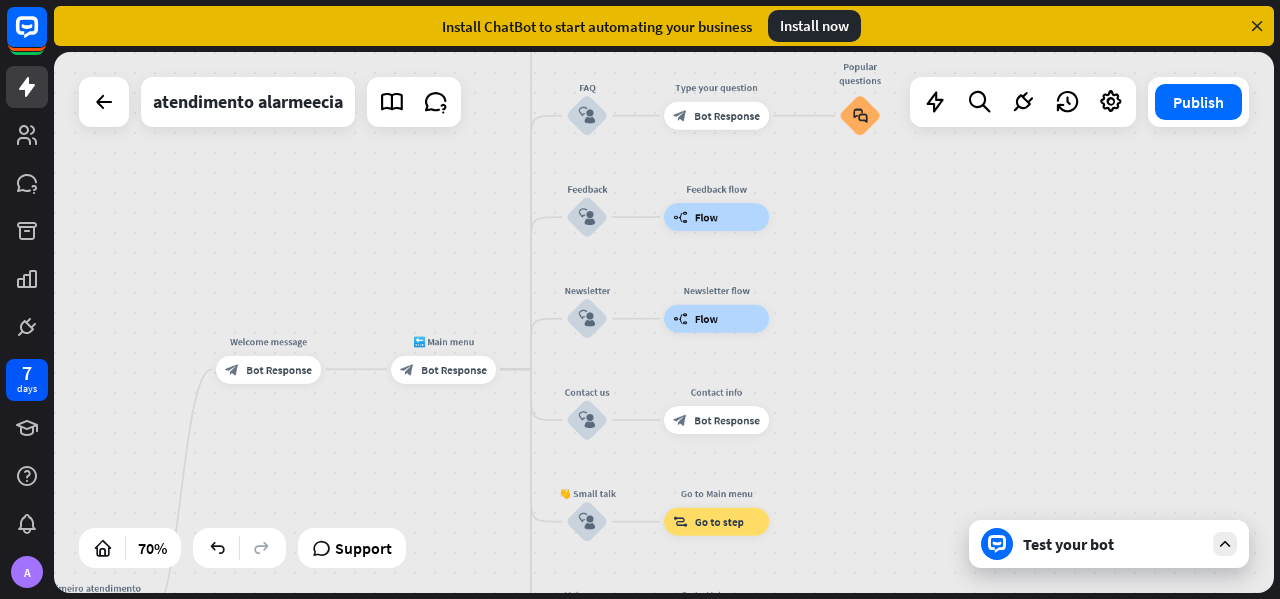 drag, startPoint x: 364, startPoint y: 375, endPoint x: 382, endPoint y: 245, distance: 131.24023 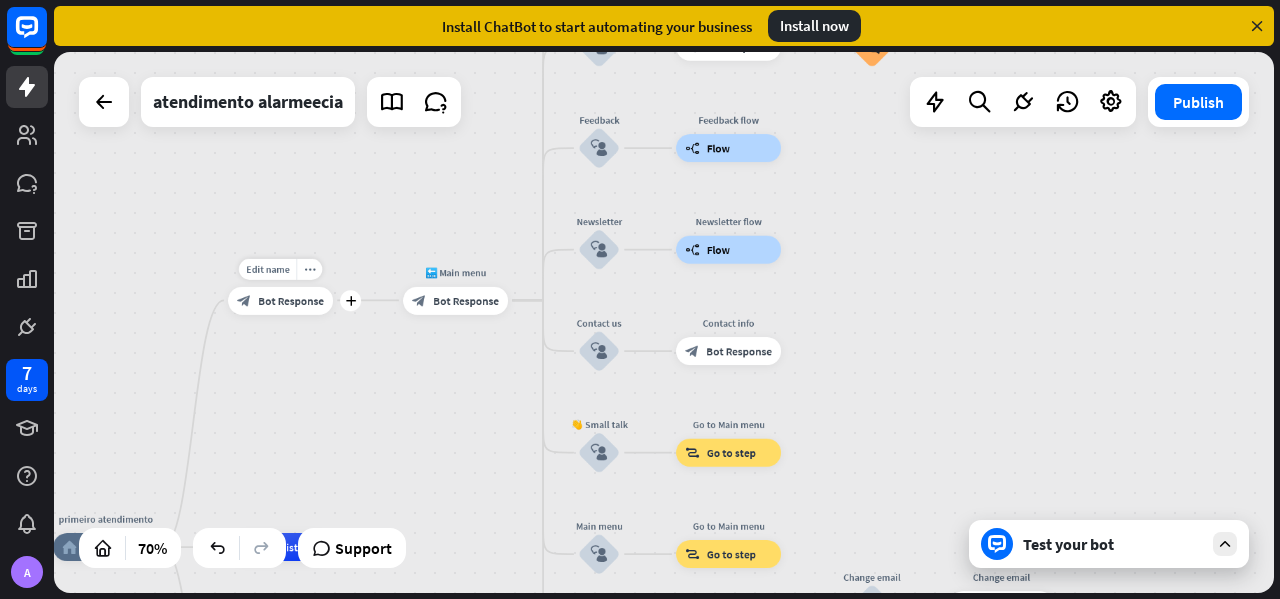 click on "Bot Response" at bounding box center [291, 300] 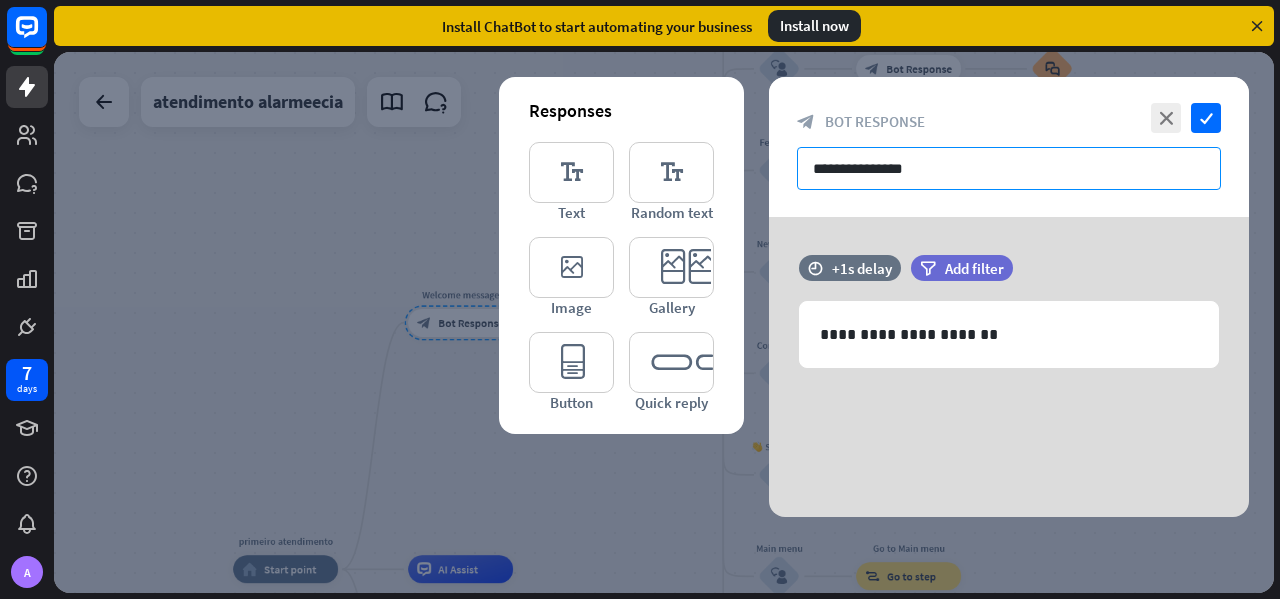 drag, startPoint x: 932, startPoint y: 170, endPoint x: 746, endPoint y: 173, distance: 186.02419 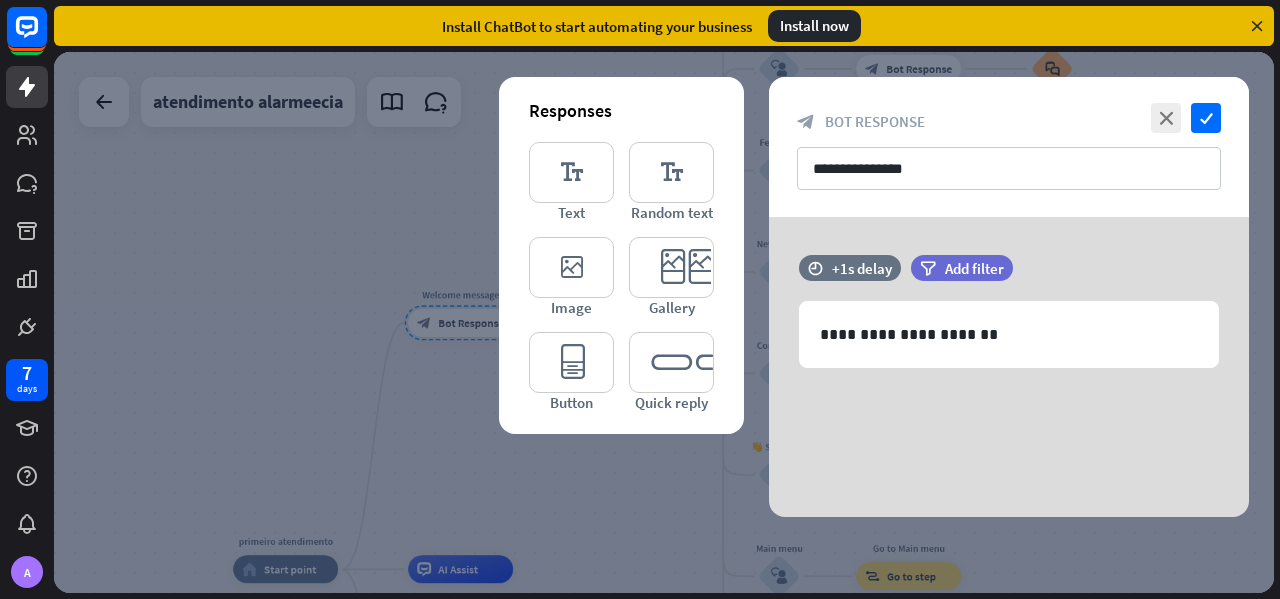 click on "**********" at bounding box center (1009, 367) 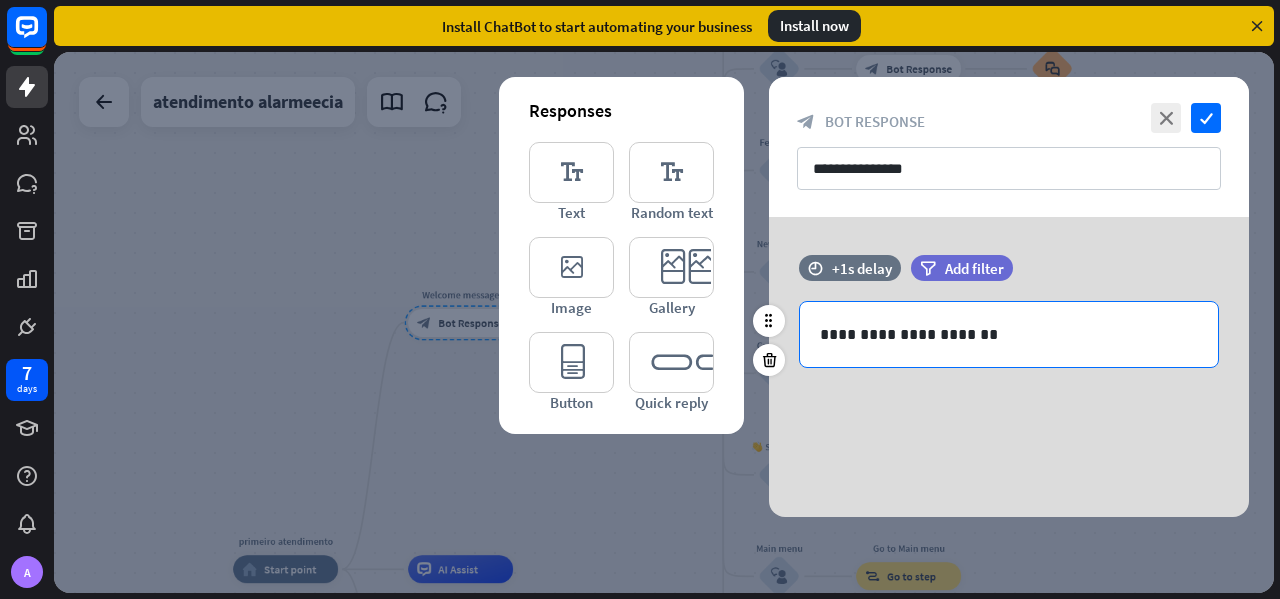 click on "**********" at bounding box center [1009, 334] 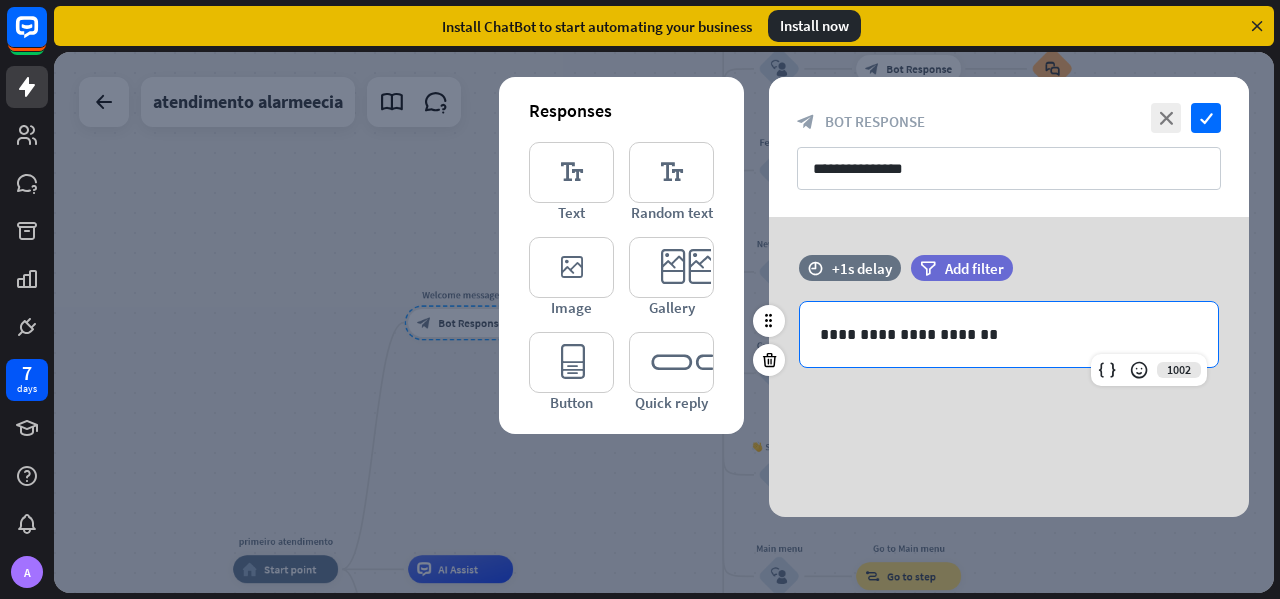 click on "**********" at bounding box center (1009, 334) 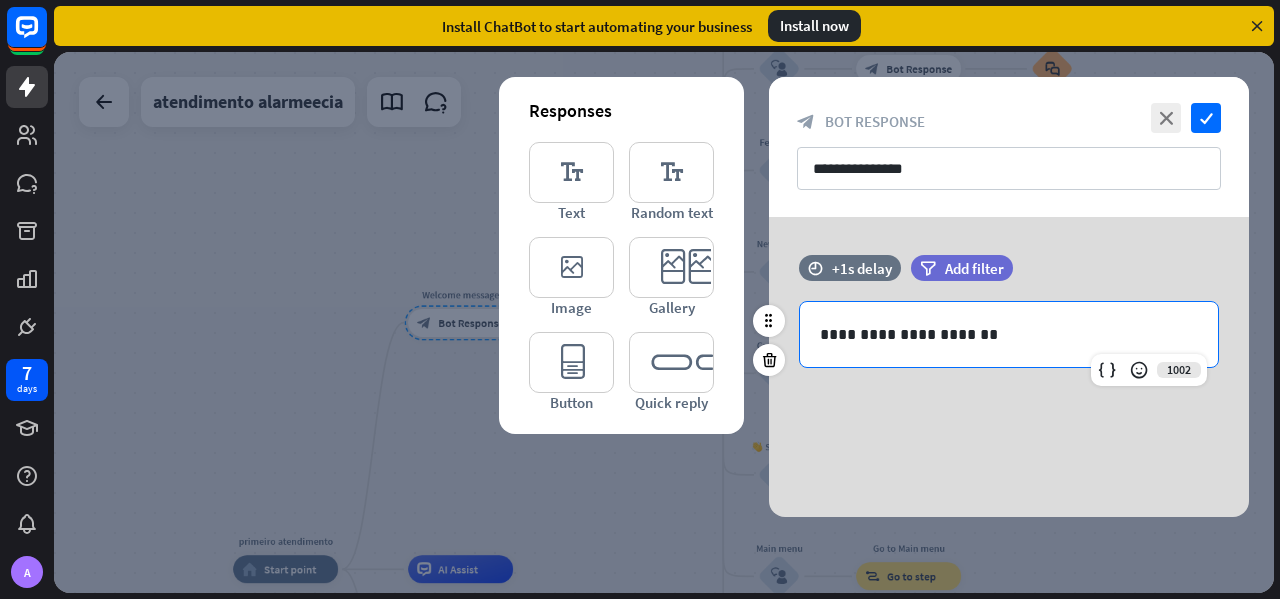 type 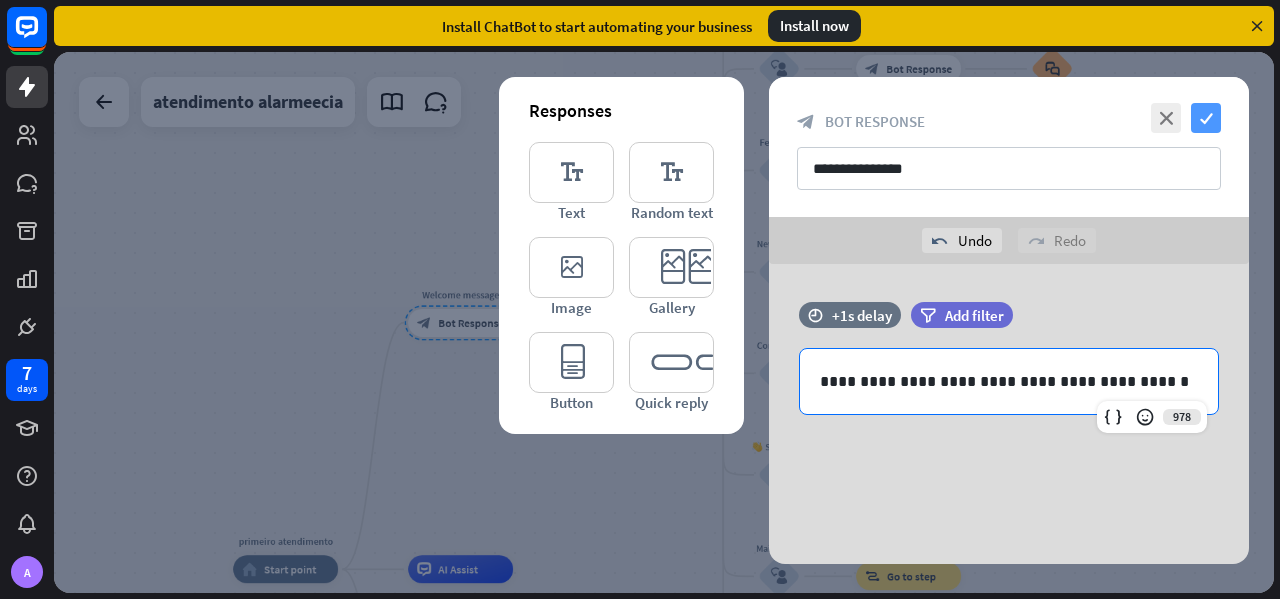 click on "check" at bounding box center [1206, 118] 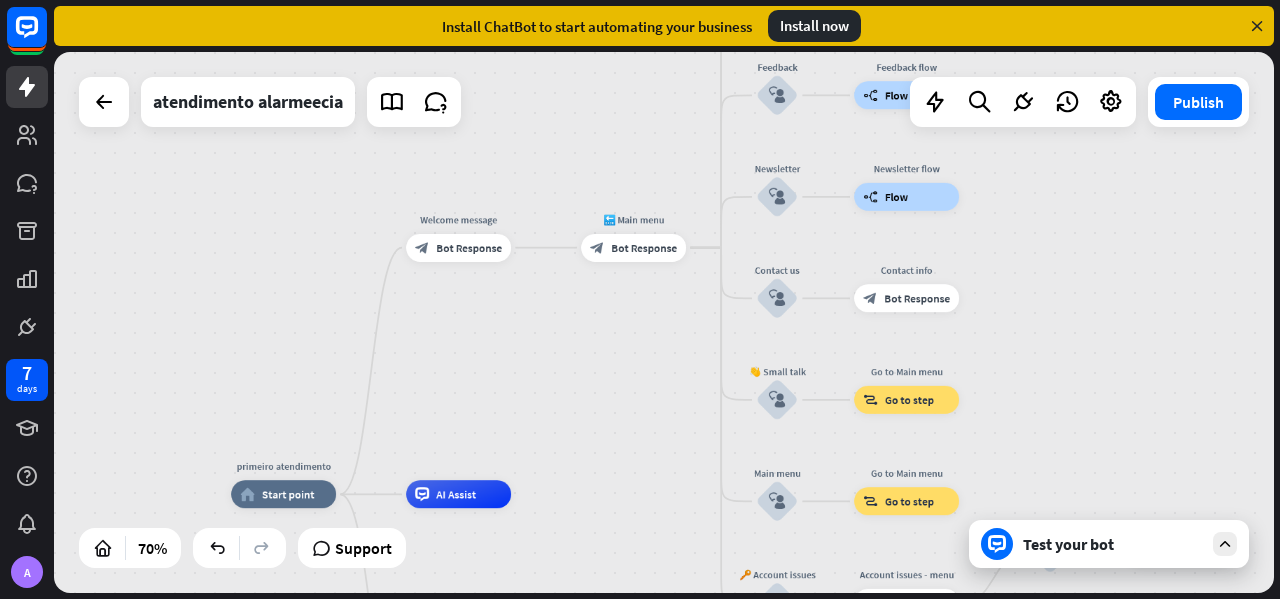 drag, startPoint x: 603, startPoint y: 437, endPoint x: 586, endPoint y: 391, distance: 49.0408 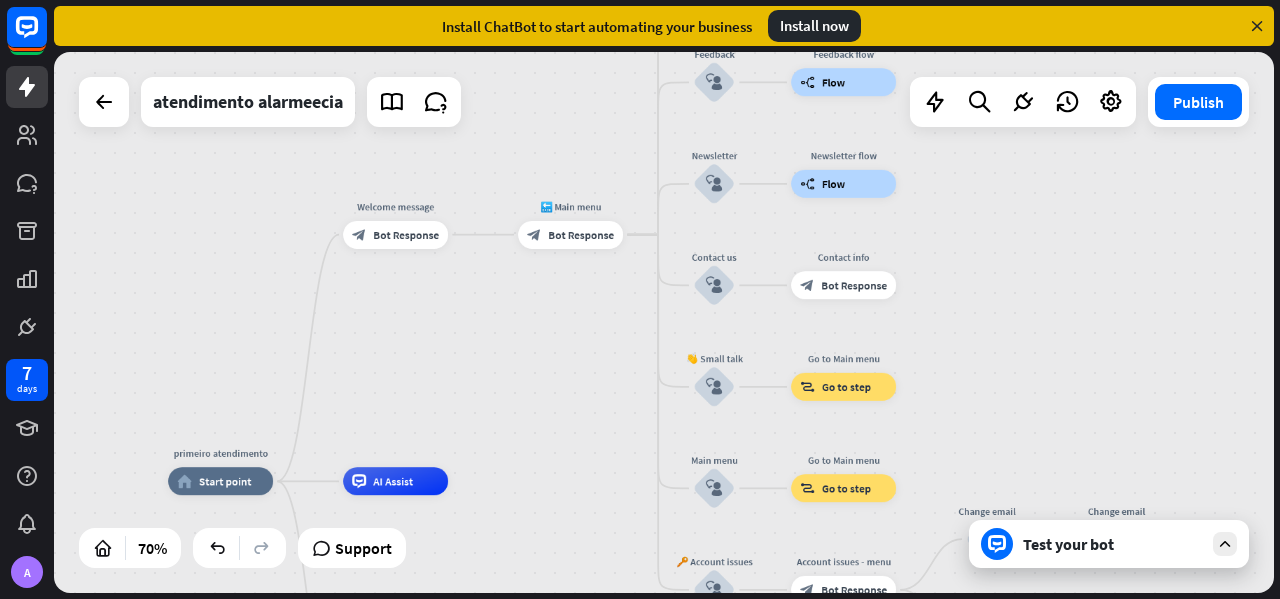 drag, startPoint x: 541, startPoint y: 451, endPoint x: 488, endPoint y: 458, distance: 53.460266 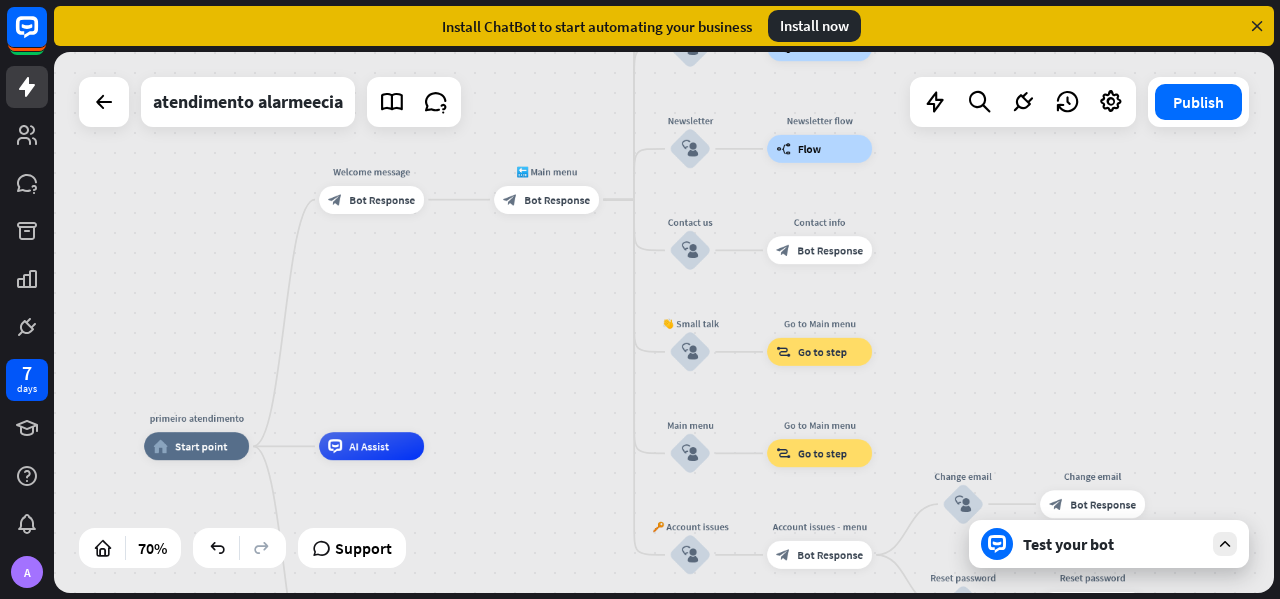 drag, startPoint x: 488, startPoint y: 458, endPoint x: 444, endPoint y: 401, distance: 72.00694 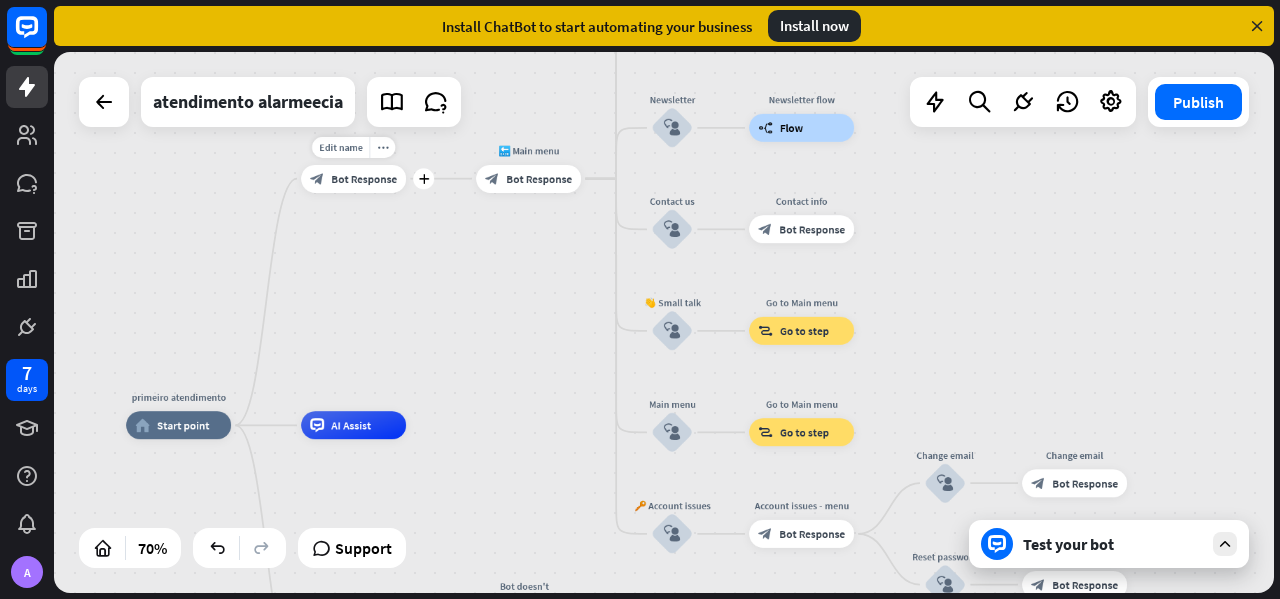 click on "block_bot_response   Bot Response" at bounding box center [353, 179] 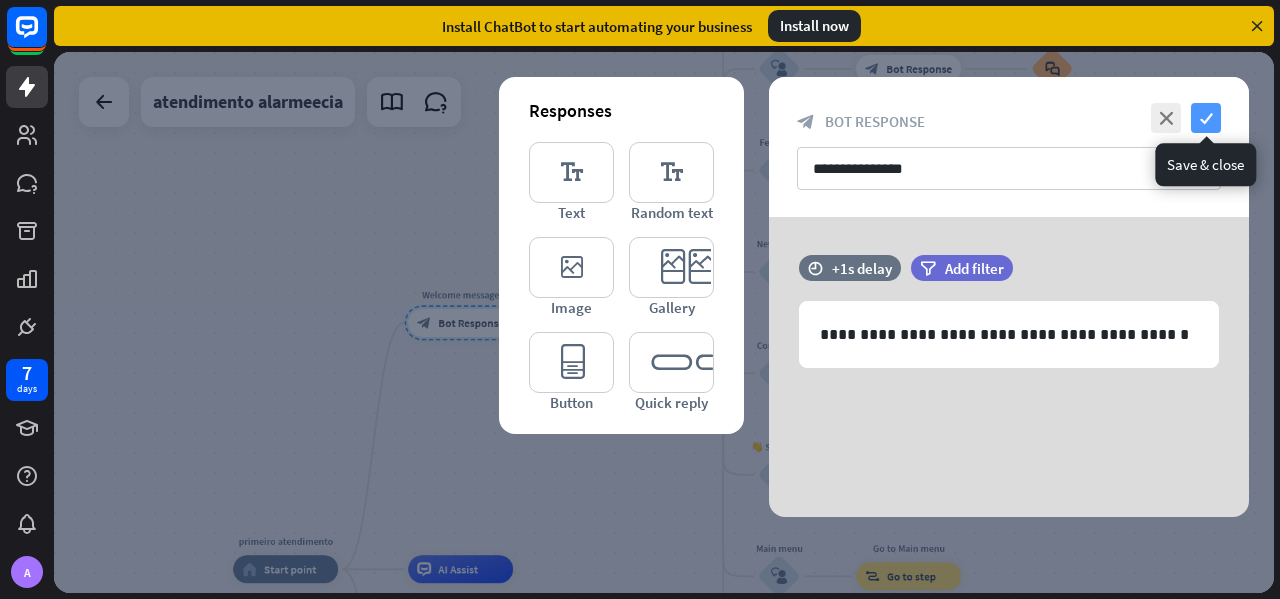 click on "check" at bounding box center [1206, 118] 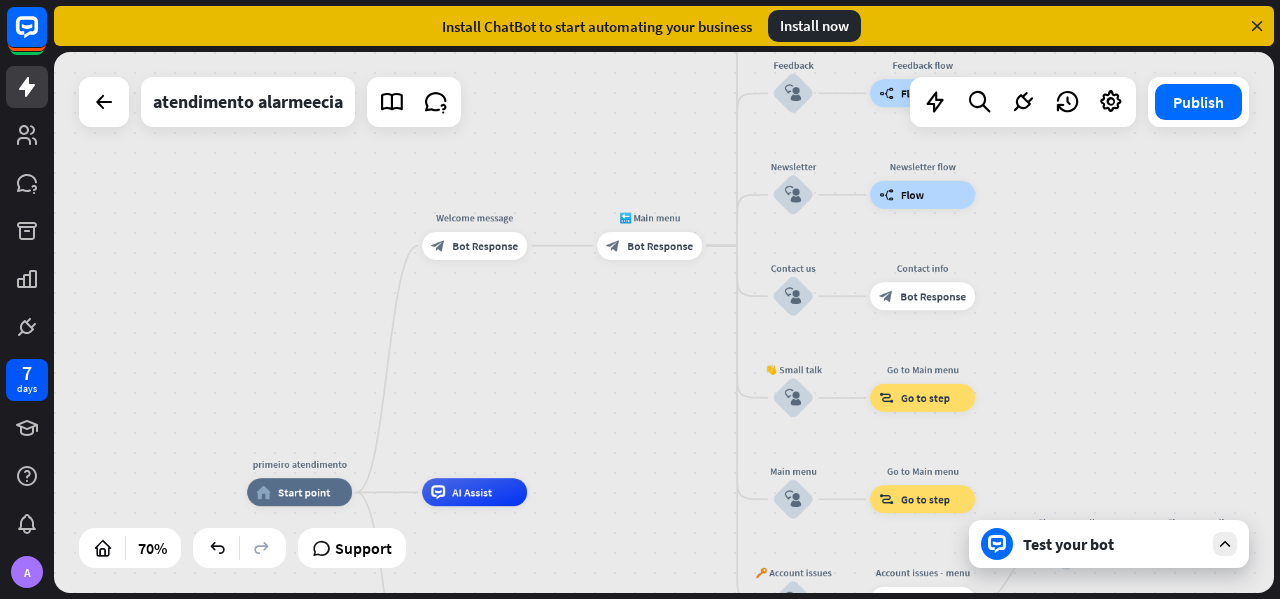 drag, startPoint x: 532, startPoint y: 437, endPoint x: 538, endPoint y: 349, distance: 88.20431 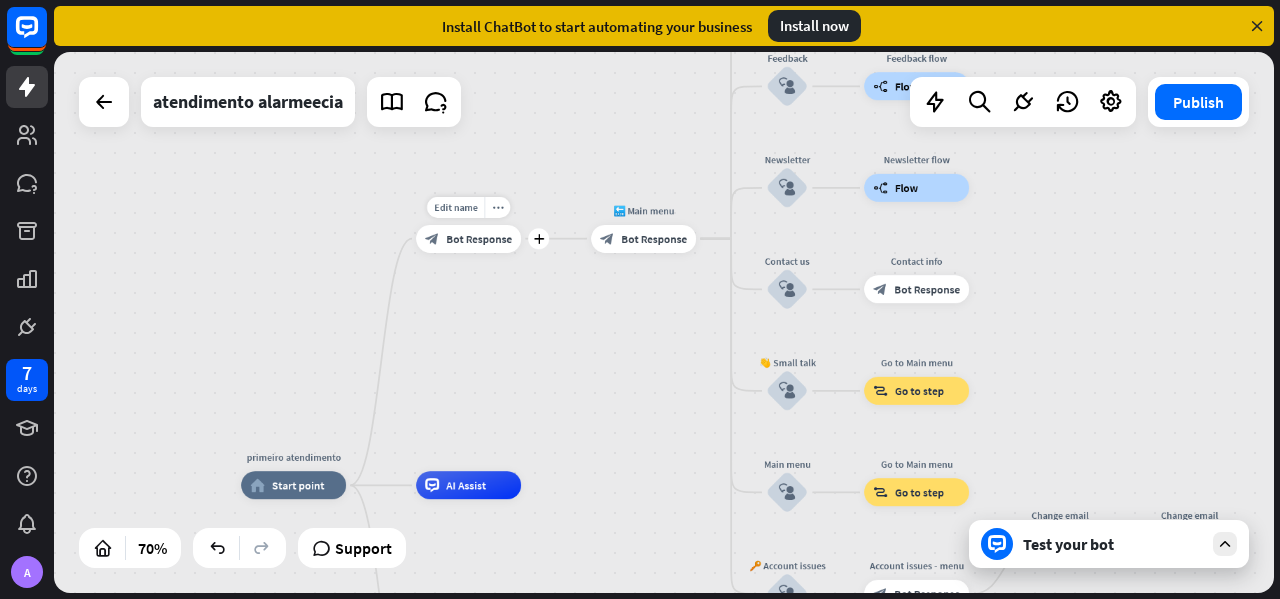 click on "Bot Response" at bounding box center [479, 239] 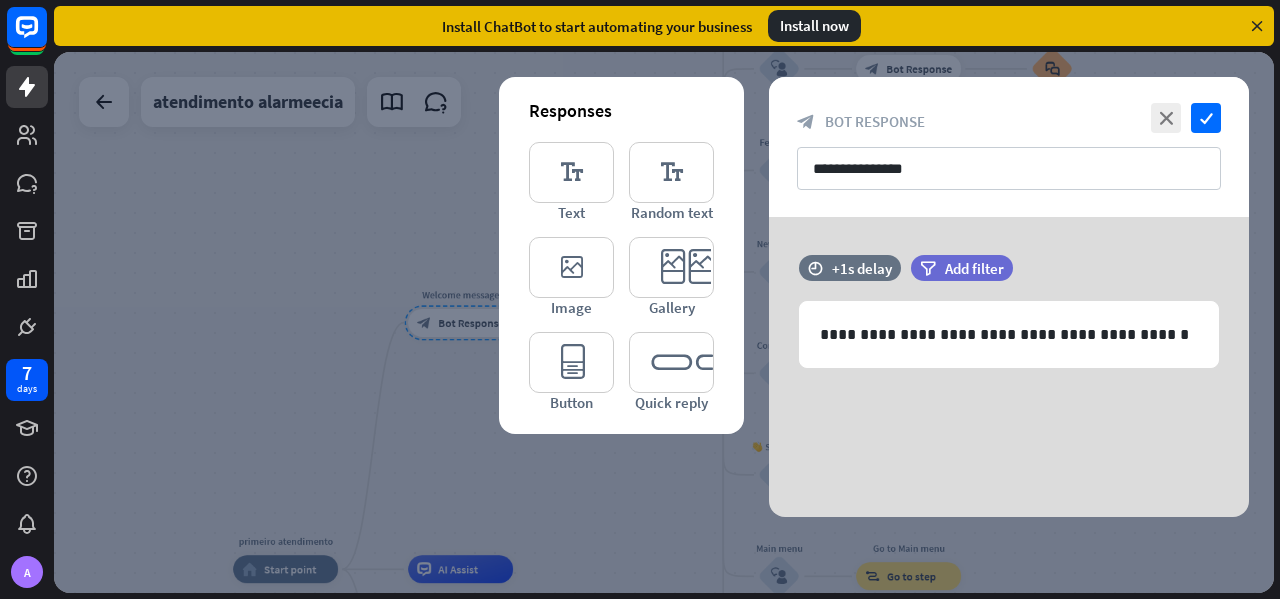 click at bounding box center (664, 322) 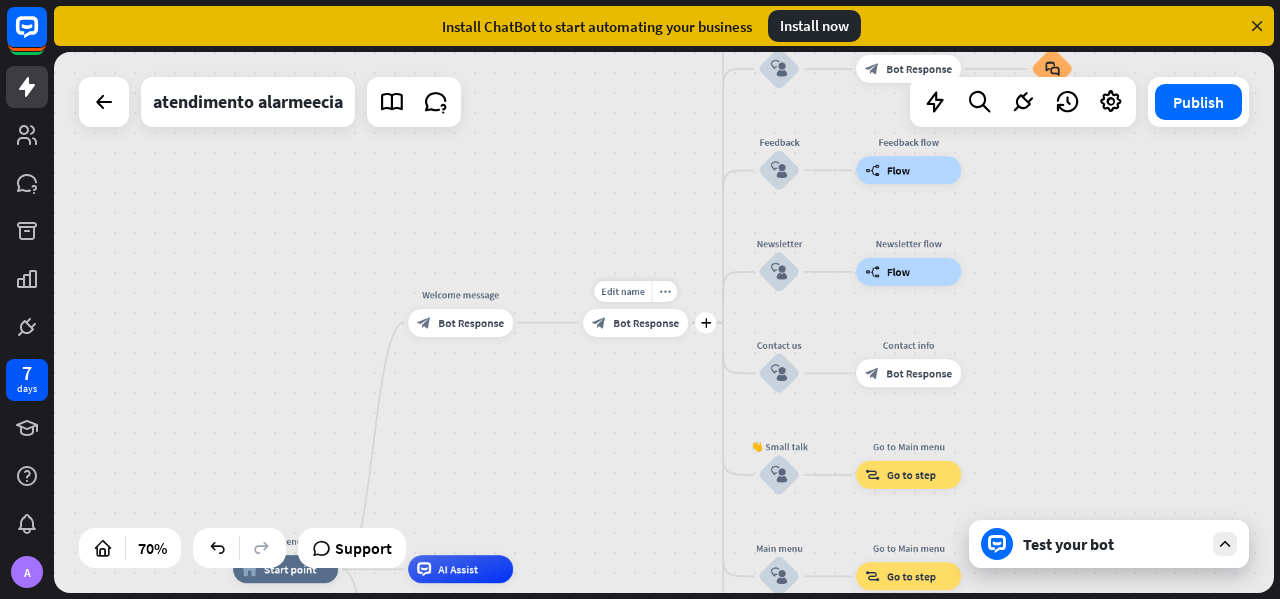 click on "block_bot_response   Bot Response" at bounding box center (635, 323) 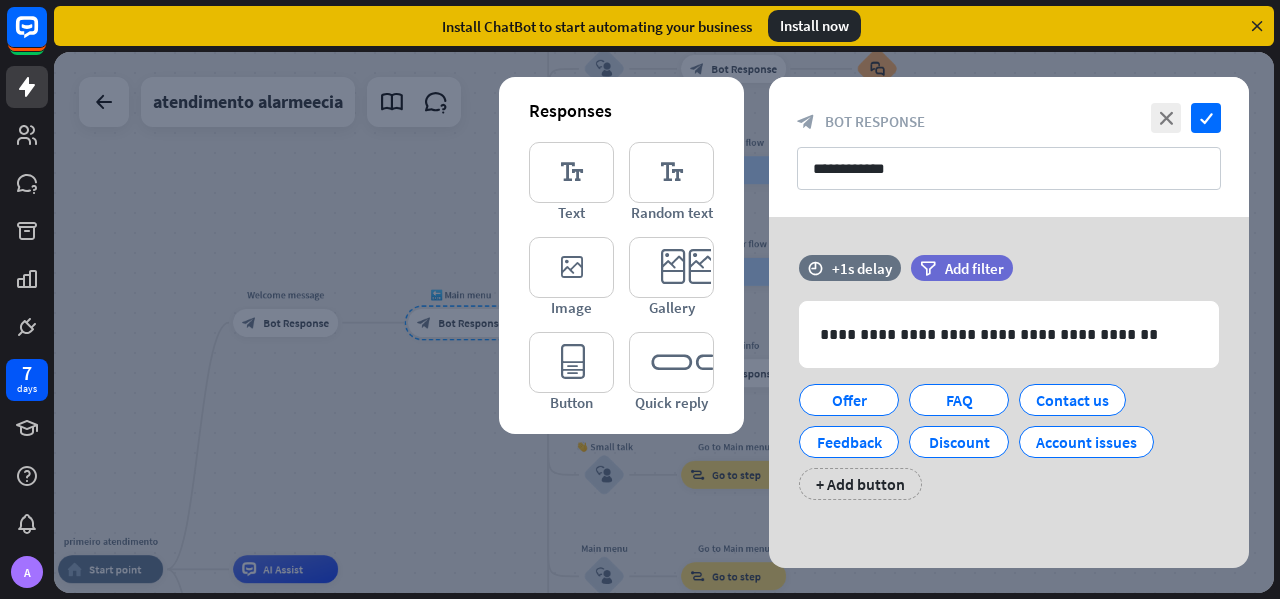 click at bounding box center (664, 322) 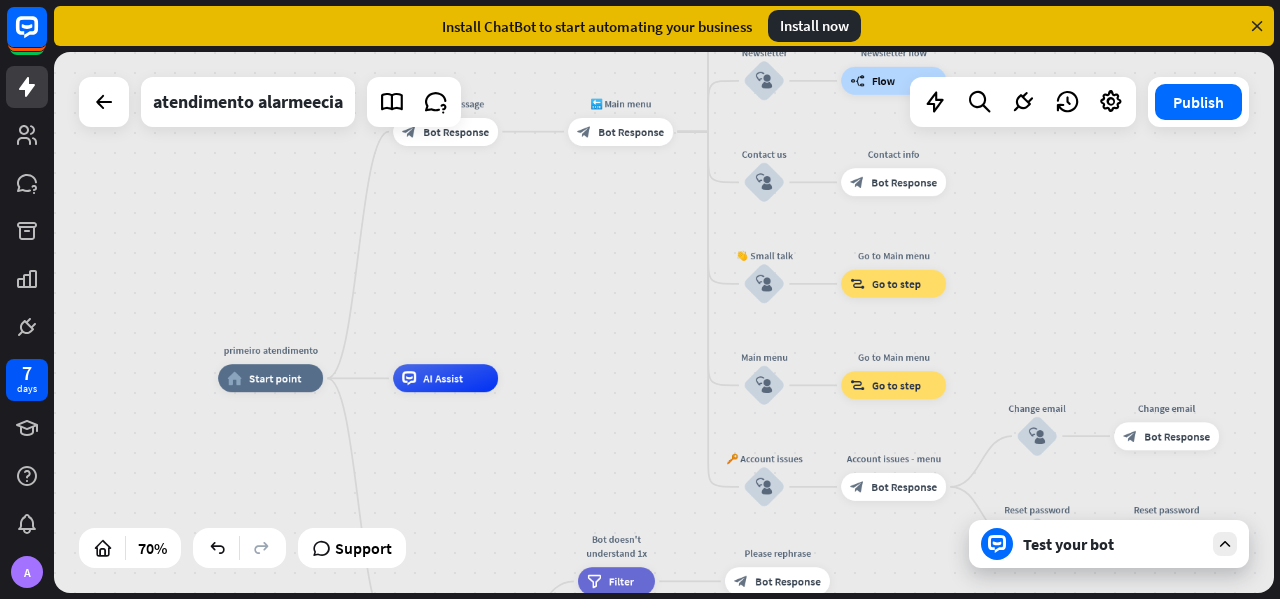drag, startPoint x: 420, startPoint y: 364, endPoint x: 476, endPoint y: 263, distance: 115.48593 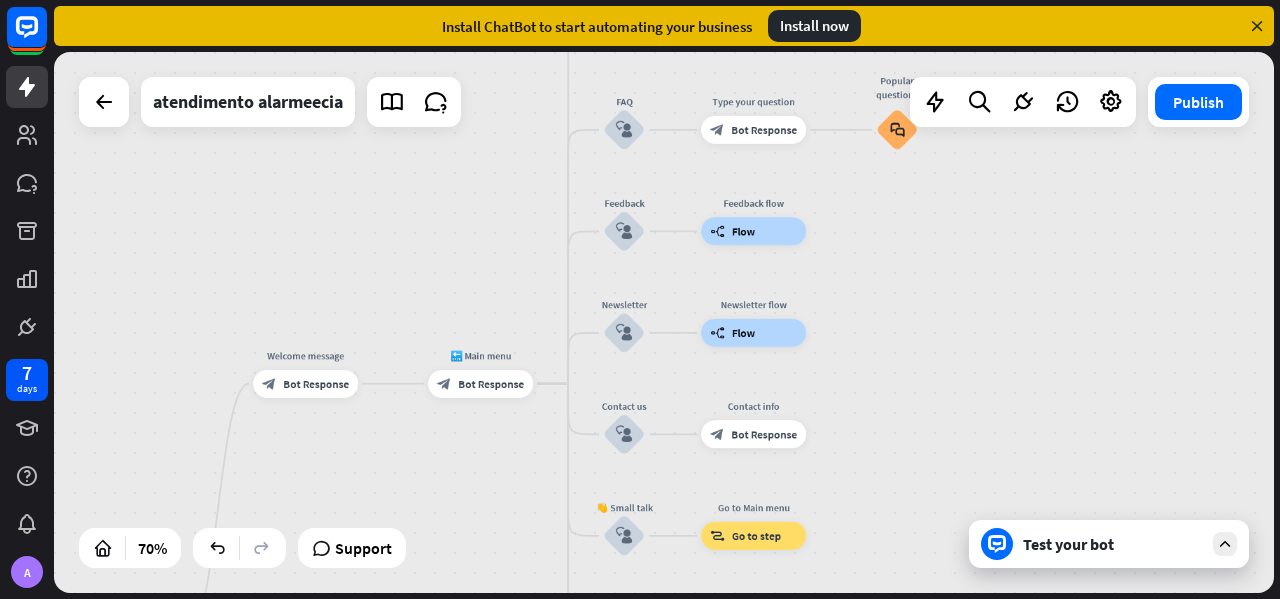 drag, startPoint x: 576, startPoint y: 324, endPoint x: 434, endPoint y: 551, distance: 267.7555 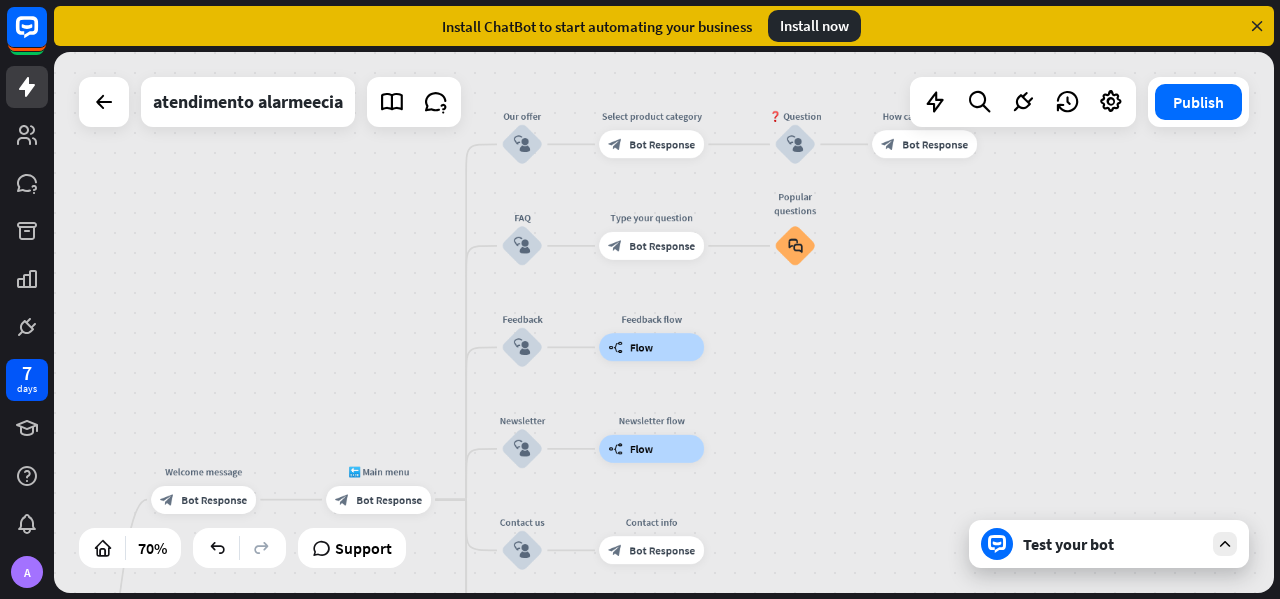 drag, startPoint x: 409, startPoint y: 267, endPoint x: 370, endPoint y: 330, distance: 74.094536 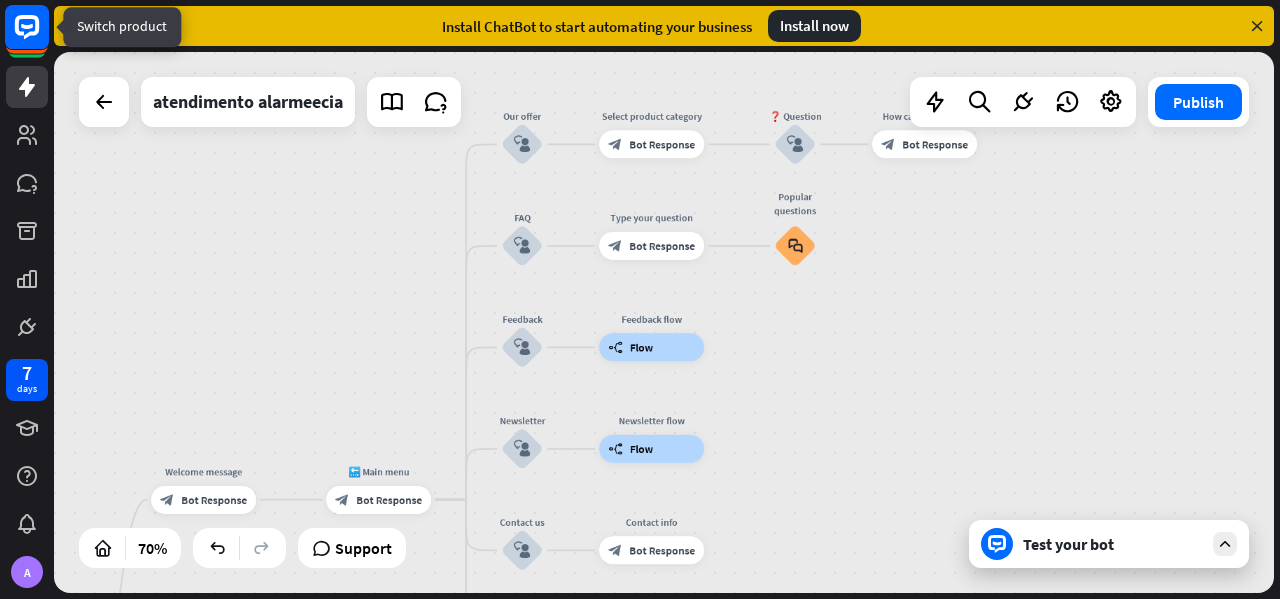 click 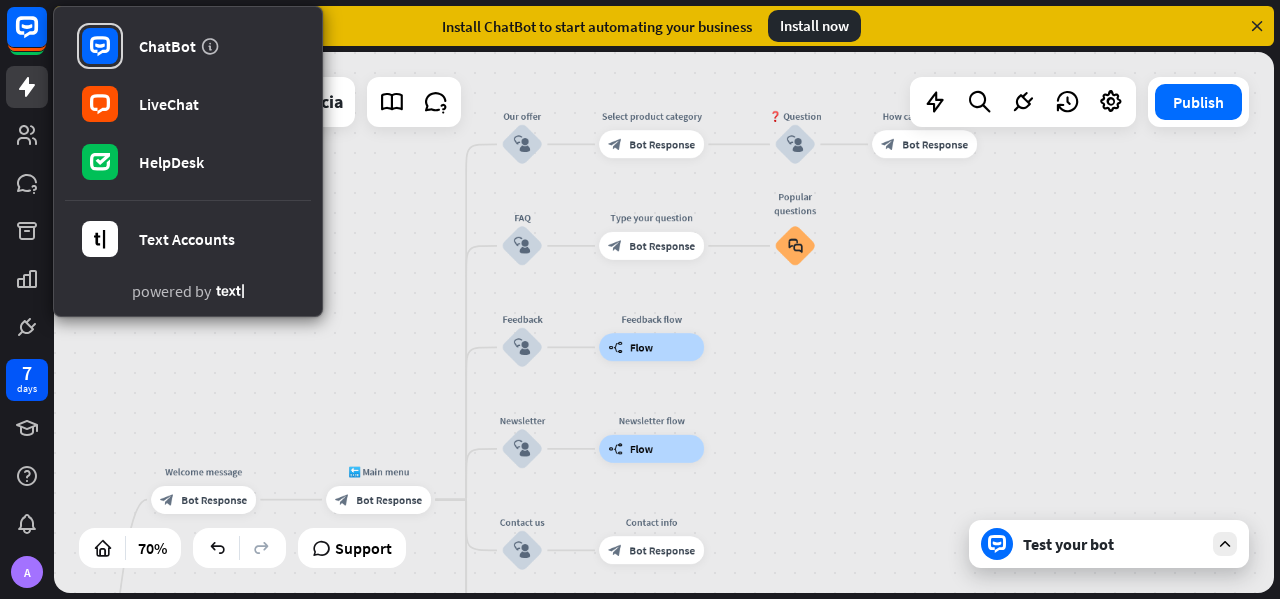 click on "primeiro atendimento   home_2   Start point                 Welcome message   block_bot_response   Bot Response                 🔙 Main menu   block_bot_response   Bot Response                 Our offer   block_user_input                 Select product category   block_bot_response   Bot Response                 ❓ Question   block_user_input                 How can I help you?   block_bot_response   Bot Response                 FAQ   block_user_input                 Type your question   block_bot_response   Bot Response                 Popular questions   block_faq                 Feedback   block_user_input                 Feedback flow   builder_tree   Flow                 Newsletter   block_user_input                 Newsletter flow   builder_tree   Flow                 Contact us   block_user_input                 Contact info   block_bot_response   Bot Response                 👋 Small talk   block_user_input                 Go to Main menu   block_goto   Go to step" at bounding box center [664, 322] 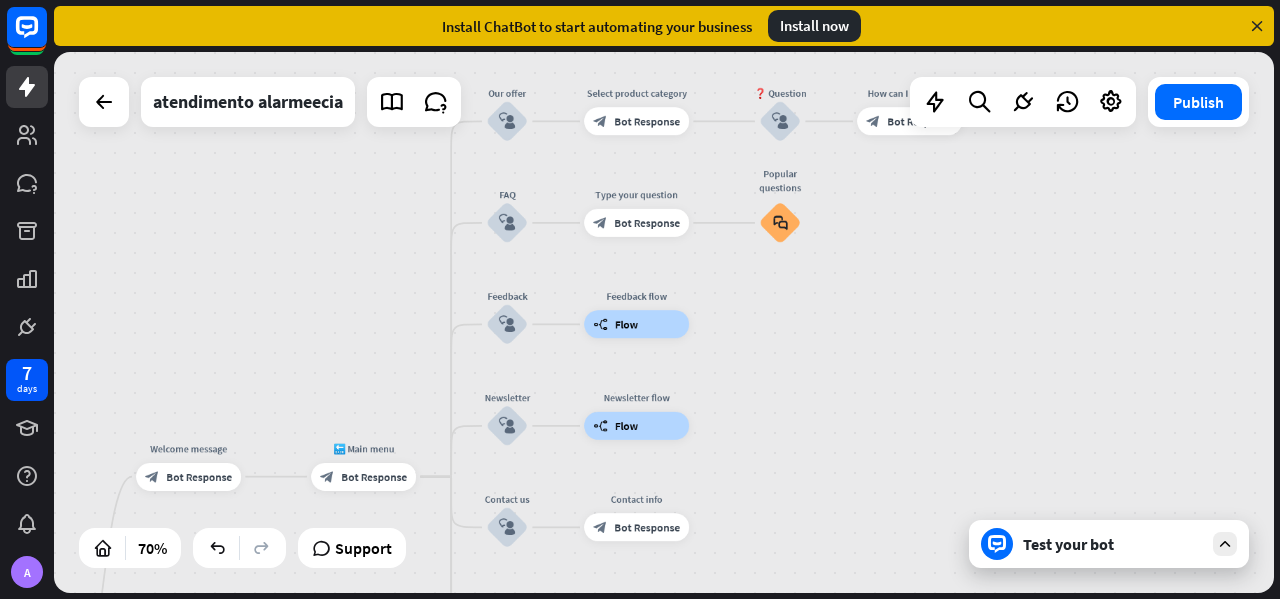 drag, startPoint x: 943, startPoint y: 465, endPoint x: 1052, endPoint y: 497, distance: 113.600174 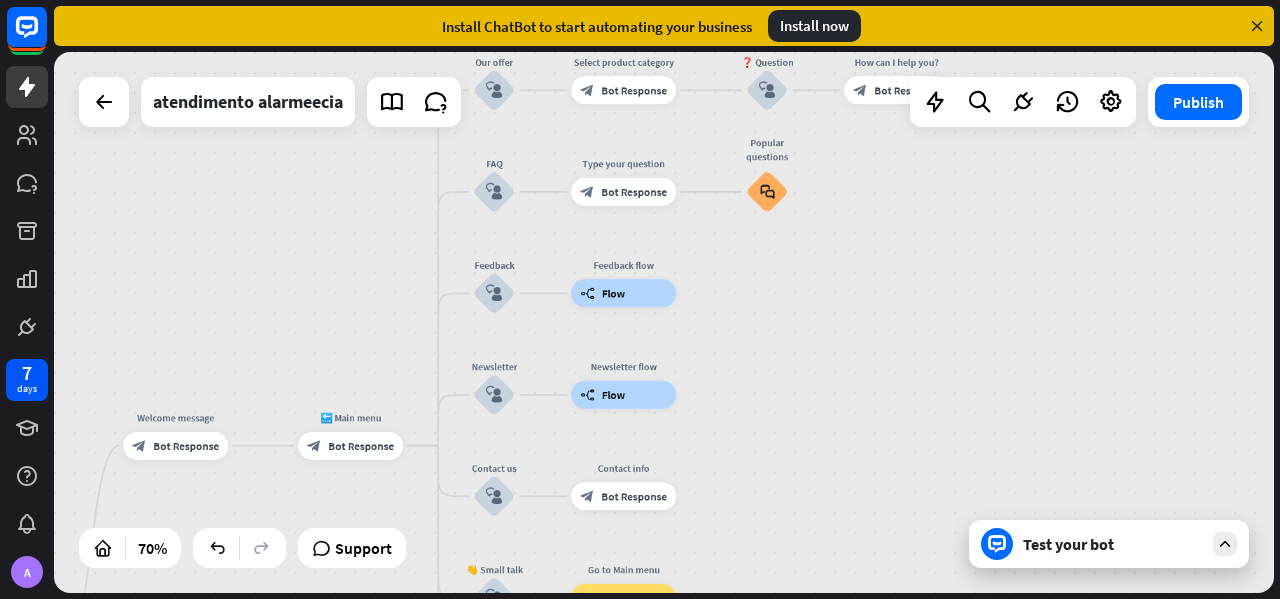 click at bounding box center (1225, 544) 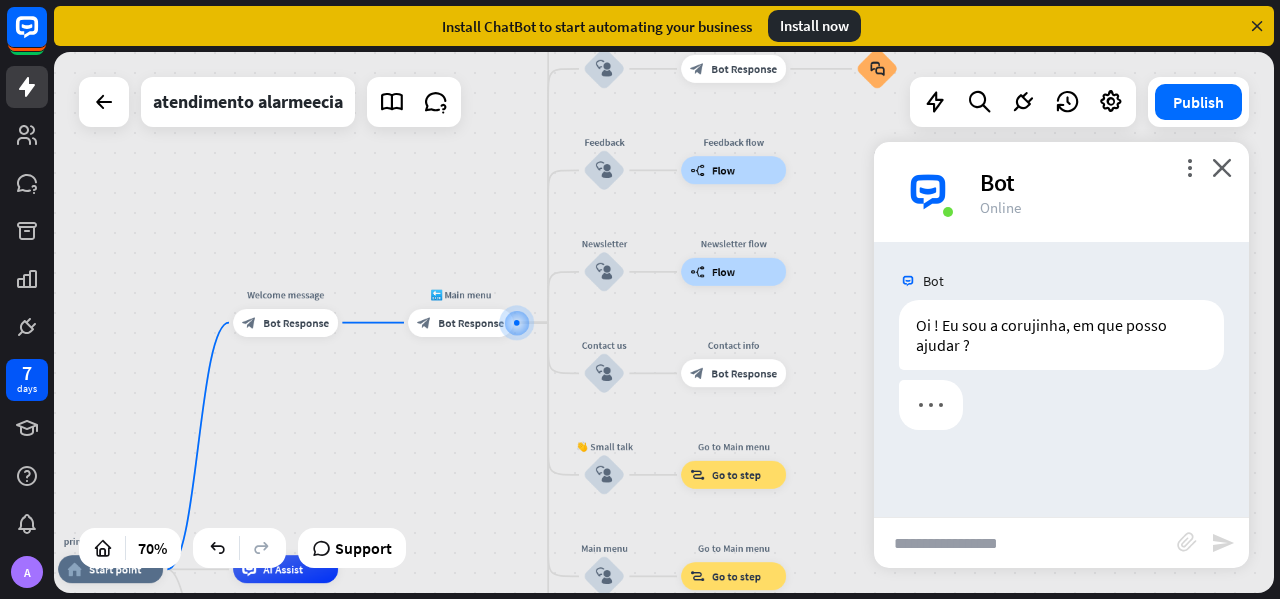 click at bounding box center [1025, 543] 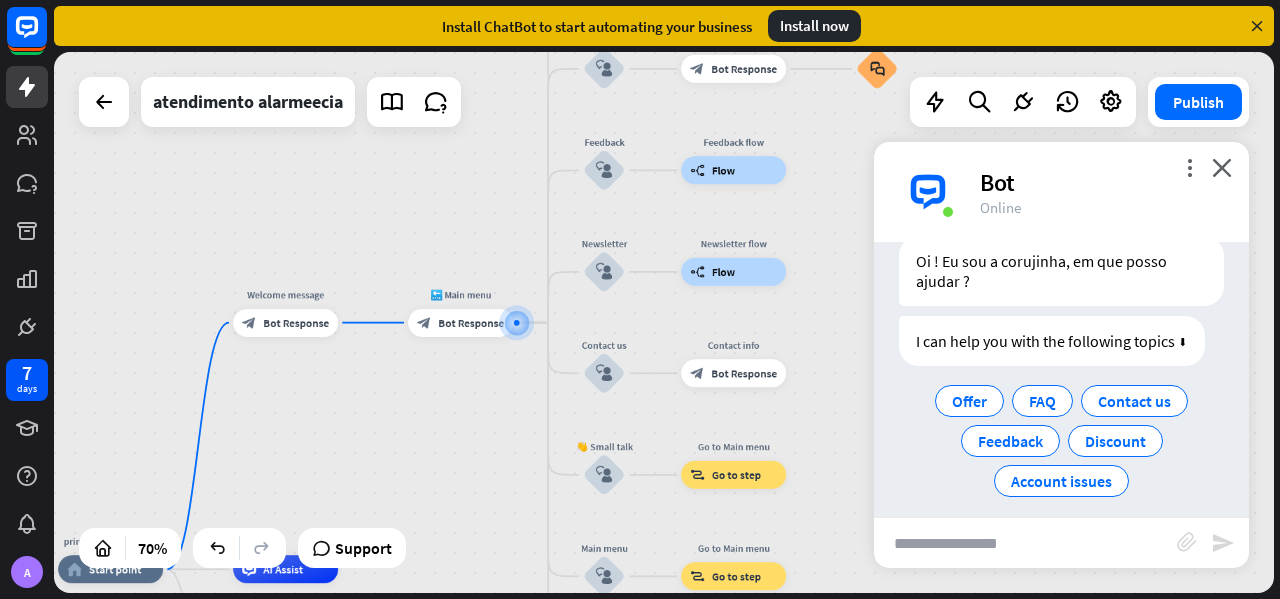 scroll, scrollTop: 77, scrollLeft: 0, axis: vertical 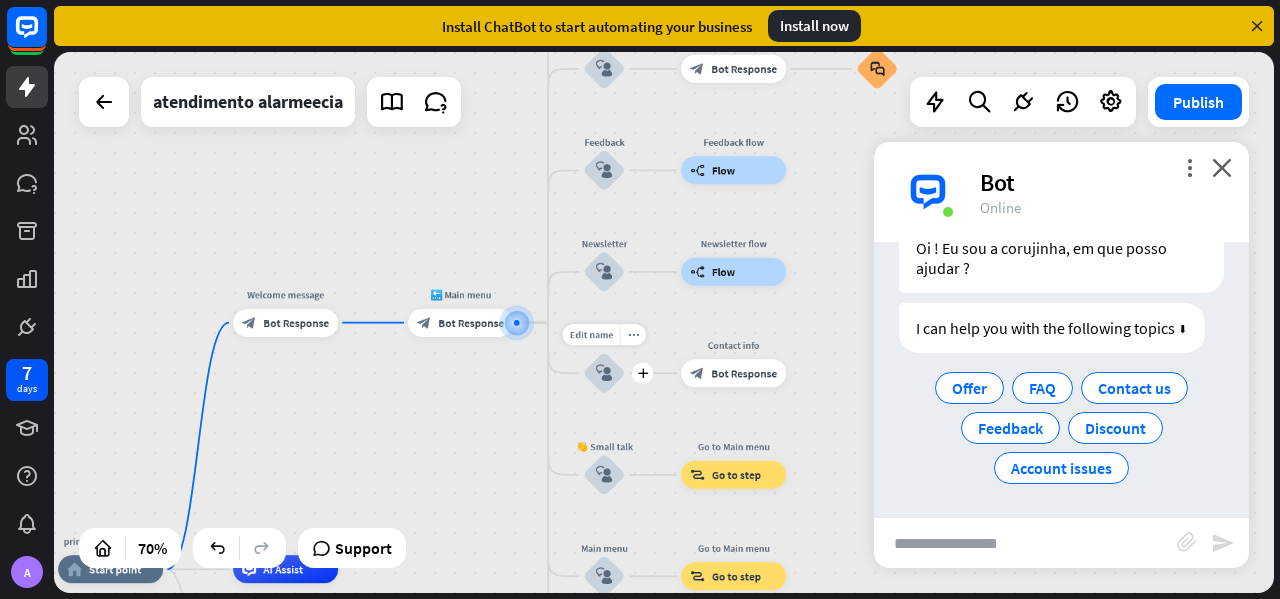 click on "block_user_input" at bounding box center [604, 373] 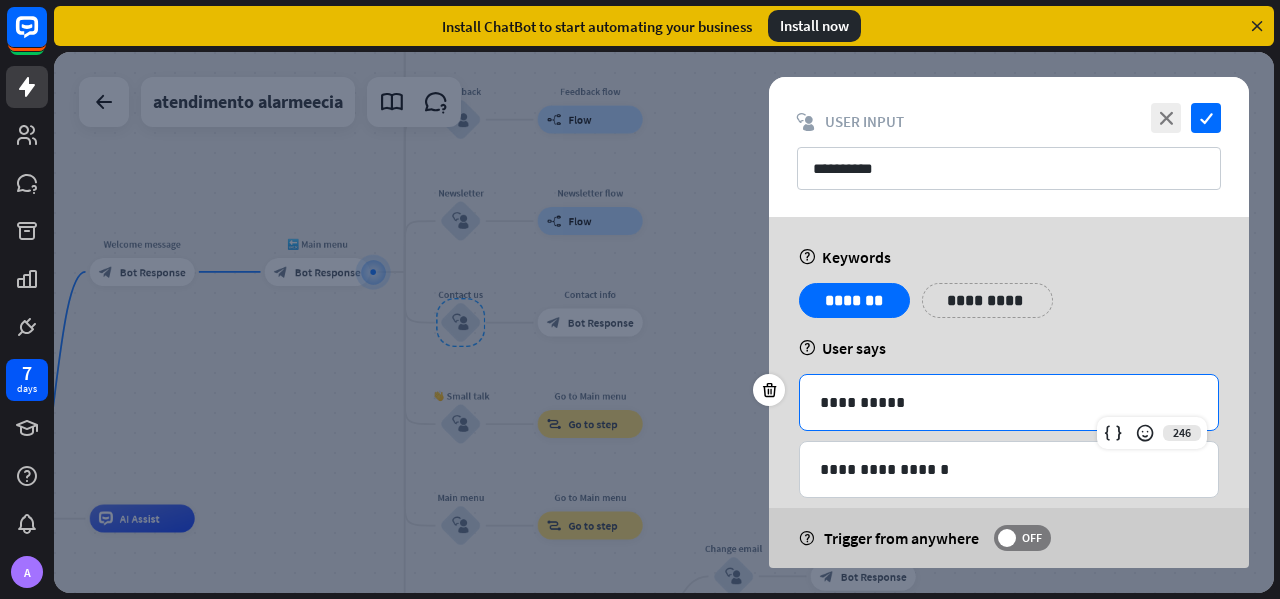 drag, startPoint x: 924, startPoint y: 403, endPoint x: 913, endPoint y: 404, distance: 11.045361 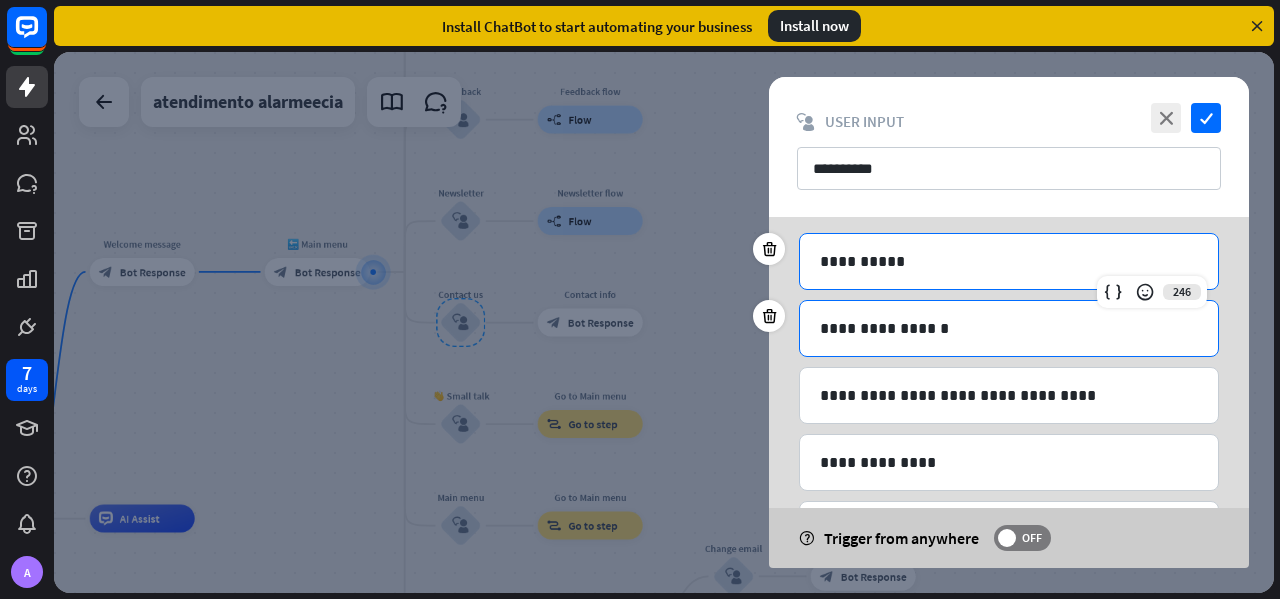 scroll, scrollTop: 226, scrollLeft: 0, axis: vertical 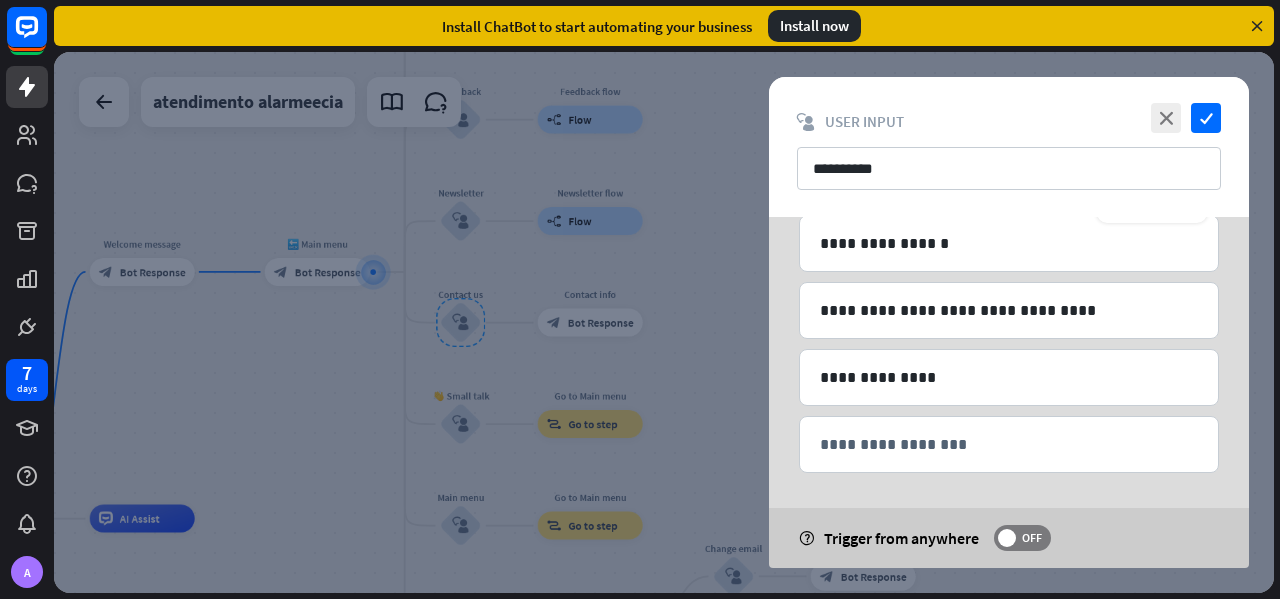 click at bounding box center [664, 322] 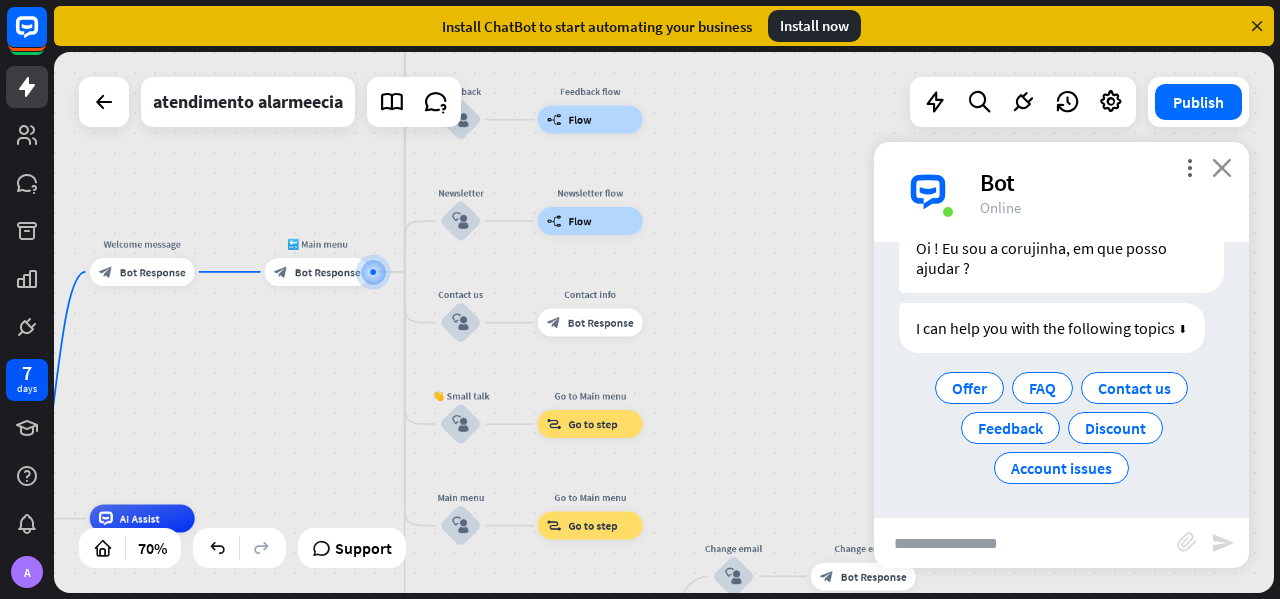 click on "close" at bounding box center [1222, 167] 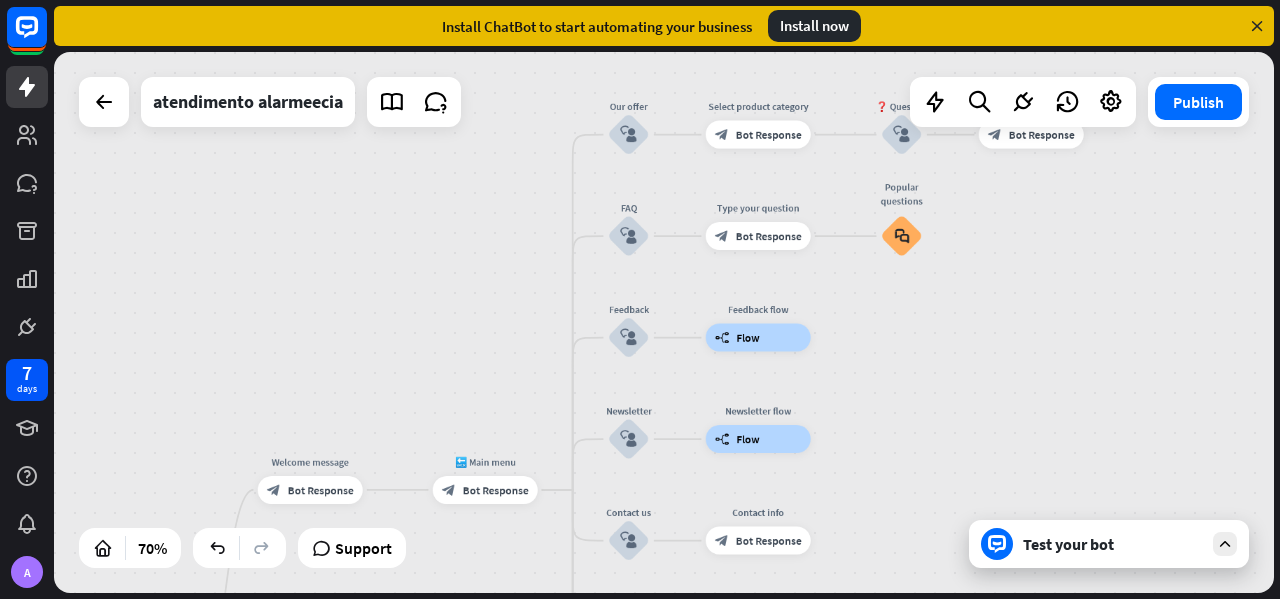 drag, startPoint x: 818, startPoint y: 227, endPoint x: 974, endPoint y: 411, distance: 241.23018 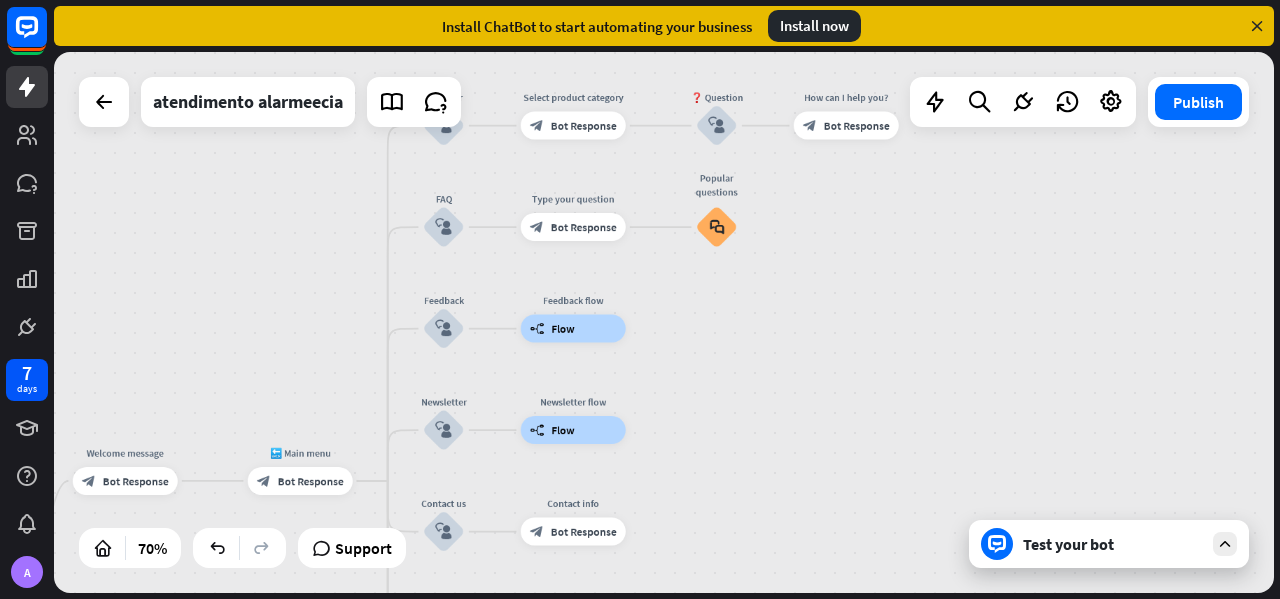 drag, startPoint x: 928, startPoint y: 339, endPoint x: 764, endPoint y: 302, distance: 168.12198 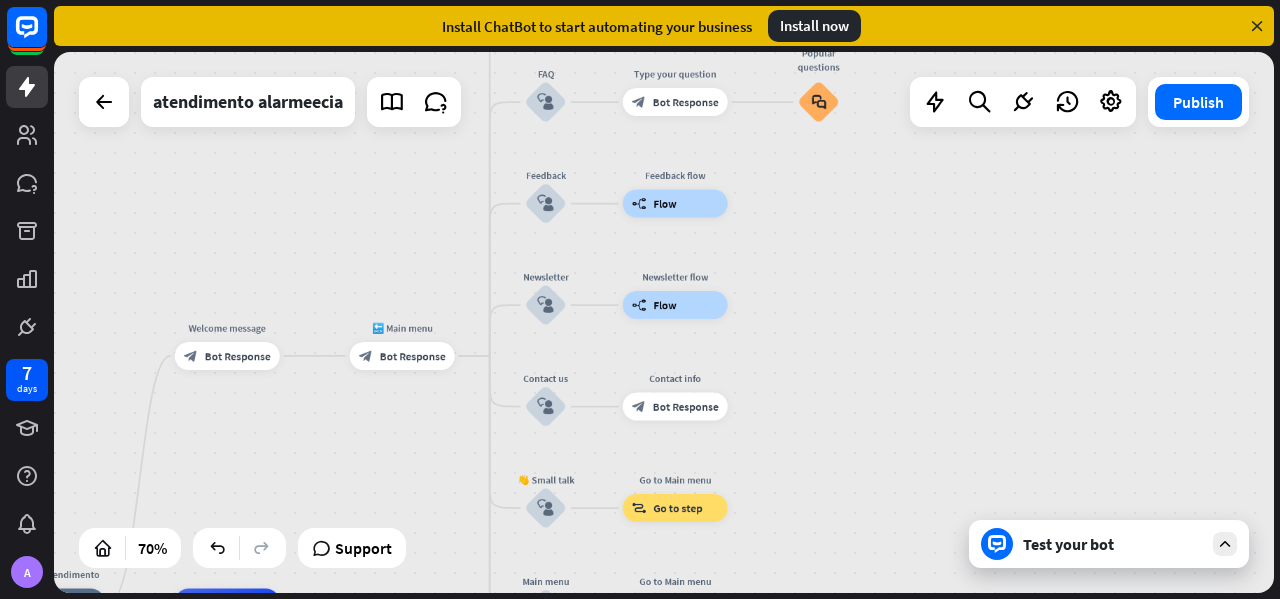 drag, startPoint x: 315, startPoint y: 357, endPoint x: 374, endPoint y: 234, distance: 136.41847 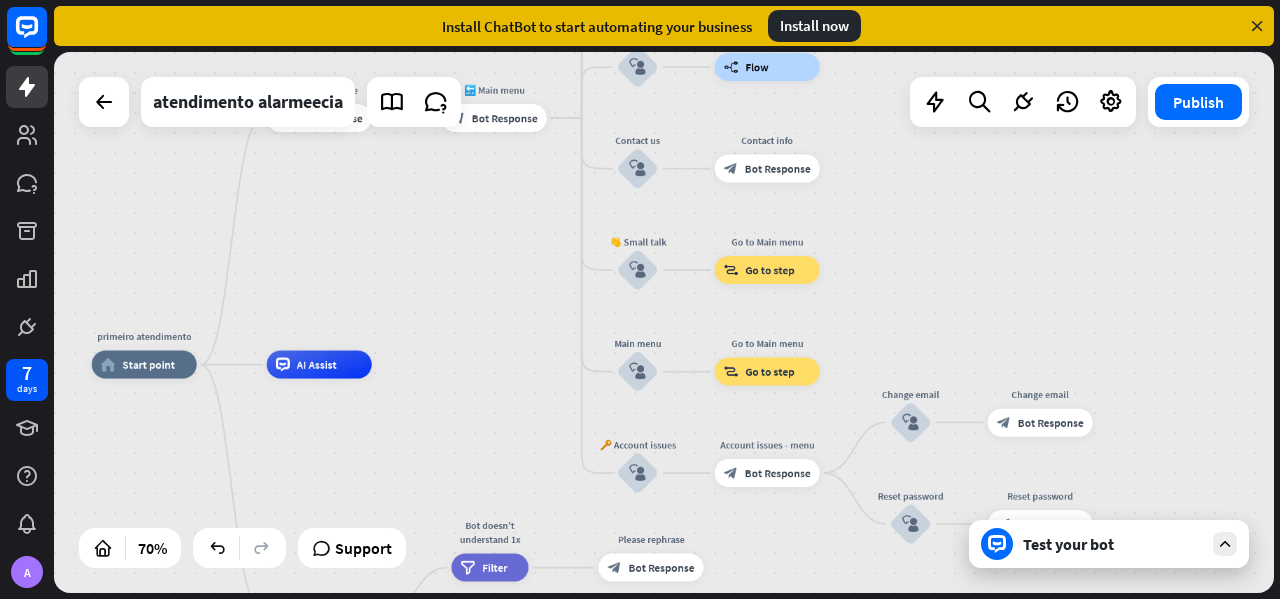 drag, startPoint x: 328, startPoint y: 431, endPoint x: 474, endPoint y: 195, distance: 277.51035 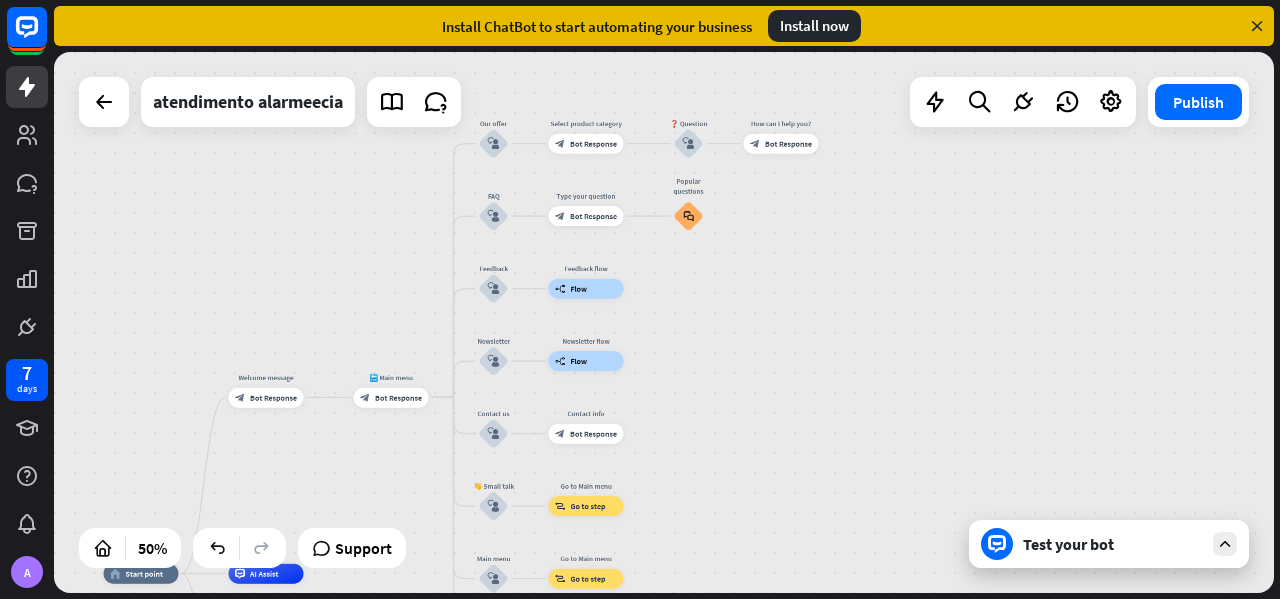 drag, startPoint x: 516, startPoint y: 275, endPoint x: 402, endPoint y: 491, distance: 244.2376 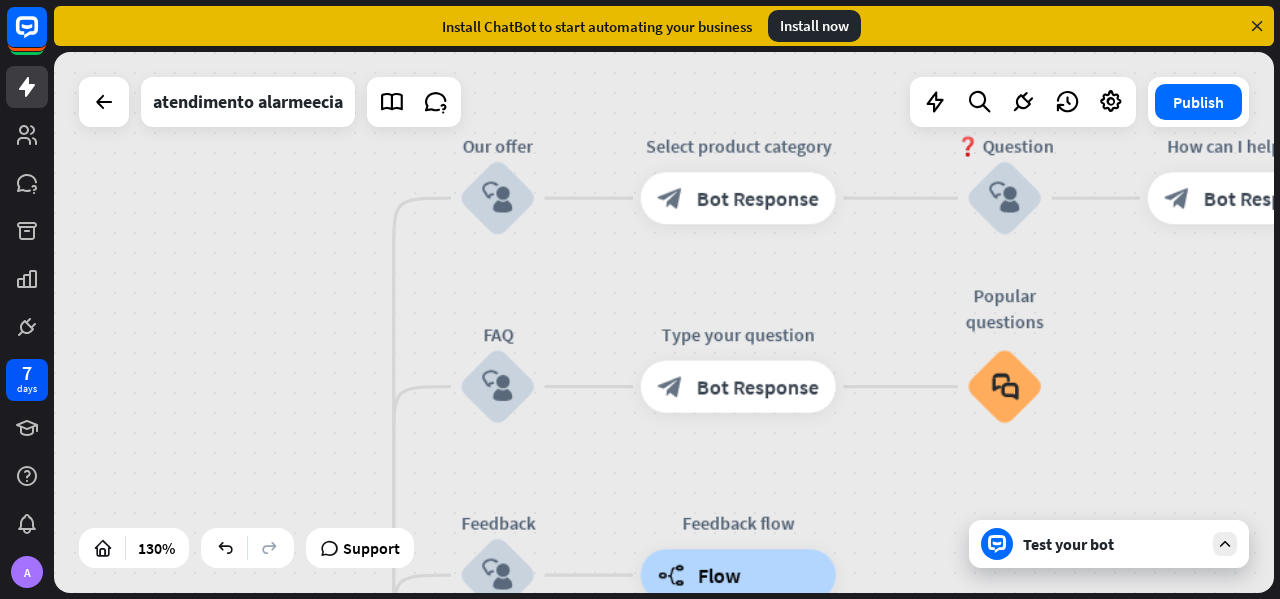 drag, startPoint x: 434, startPoint y: 211, endPoint x: 356, endPoint y: 427, distance: 229.65192 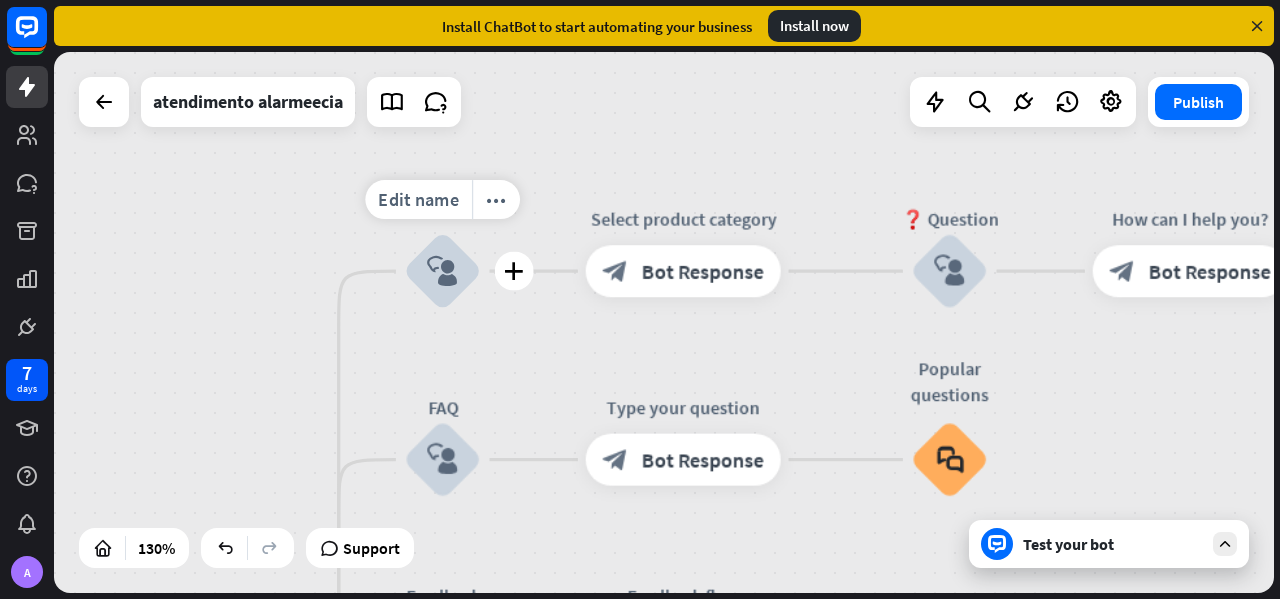 drag, startPoint x: 563, startPoint y: 290, endPoint x: 516, endPoint y: 341, distance: 69.354164 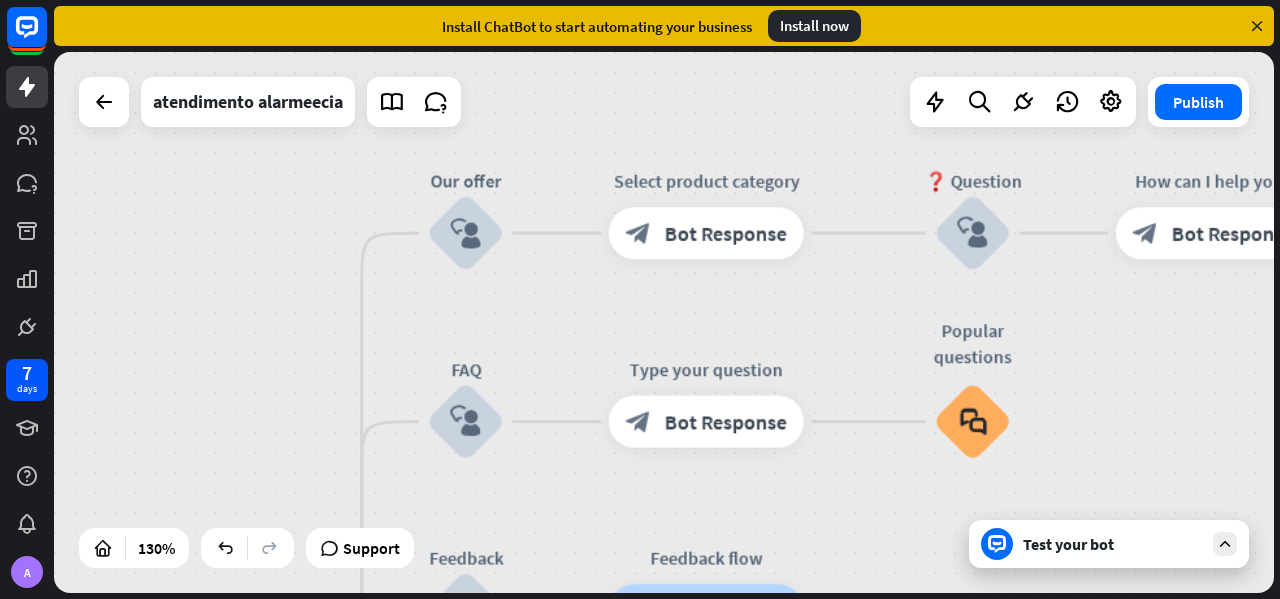 drag, startPoint x: 277, startPoint y: 345, endPoint x: 323, endPoint y: 285, distance: 75.60423 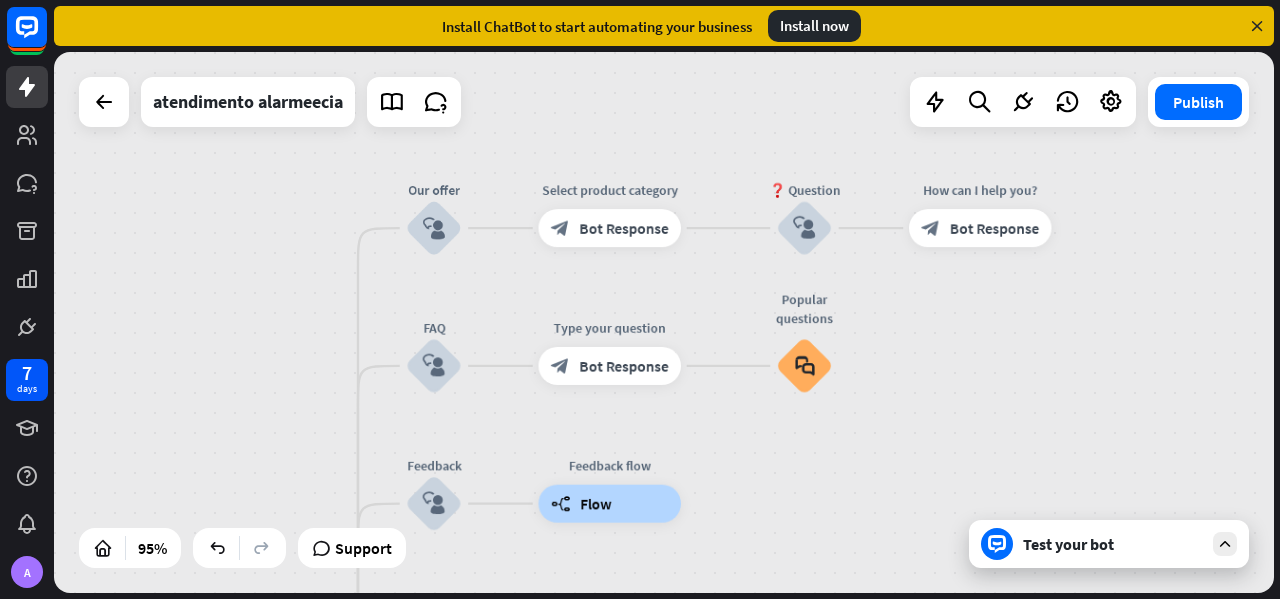 drag, startPoint x: 185, startPoint y: 355, endPoint x: 372, endPoint y: 260, distance: 209.74747 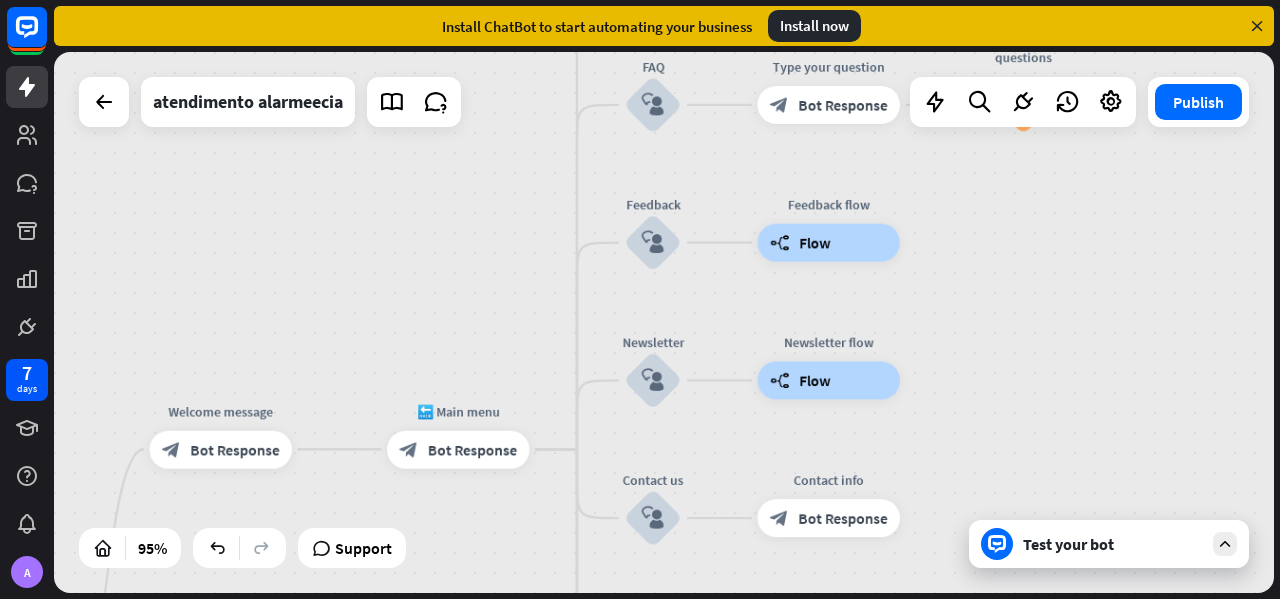 drag, startPoint x: 349, startPoint y: 349, endPoint x: 432, endPoint y: 165, distance: 201.85391 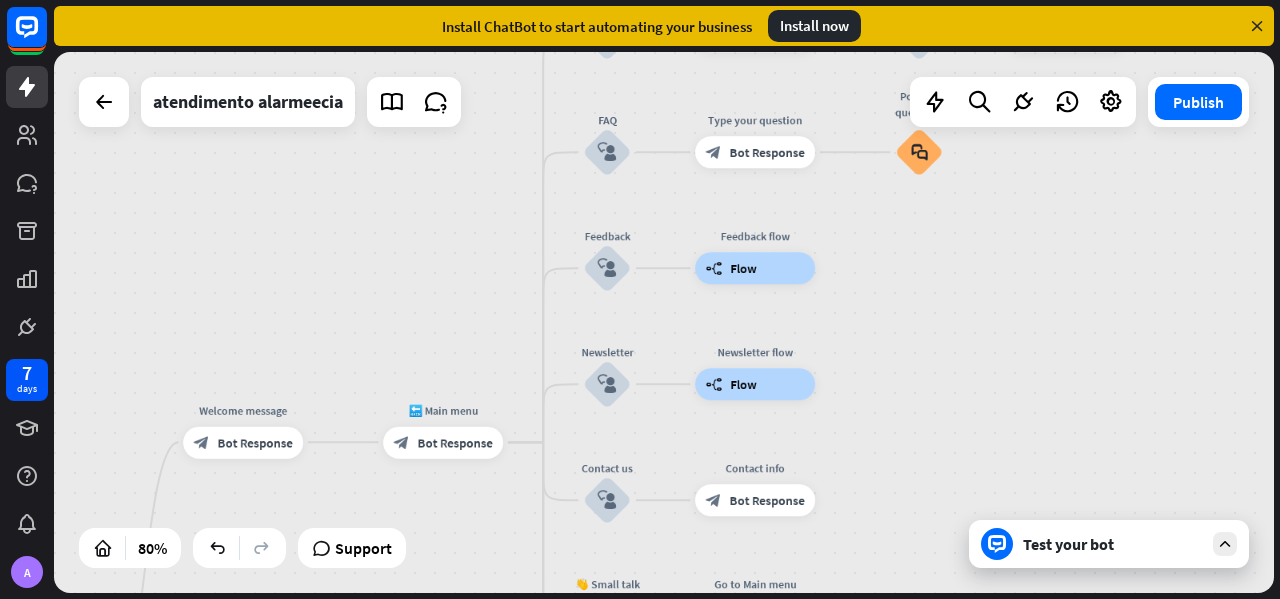 drag, startPoint x: 402, startPoint y: 309, endPoint x: 412, endPoint y: 251, distance: 58.855755 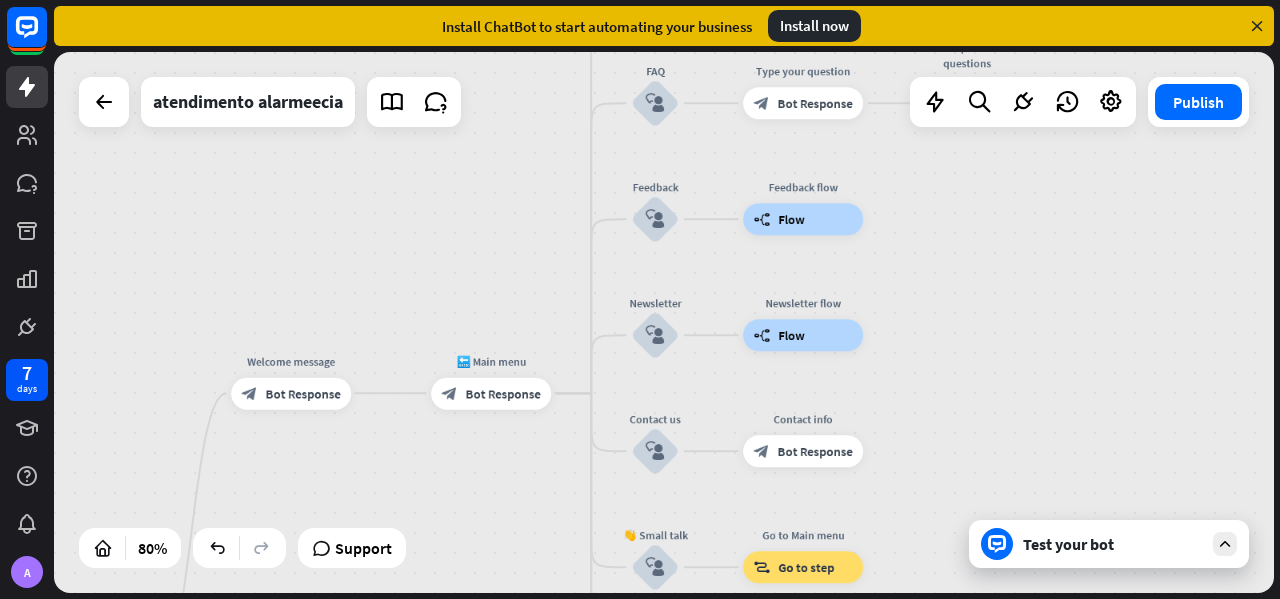 drag, startPoint x: 398, startPoint y: 263, endPoint x: 516, endPoint y: 138, distance: 171.89822 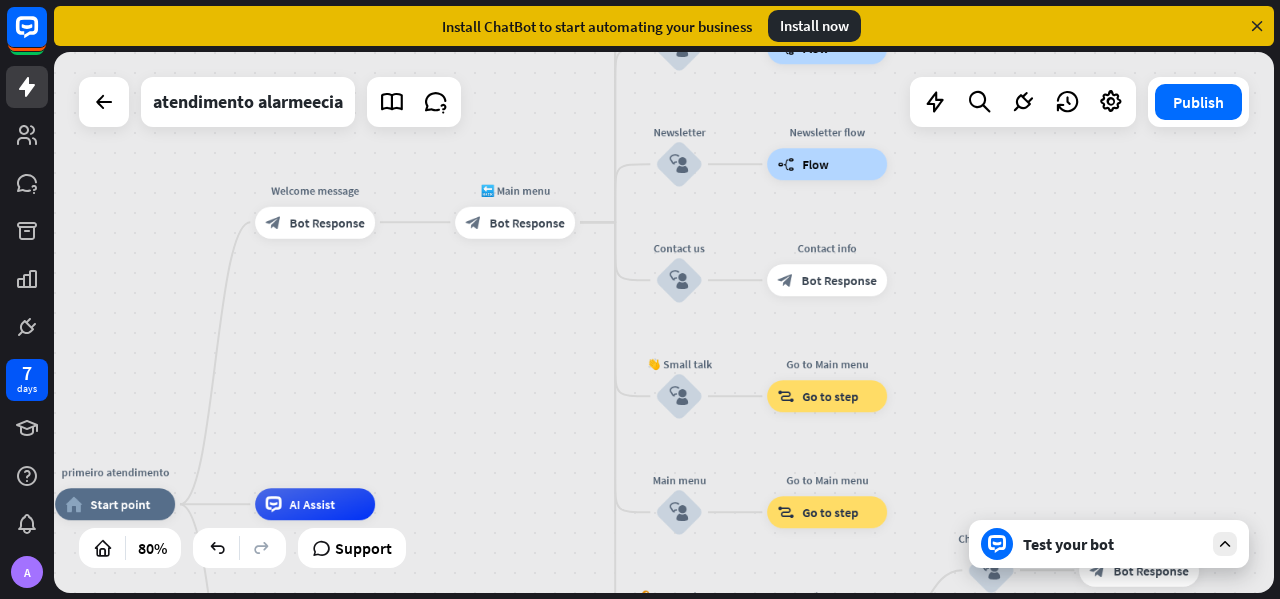 drag, startPoint x: 480, startPoint y: 401, endPoint x: 397, endPoint y: 272, distance: 153.39491 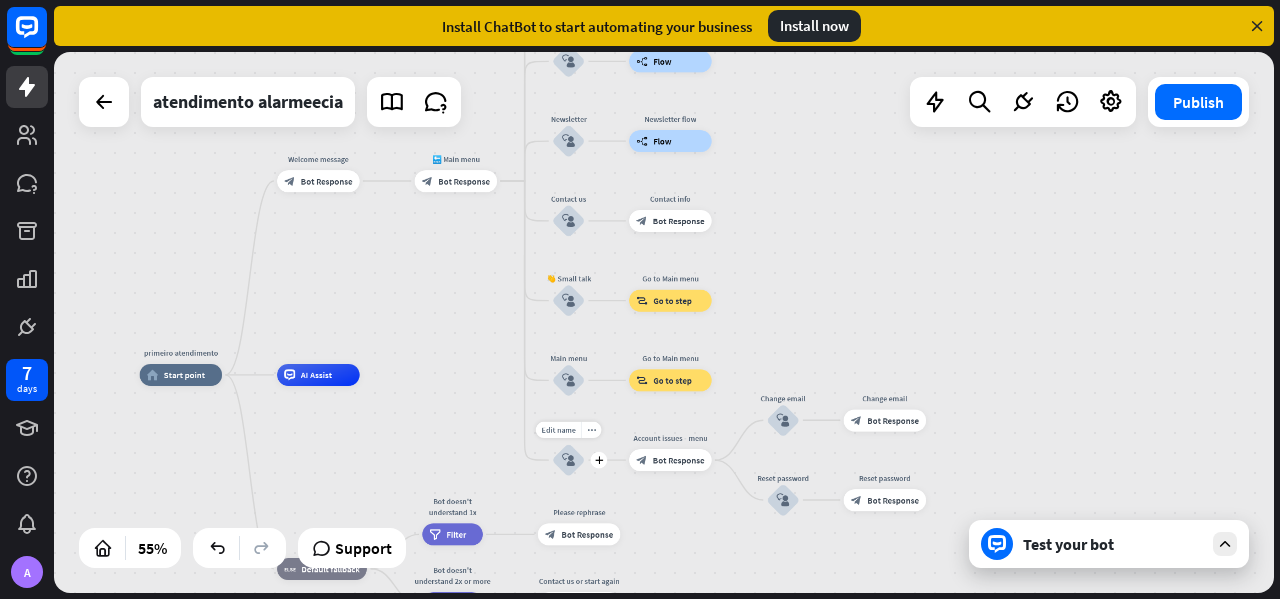 drag, startPoint x: 396, startPoint y: 311, endPoint x: 307, endPoint y: 179, distance: 159.20113 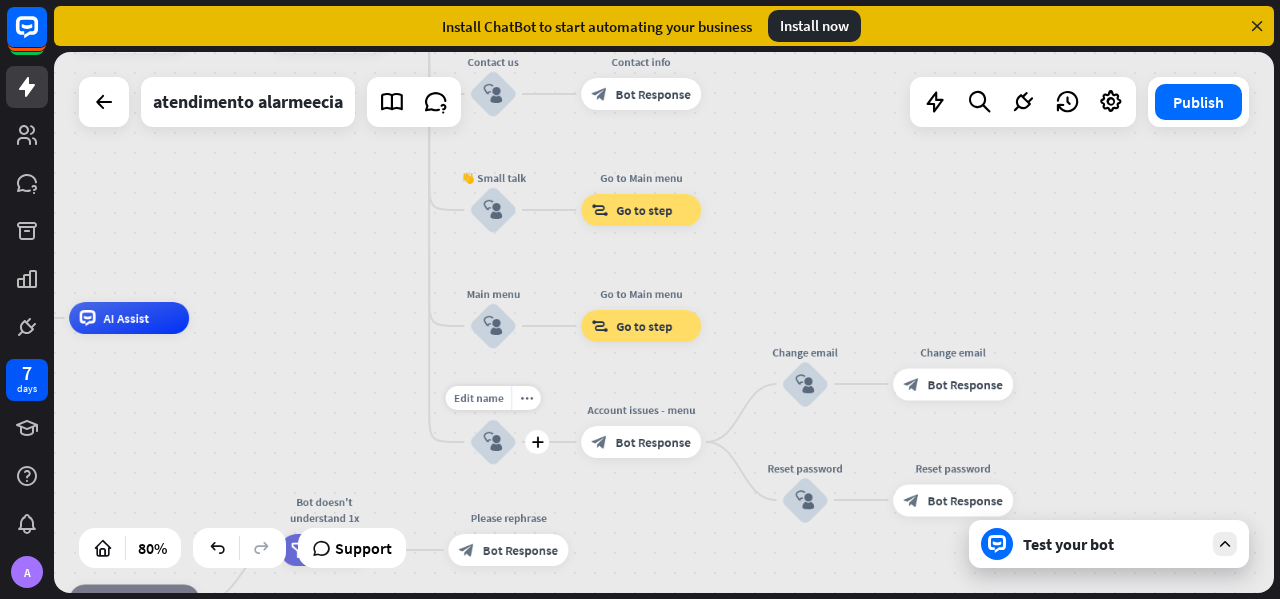 drag, startPoint x: 406, startPoint y: 265, endPoint x: 274, endPoint y: 454, distance: 230.532 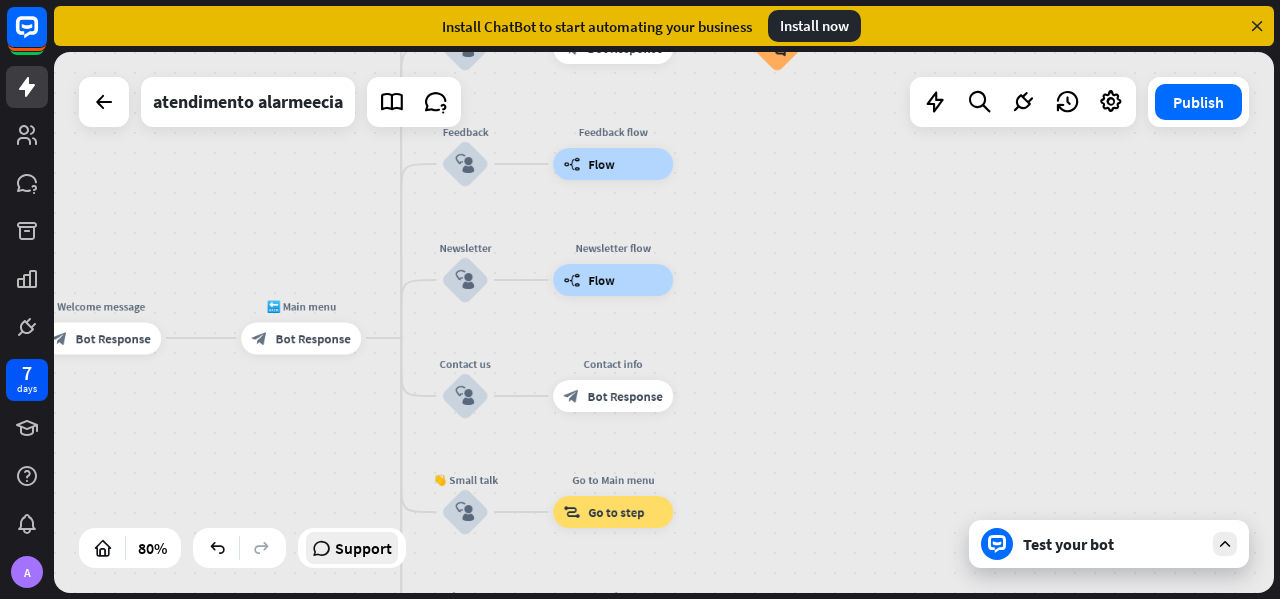 drag, startPoint x: 323, startPoint y: 428, endPoint x: 362, endPoint y: 559, distance: 136.68211 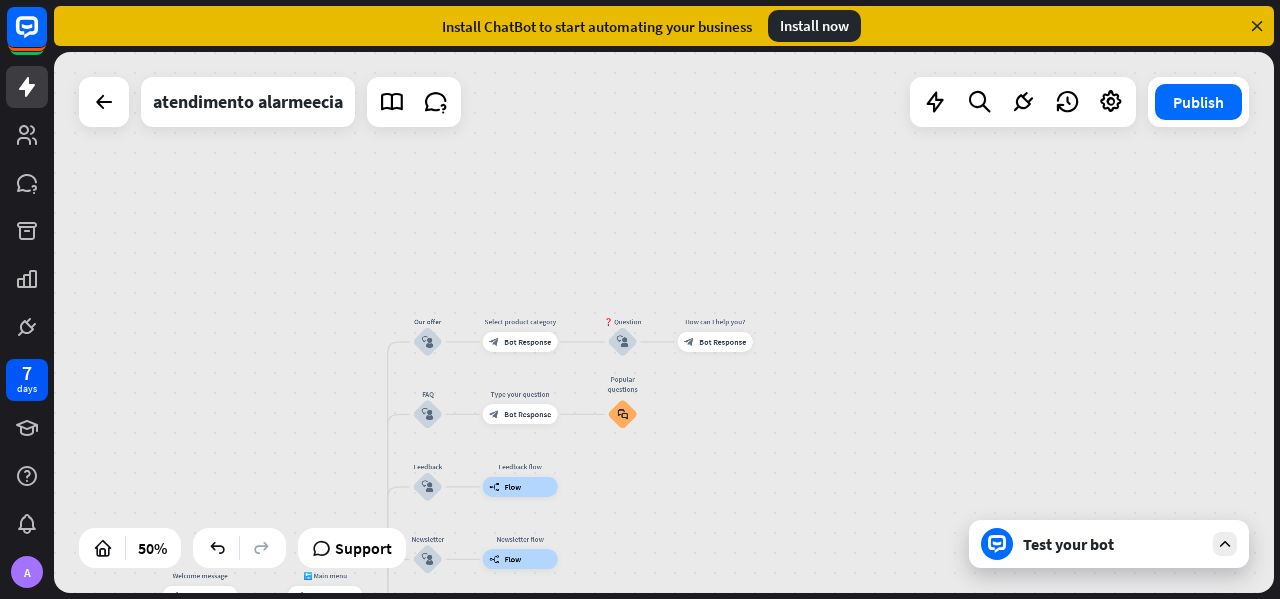 drag, startPoint x: 343, startPoint y: 188, endPoint x: 298, endPoint y: 363, distance: 180.69312 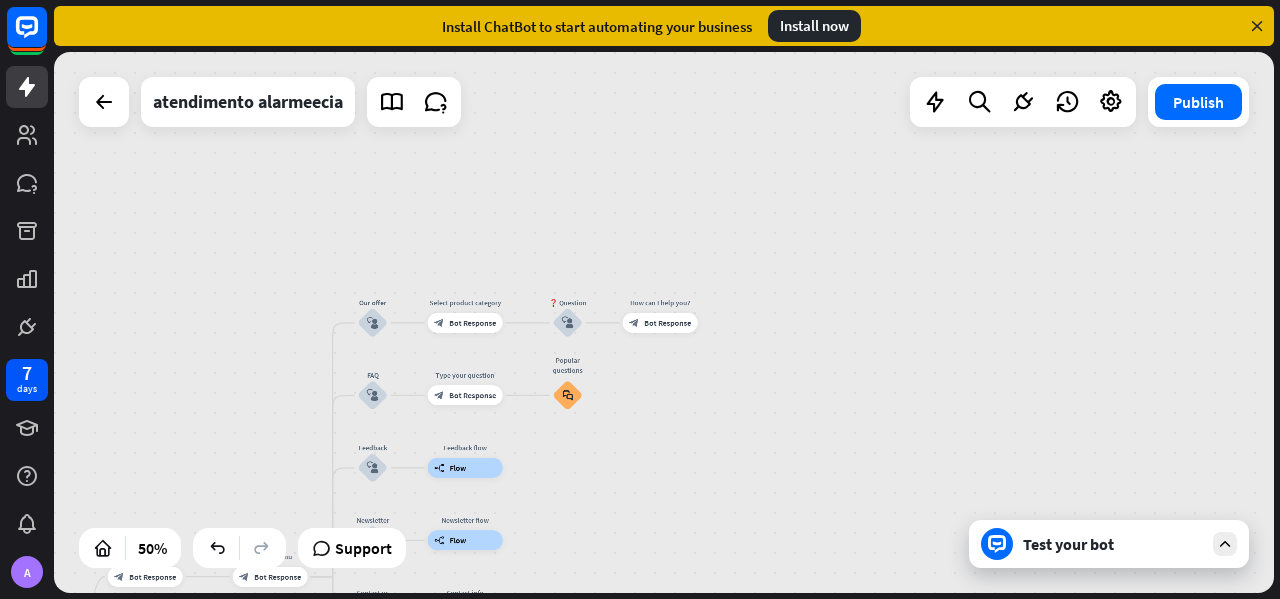 drag, startPoint x: 257, startPoint y: 317, endPoint x: 194, endPoint y: 299, distance: 65.52099 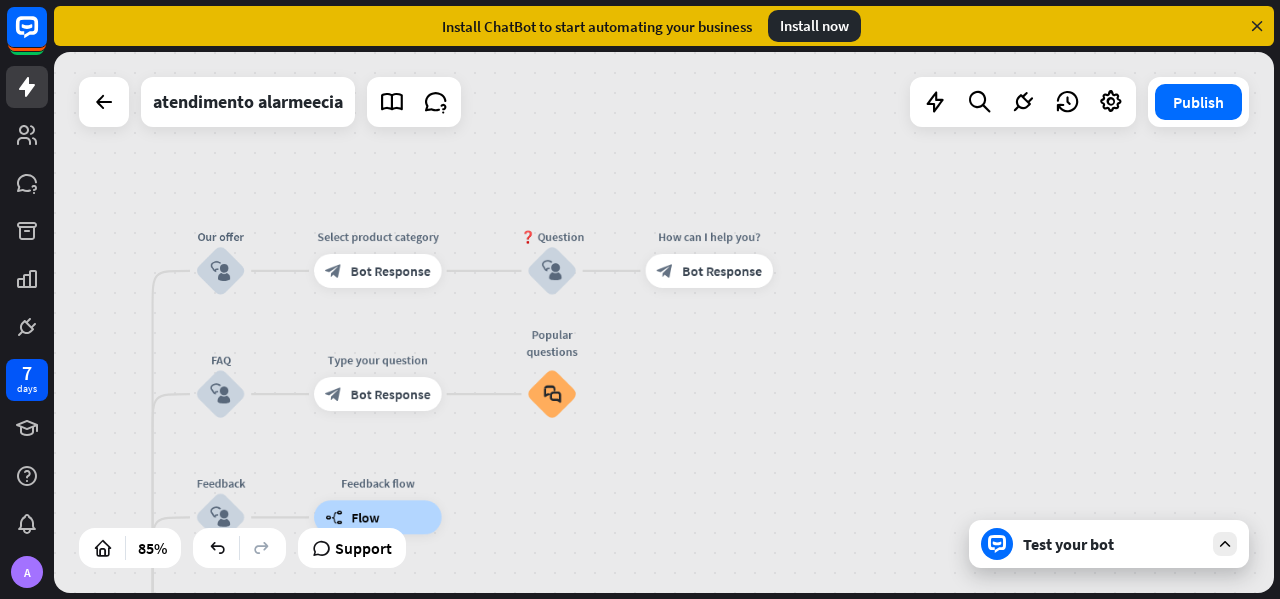 drag, startPoint x: 584, startPoint y: 253, endPoint x: 530, endPoint y: 199, distance: 76.36753 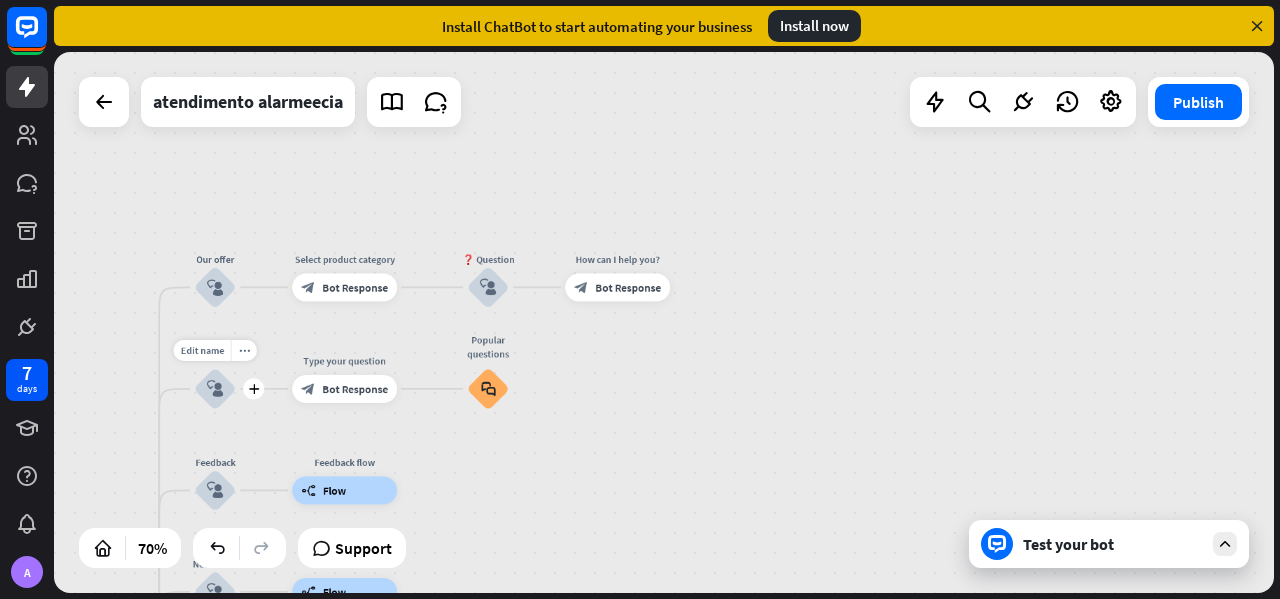 click on "block_user_input" at bounding box center [215, 389] 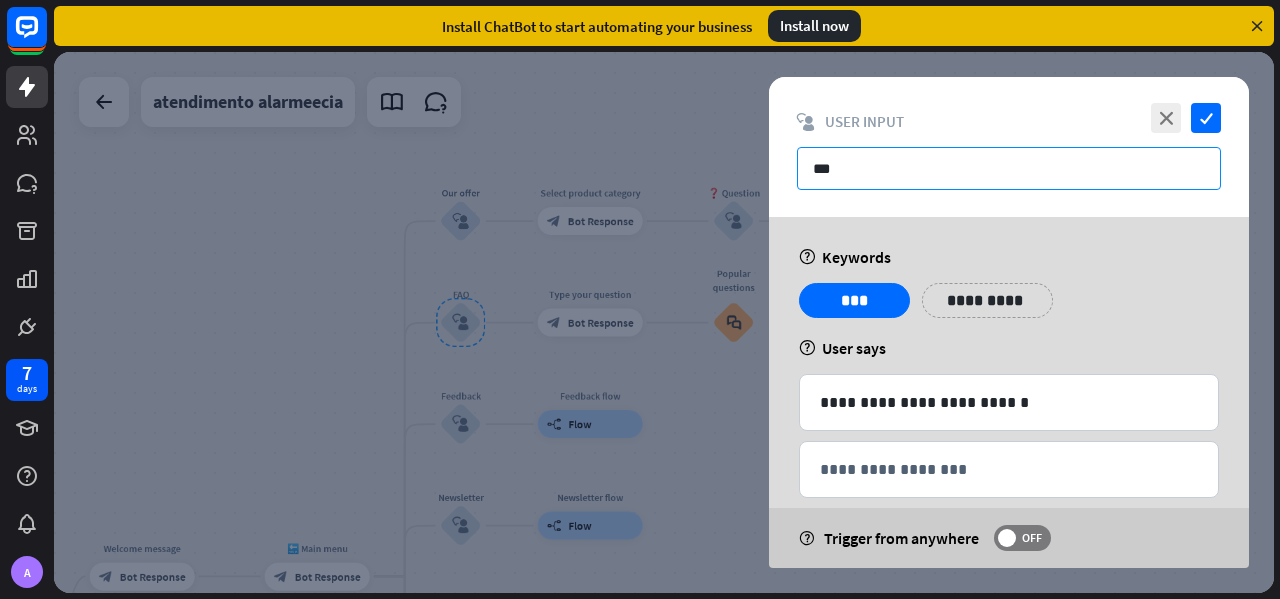click on "***" at bounding box center (1009, 168) 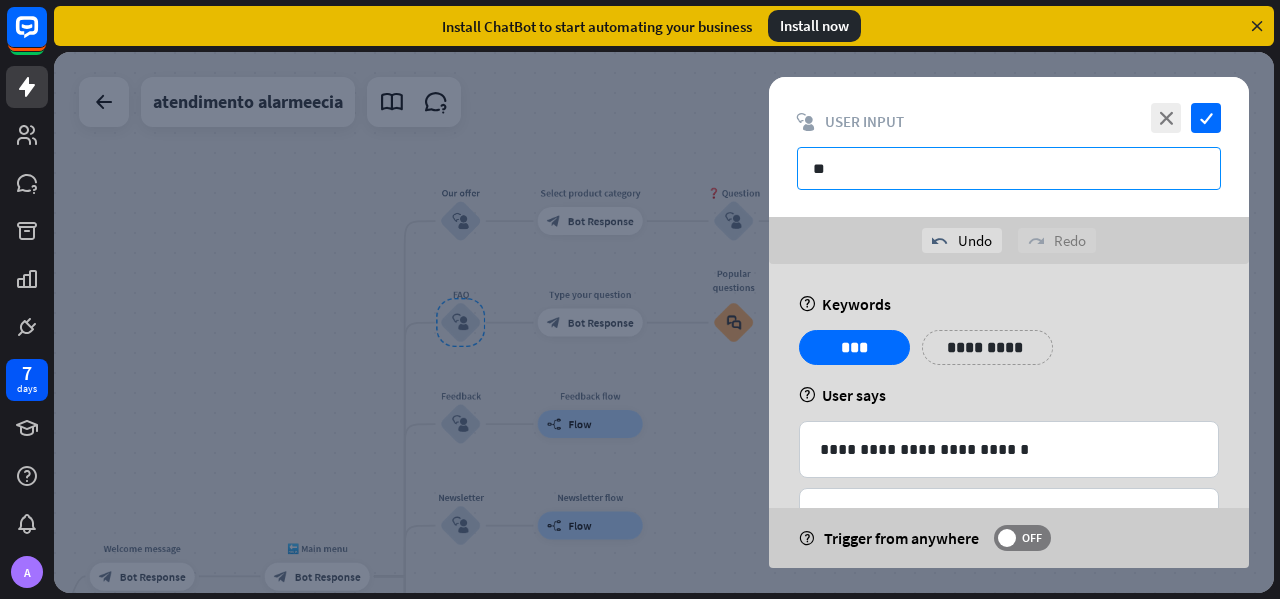 type on "*" 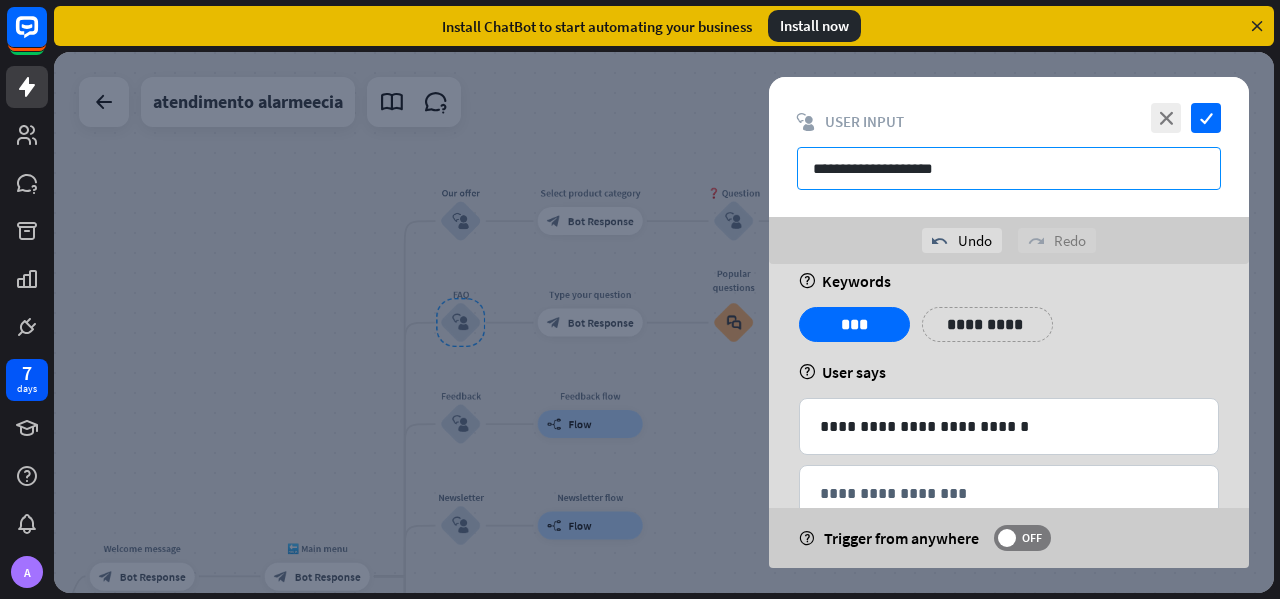 scroll, scrollTop: 0, scrollLeft: 0, axis: both 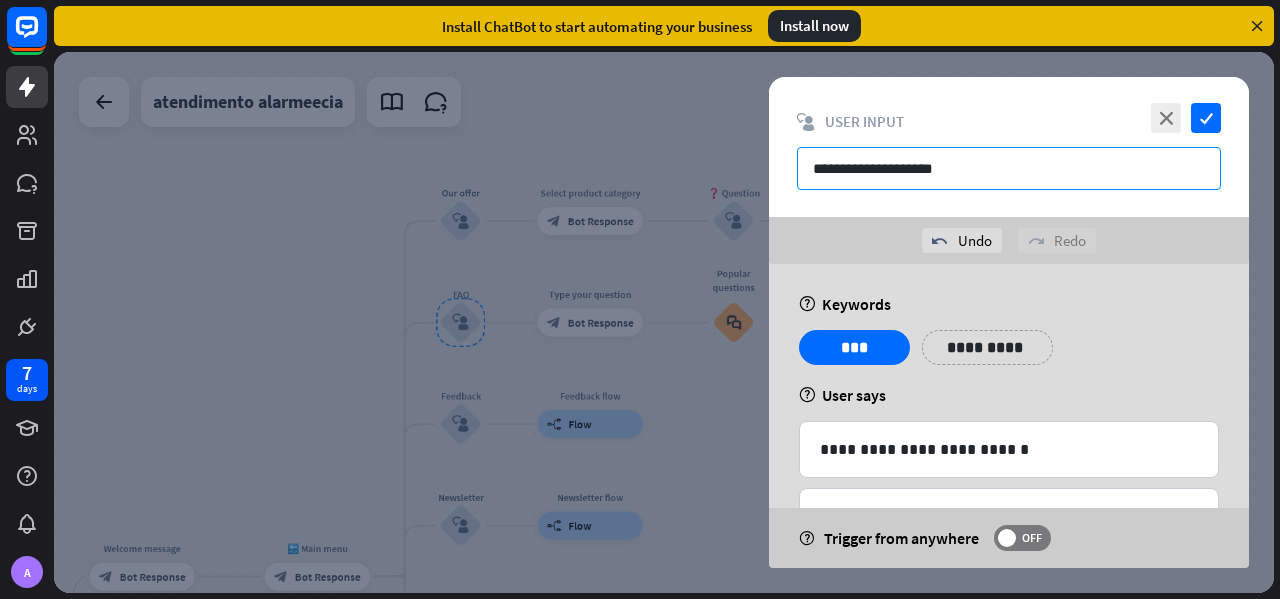 click on "**********" at bounding box center (1009, 168) 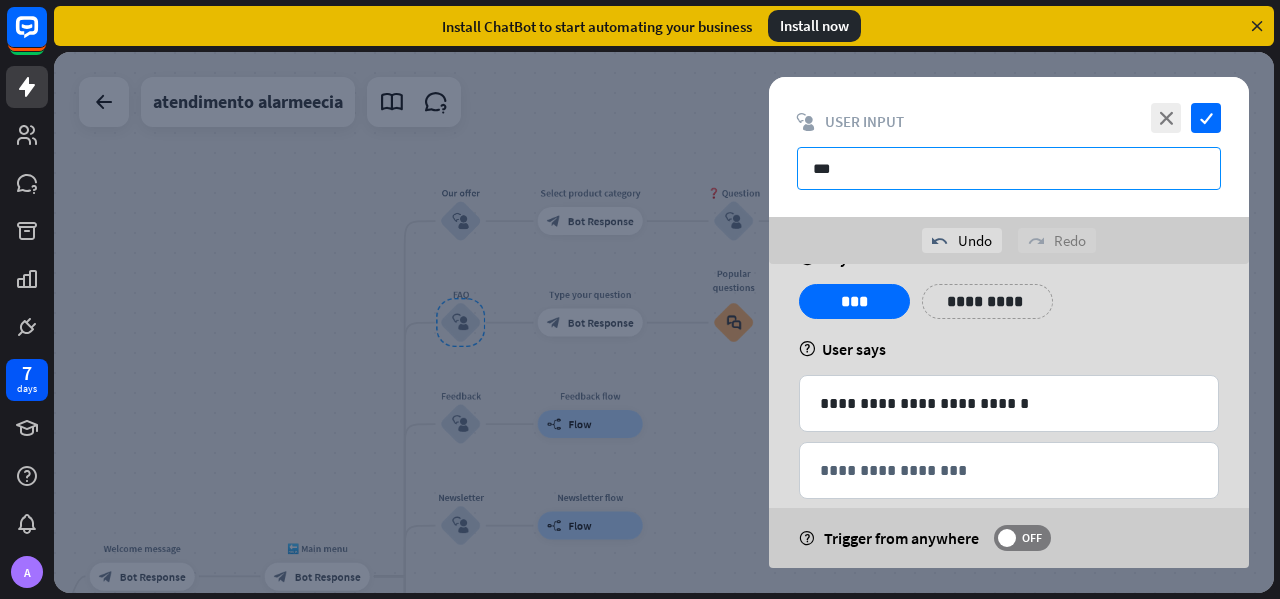 scroll, scrollTop: 74, scrollLeft: 0, axis: vertical 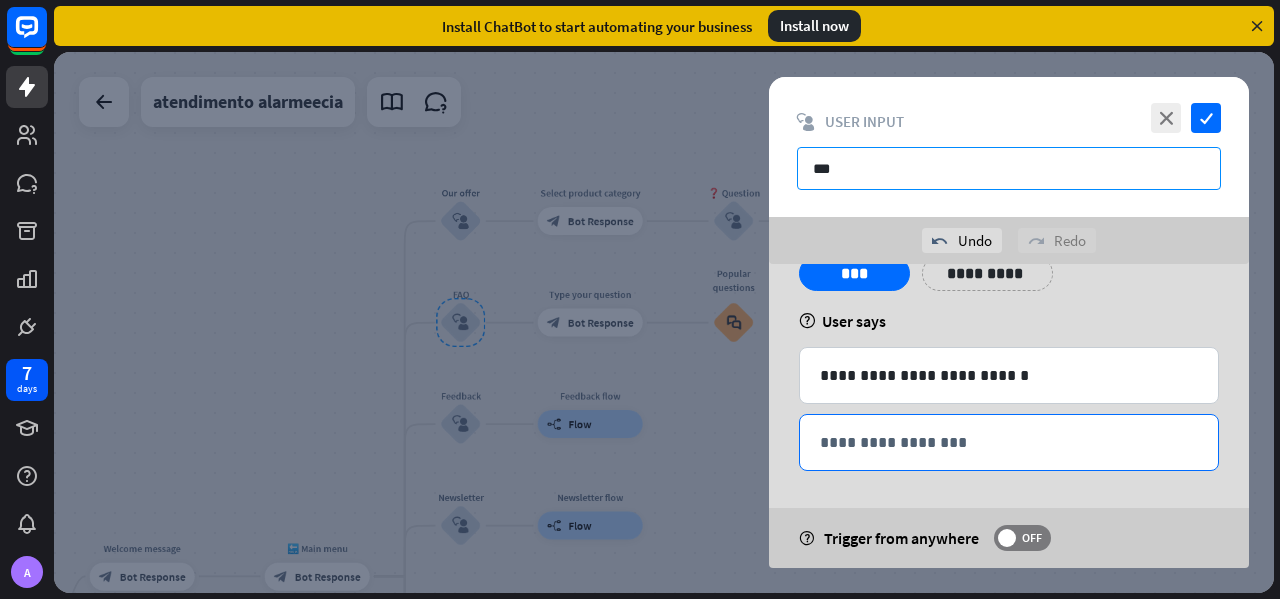 type on "***" 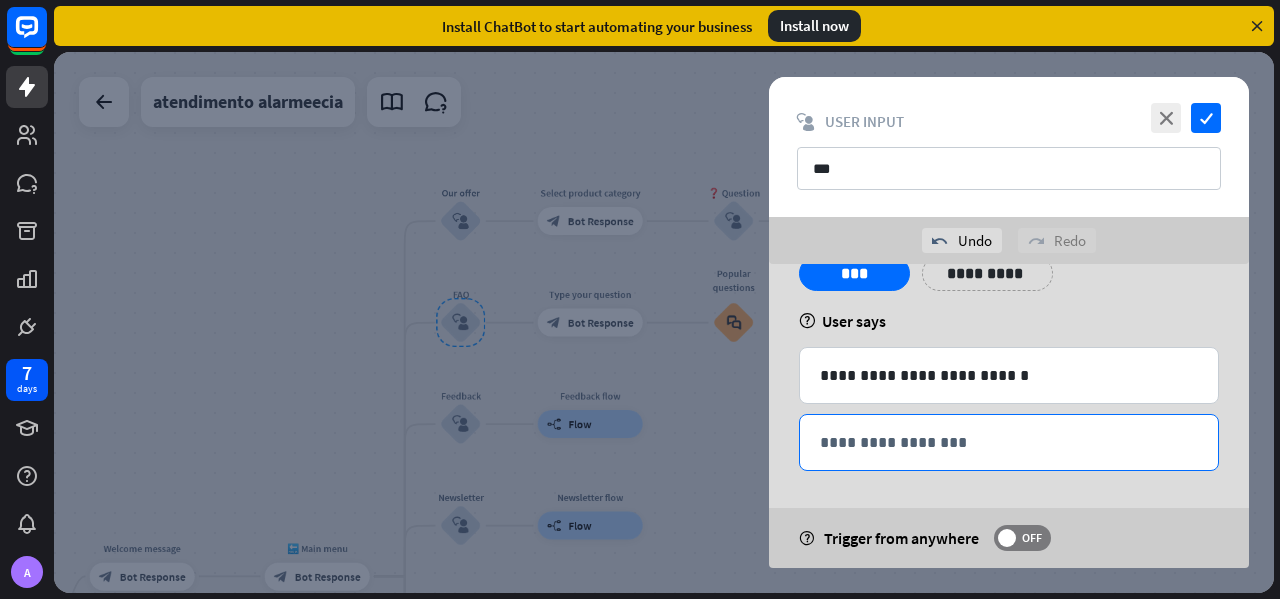 click on "**********" at bounding box center (1009, 442) 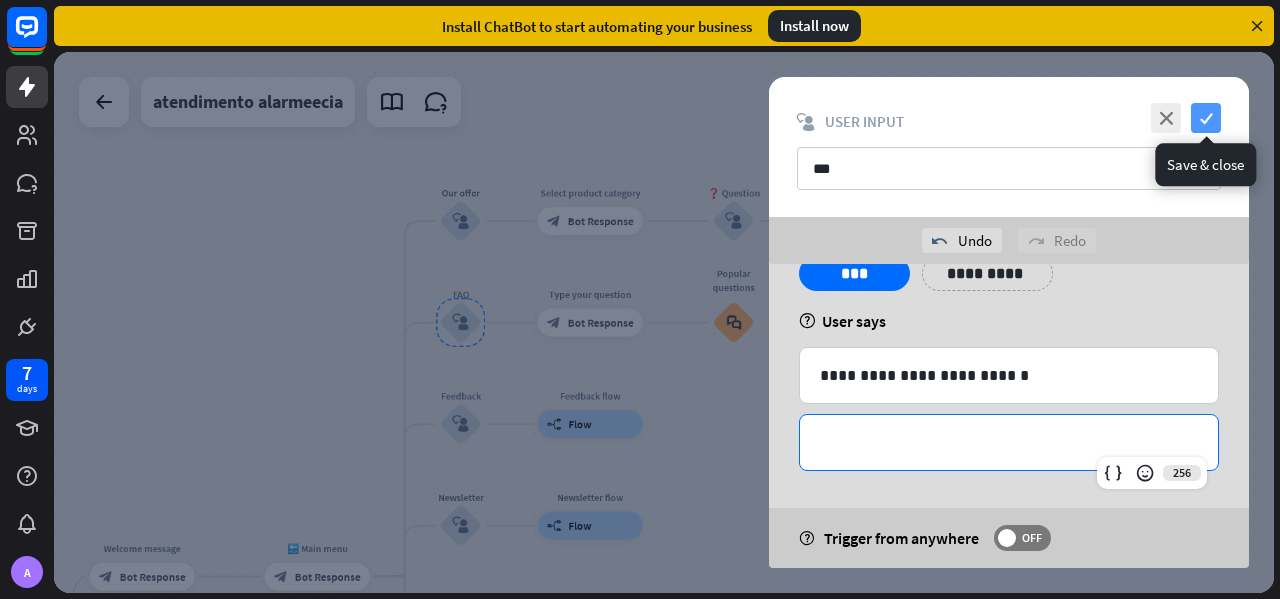 click on "check" at bounding box center (1206, 118) 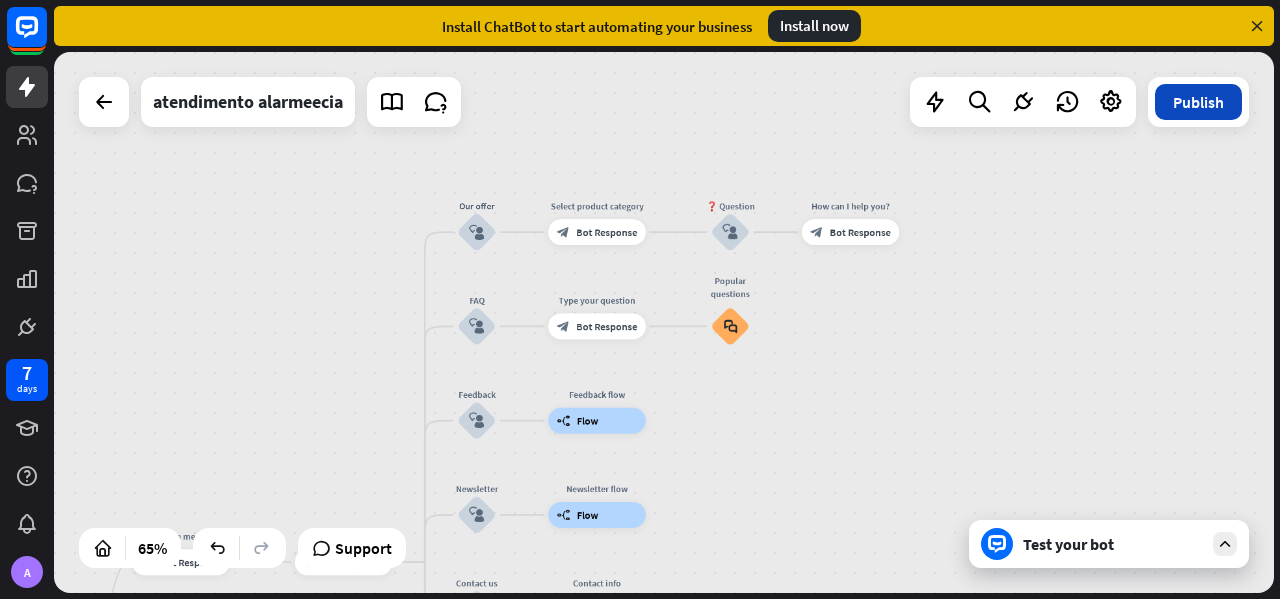 click on "Publish" at bounding box center (1198, 102) 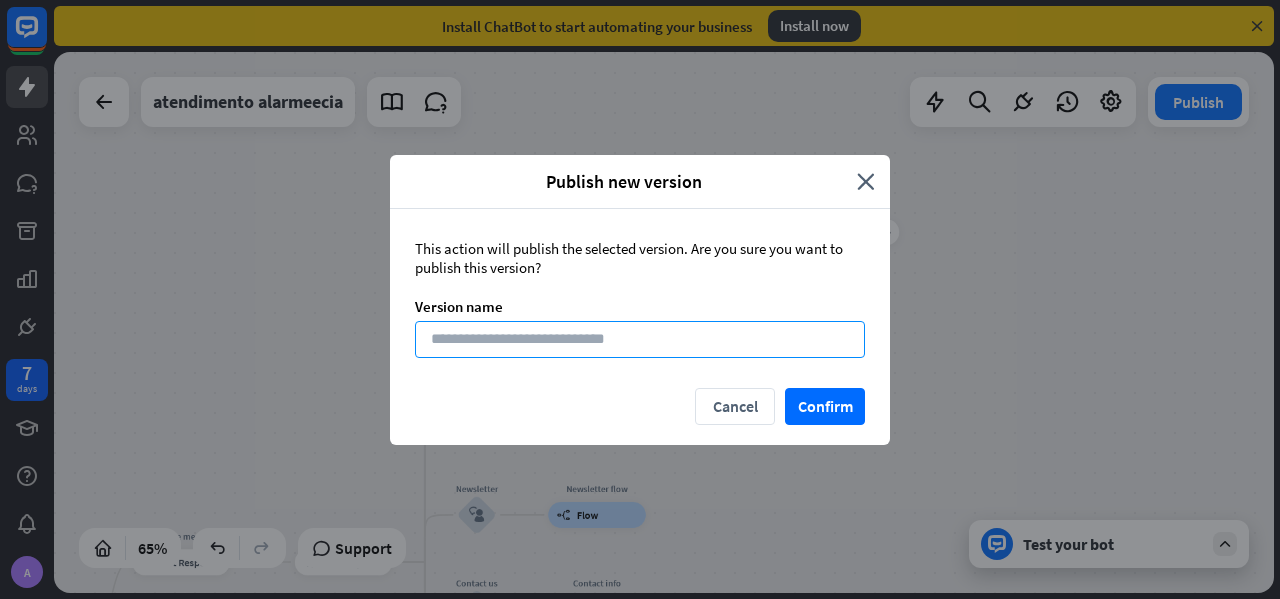 click at bounding box center (640, 339) 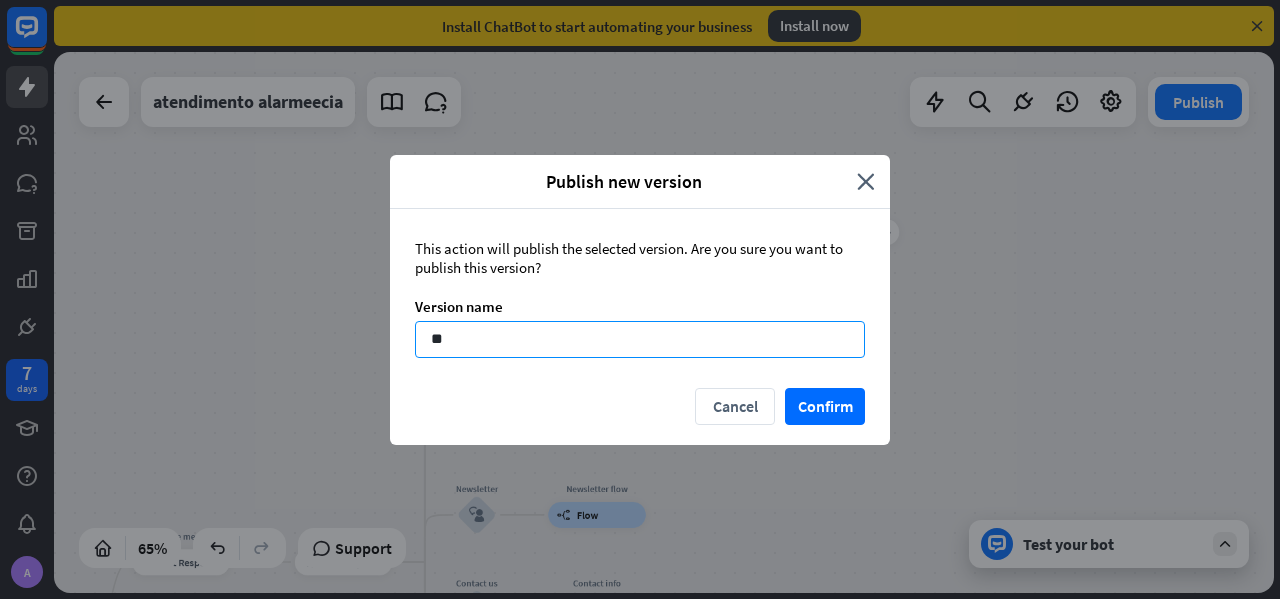 type on "*" 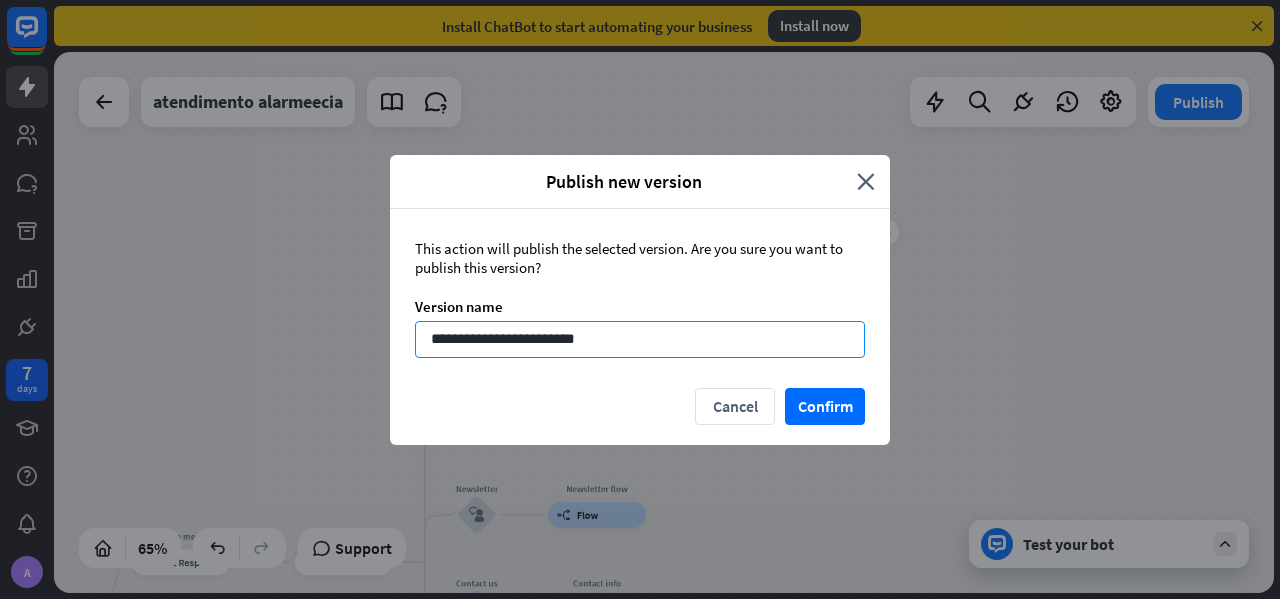type on "**********" 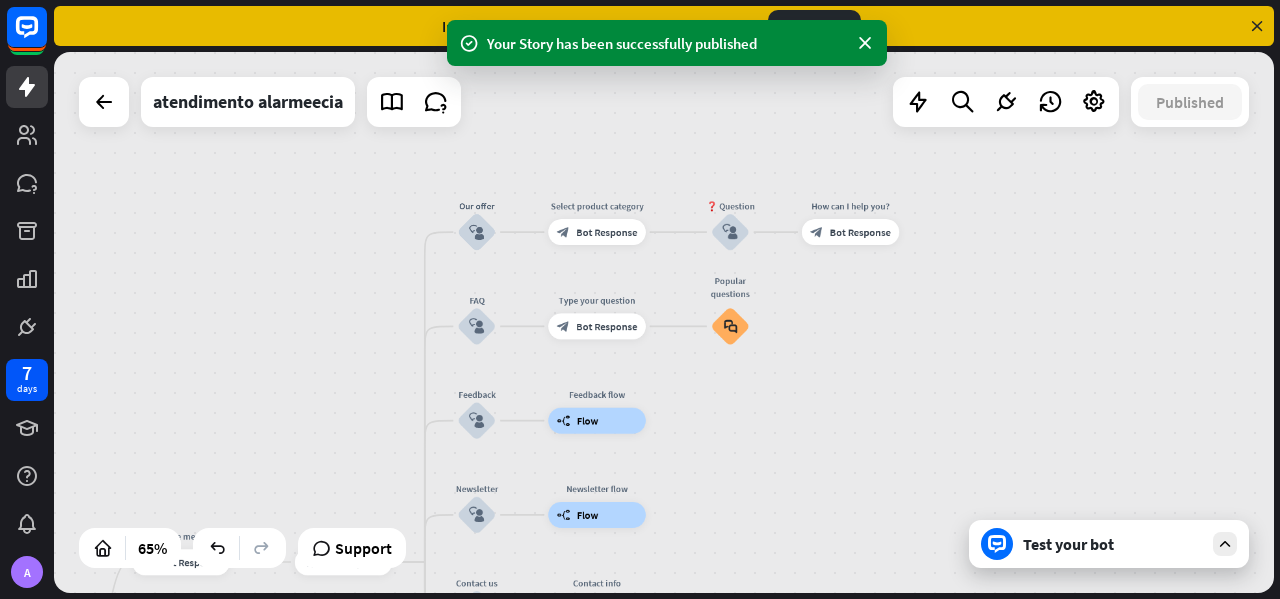 click at bounding box center [1225, 544] 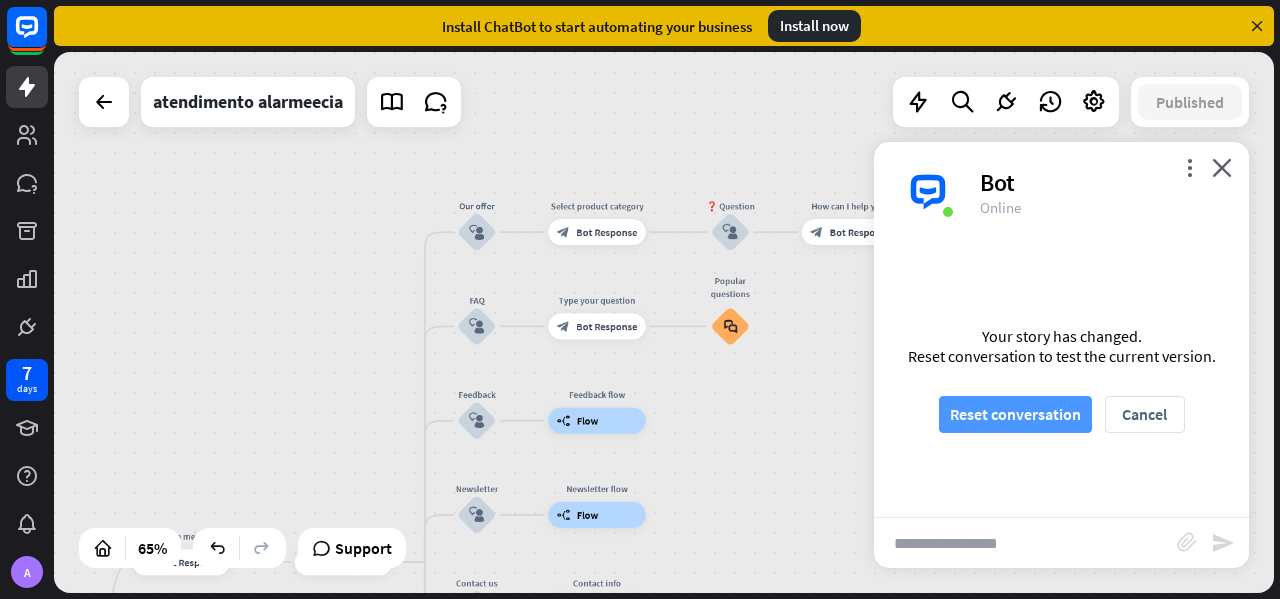 click on "Reset conversation" at bounding box center (1015, 414) 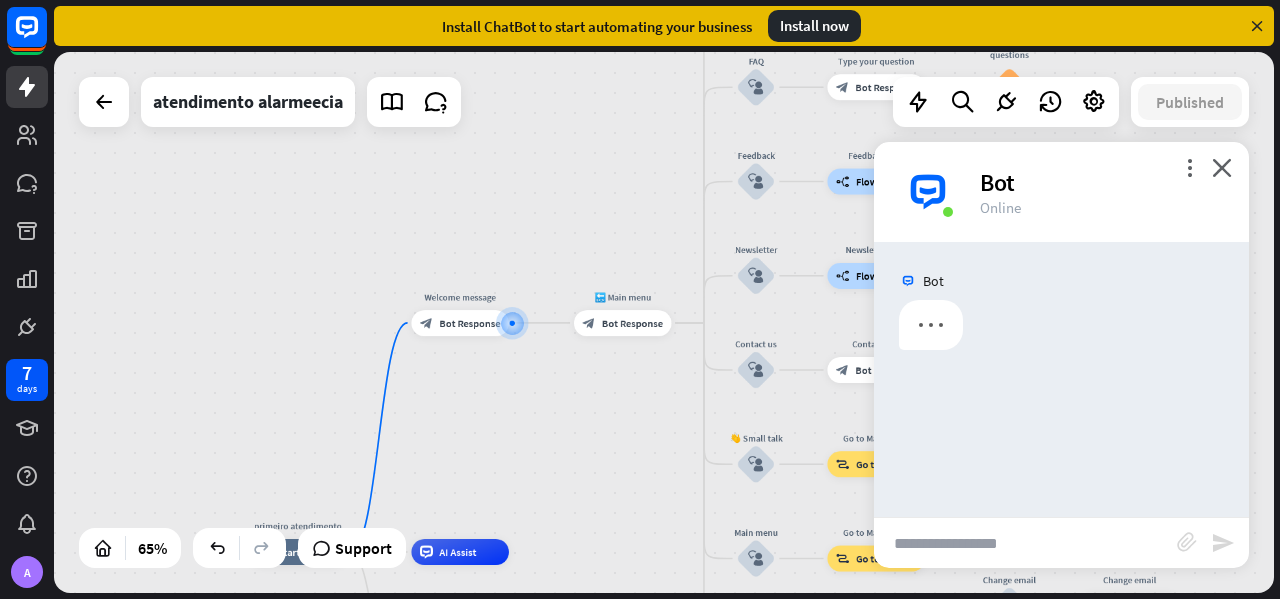click at bounding box center (1025, 543) 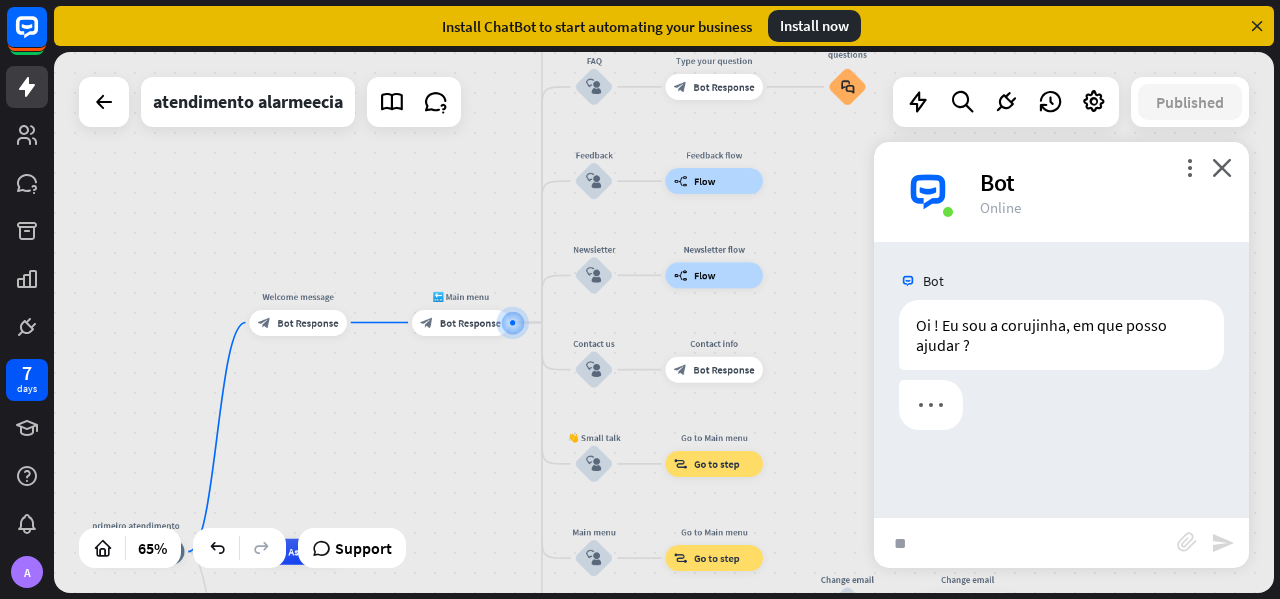 type on "***" 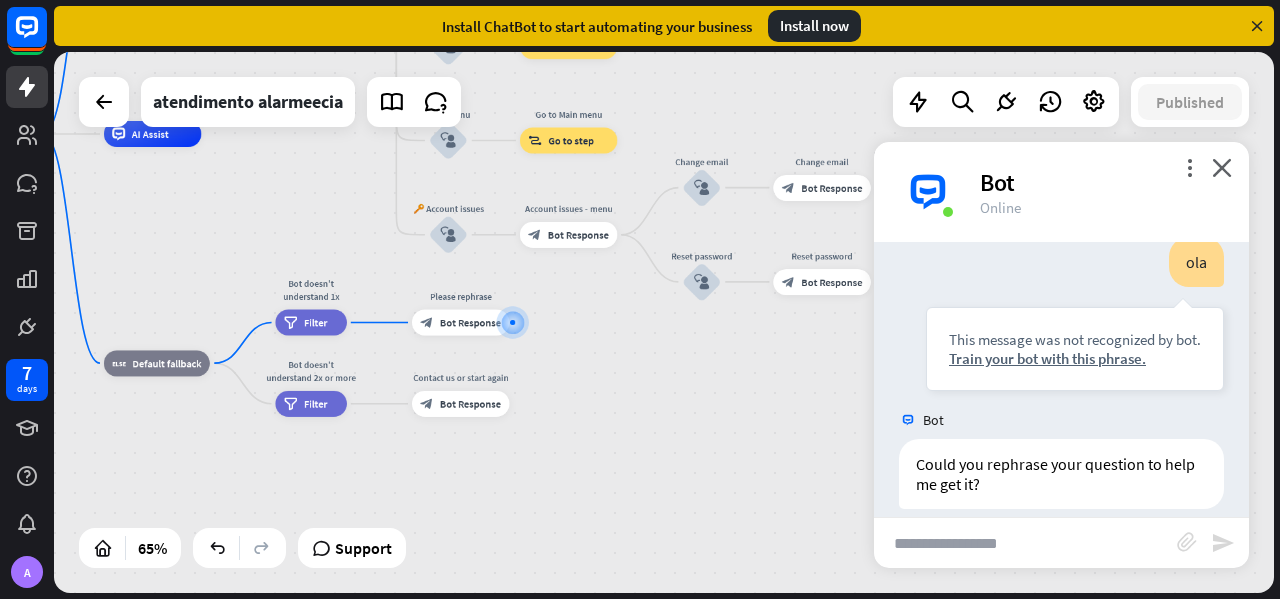 scroll, scrollTop: 261, scrollLeft: 0, axis: vertical 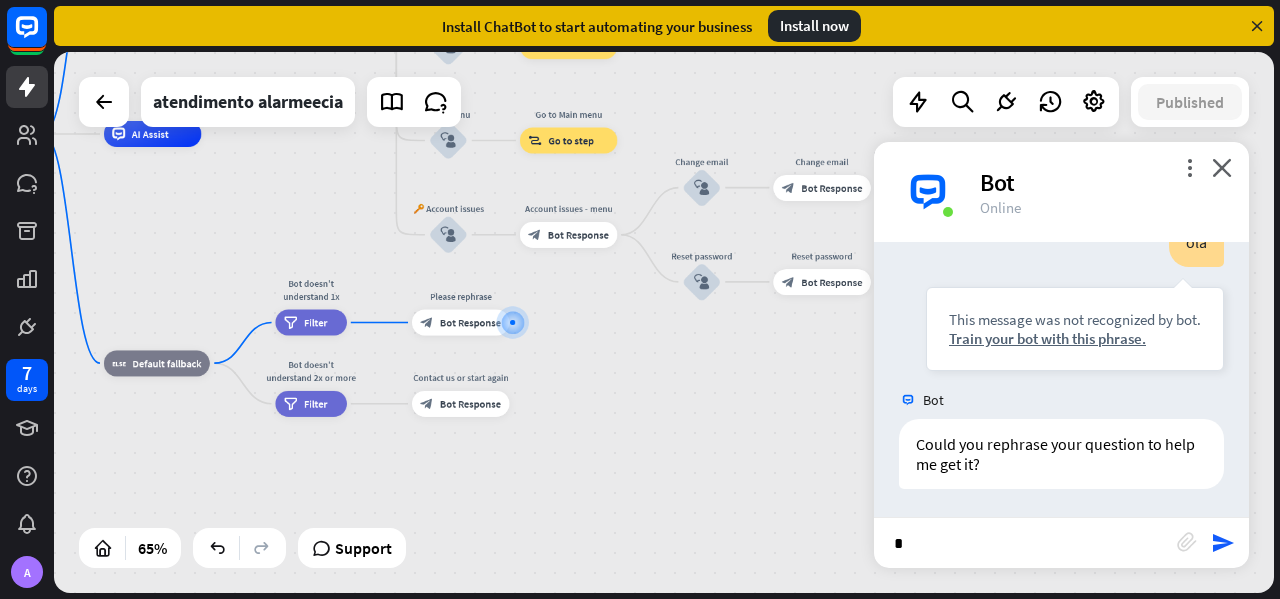type on "**" 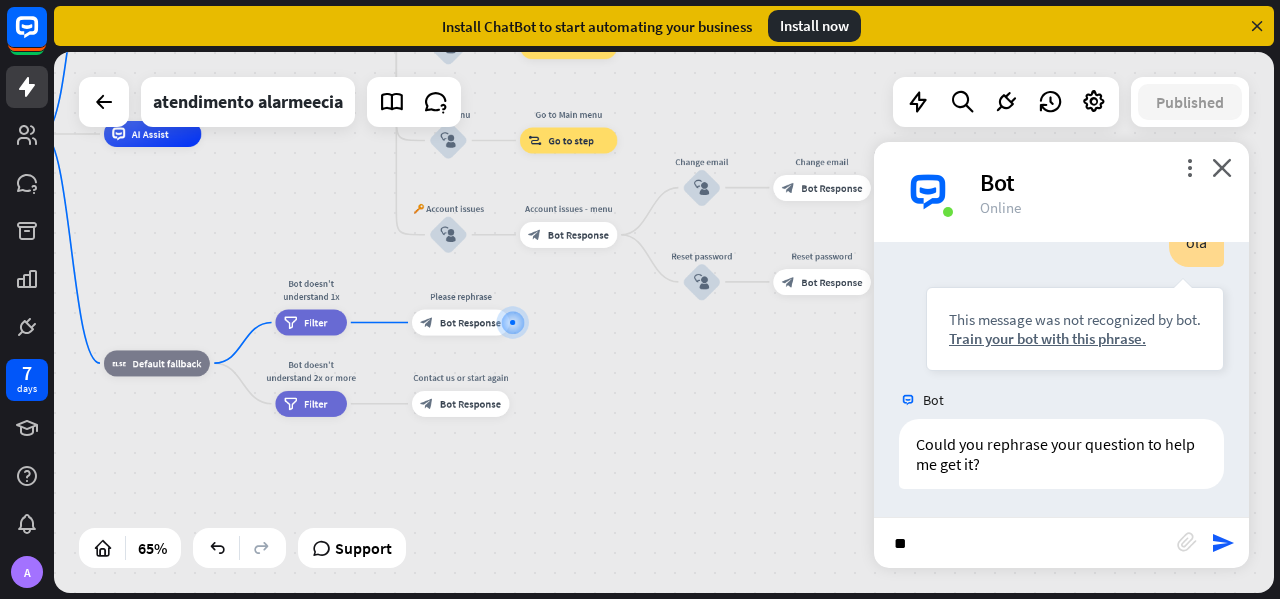 type 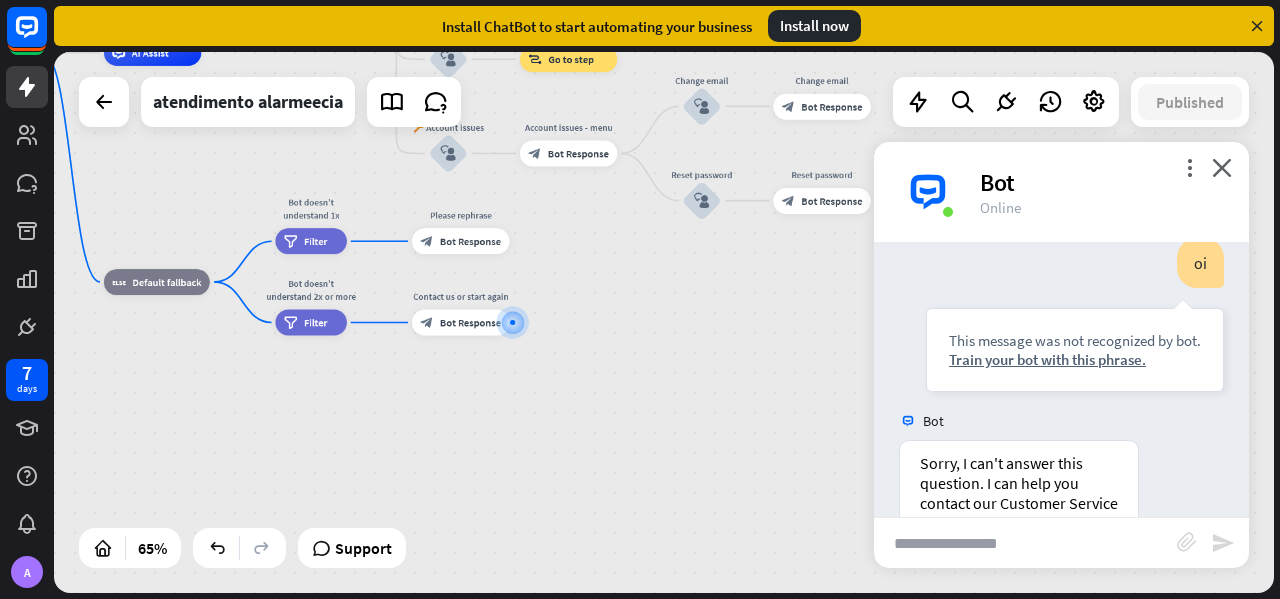 scroll, scrollTop: 744, scrollLeft: 0, axis: vertical 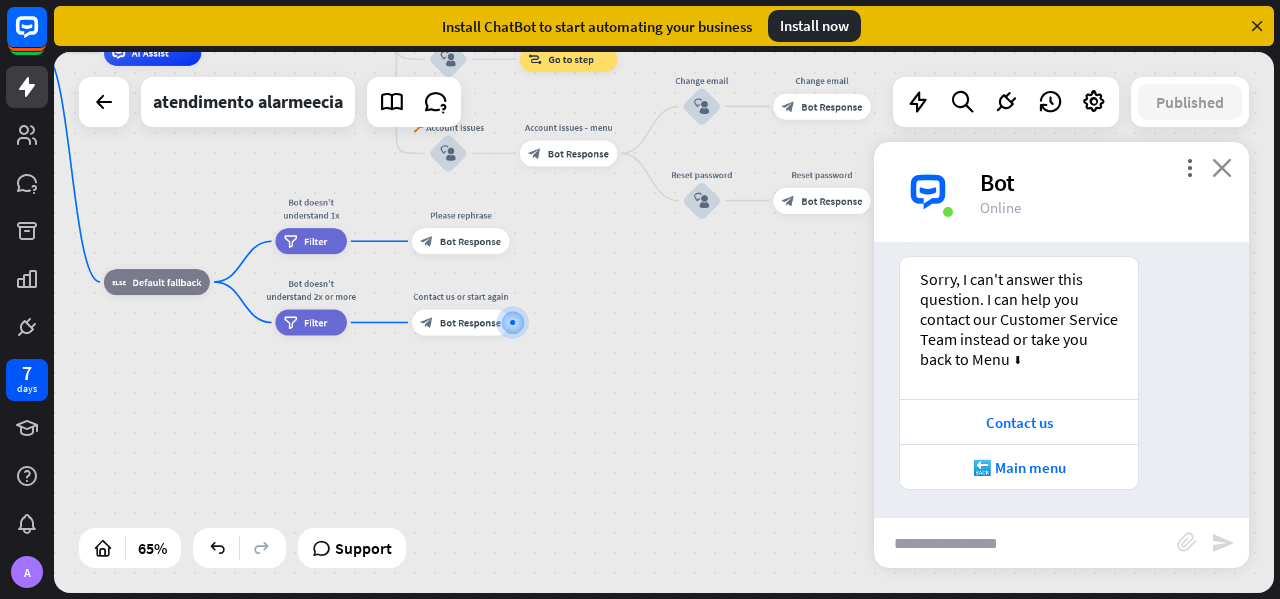 click on "close" at bounding box center (1222, 167) 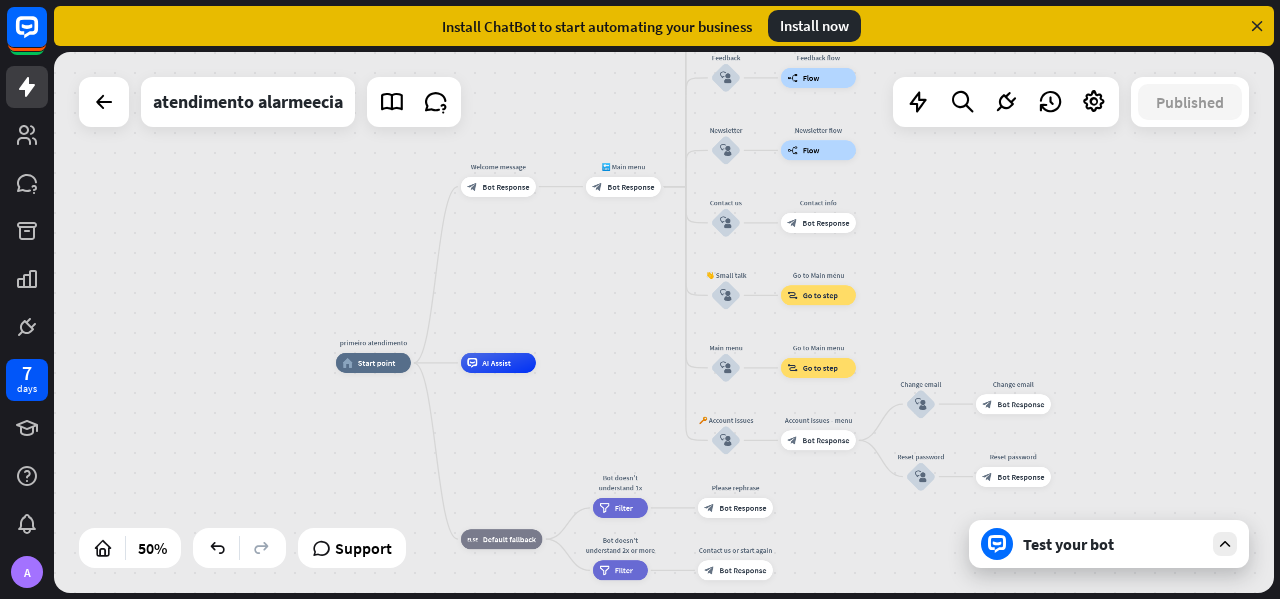 drag, startPoint x: 729, startPoint y: 345, endPoint x: 899, endPoint y: 573, distance: 284.40112 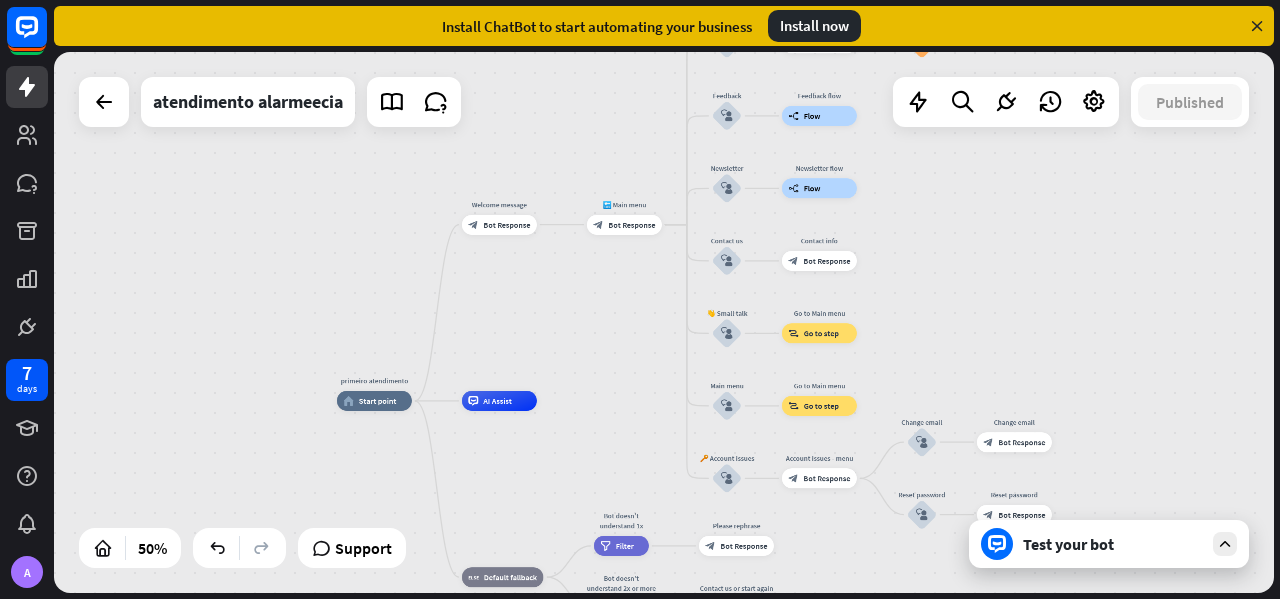 drag, startPoint x: 656, startPoint y: 320, endPoint x: 586, endPoint y: 505, distance: 197.8004 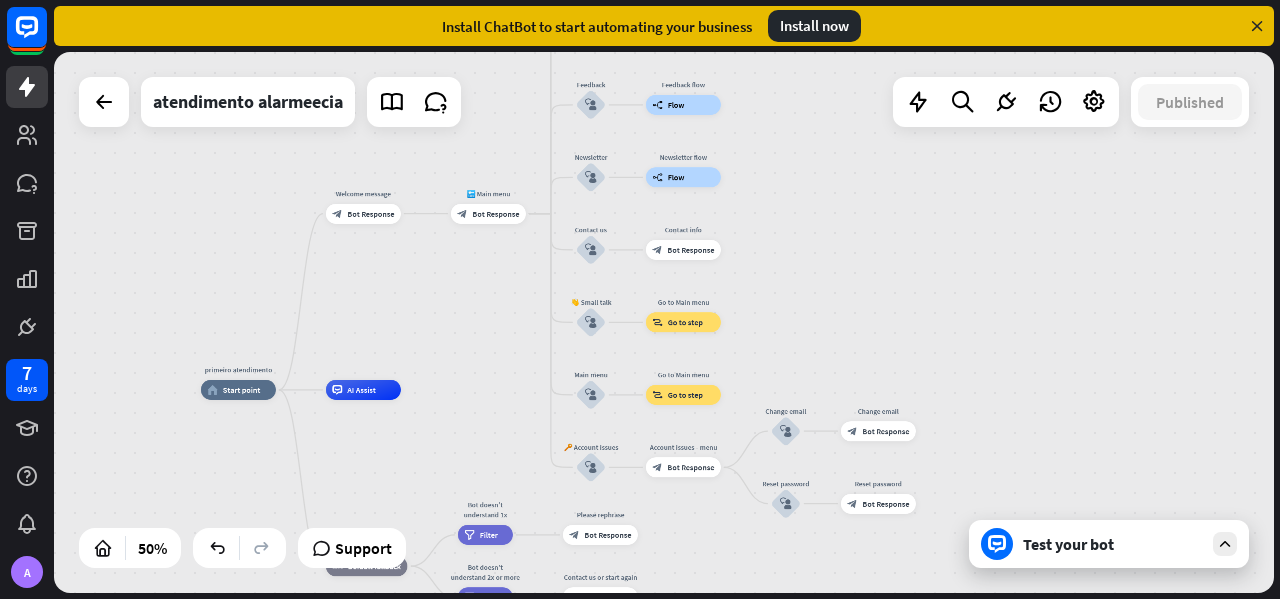 drag, startPoint x: 527, startPoint y: 489, endPoint x: 431, endPoint y: 288, distance: 222.74873 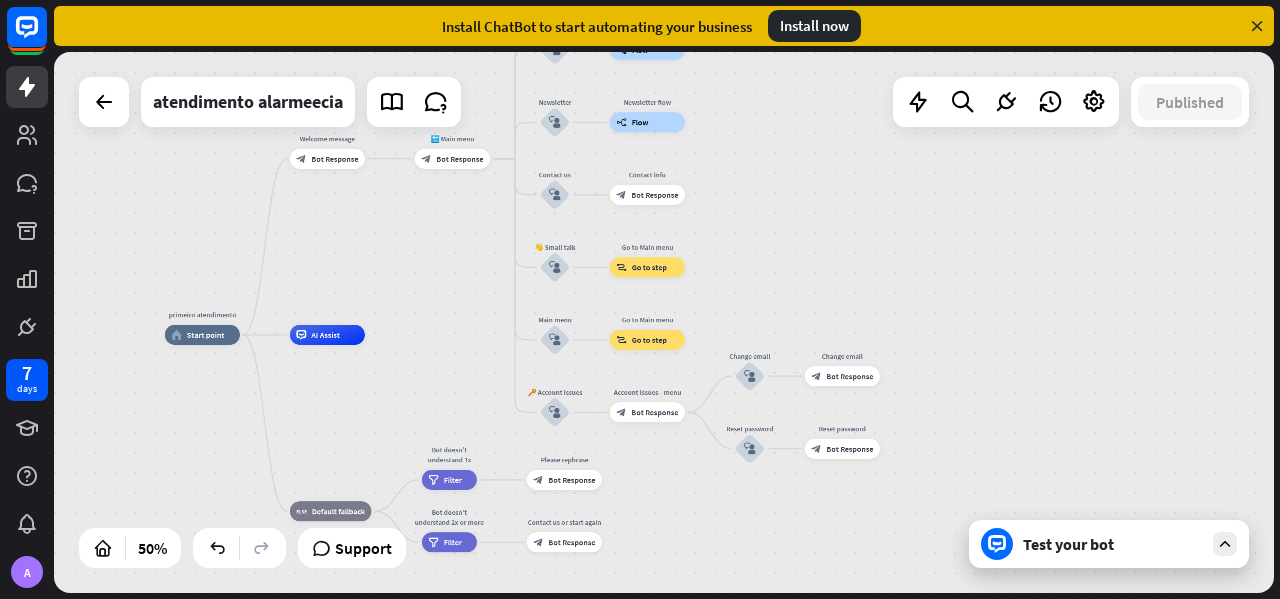 drag, startPoint x: 469, startPoint y: 375, endPoint x: 459, endPoint y: 324, distance: 51.971146 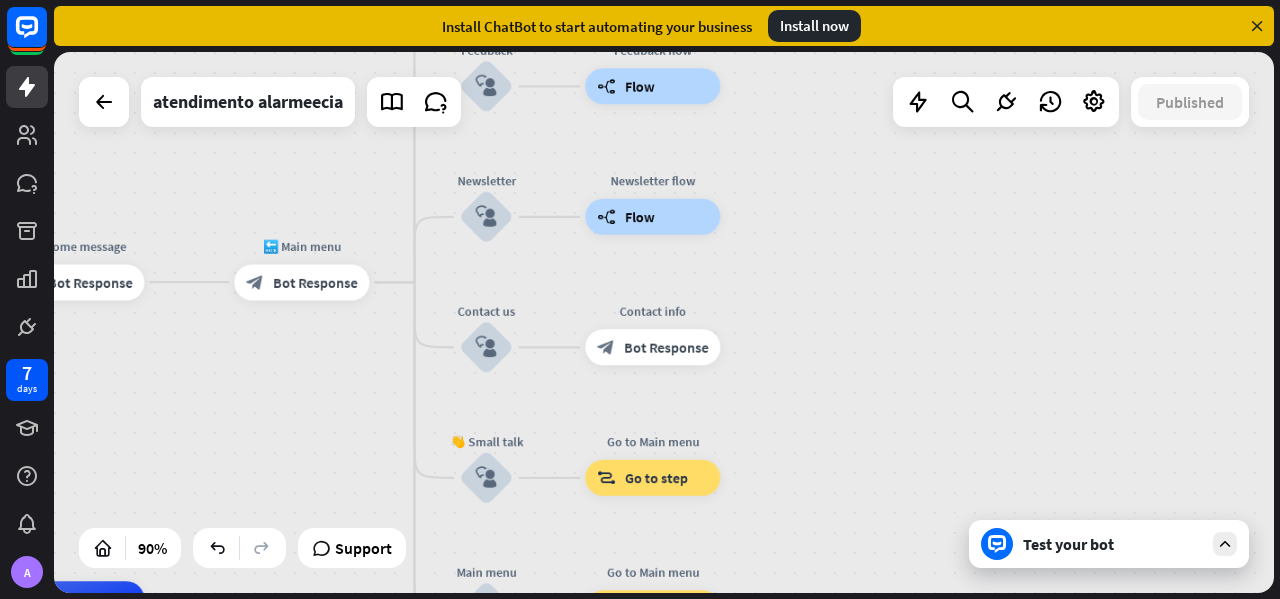 drag, startPoint x: 466, startPoint y: 233, endPoint x: 293, endPoint y: 598, distance: 403.92325 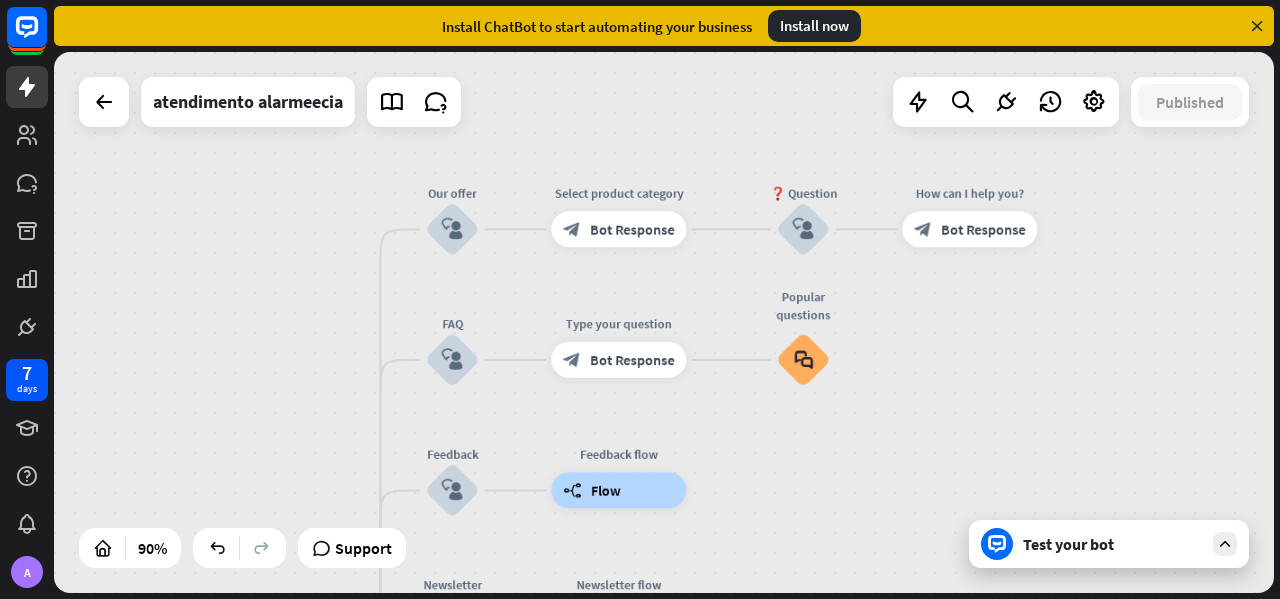 drag, startPoint x: 804, startPoint y: 173, endPoint x: 781, endPoint y: 587, distance: 414.6384 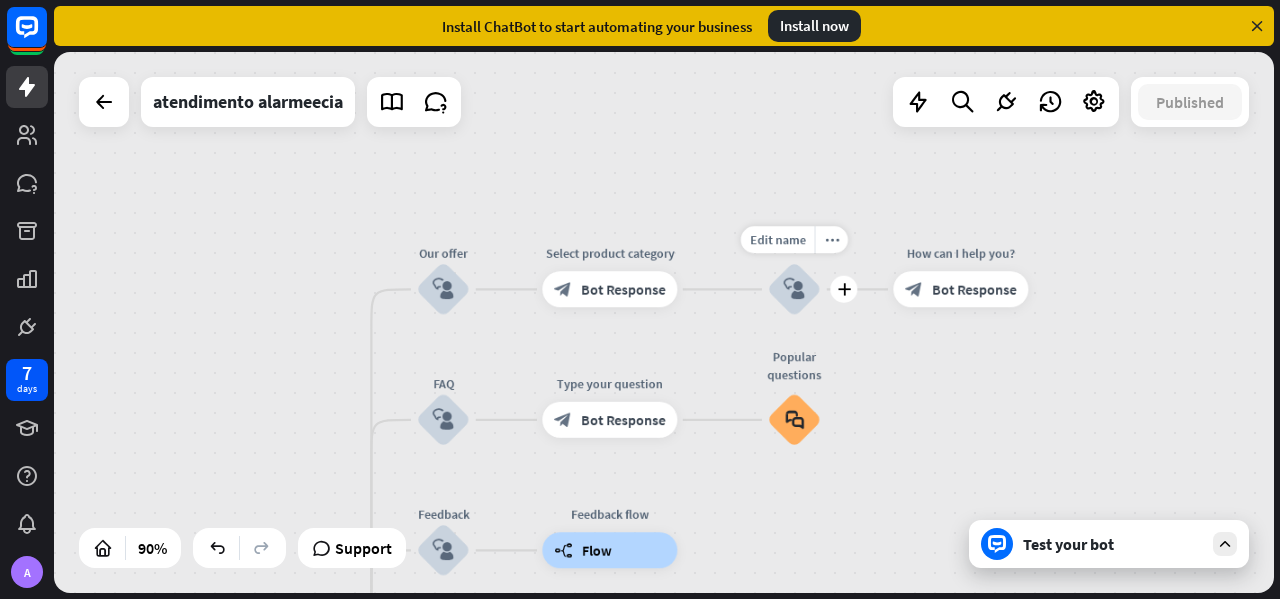 click on "block_user_input" at bounding box center (794, 289) 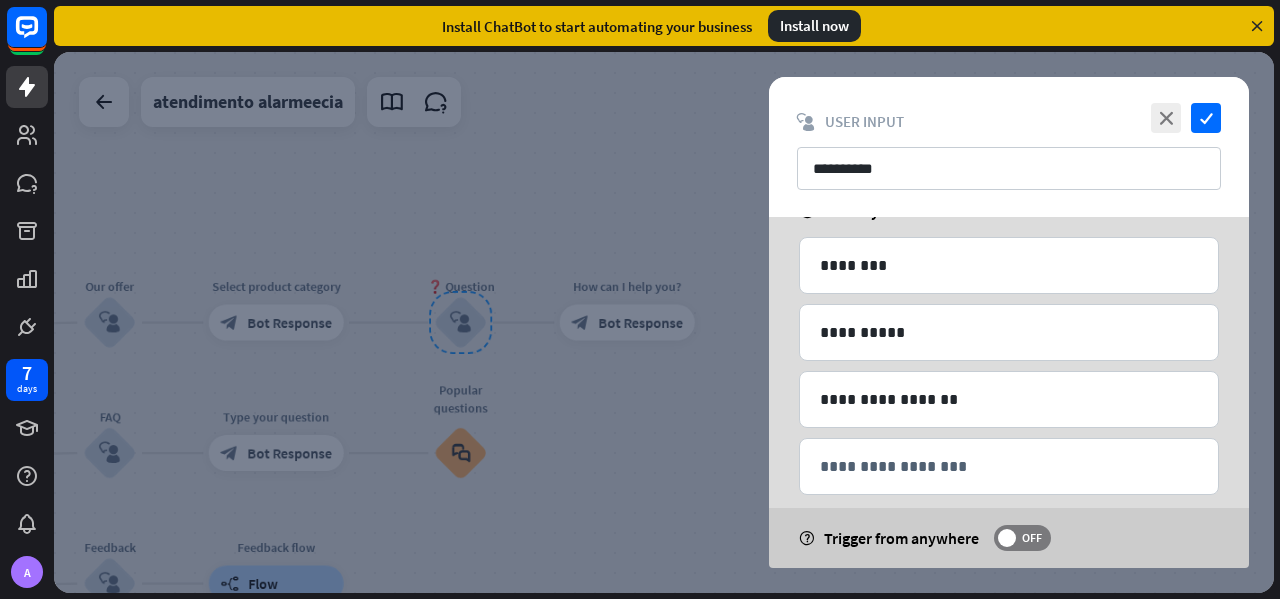 scroll, scrollTop: 160, scrollLeft: 0, axis: vertical 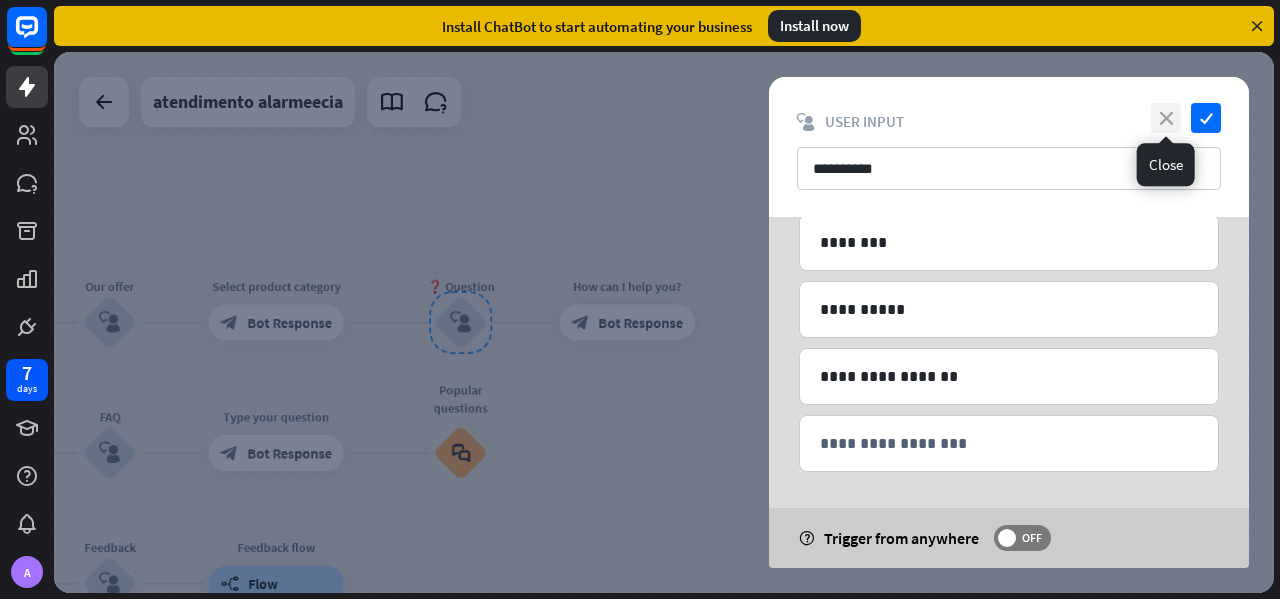 click on "close" at bounding box center (1166, 118) 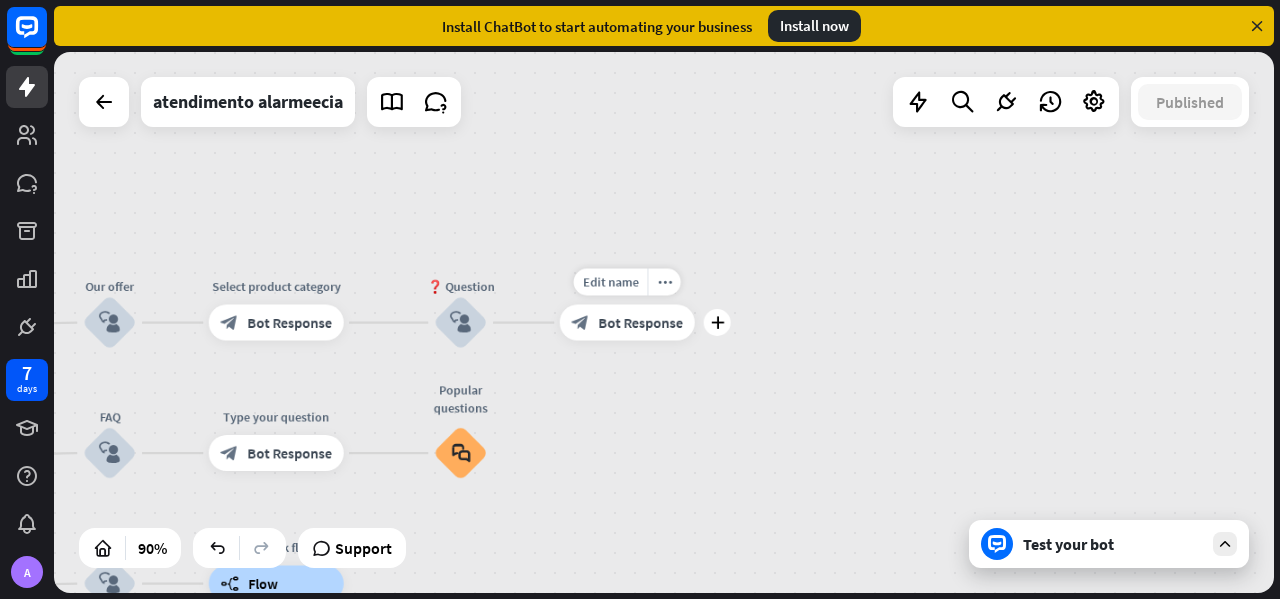 click on "Bot Response" at bounding box center (640, 323) 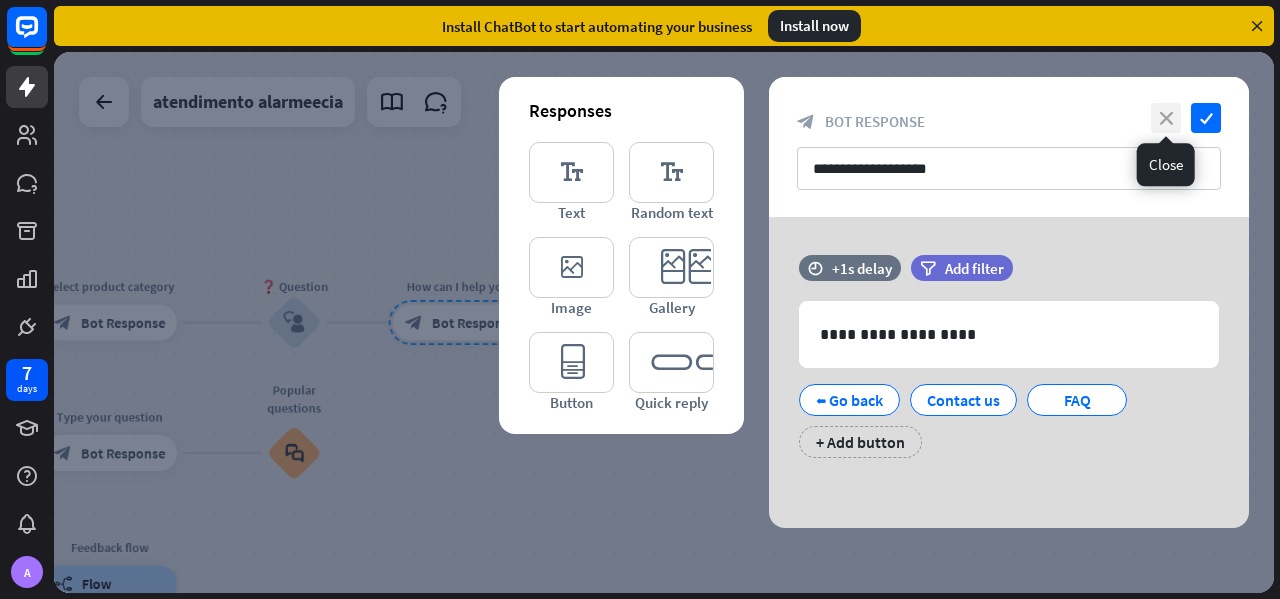 click on "close" at bounding box center [1166, 118] 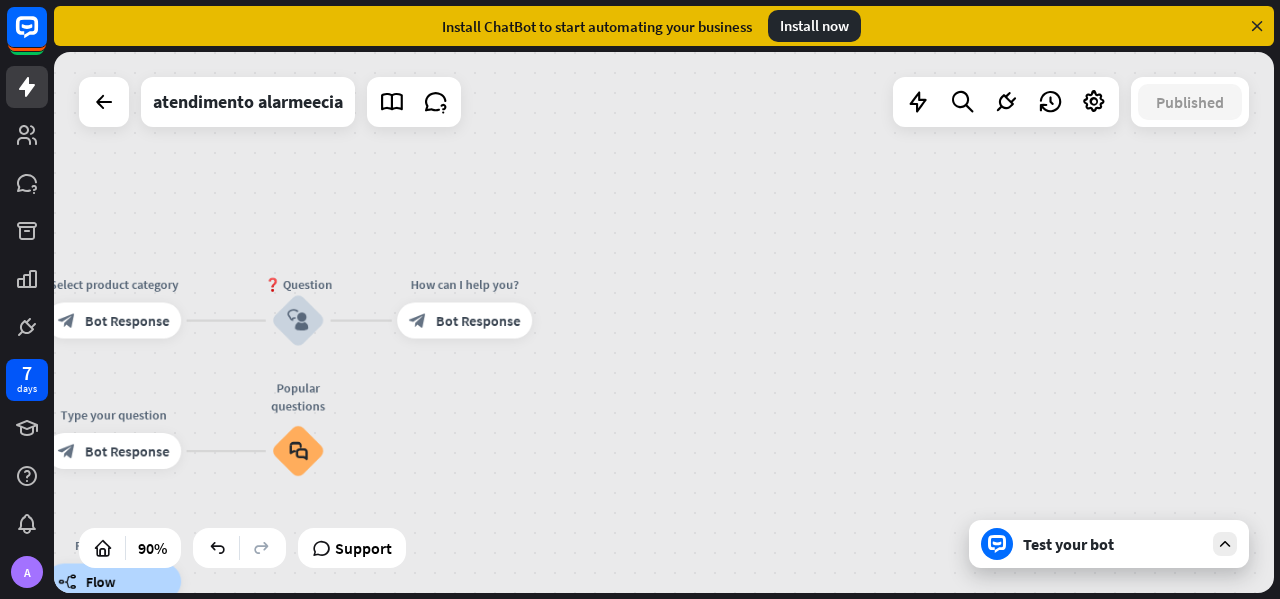 drag, startPoint x: 638, startPoint y: 367, endPoint x: 828, endPoint y: 173, distance: 271.54373 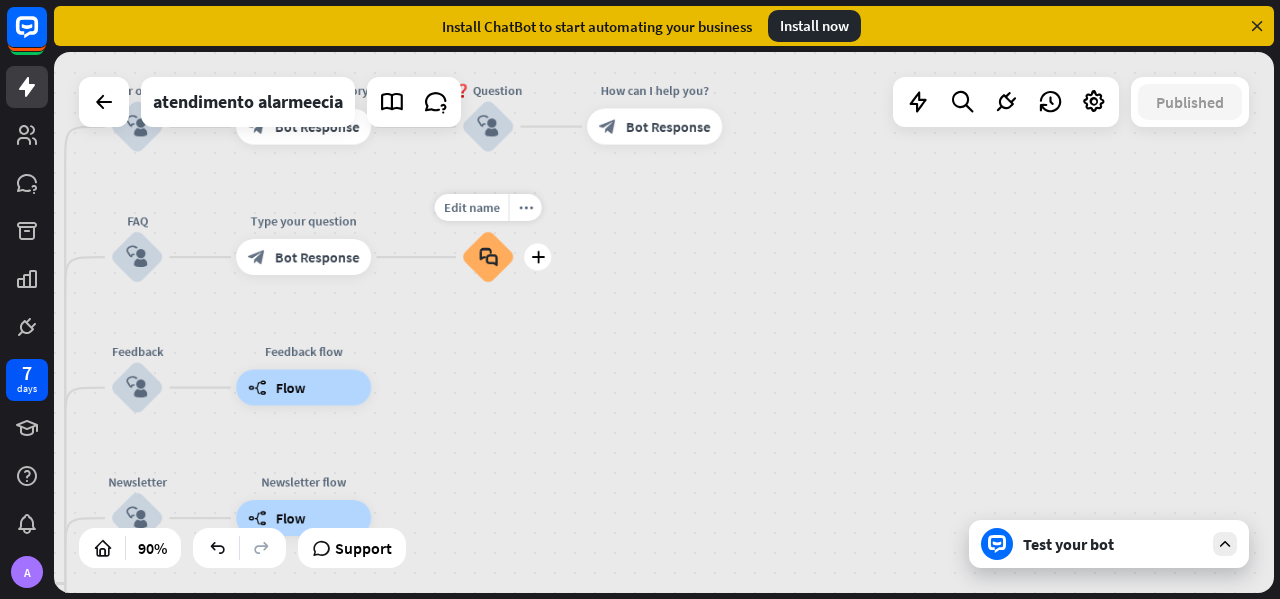 click on "Edit name   more_horiz         plus   Popular questions   block_faq" at bounding box center [488, 257] 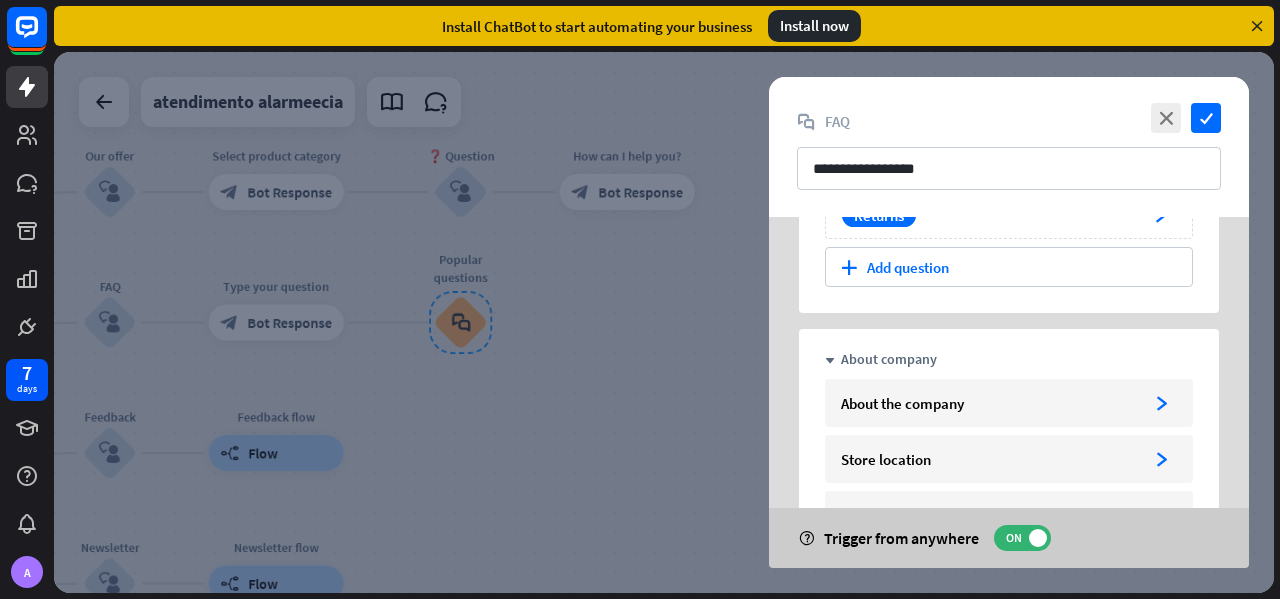 scroll, scrollTop: 0, scrollLeft: 0, axis: both 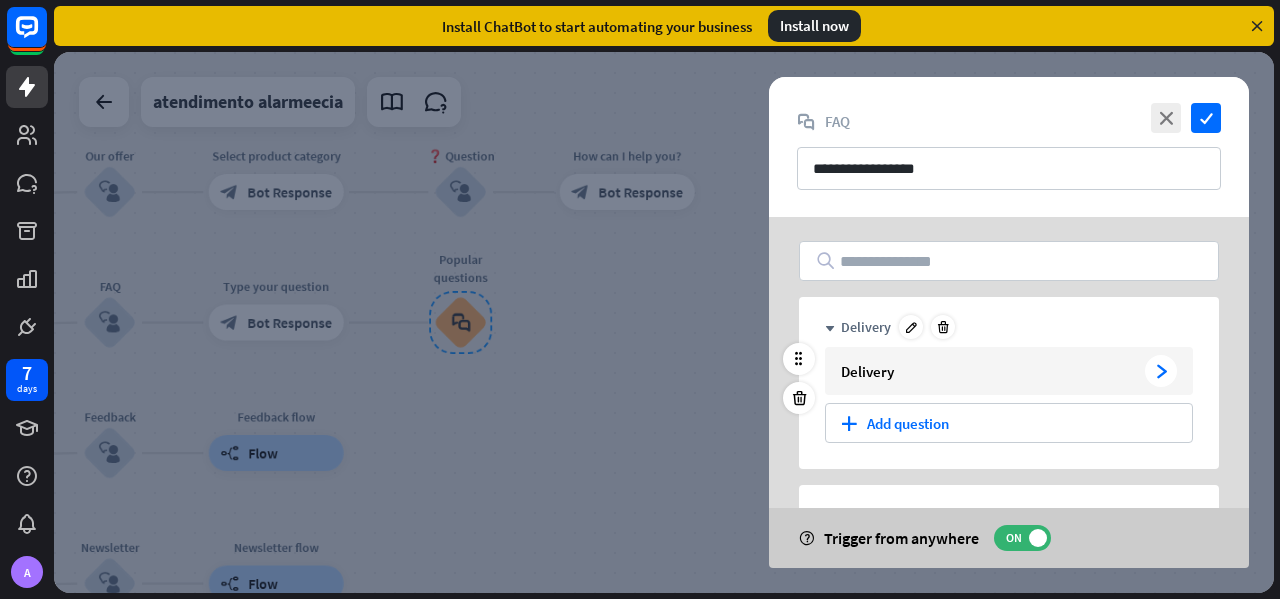 click on "Delivery
arrowhead_right" at bounding box center (1009, 371) 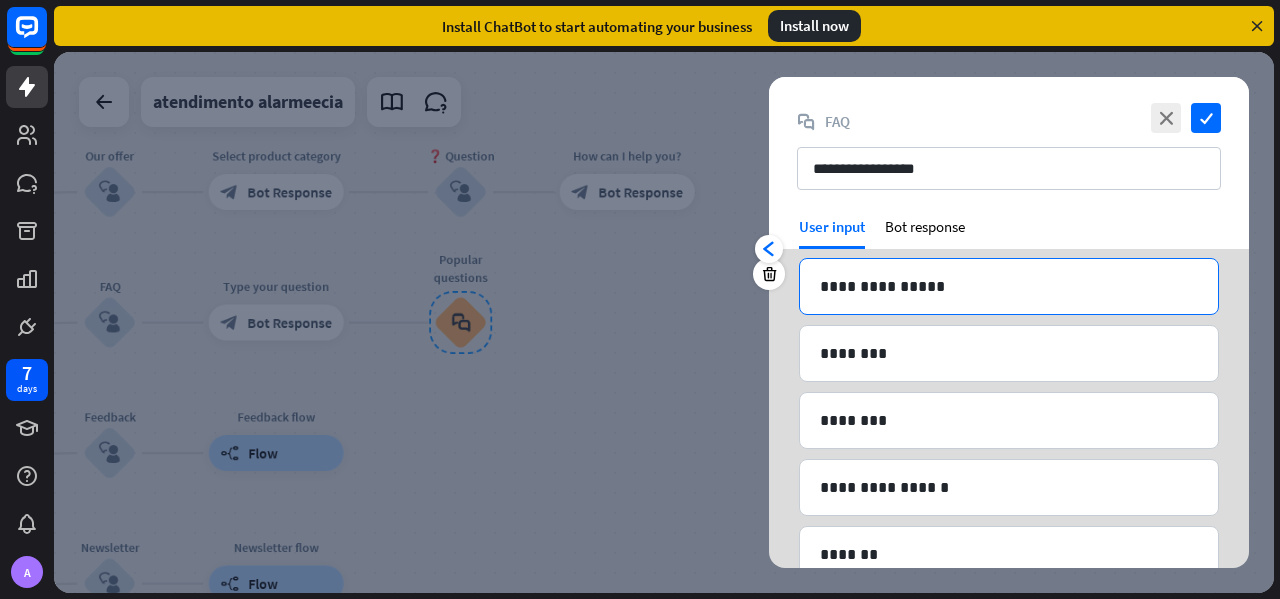 scroll, scrollTop: 300, scrollLeft: 0, axis: vertical 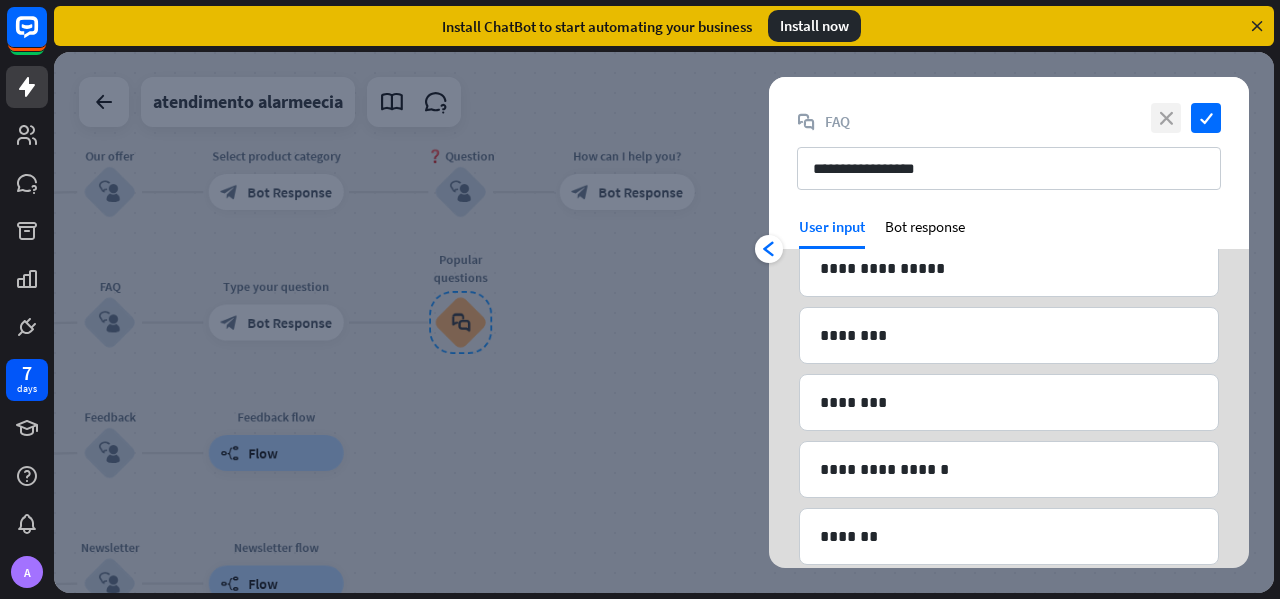 click on "close" at bounding box center [1166, 118] 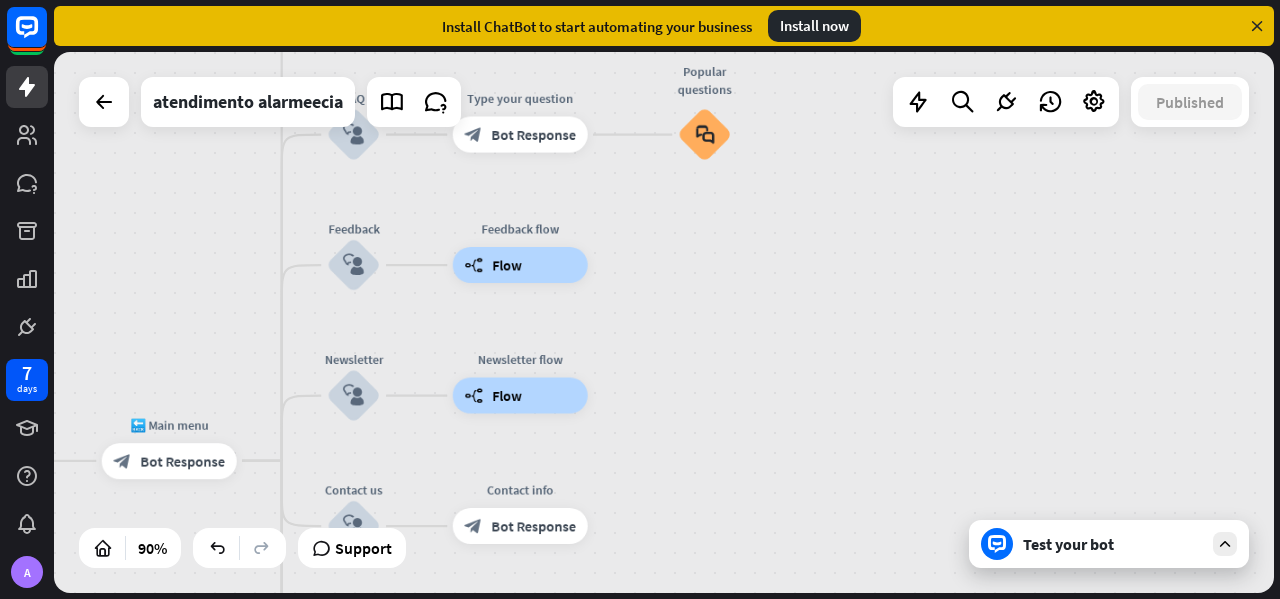 drag, startPoint x: 598, startPoint y: 447, endPoint x: 842, endPoint y: 259, distance: 308.02597 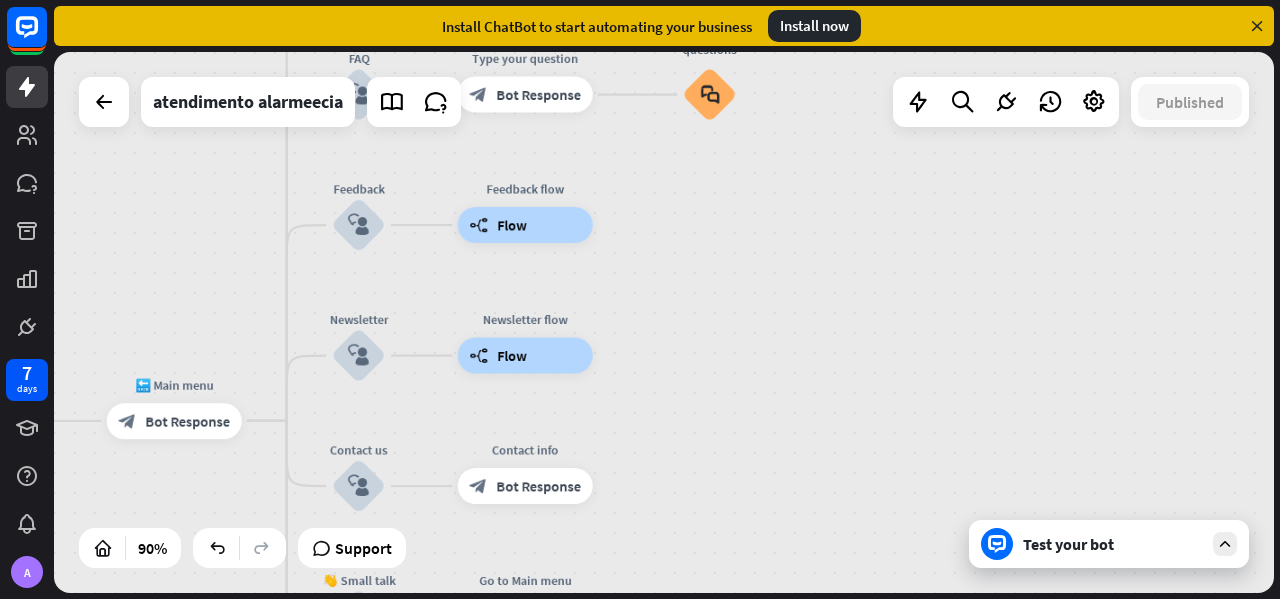drag, startPoint x: 236, startPoint y: 359, endPoint x: 277, endPoint y: 245, distance: 121.14867 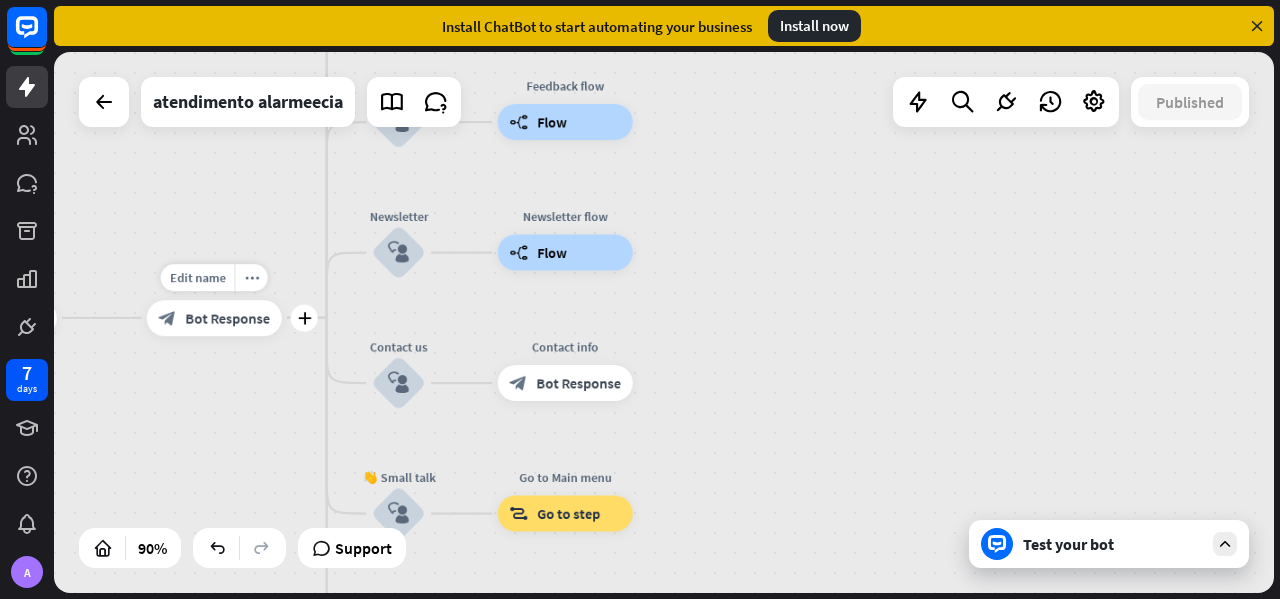 click on "block_bot_response   Bot Response" at bounding box center (214, 318) 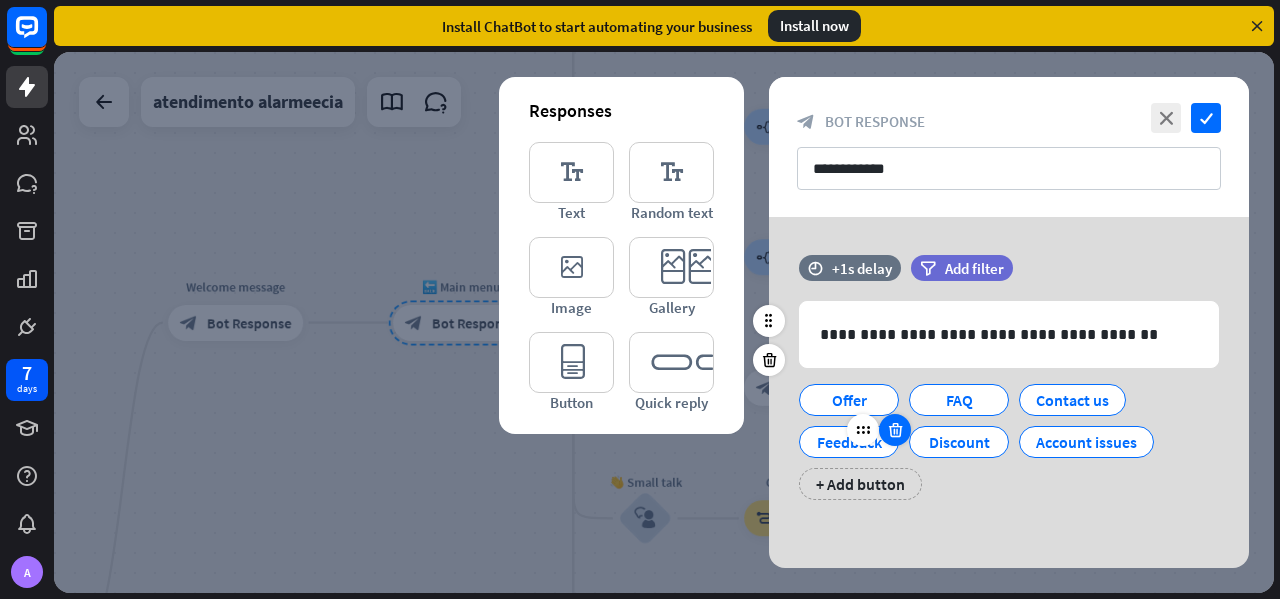 scroll, scrollTop: 0, scrollLeft: 0, axis: both 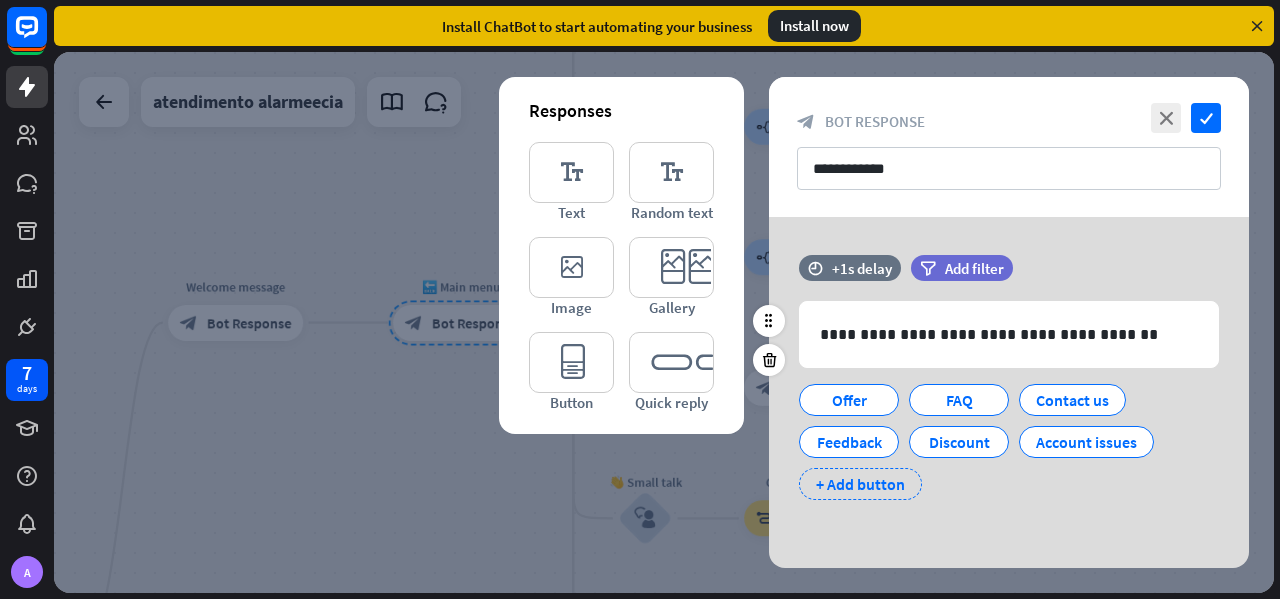 click on "+ Add button" at bounding box center (860, 484) 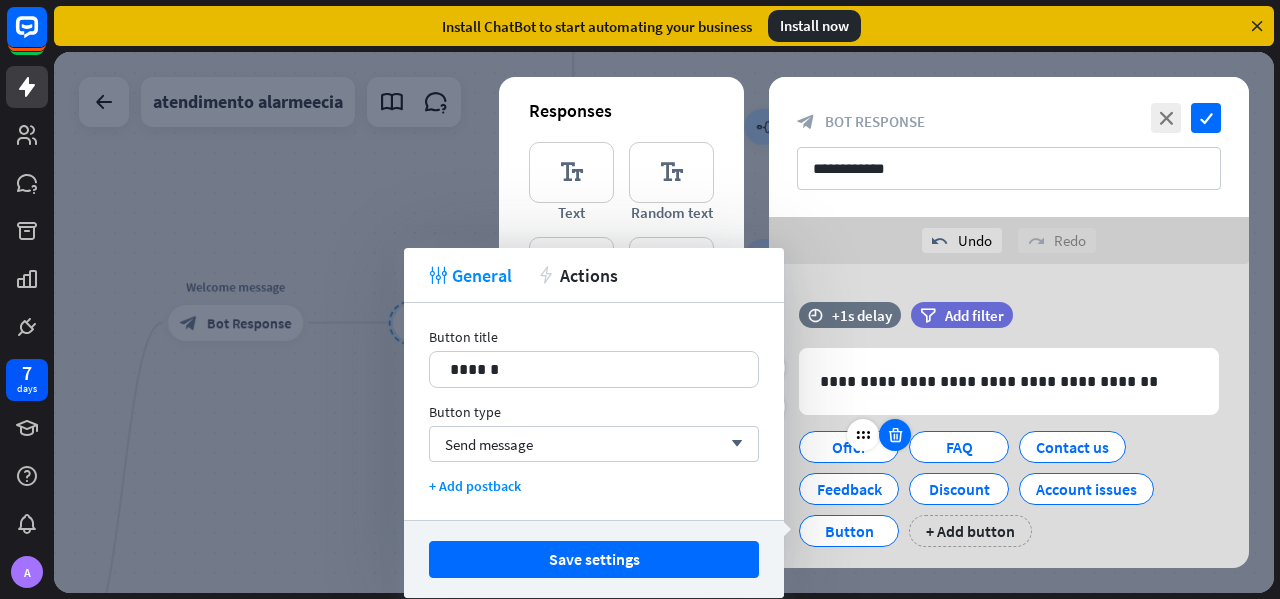 click at bounding box center (895, 435) 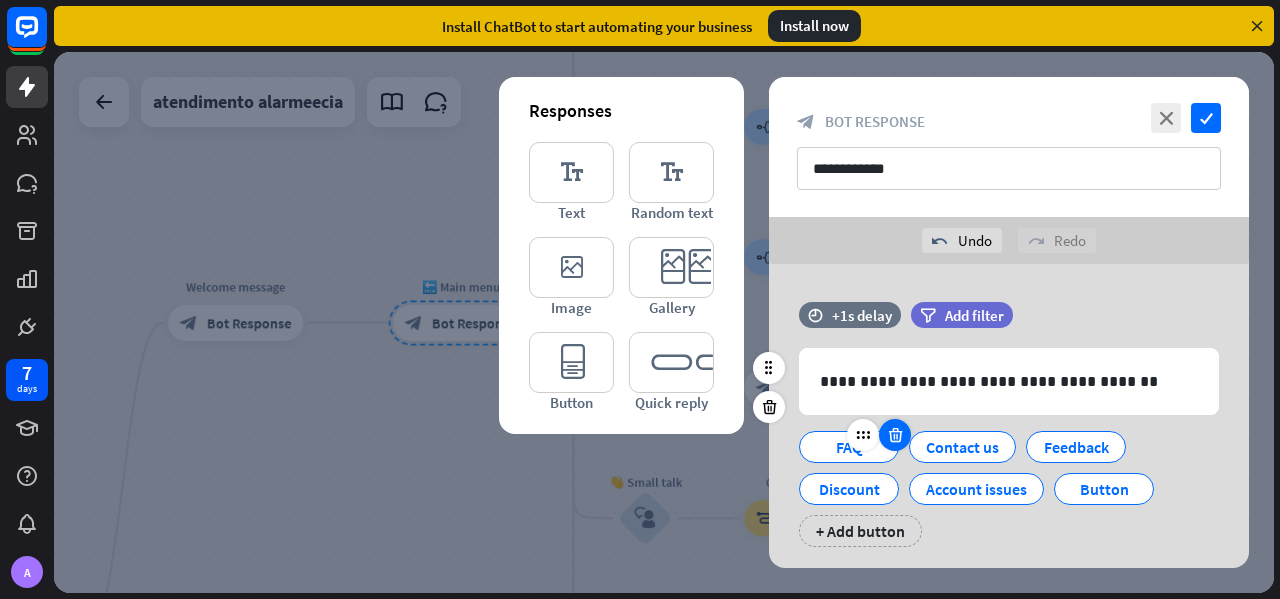 click at bounding box center (895, 435) 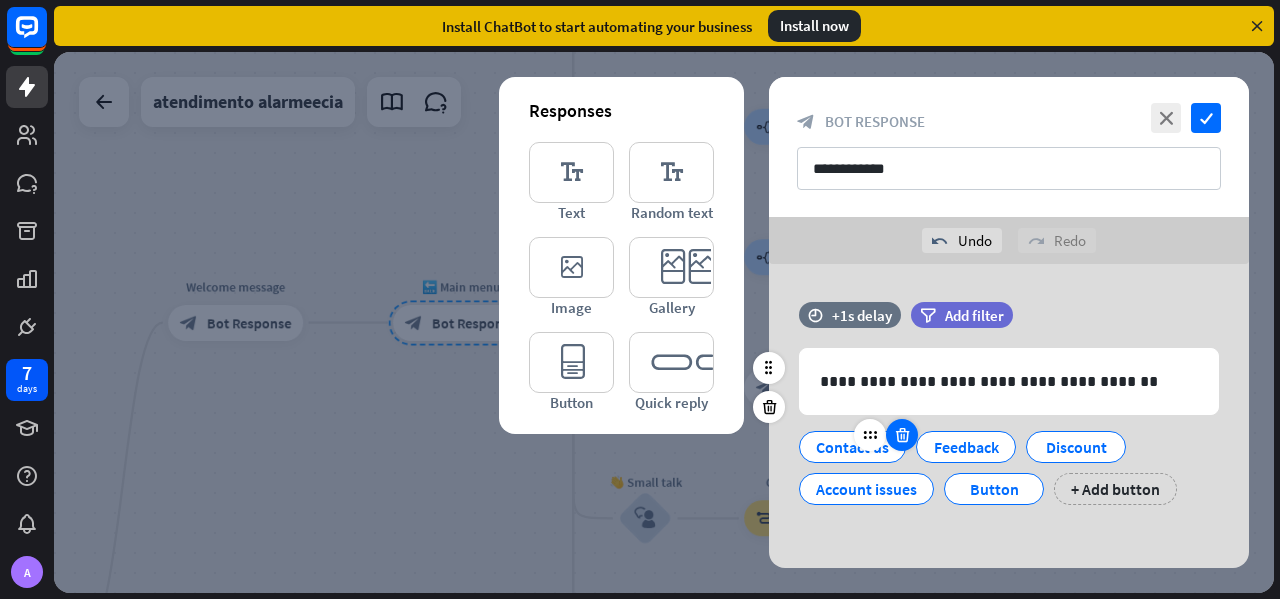 click at bounding box center [902, 435] 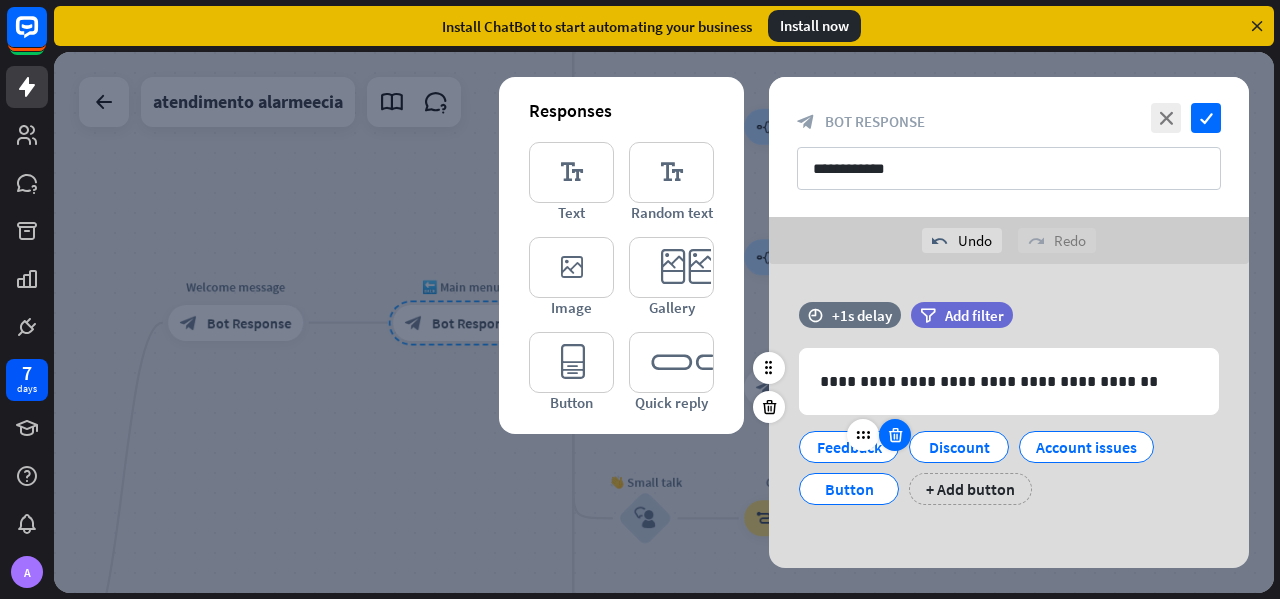 click at bounding box center (895, 435) 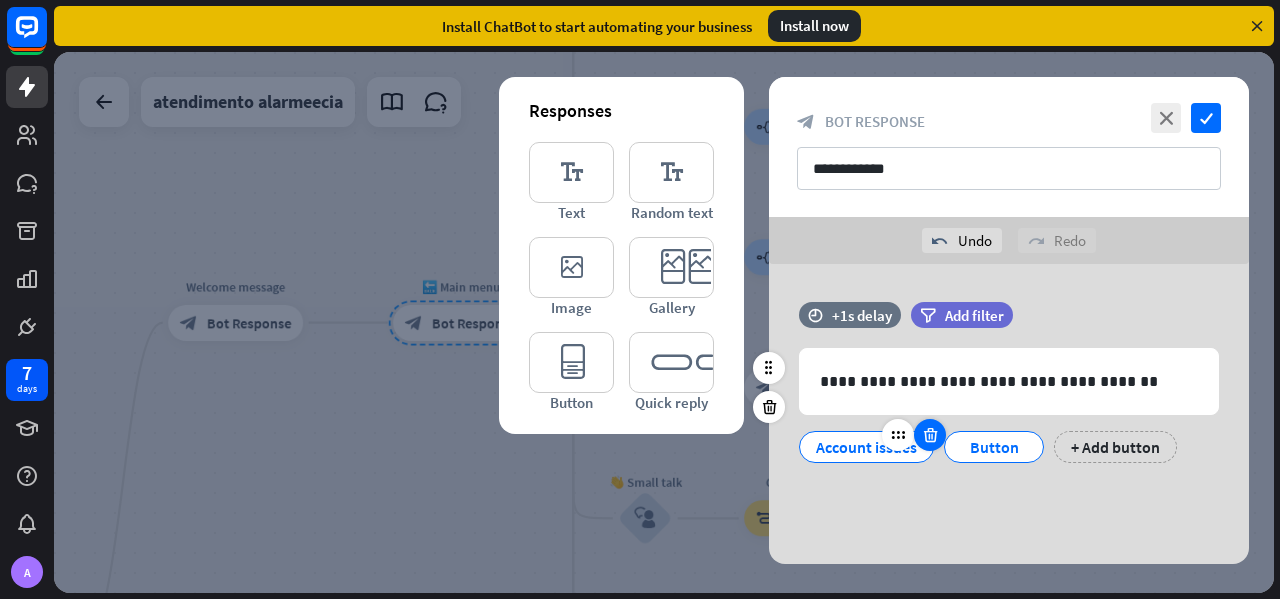 scroll, scrollTop: 0, scrollLeft: 0, axis: both 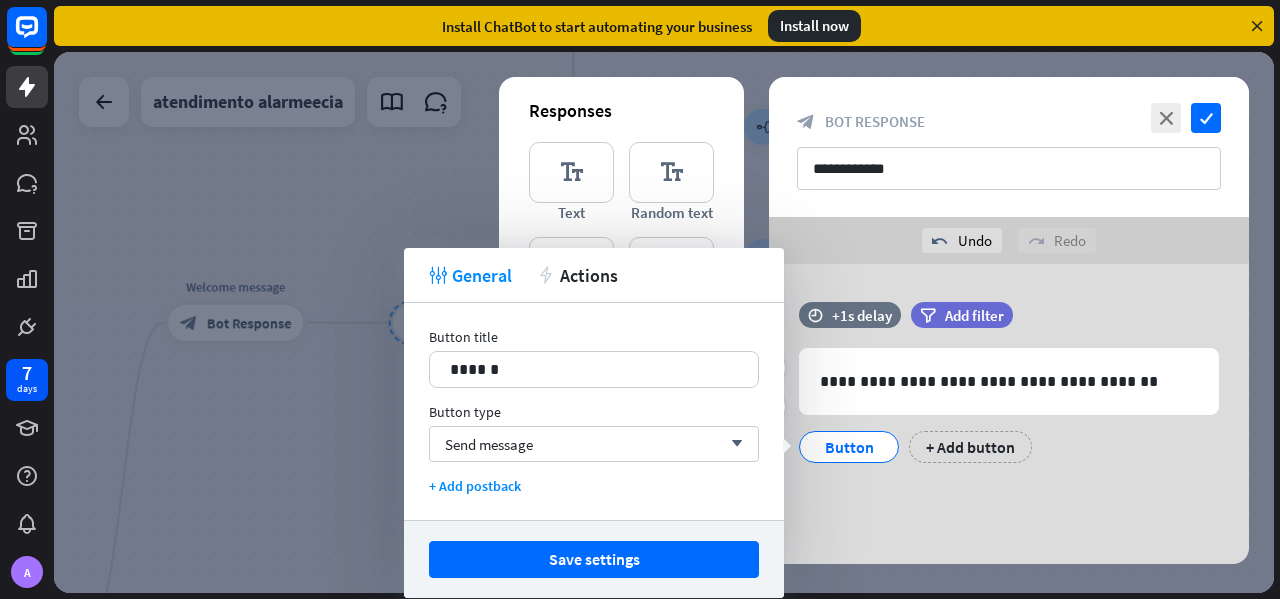 click on "Button" at bounding box center [849, 447] 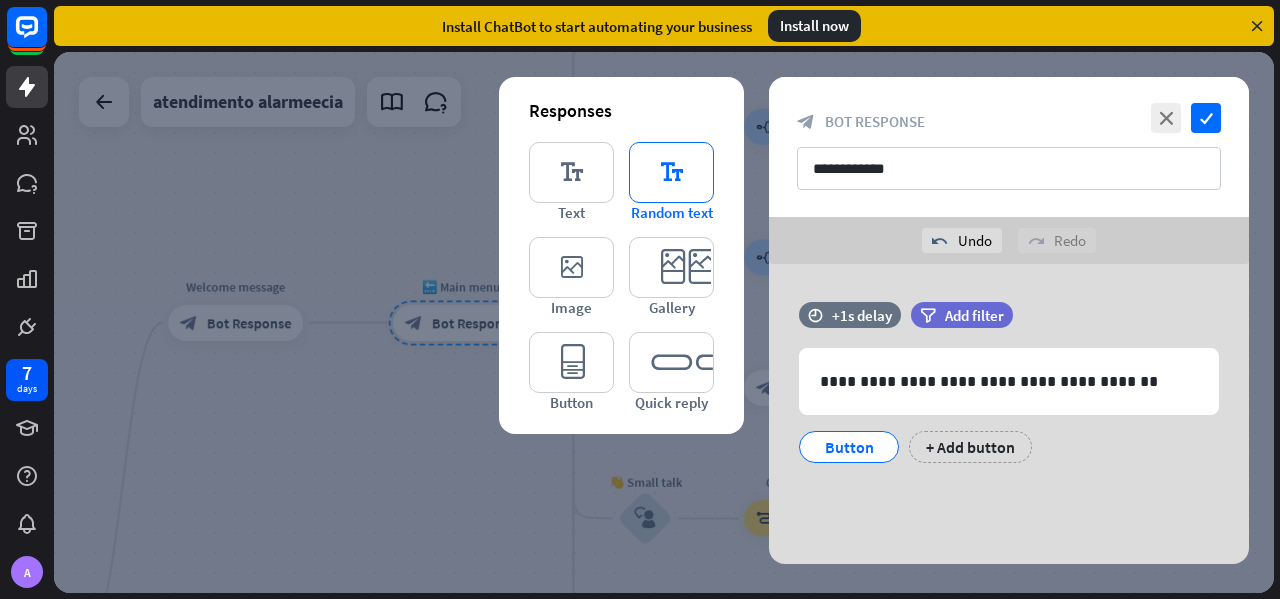 click on "editor_text" at bounding box center [671, 172] 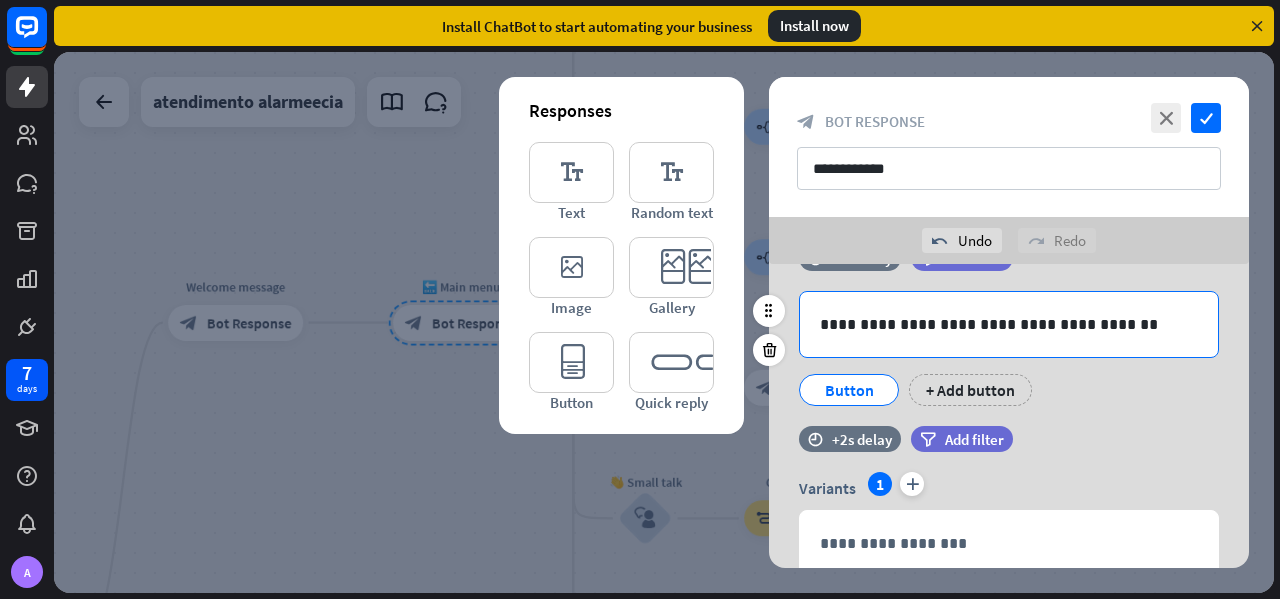scroll, scrollTop: 0, scrollLeft: 0, axis: both 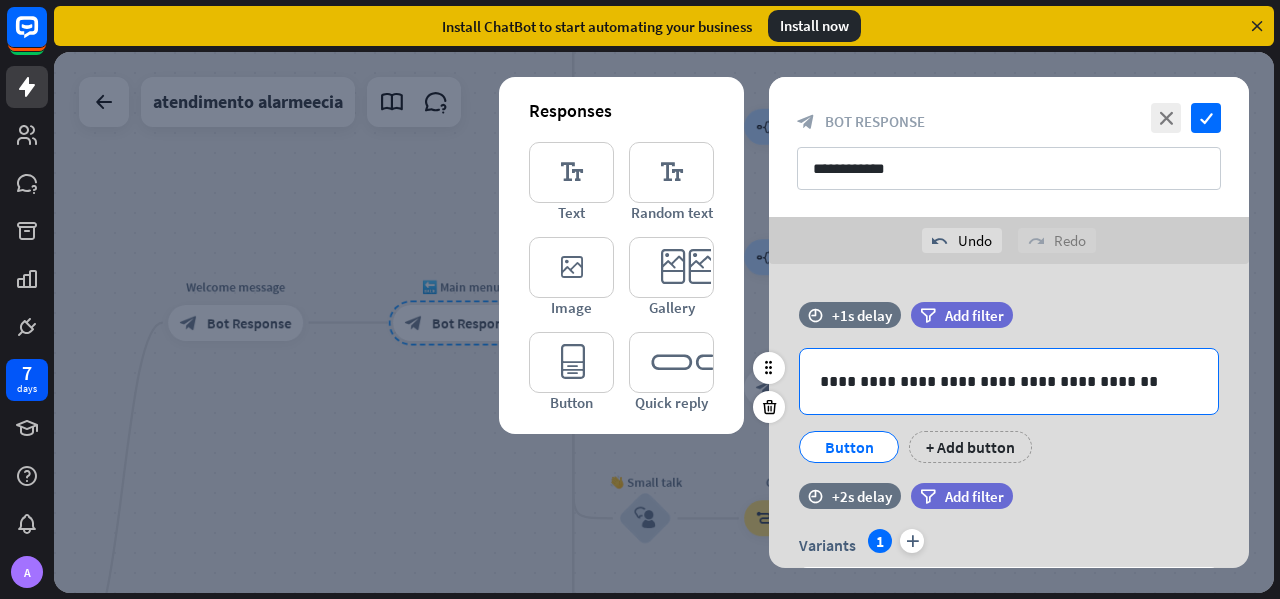 click on "**********" at bounding box center [1009, 381] 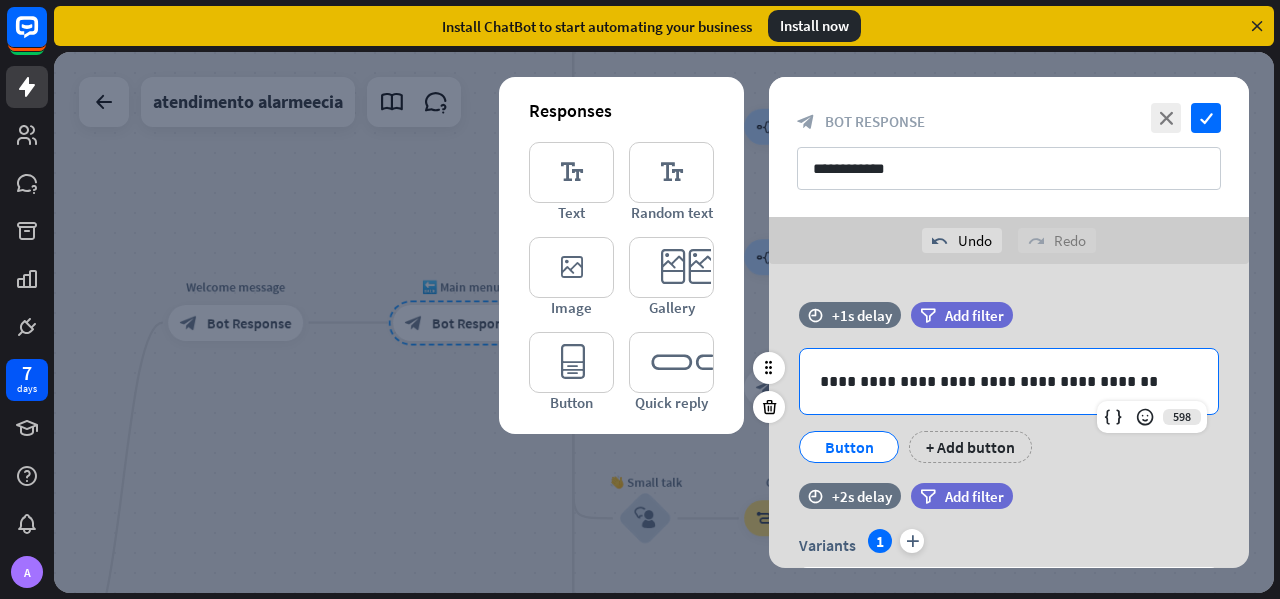 scroll, scrollTop: 134, scrollLeft: 0, axis: vertical 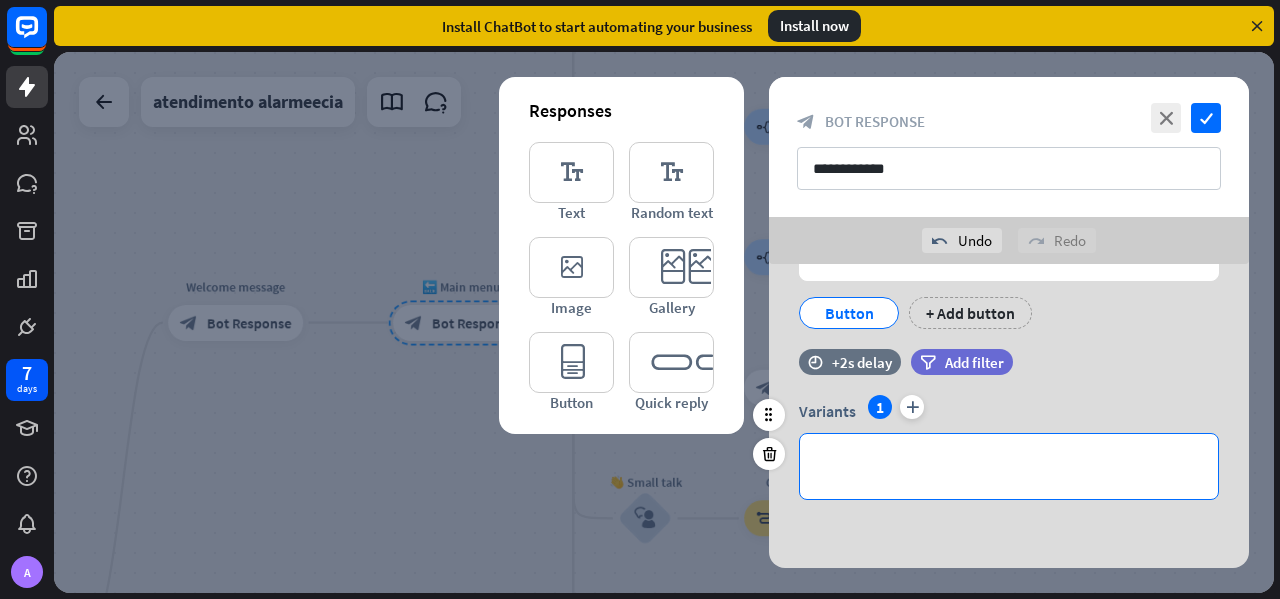 click on "**********" at bounding box center [1009, 466] 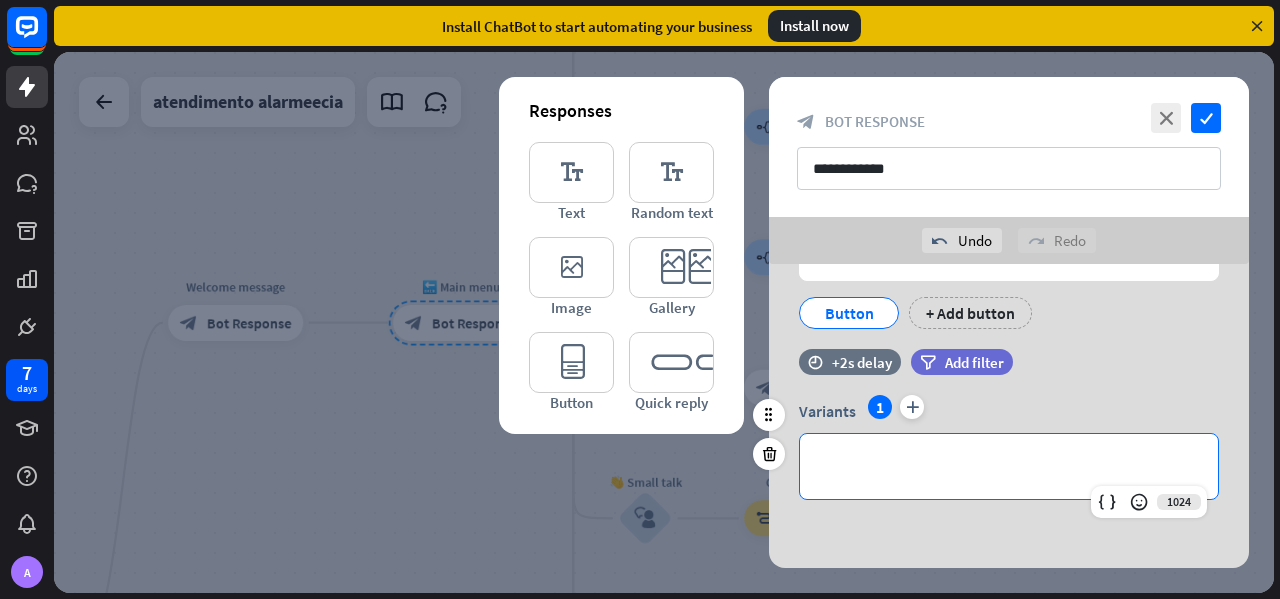 click on "filter   Add filter" at bounding box center [1012, 372] 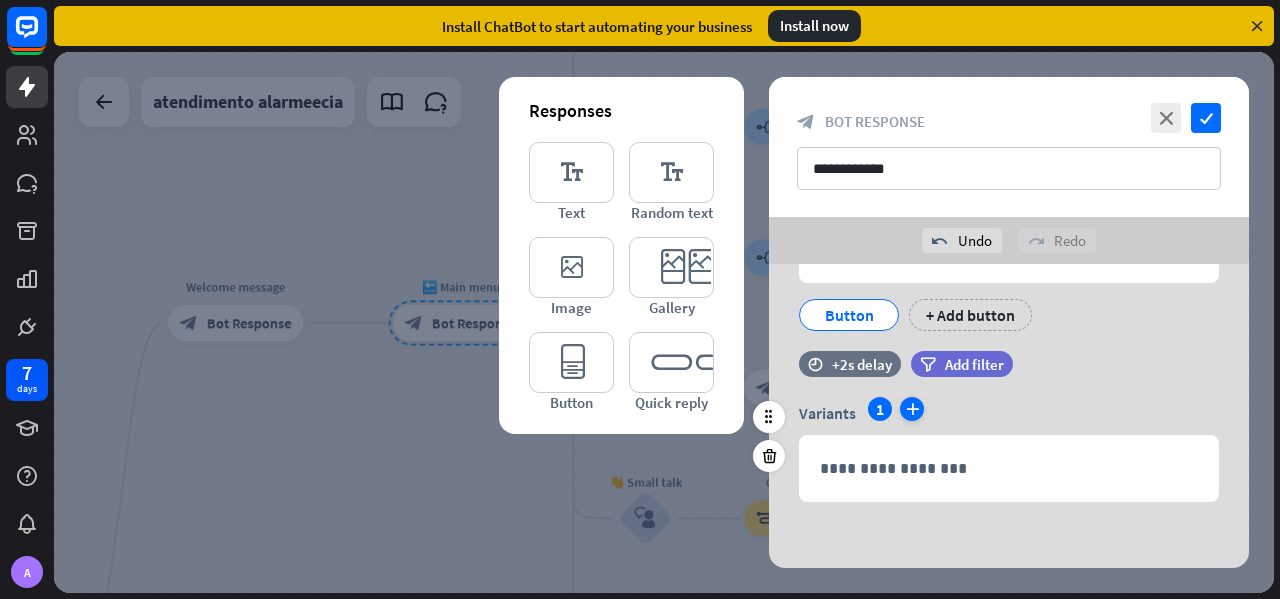 scroll, scrollTop: 134, scrollLeft: 0, axis: vertical 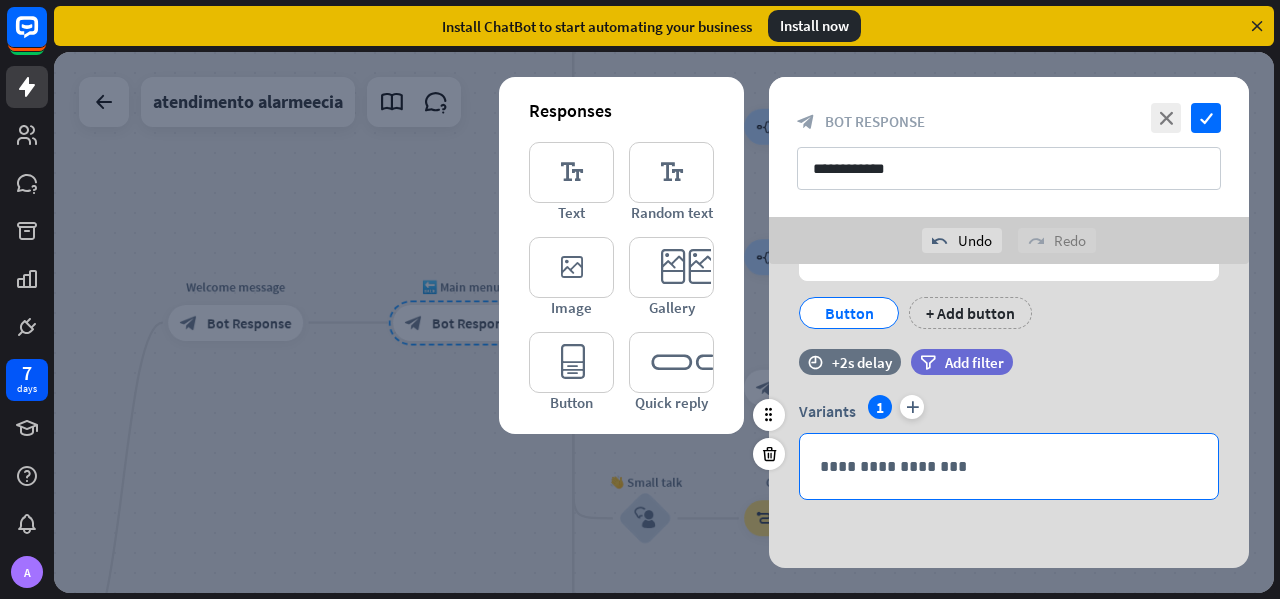 click on "**********" at bounding box center (1009, 466) 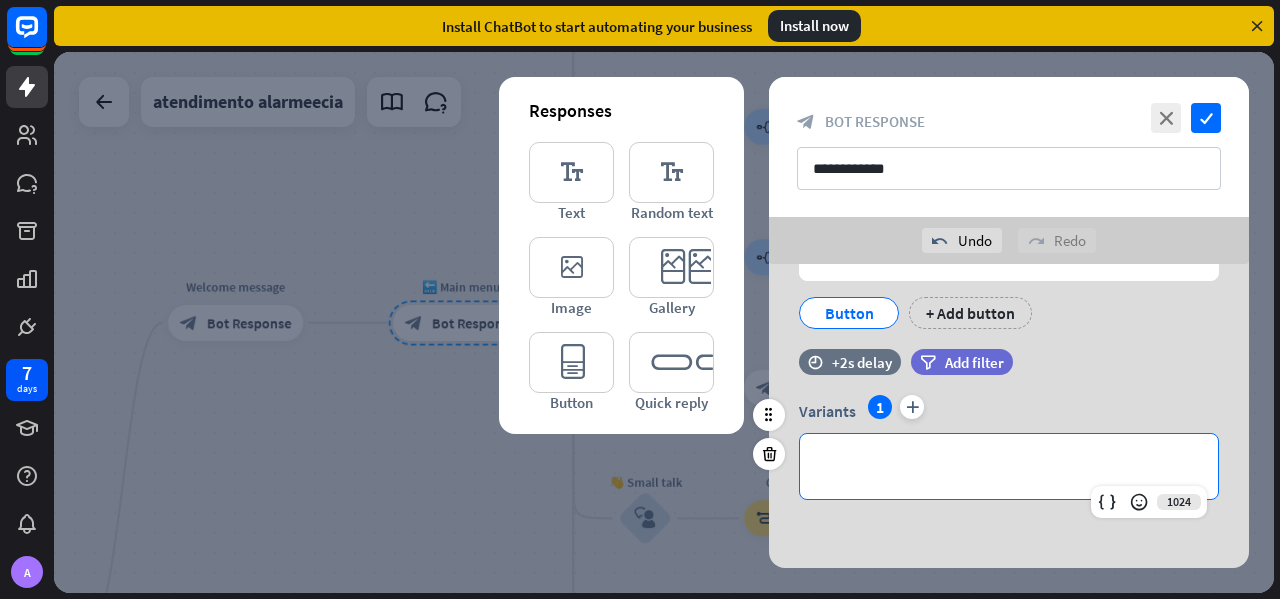 type 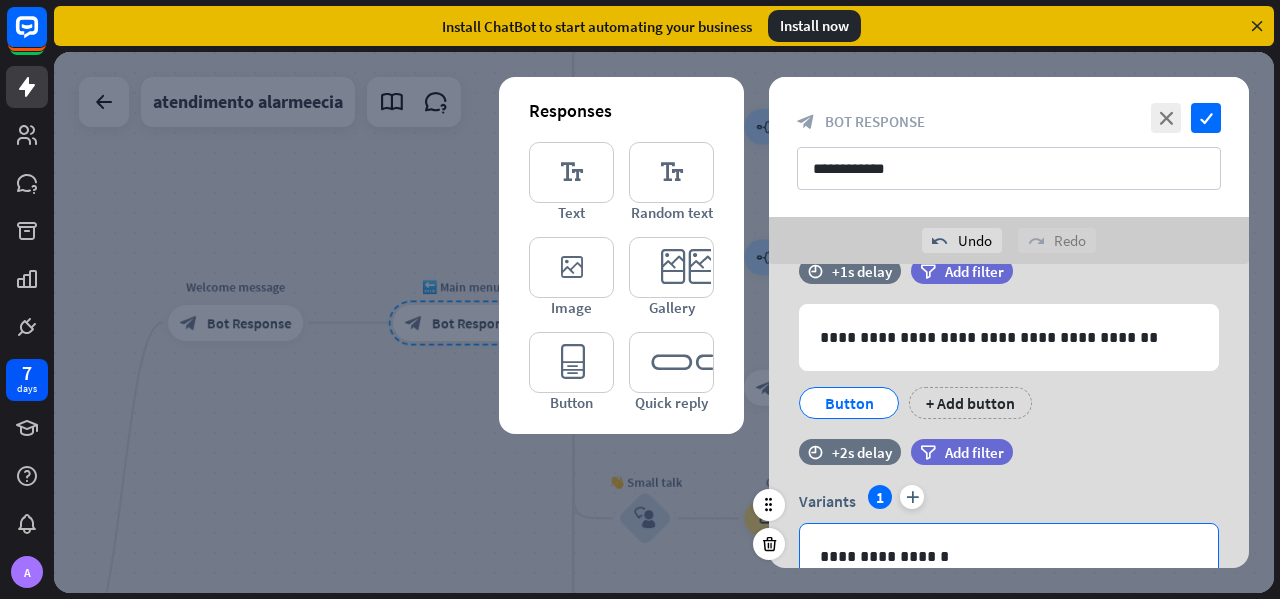 scroll, scrollTop: 71, scrollLeft: 0, axis: vertical 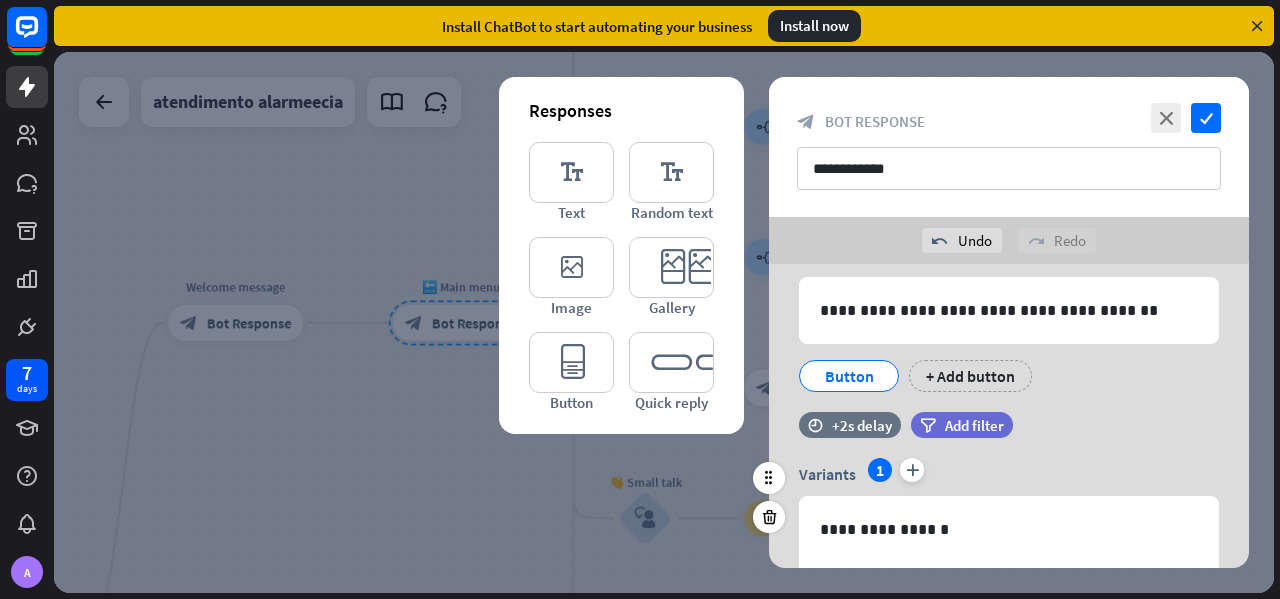 click on "Variants
1
plus" at bounding box center [1009, 474] 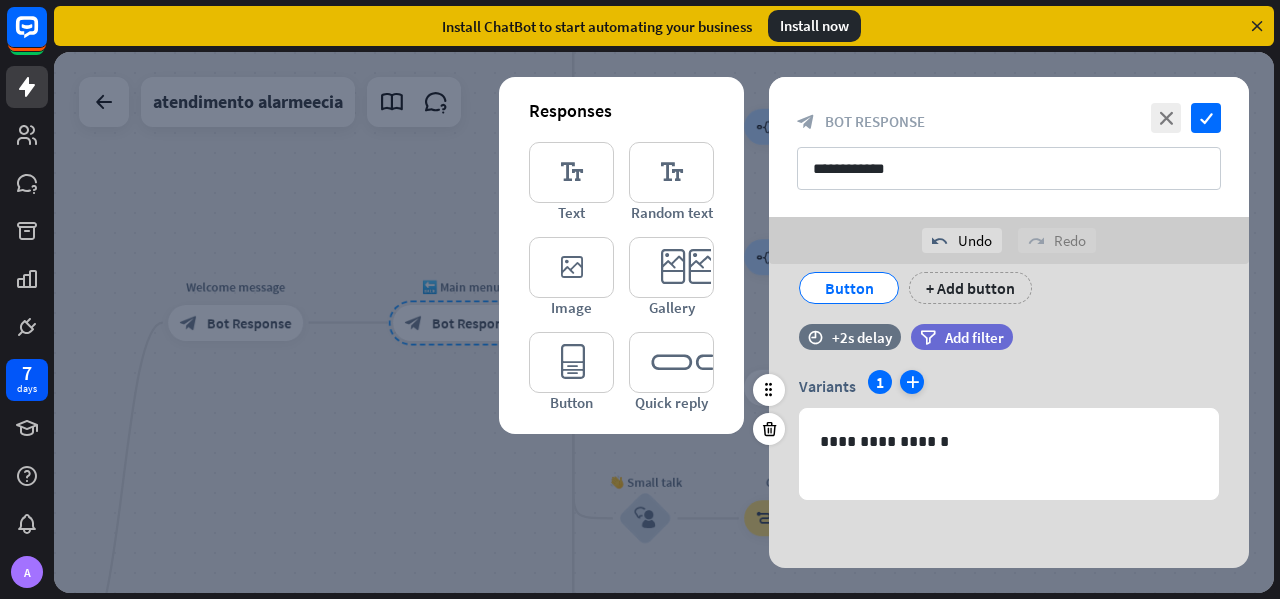 click on "plus" at bounding box center (912, 382) 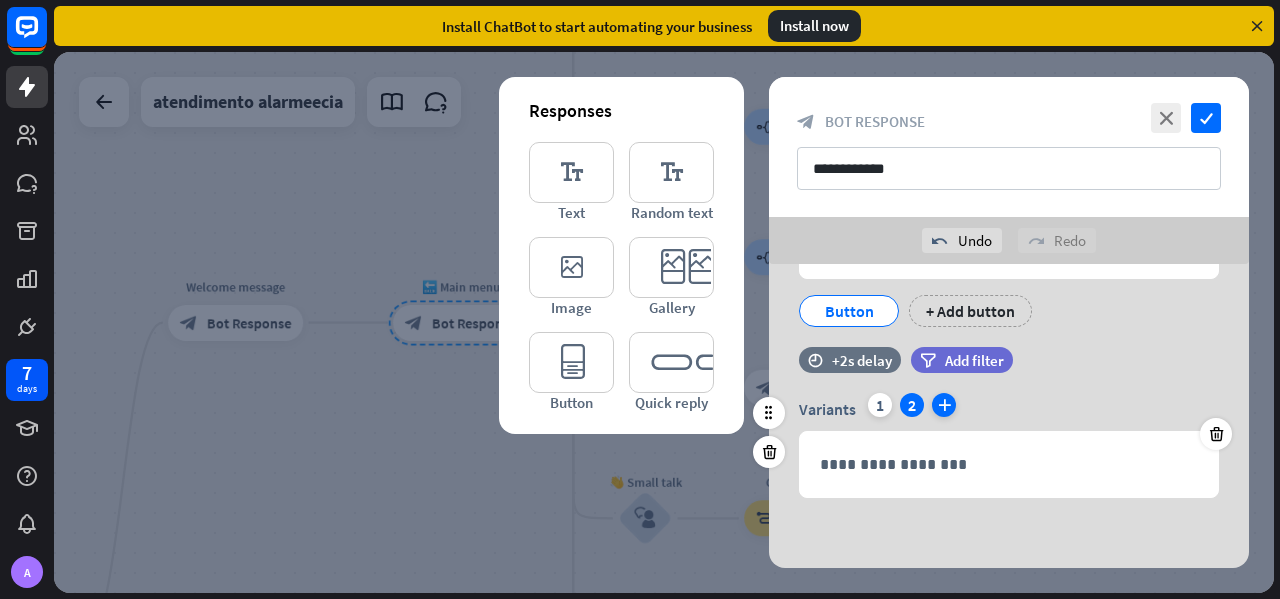 scroll, scrollTop: 134, scrollLeft: 0, axis: vertical 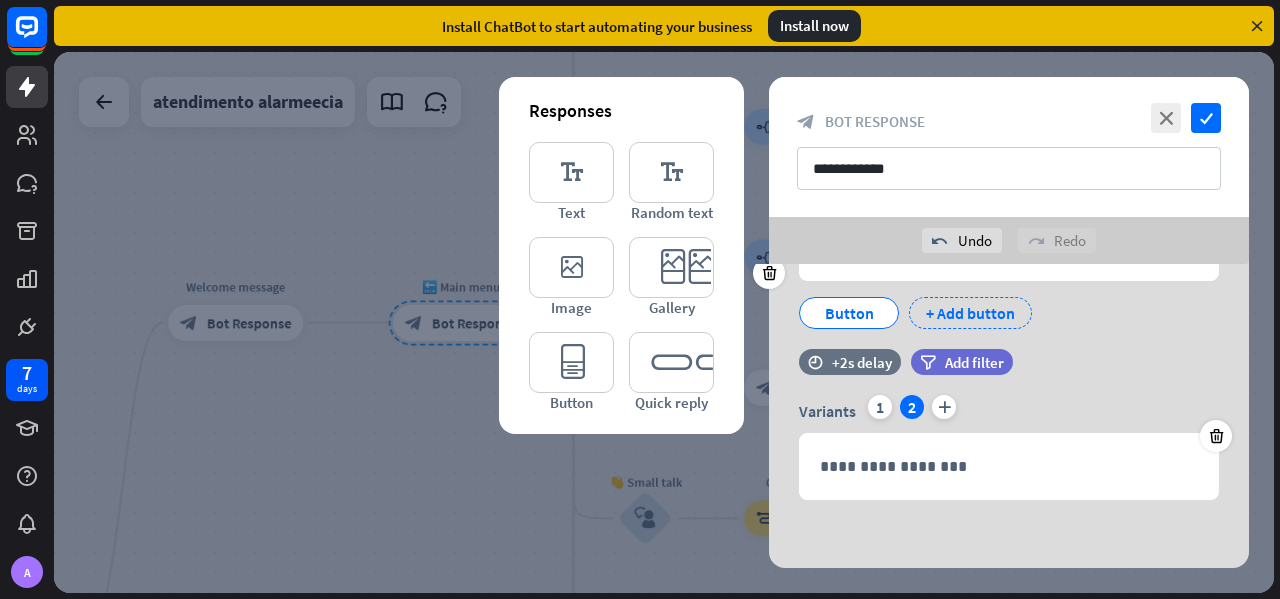 click on "+ Add button" at bounding box center (970, 313) 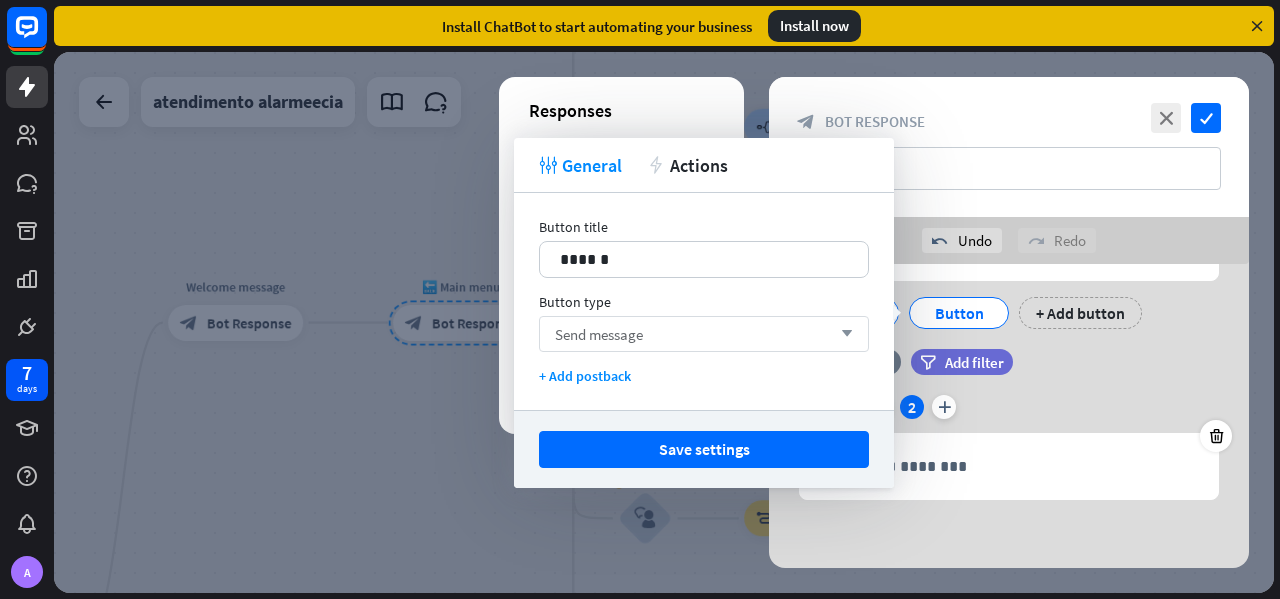 click on "Send message" at bounding box center (599, 334) 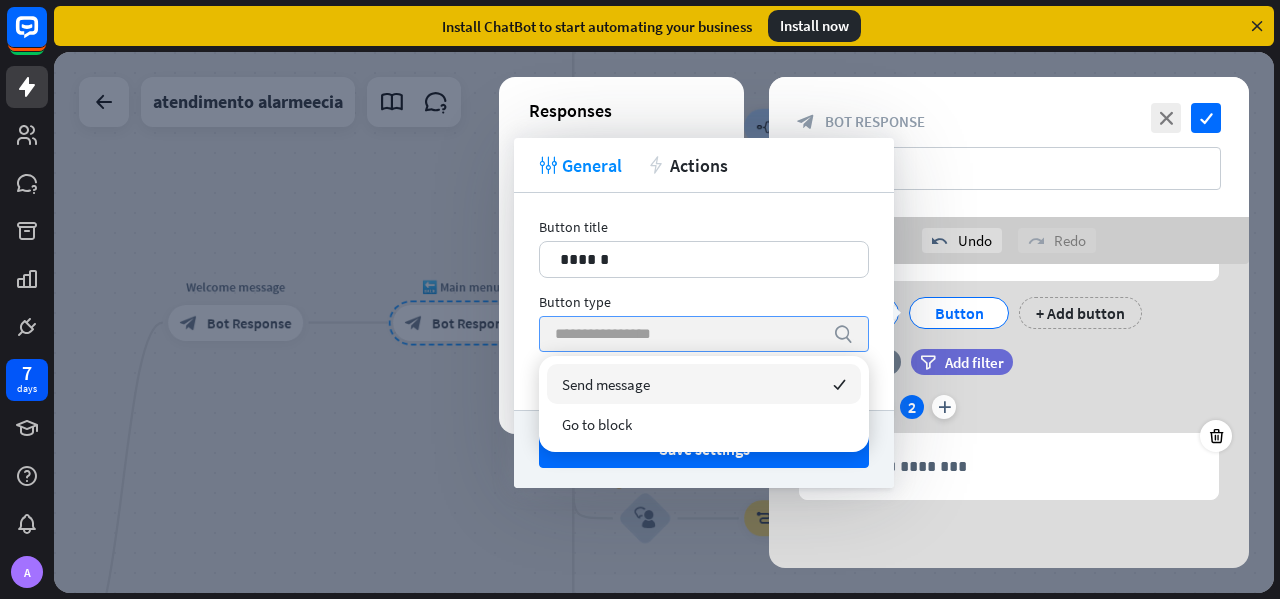 click on "Button type" at bounding box center [704, 302] 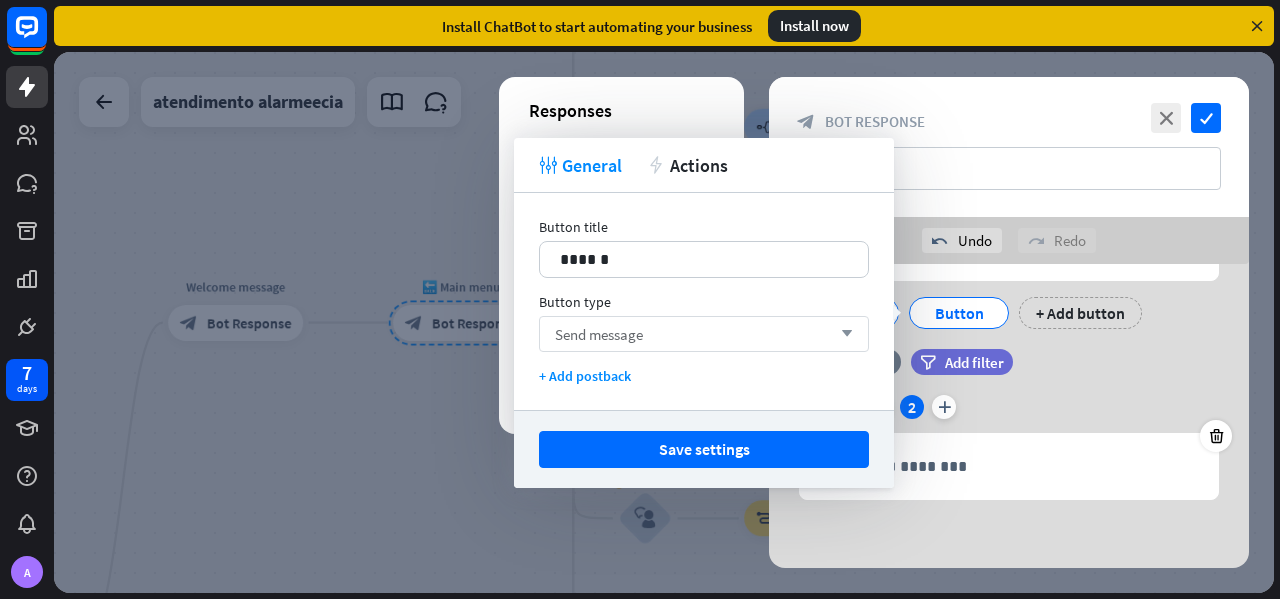 click on "Button
Button
+ Add button" at bounding box center [1004, 308] 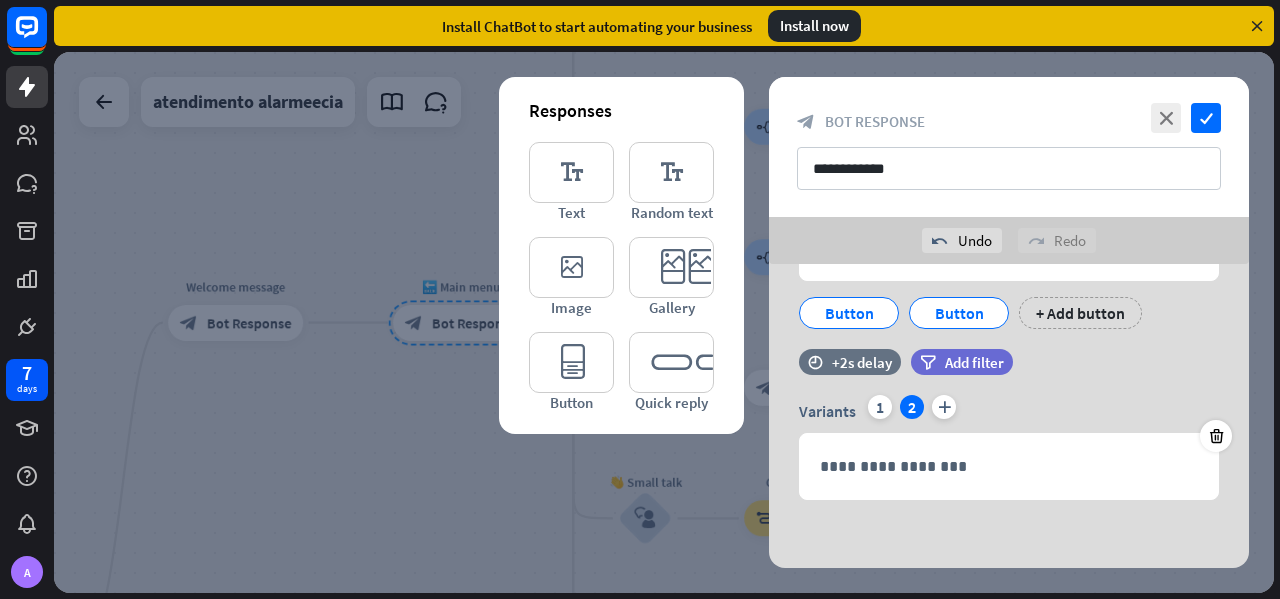click on "**********" at bounding box center (1009, 350) 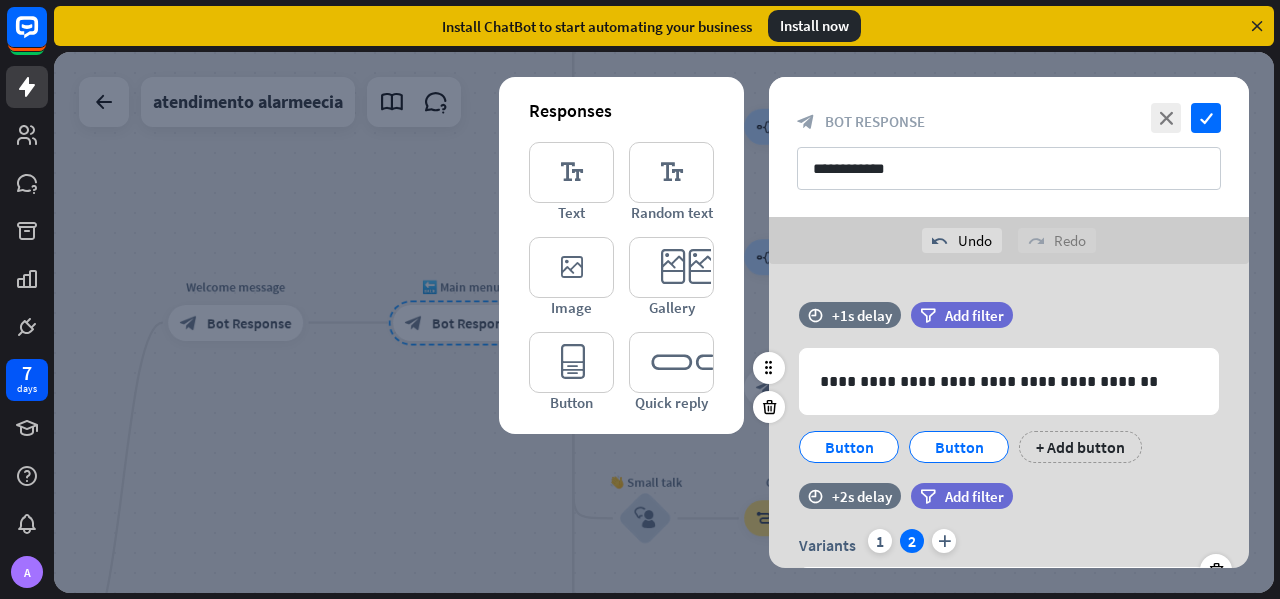 scroll, scrollTop: 134, scrollLeft: 0, axis: vertical 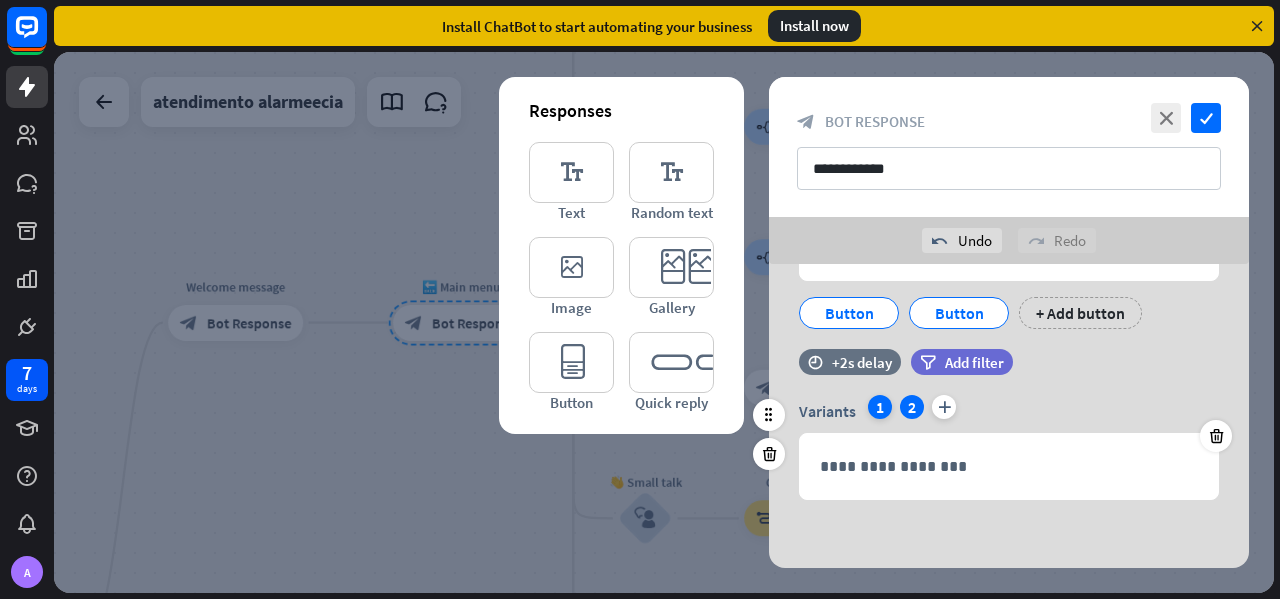 click on "1" at bounding box center [880, 407] 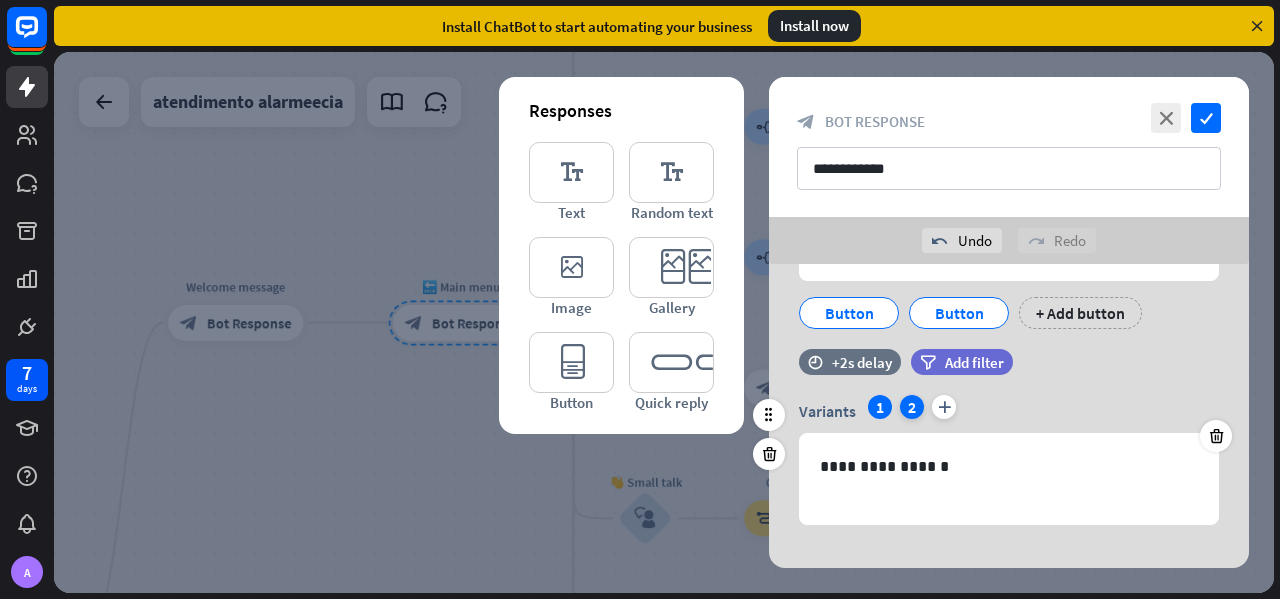 click on "2" at bounding box center [912, 407] 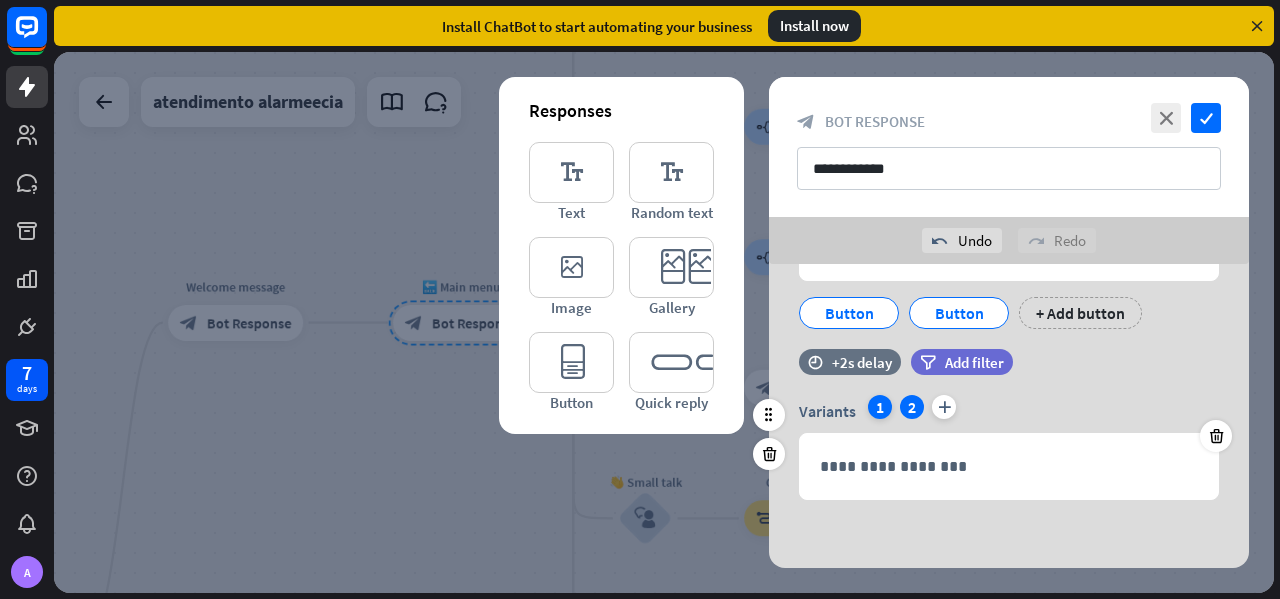 click on "1" at bounding box center [880, 407] 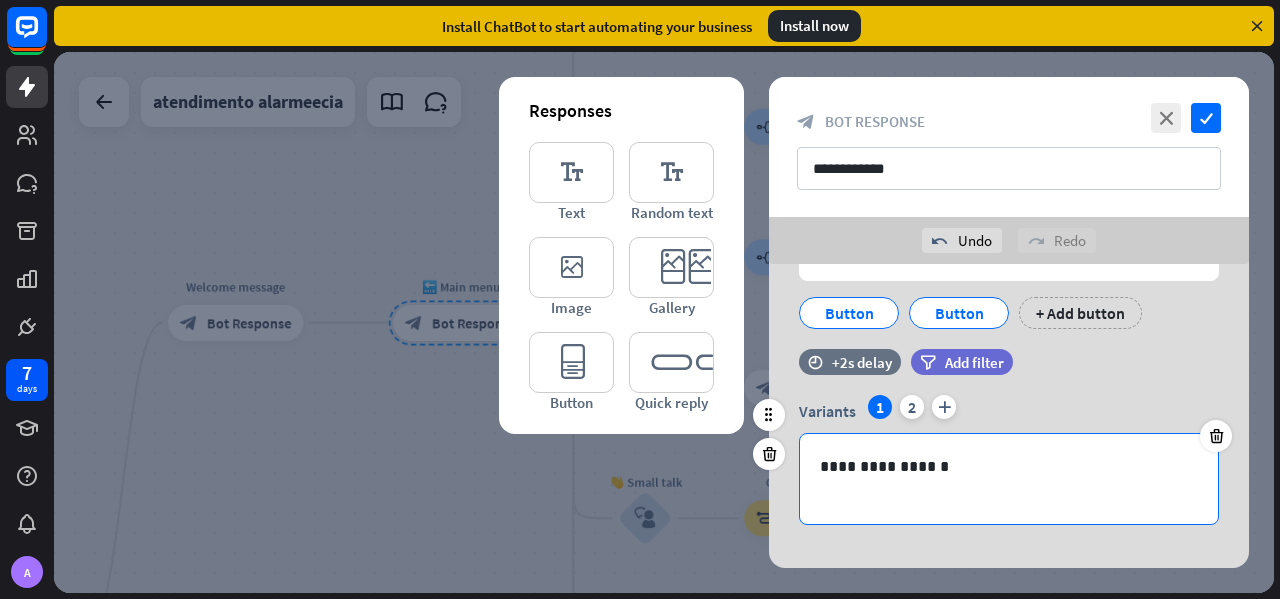 click at bounding box center (1009, 491) 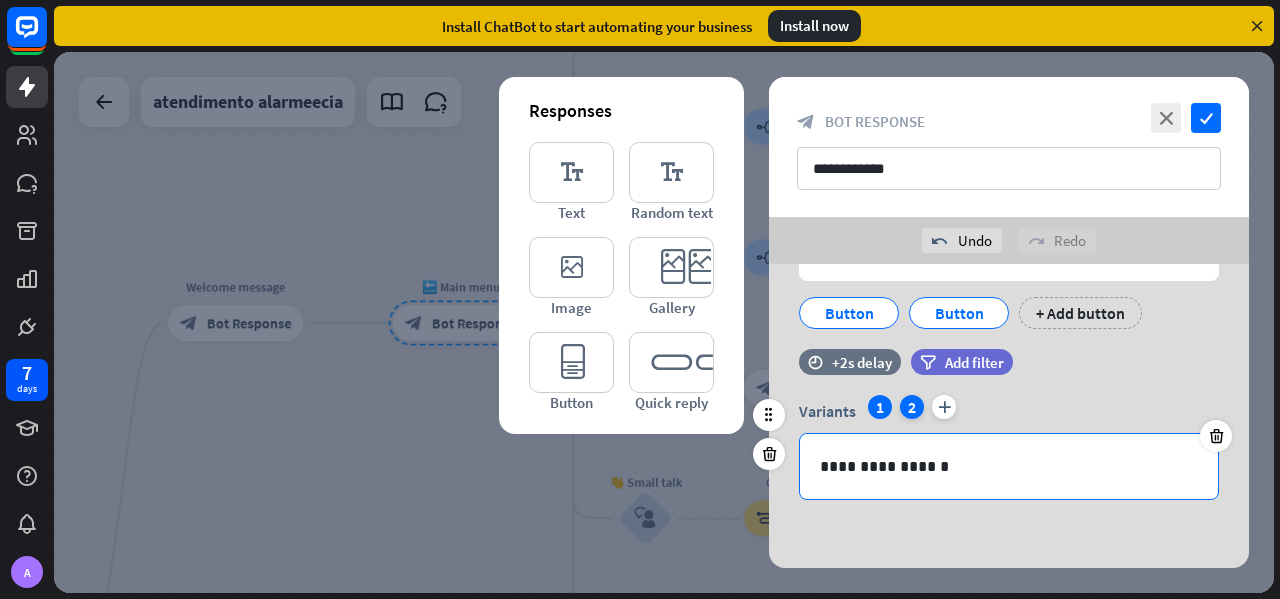 click on "2" at bounding box center (912, 407) 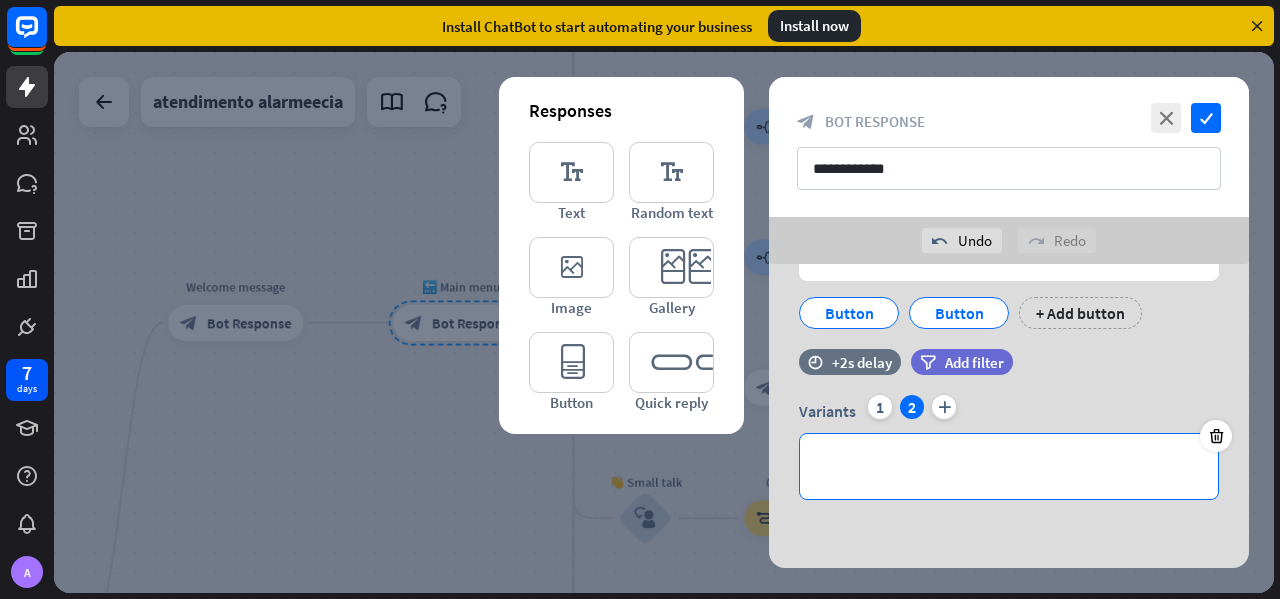 click on "**********" at bounding box center [1009, 466] 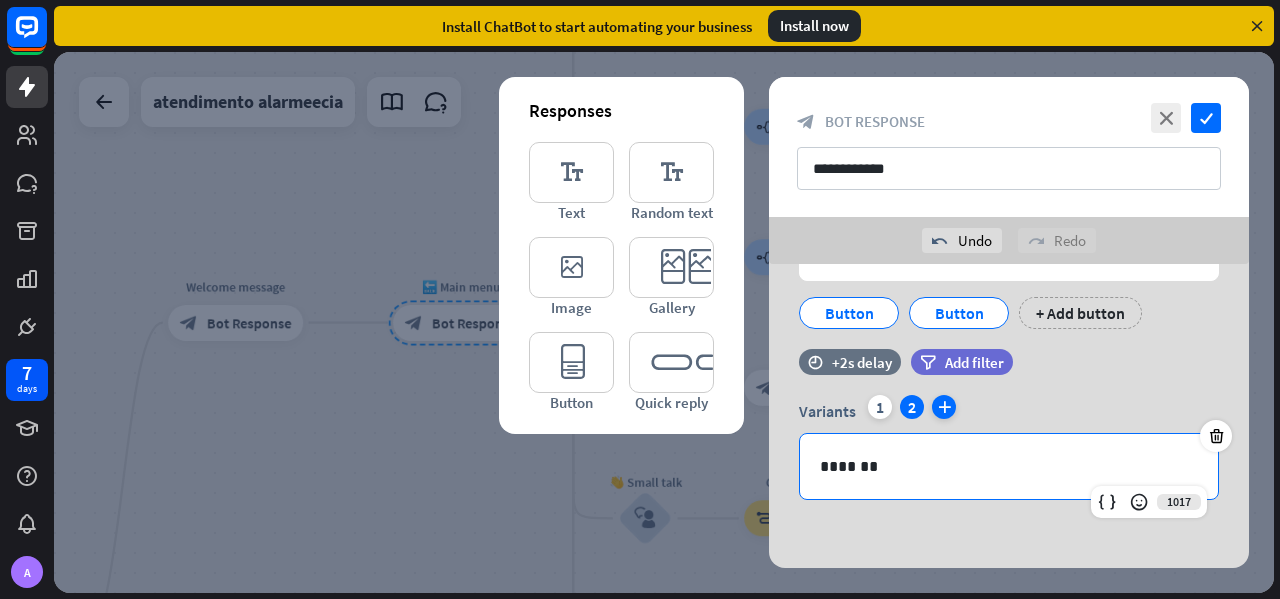 click on "plus" at bounding box center (944, 407) 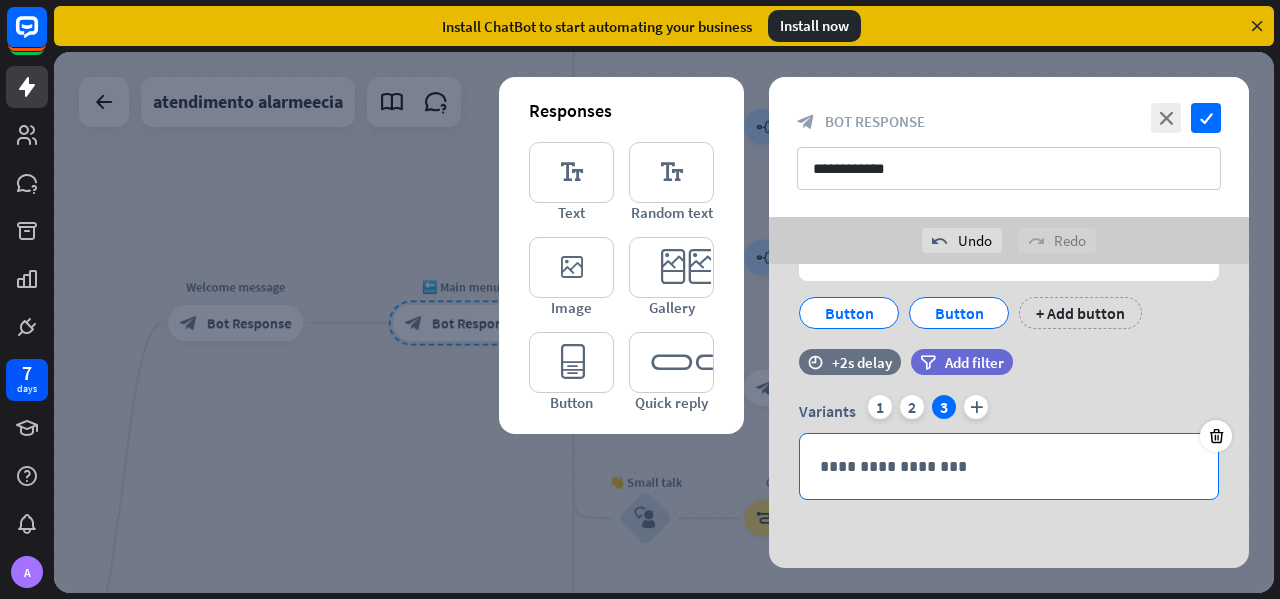 click on "**********" at bounding box center (1009, 466) 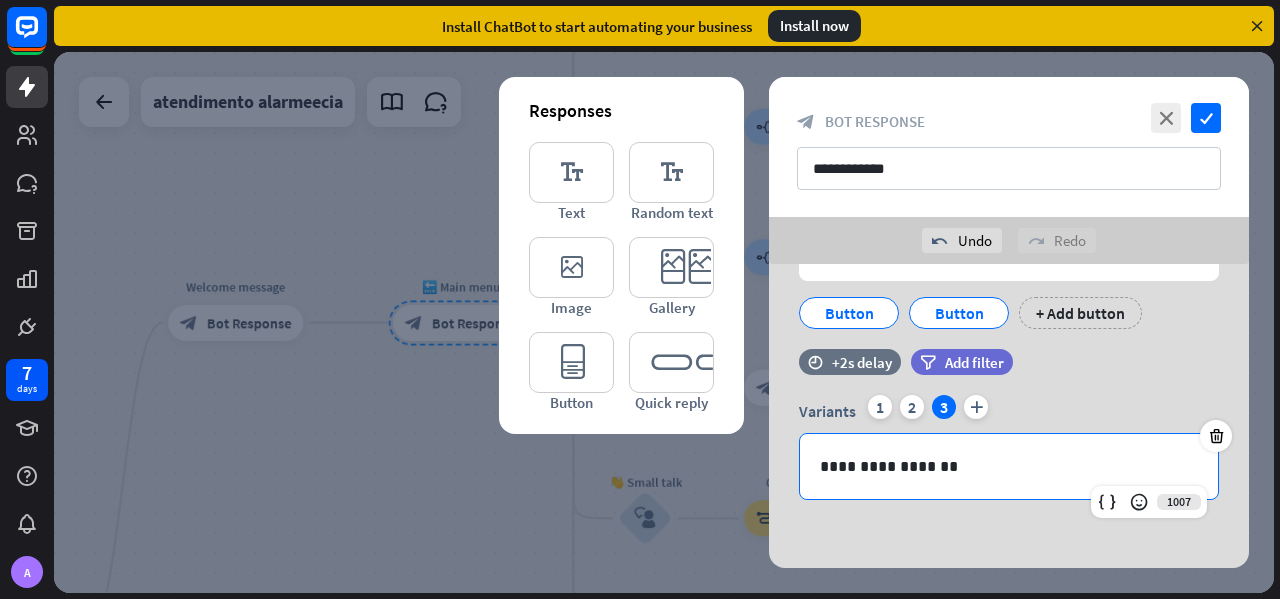 click at bounding box center [664, 322] 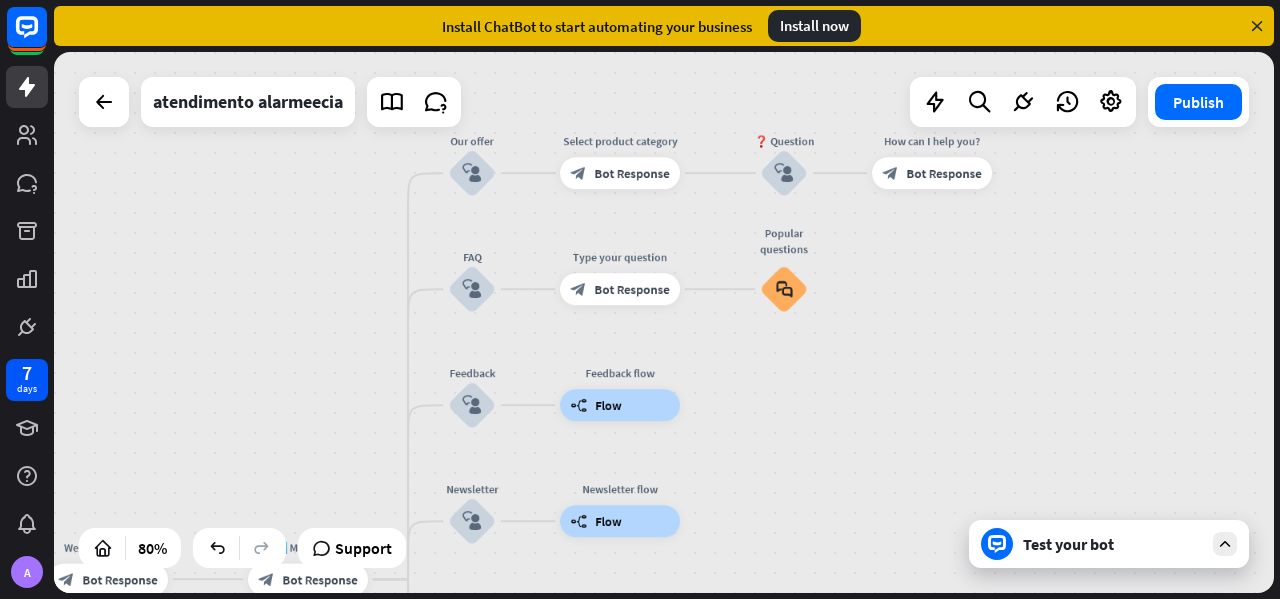 drag, startPoint x: 479, startPoint y: 262, endPoint x: 204, endPoint y: 444, distance: 329.77112 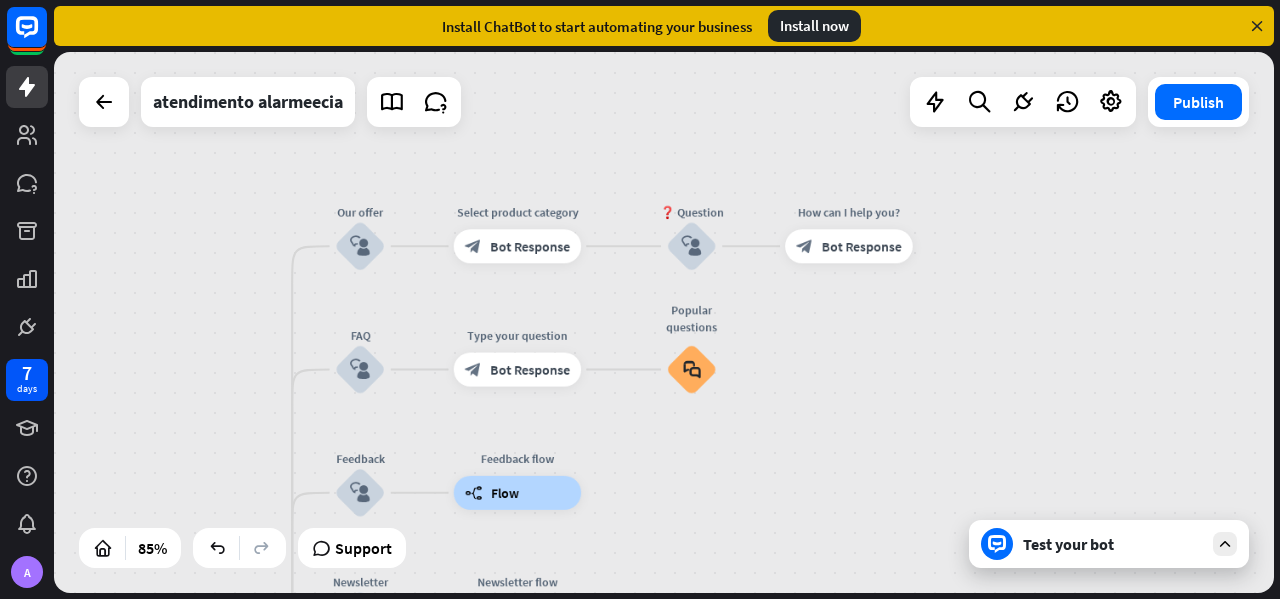 drag, startPoint x: 653, startPoint y: 267, endPoint x: 583, endPoint y: 310, distance: 82.1523 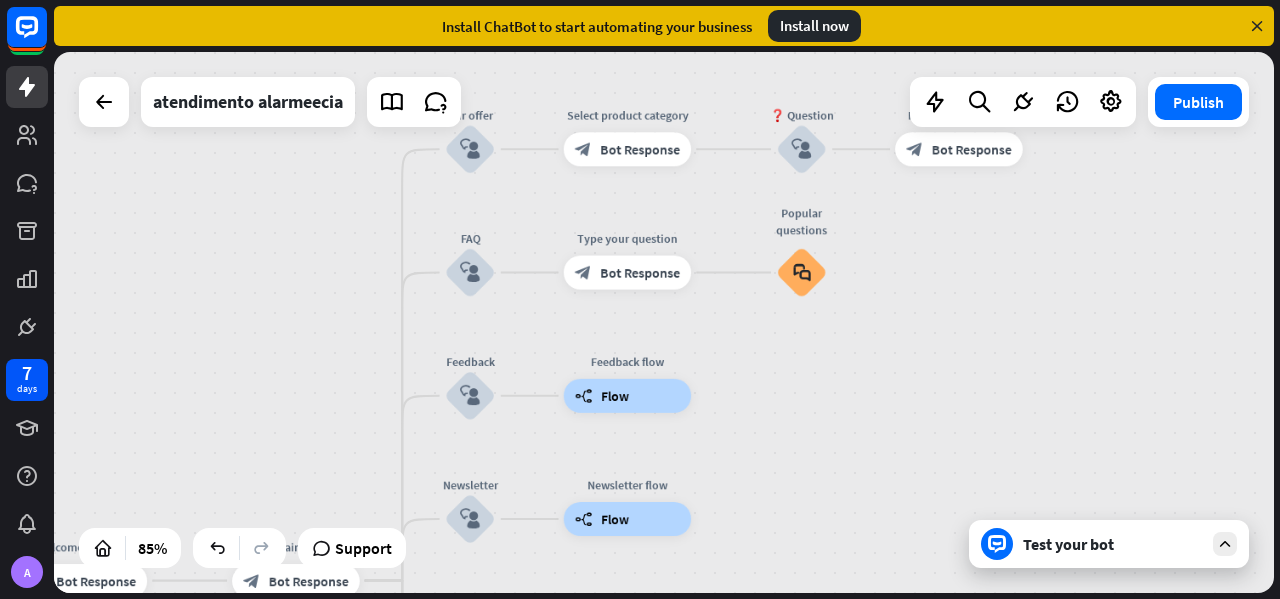 drag, startPoint x: 175, startPoint y: 353, endPoint x: 336, endPoint y: 205, distance: 218.68927 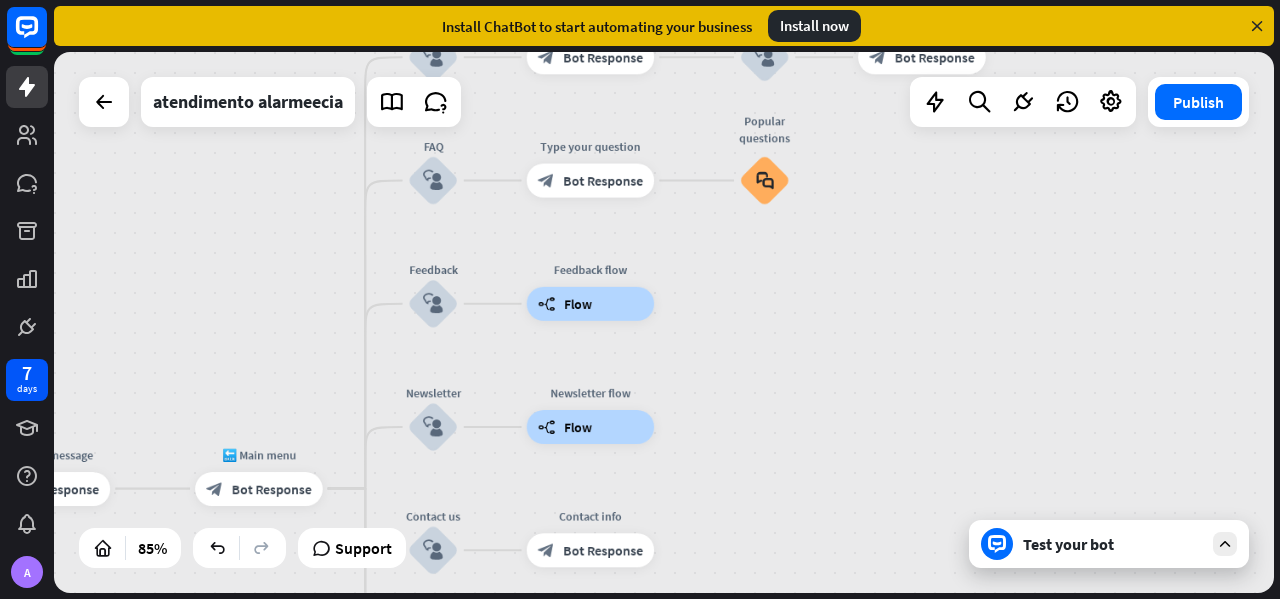 drag, startPoint x: 998, startPoint y: 401, endPoint x: 800, endPoint y: 270, distance: 237.41315 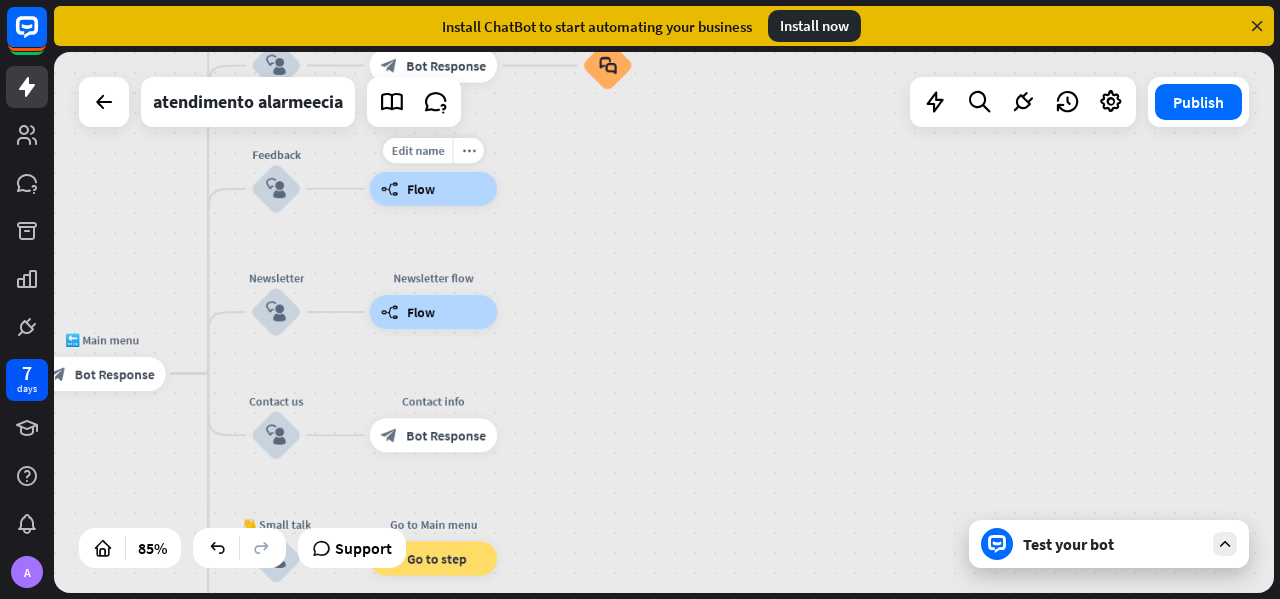 click on "builder_tree   Flow" at bounding box center [434, 189] 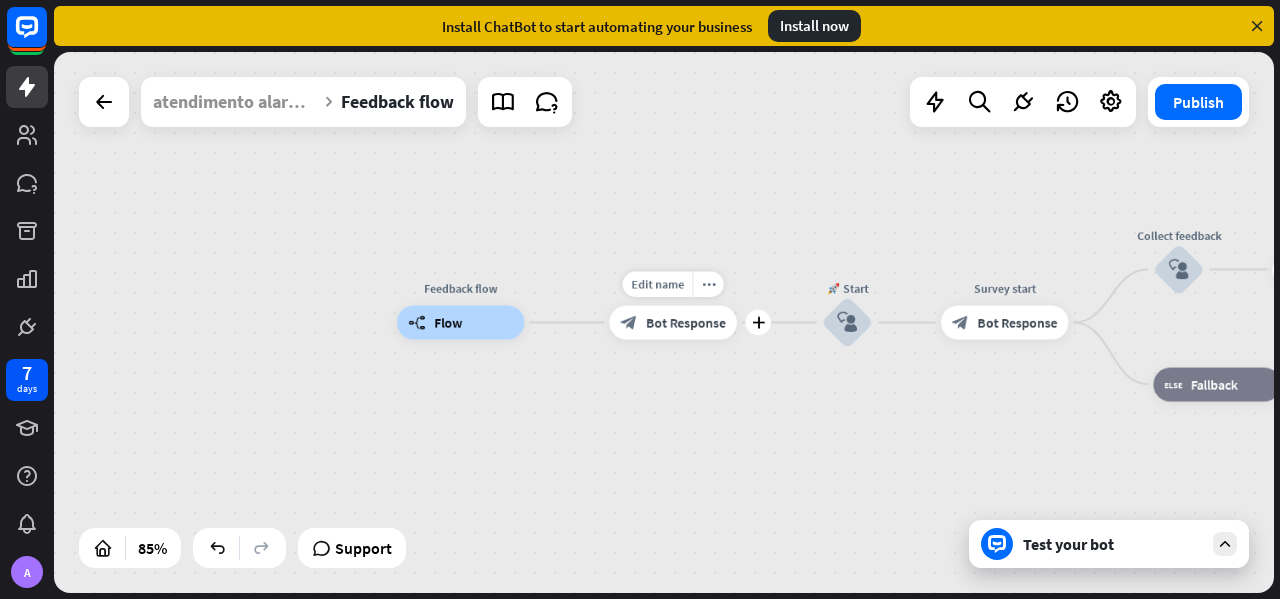 click on "Bot Response" at bounding box center (686, 322) 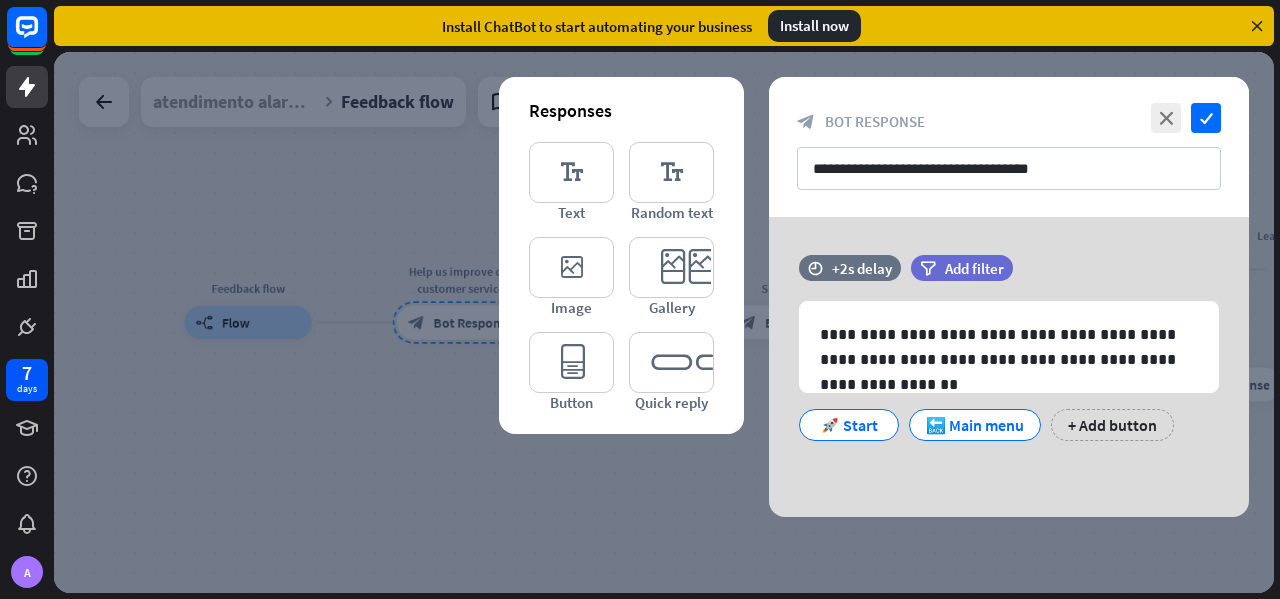 click at bounding box center [664, 322] 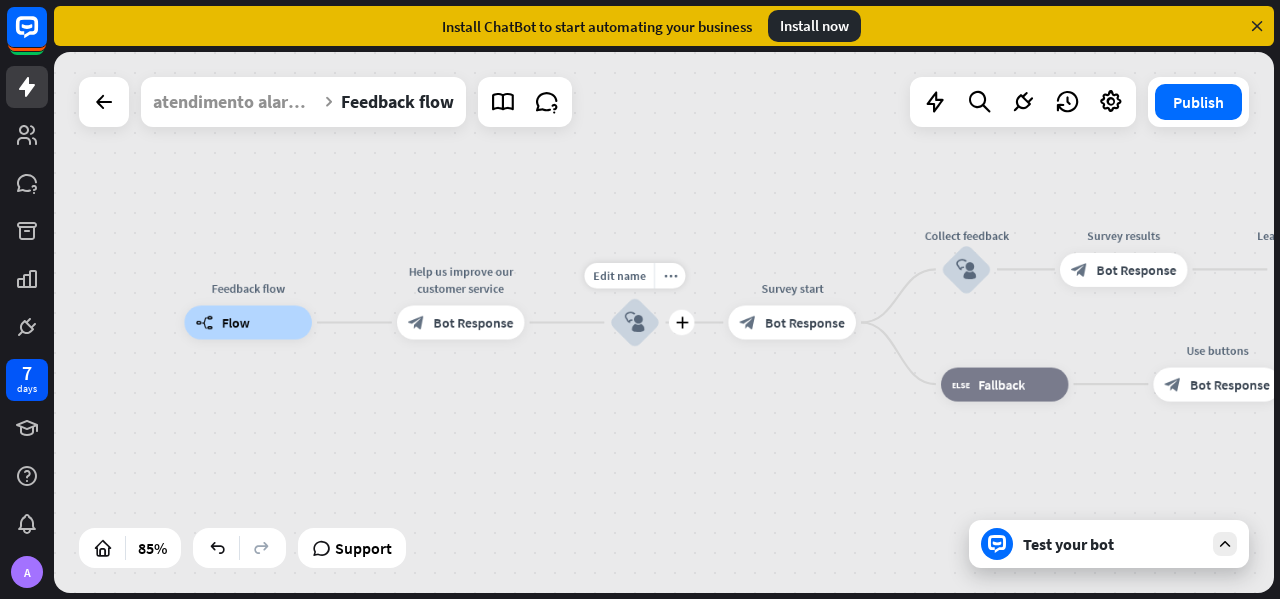 click on "block_user_input" at bounding box center (635, 322) 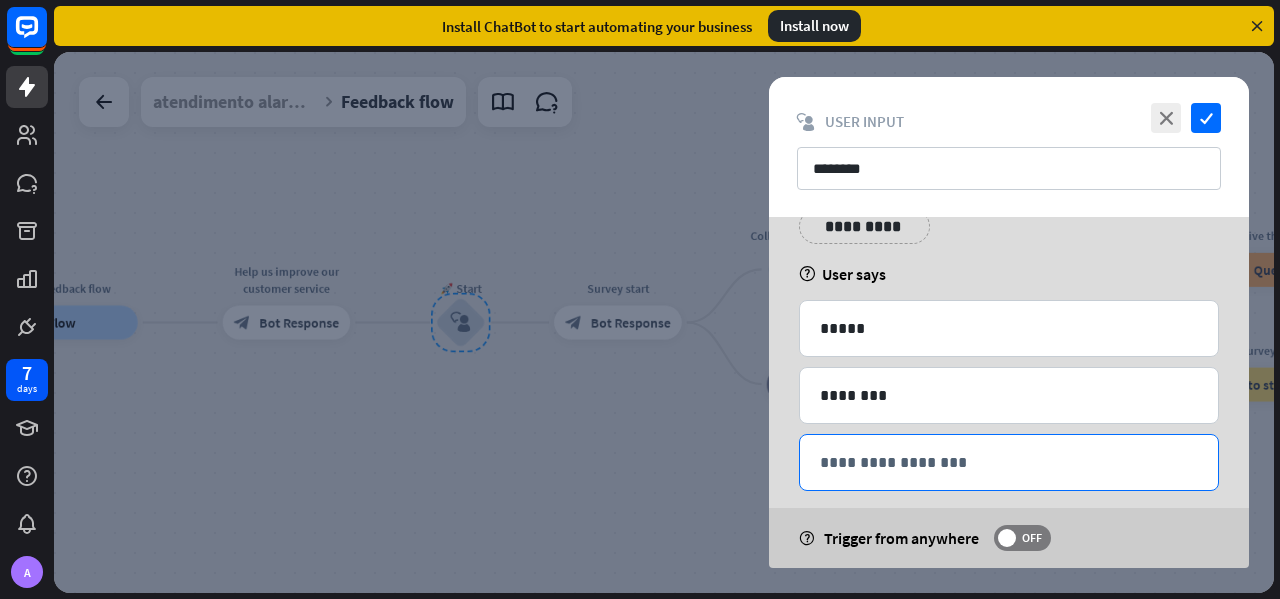 scroll, scrollTop: 94, scrollLeft: 0, axis: vertical 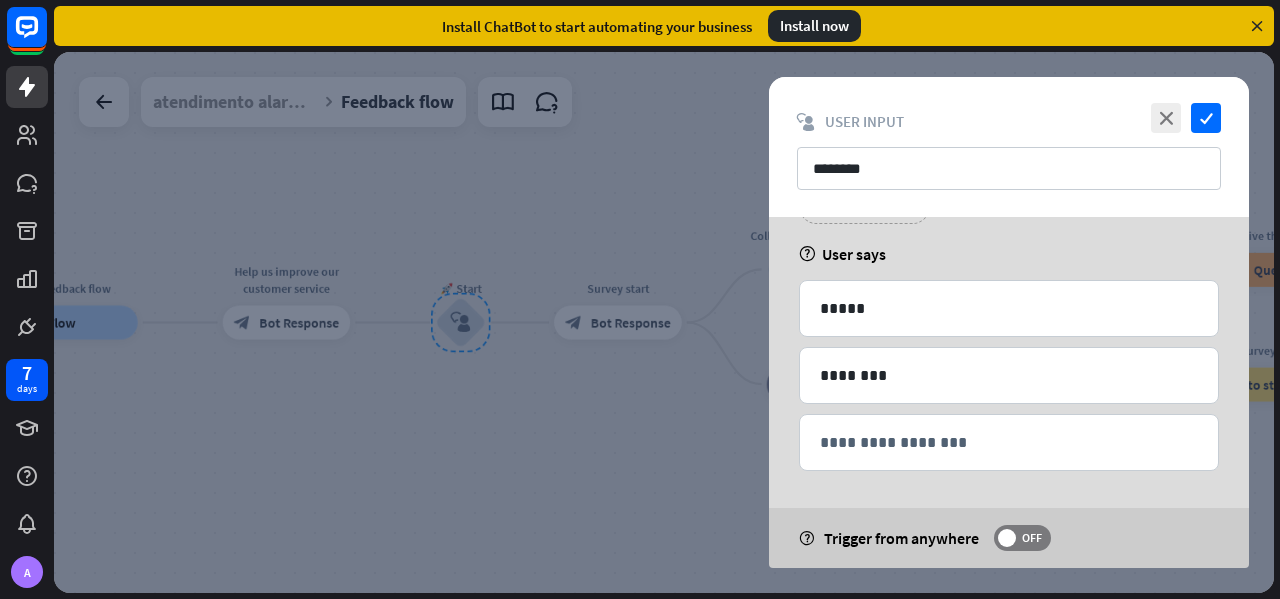 click at bounding box center [664, 322] 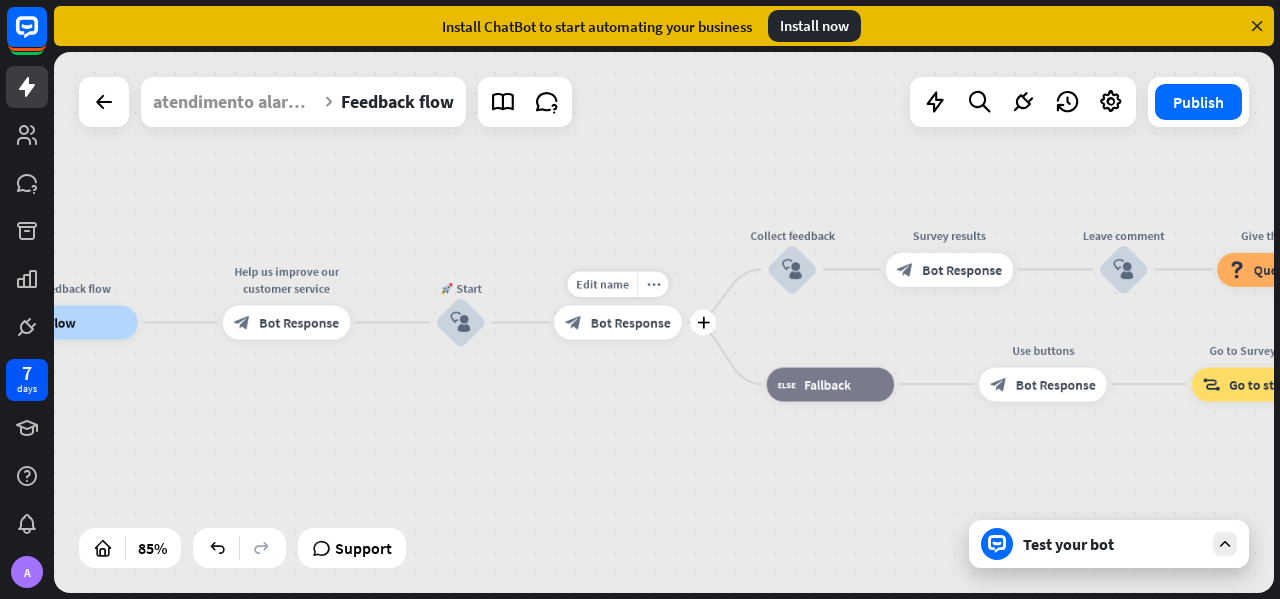 click on "Bot Response" at bounding box center (631, 322) 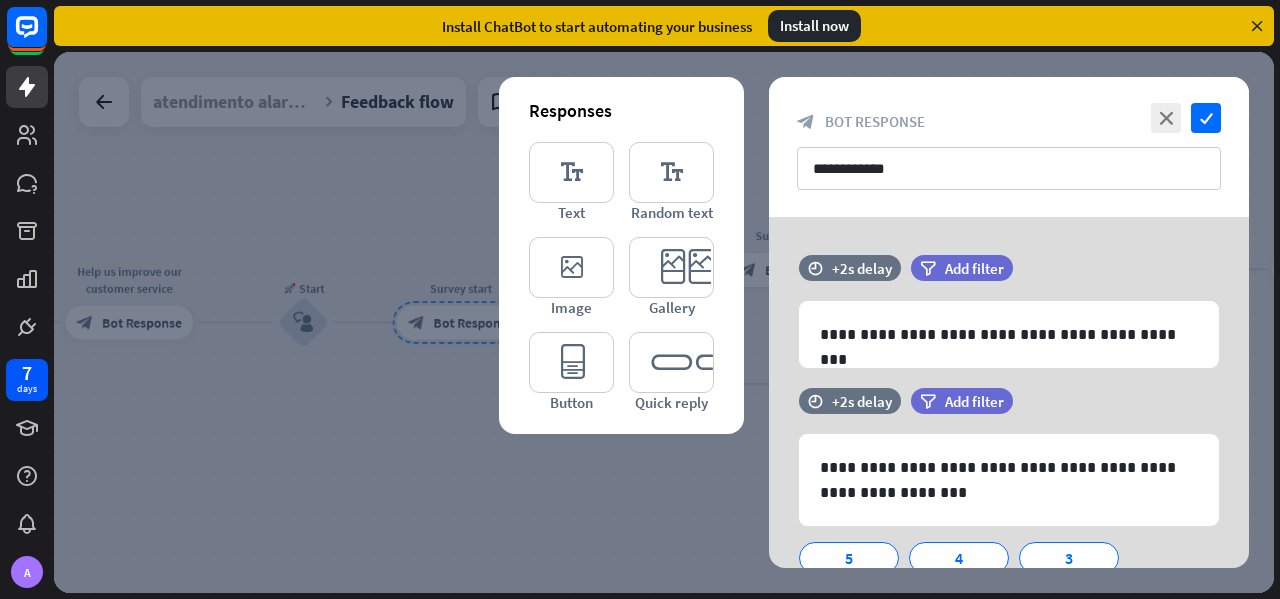 click at bounding box center [664, 322] 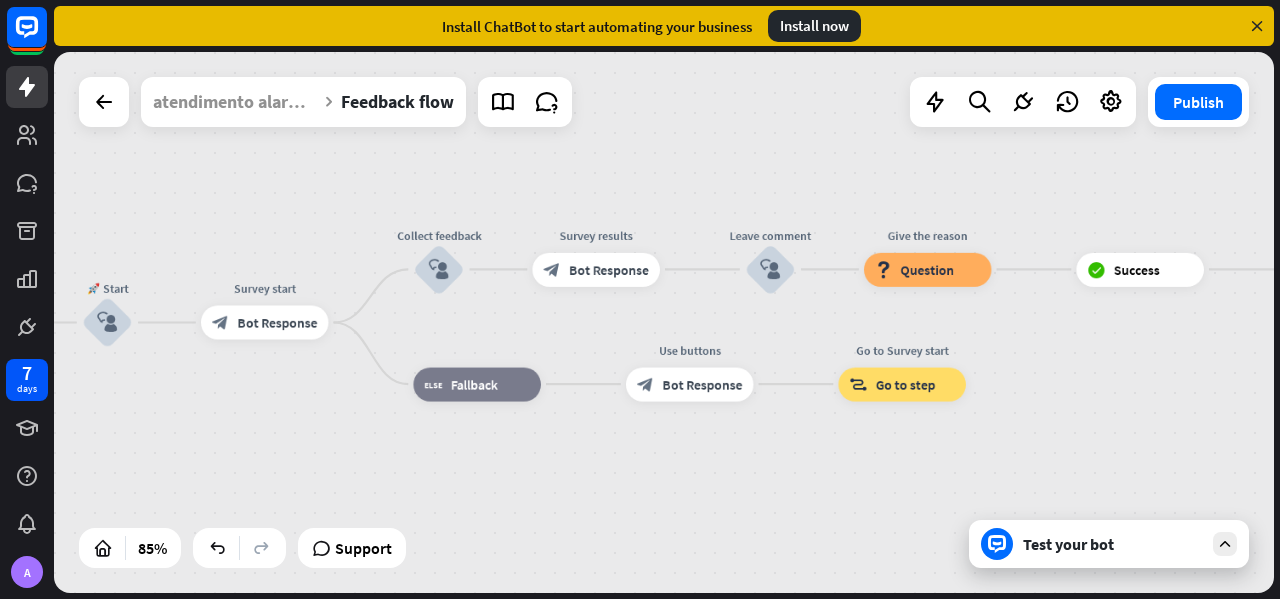 drag, startPoint x: 778, startPoint y: 481, endPoint x: 700, endPoint y: 481, distance: 78 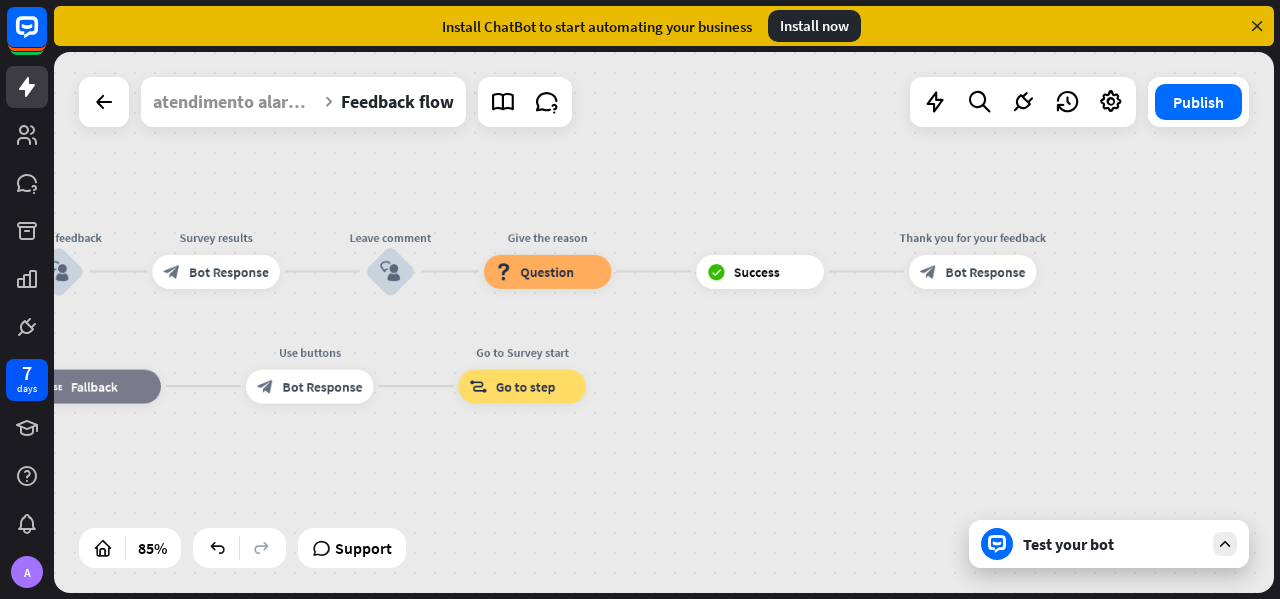 drag, startPoint x: 610, startPoint y: 484, endPoint x: 242, endPoint y: 478, distance: 368.04892 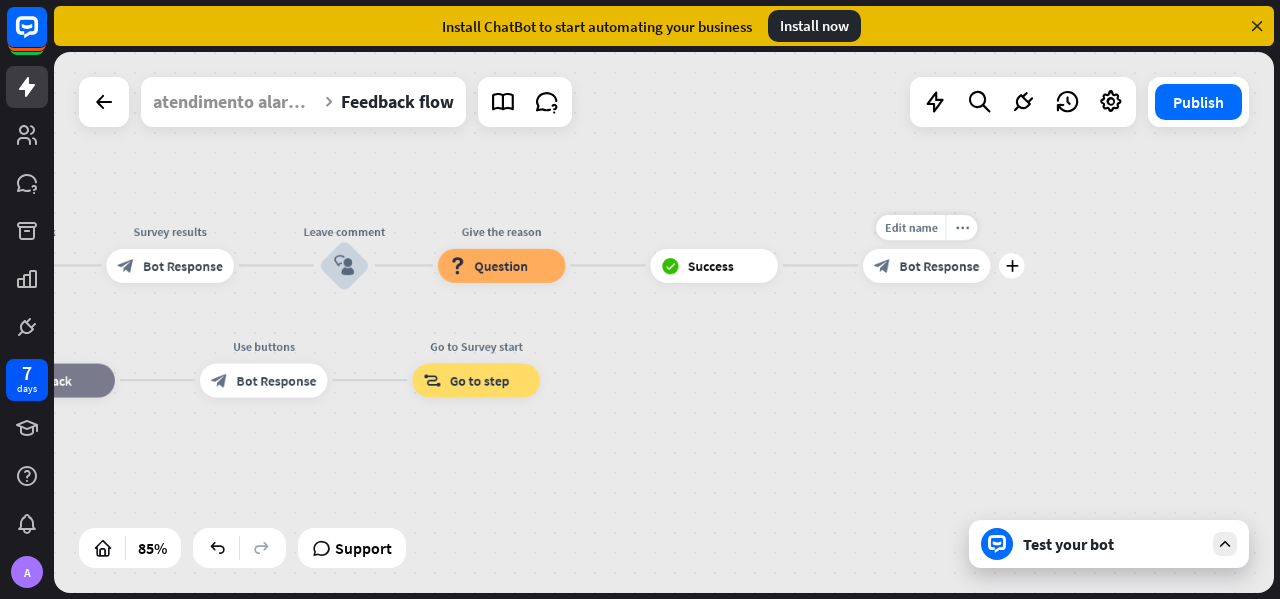 click on "block_bot_response   Bot Response" at bounding box center (927, 265) 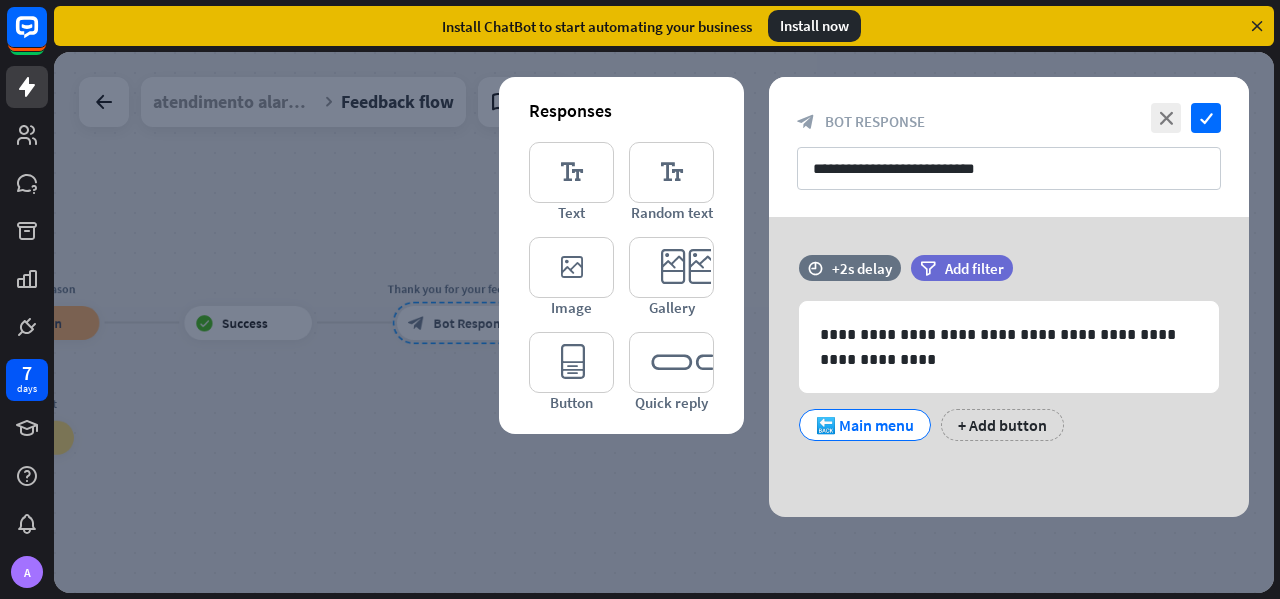 click at bounding box center (664, 322) 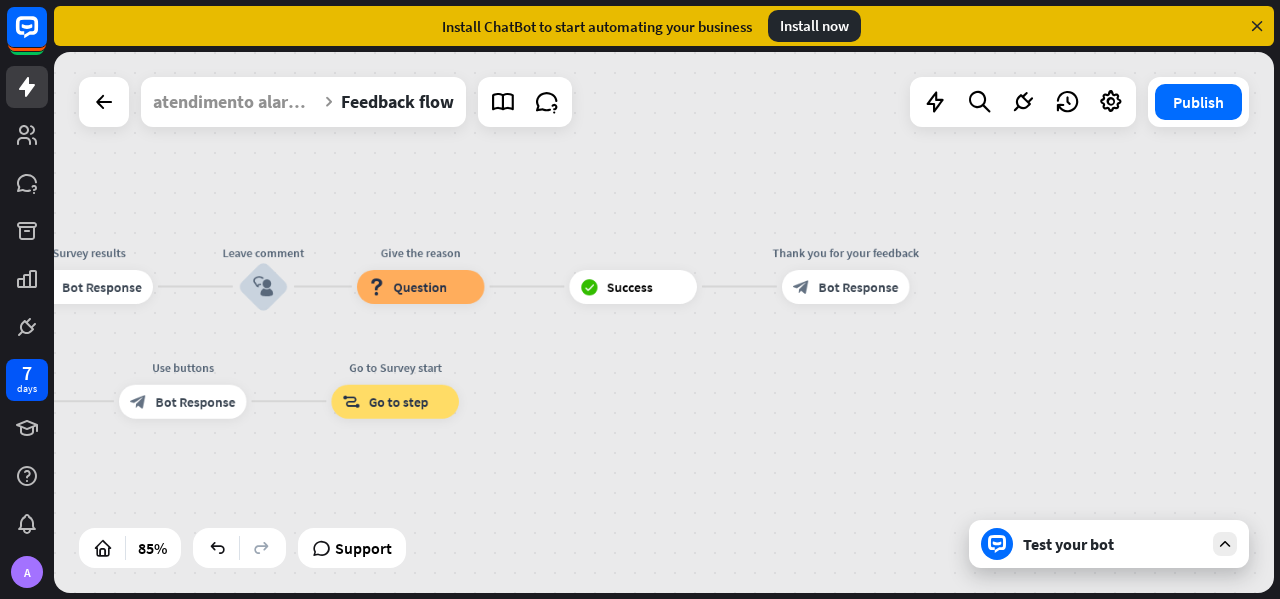 drag, startPoint x: 190, startPoint y: 434, endPoint x: 1268, endPoint y: 322, distance: 1083.8026 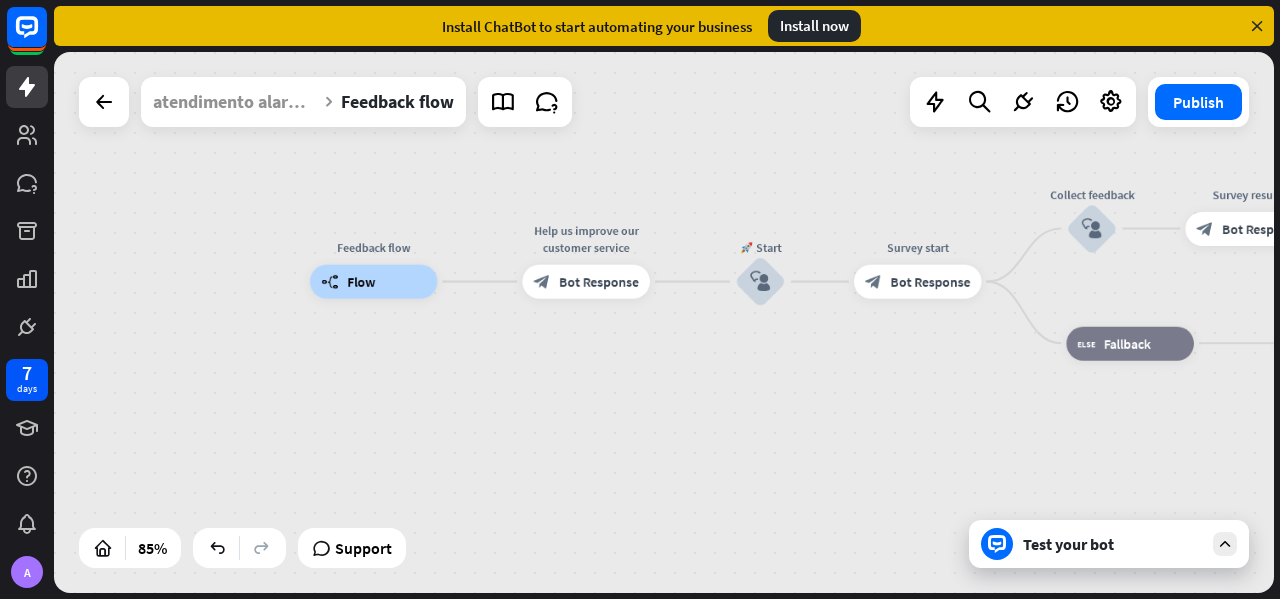 drag, startPoint x: 873, startPoint y: 380, endPoint x: 1012, endPoint y: 400, distance: 140.43147 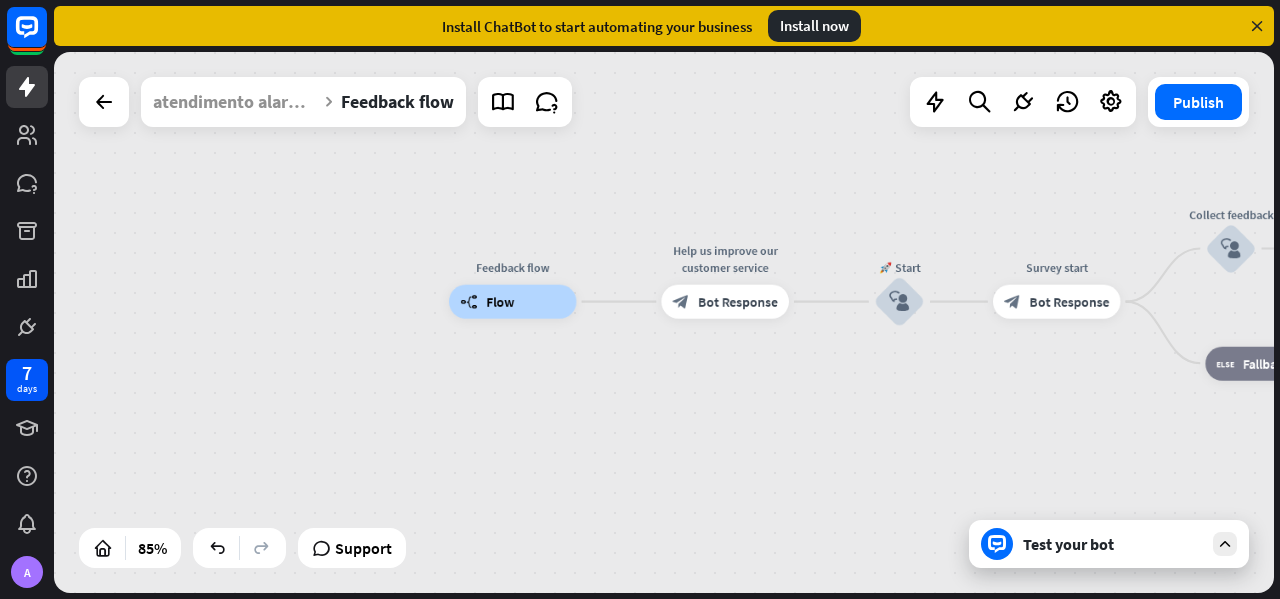 click on "Feedback flow   builder_tree   Flow                 Help us improve our customer service   block_bot_response   Bot Response                 🚀 Start   block_user_input                 Survey start   block_bot_response   Bot Response                 Collect feedback   block_user_input                 Survey results   block_bot_response   Bot Response                 Leave comment   block_user_input                 Give the reason   block_question   Question                   block_success   Success                 Thank you for your feedback   block_bot_response   Bot Response                   block_fallback   Fallback                 Use buttons   block_bot_response   Bot Response                 Go to Survey start   block_goto   Go to step" at bounding box center [664, 322] 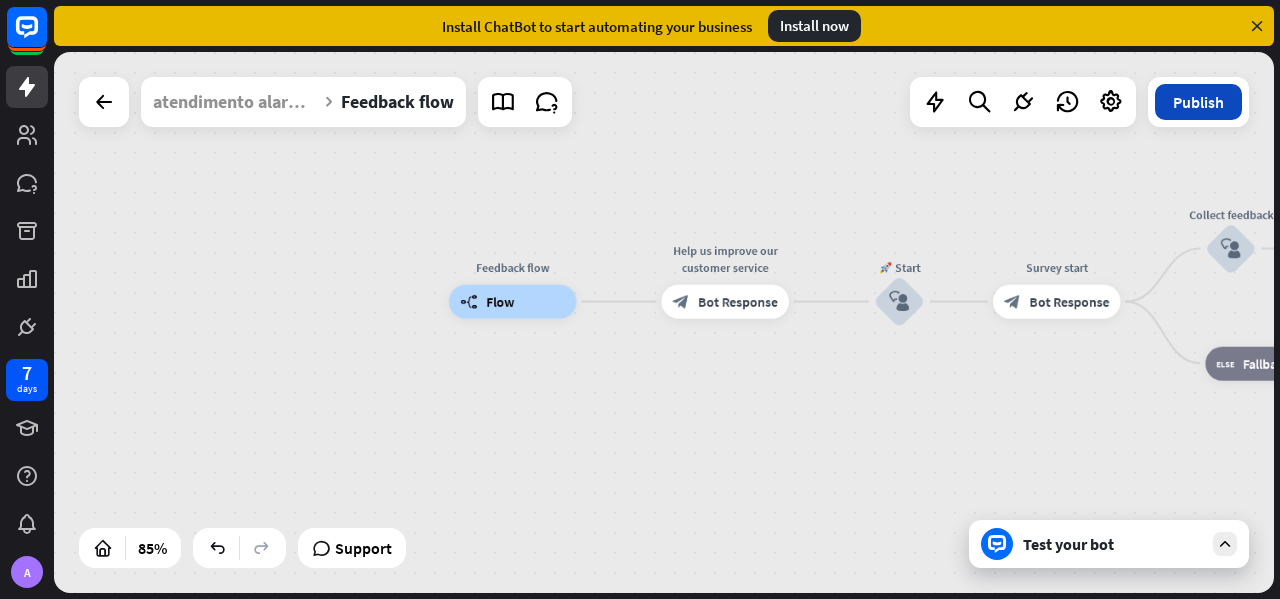 click on "Publish" at bounding box center [1198, 102] 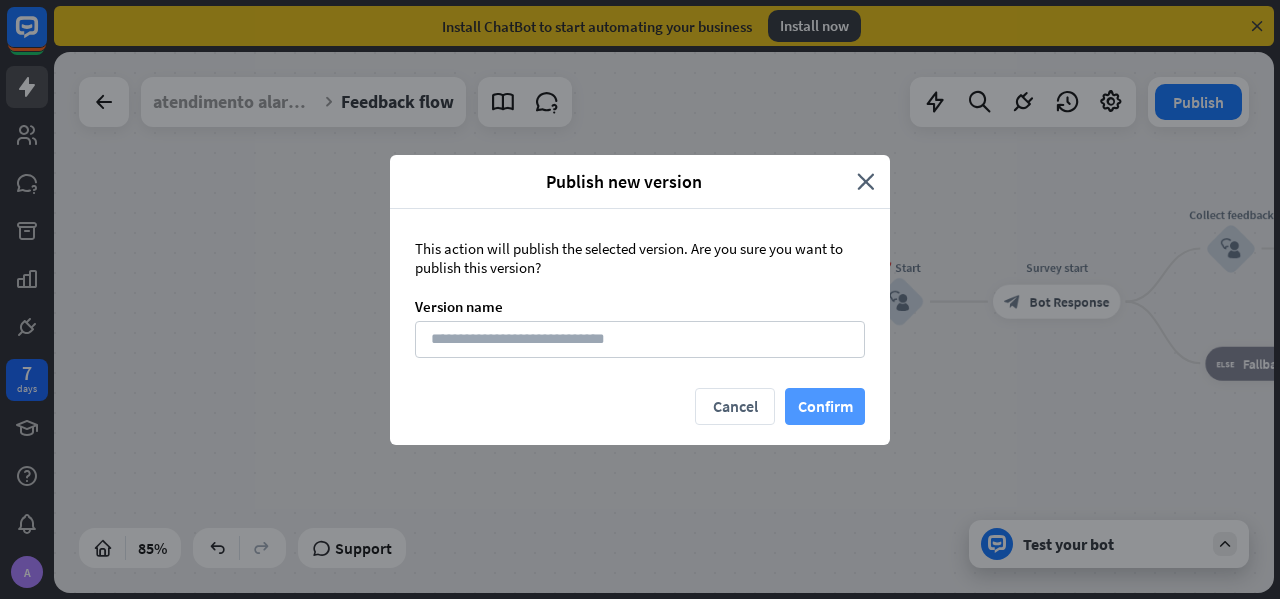 click on "Confirm" at bounding box center (825, 406) 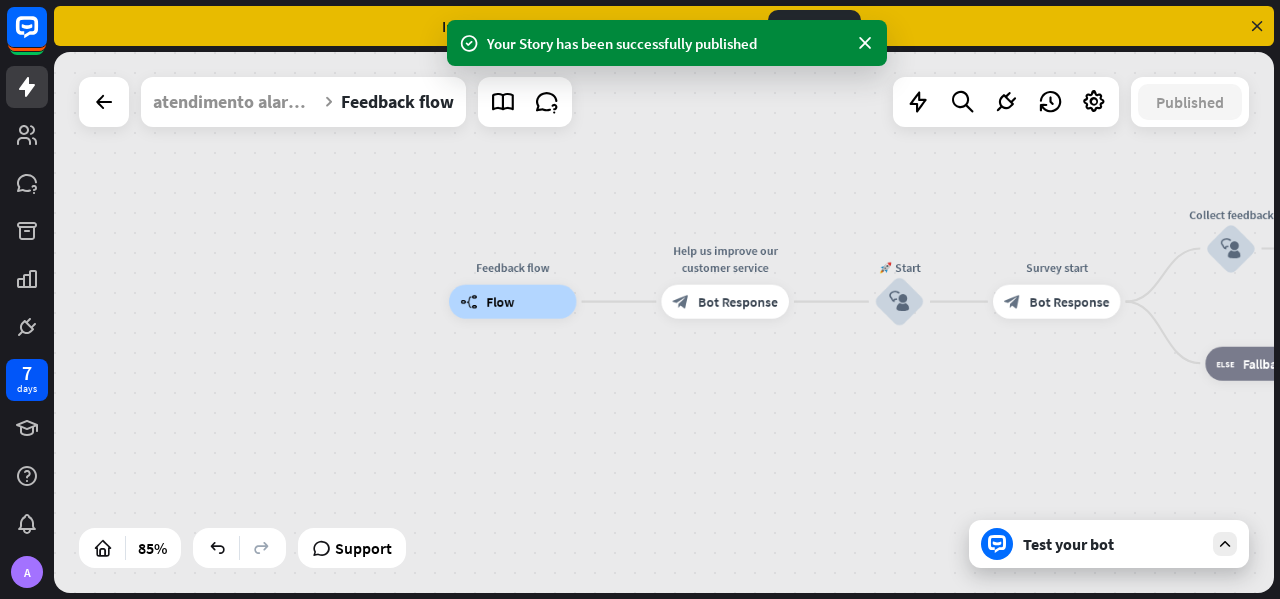 click at bounding box center [1225, 544] 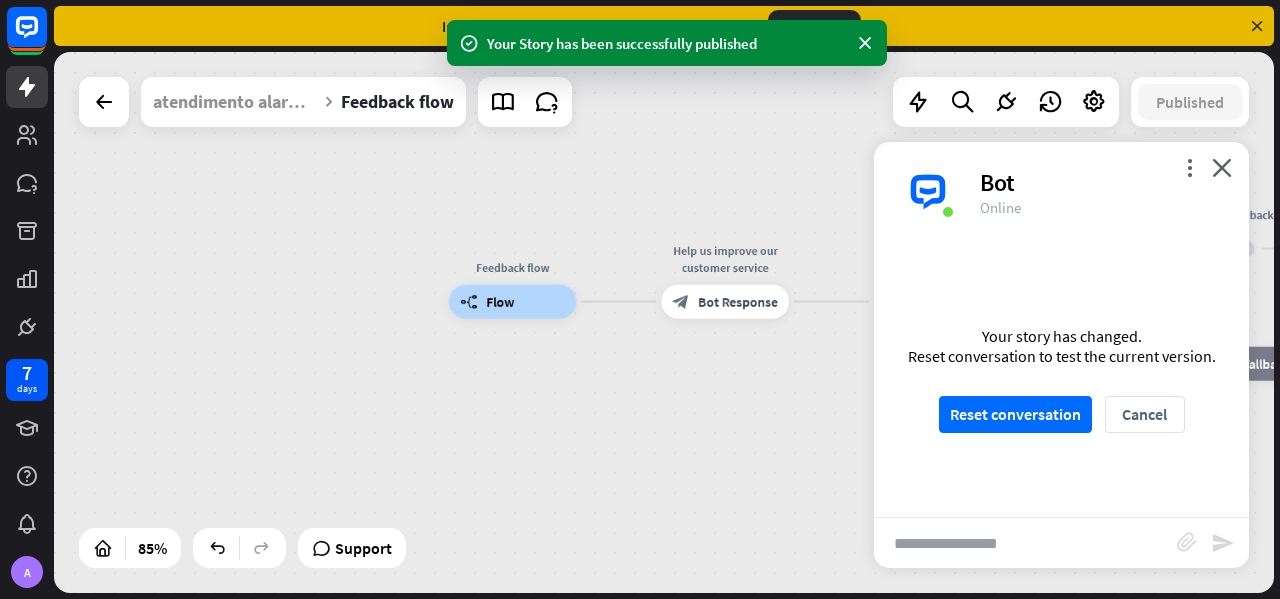 click at bounding box center (1025, 543) 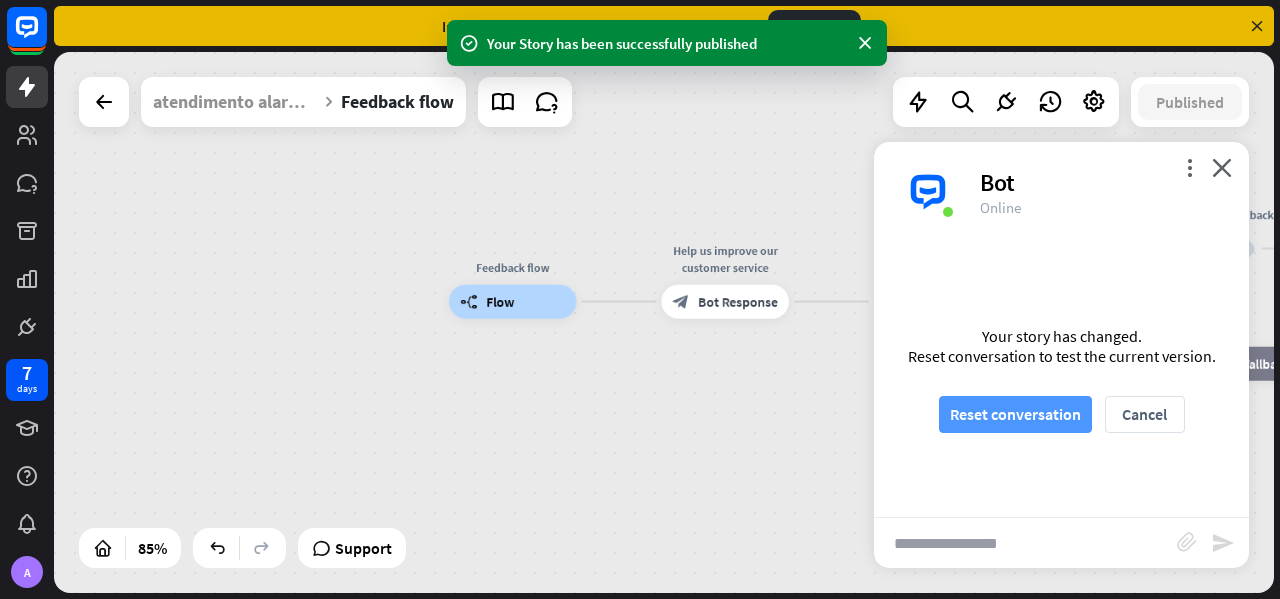 click on "Reset conversation" at bounding box center (1015, 414) 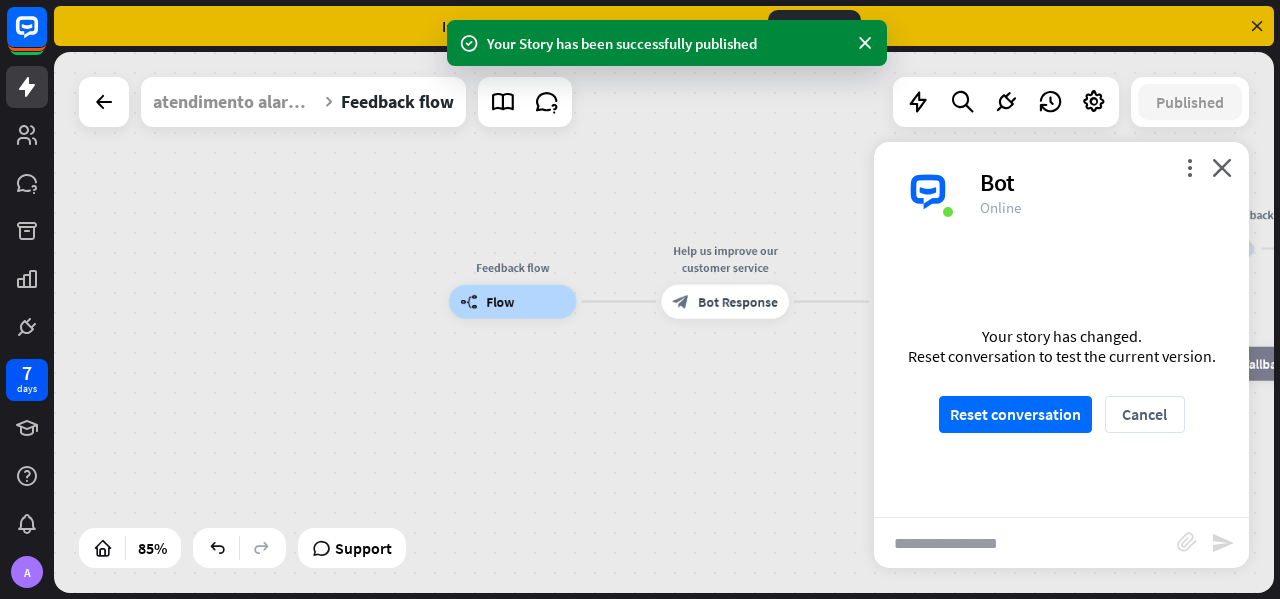 scroll, scrollTop: 0, scrollLeft: 0, axis: both 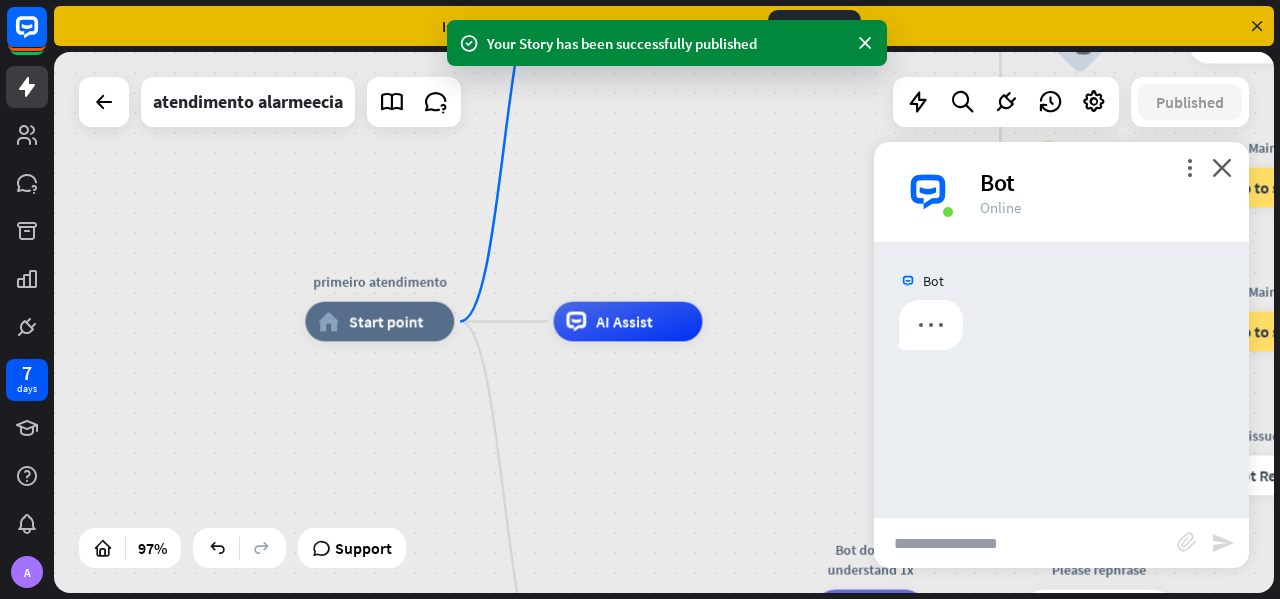click at bounding box center [1025, 543] 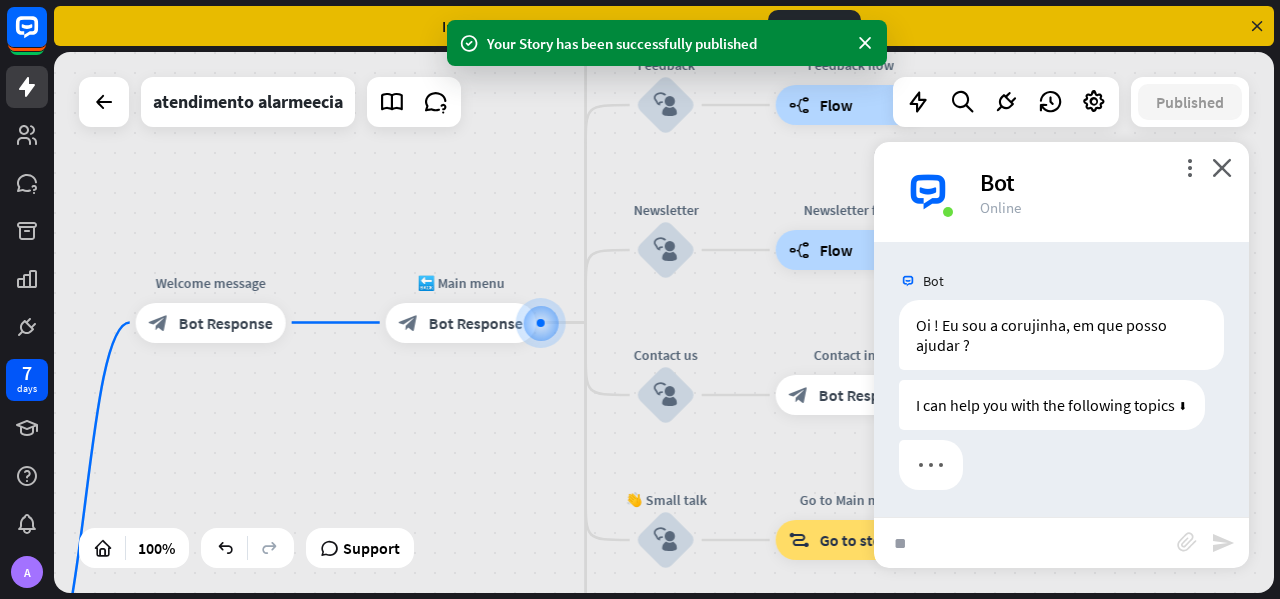 scroll, scrollTop: 2, scrollLeft: 0, axis: vertical 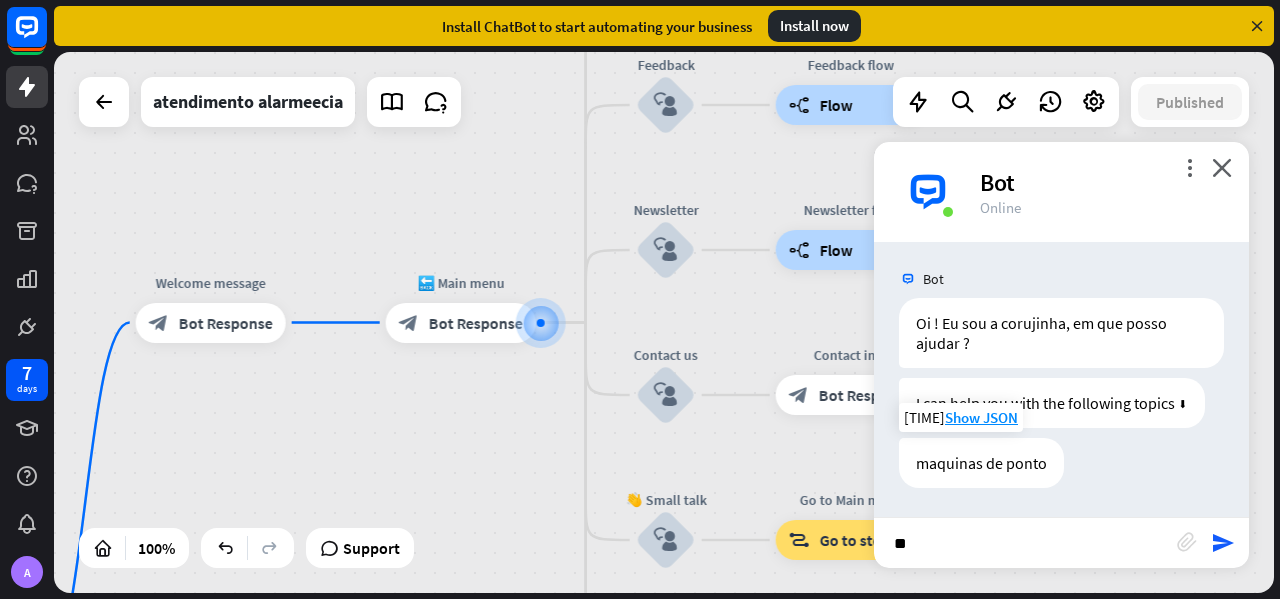 click on "maquinas de ponto" at bounding box center (981, 463) 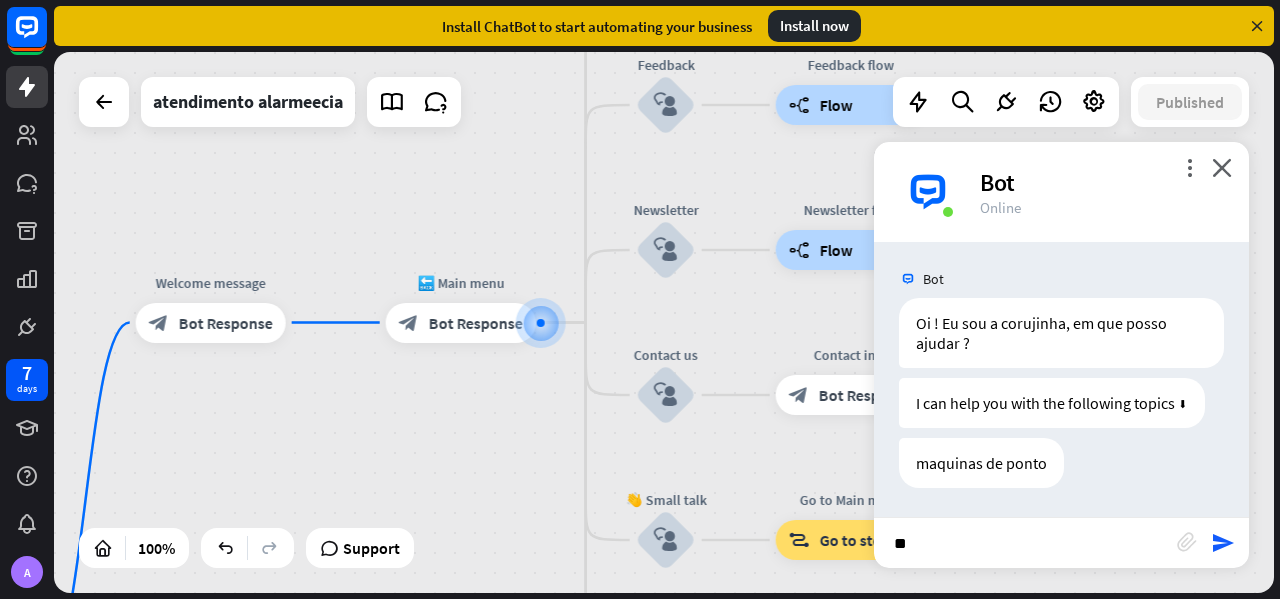 click on "**" at bounding box center [1025, 543] 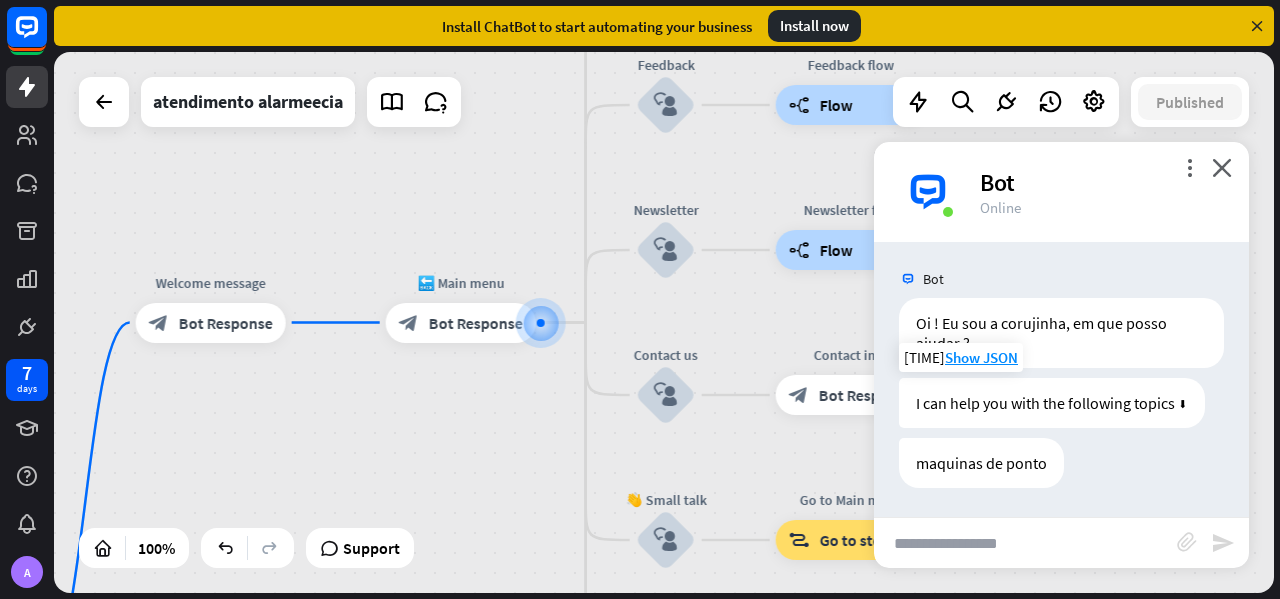 scroll, scrollTop: 0, scrollLeft: 0, axis: both 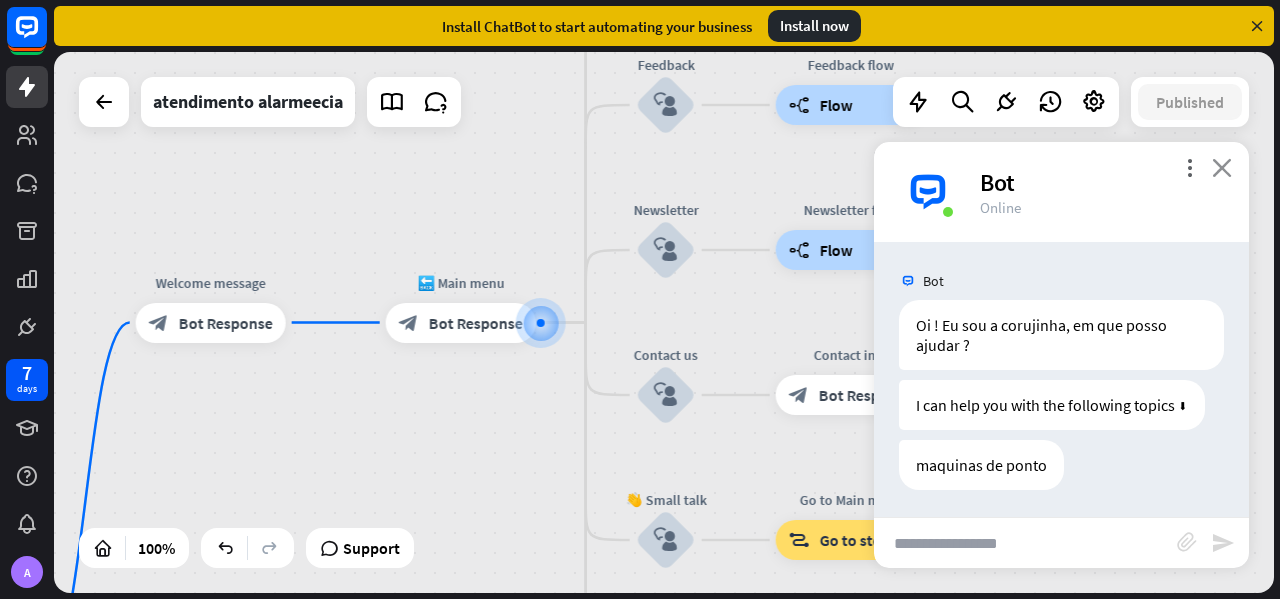 type 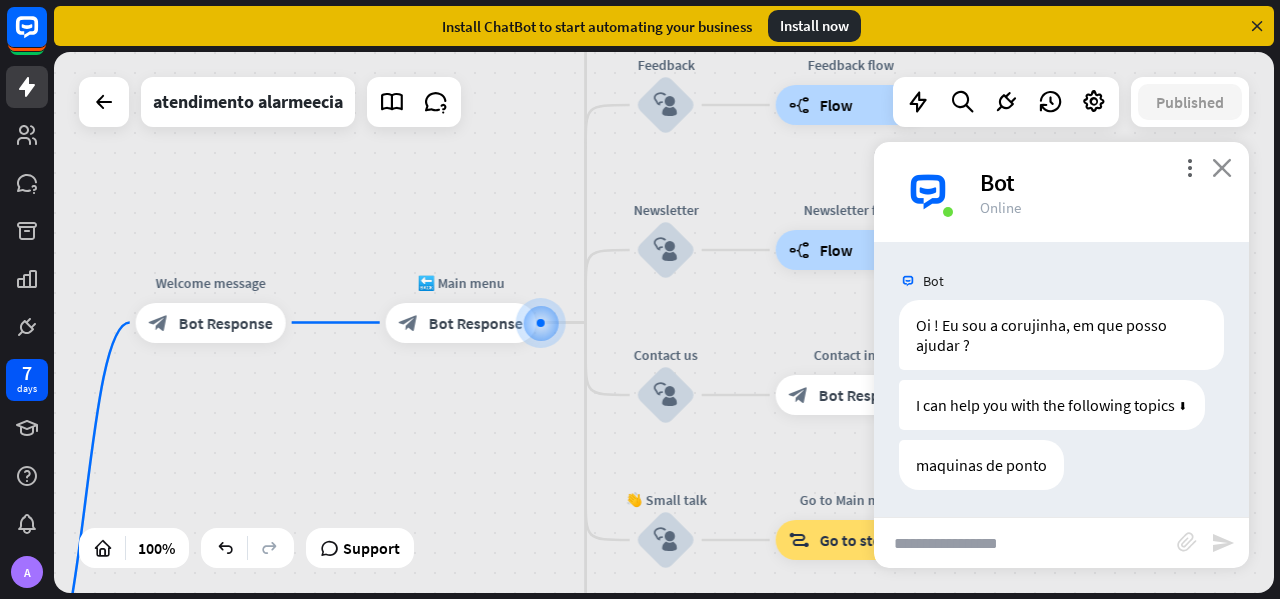 click on "close" at bounding box center (1222, 167) 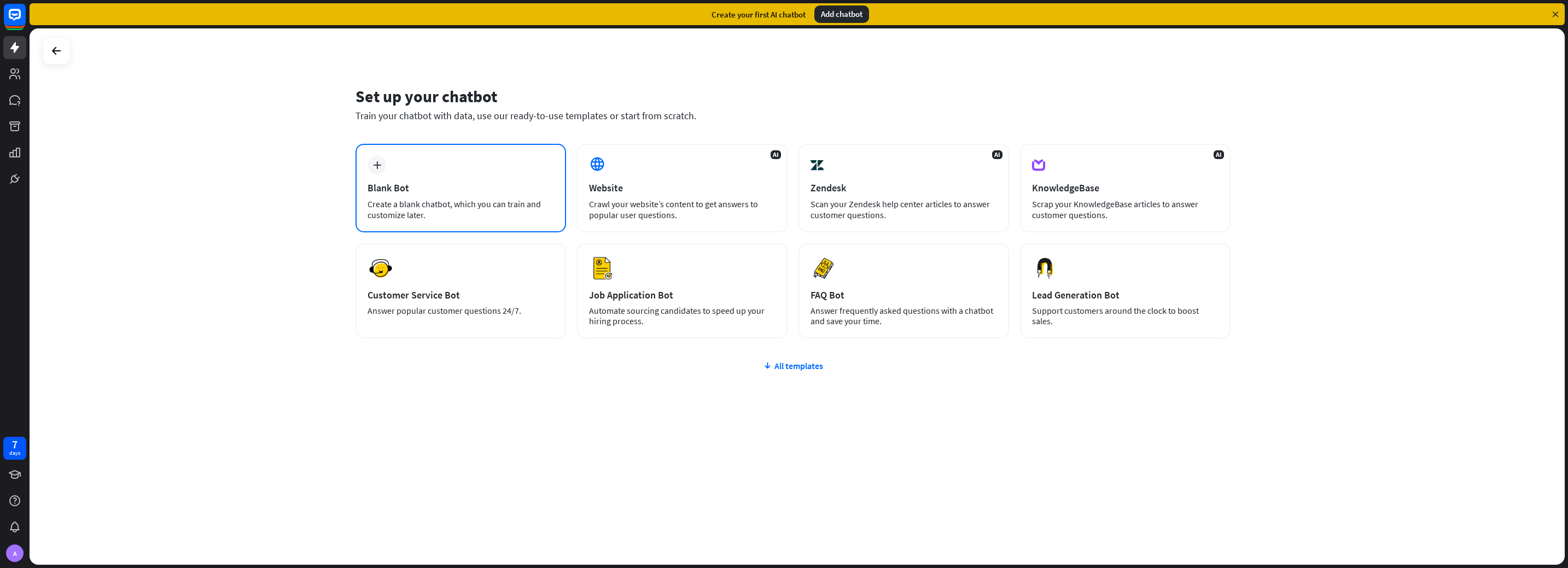 scroll, scrollTop: 0, scrollLeft: 0, axis: both 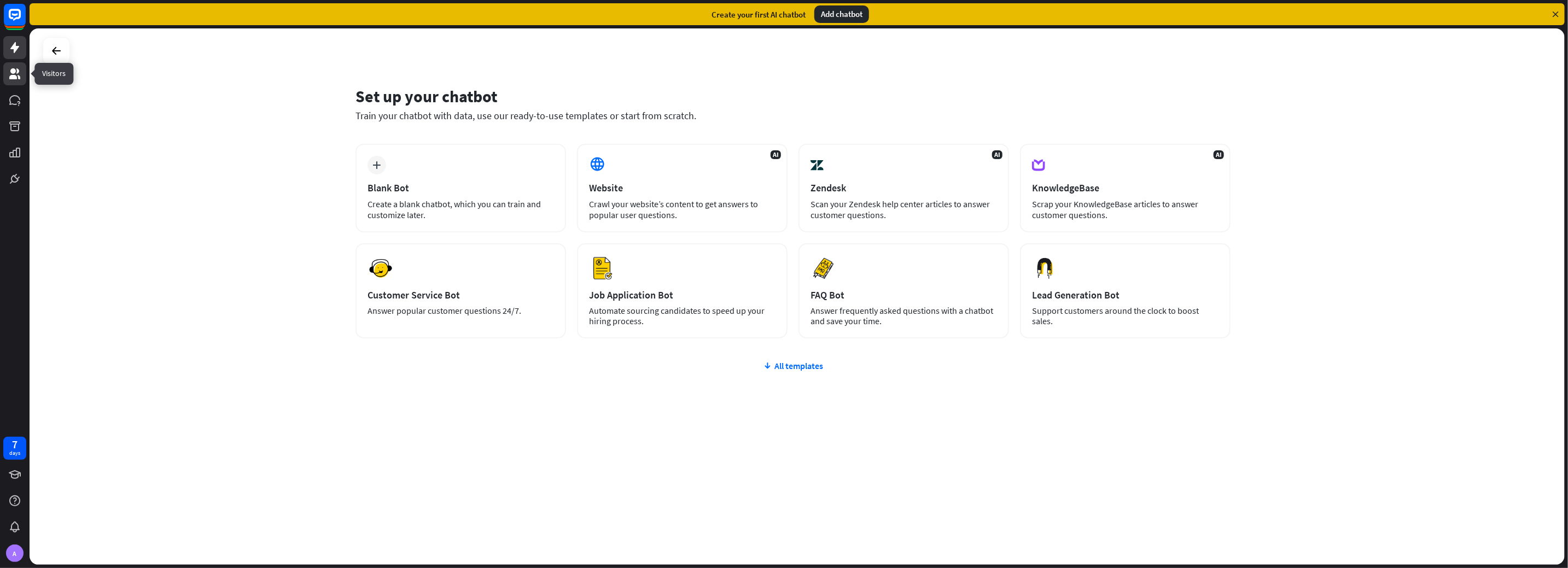 click 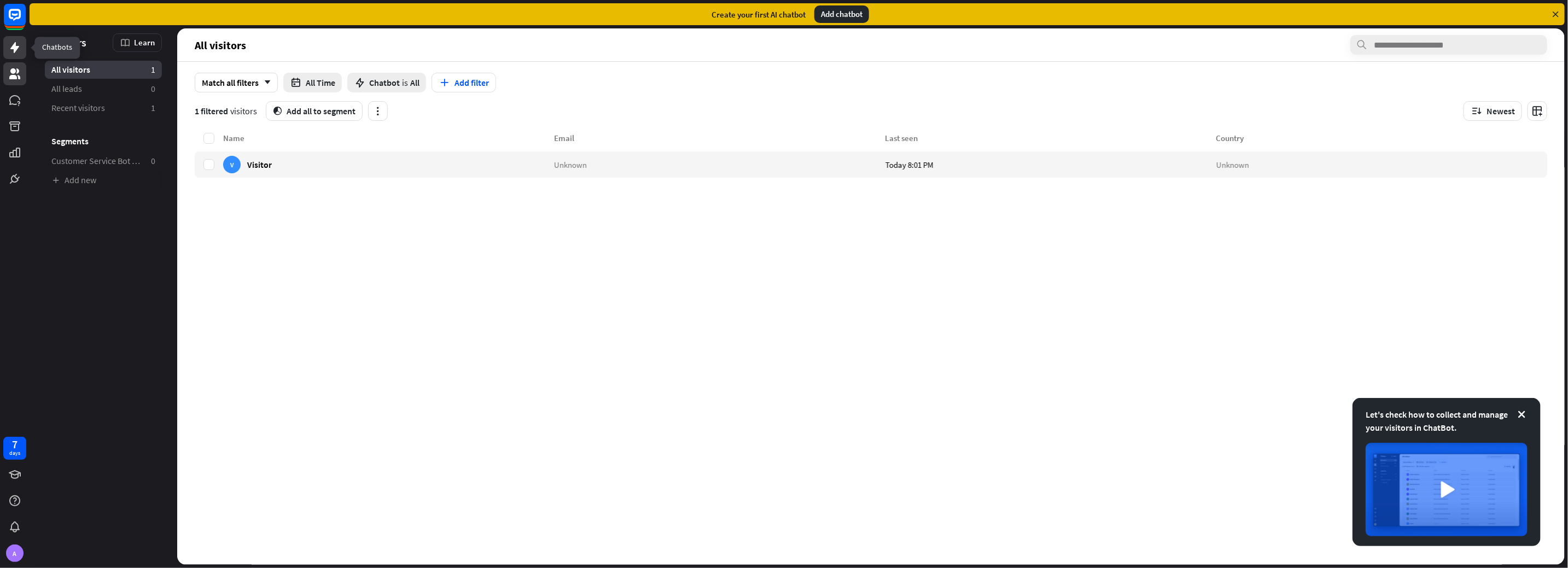 click at bounding box center (15, 48) 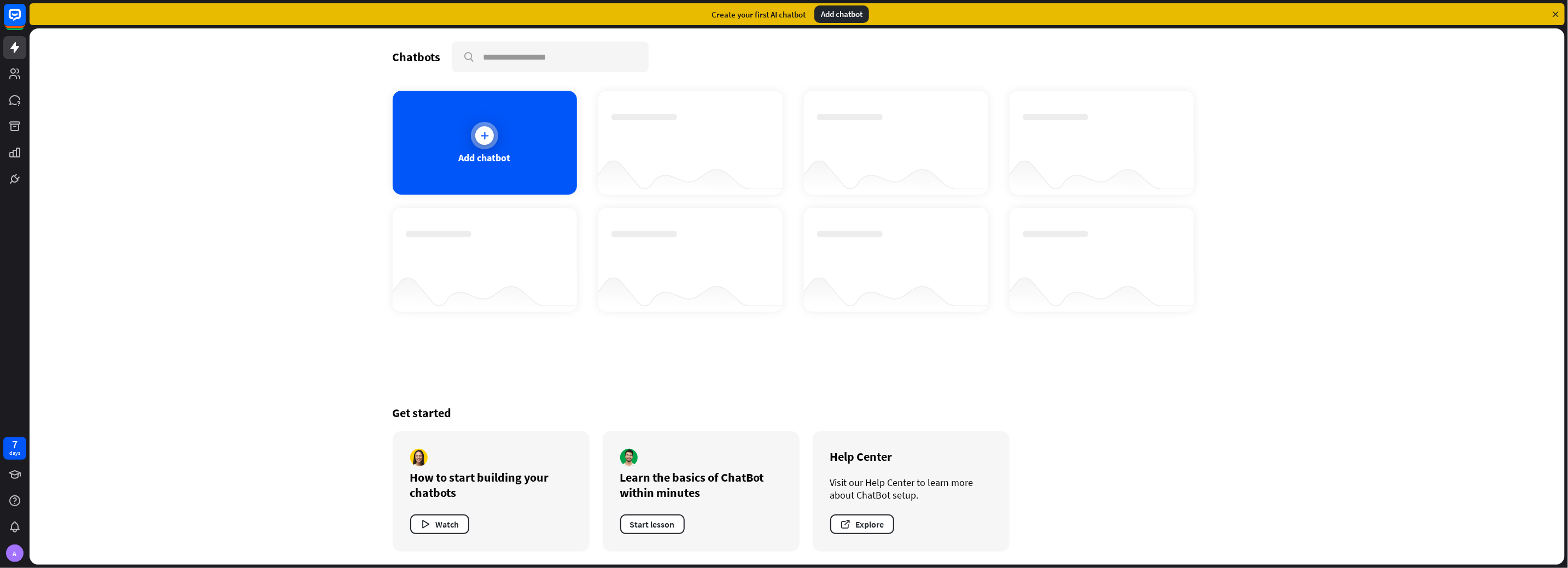click on "Add chatbot" at bounding box center (485, 143) 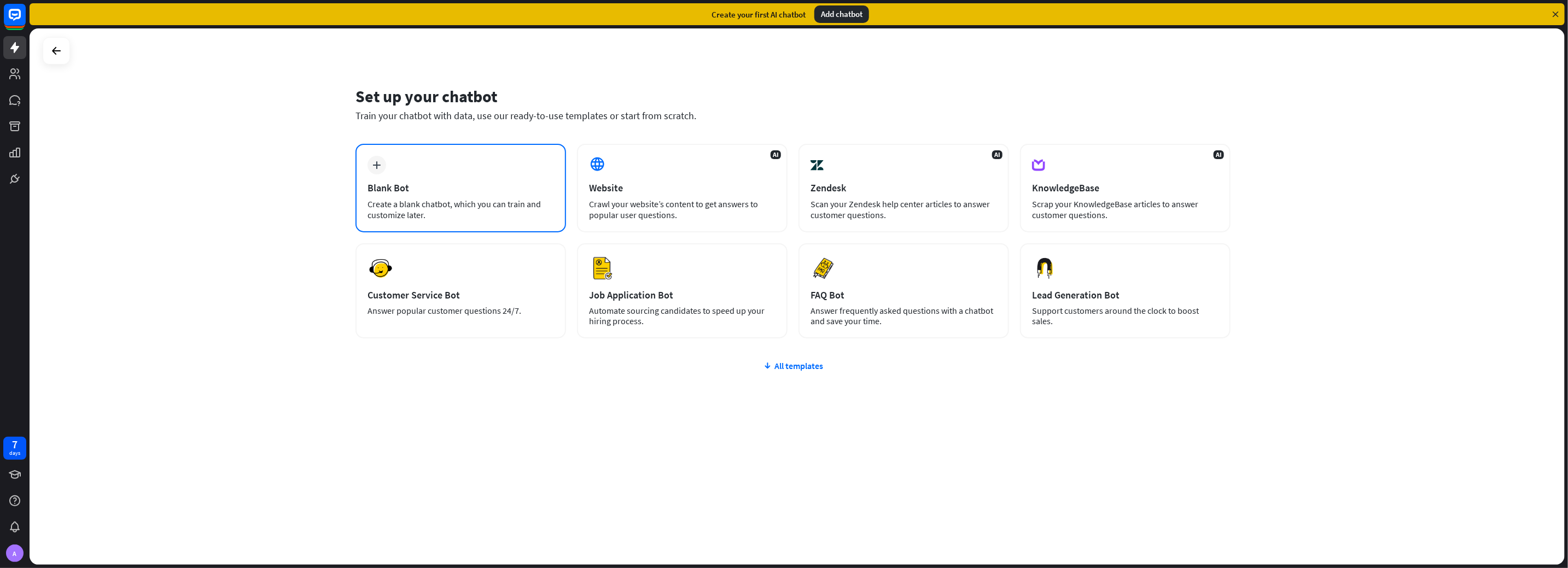 click on "plus   Blank Bot
Create a blank chatbot, which you can train and
customize later." at bounding box center [461, 188] 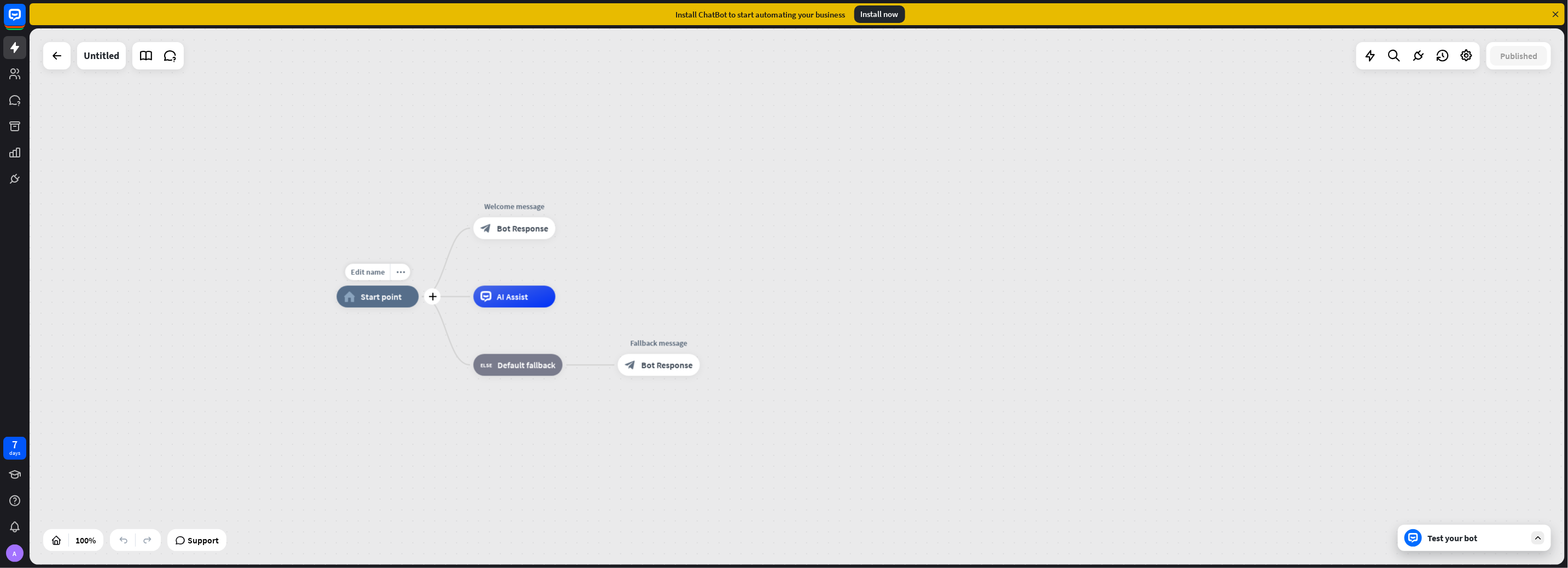 click on "Start point" at bounding box center [381, 297] 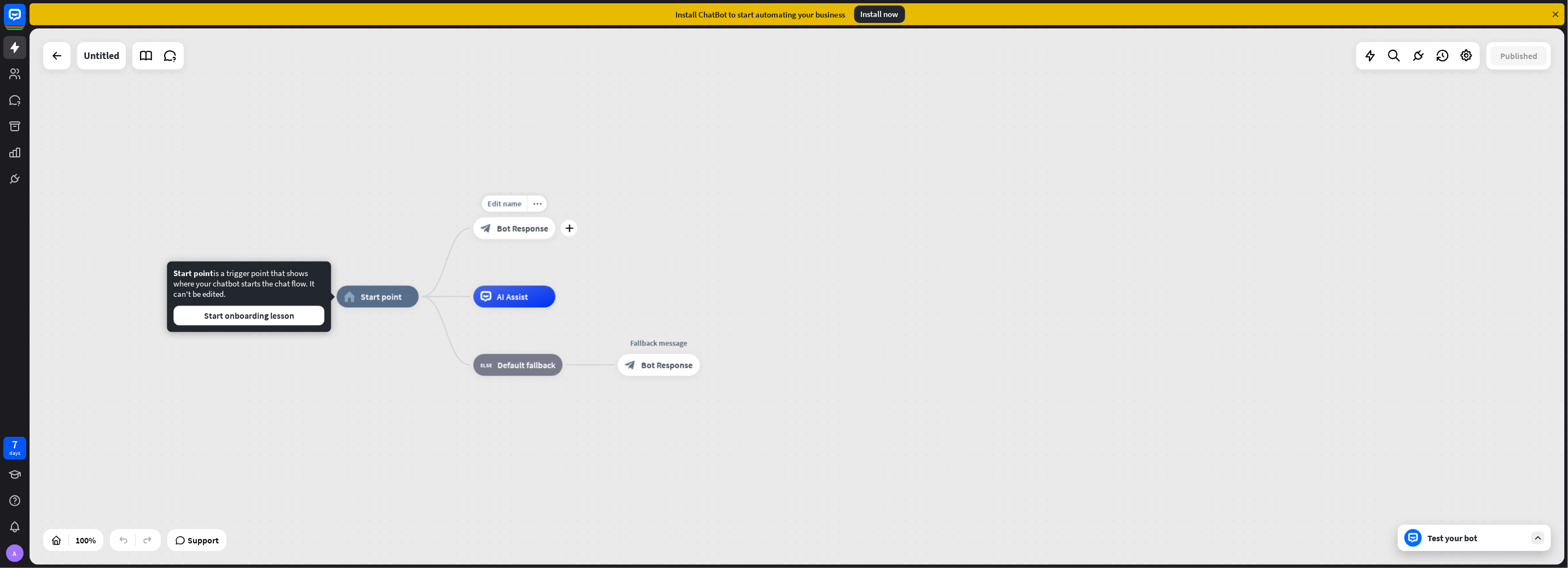 click on "Bot Response" at bounding box center [523, 229] 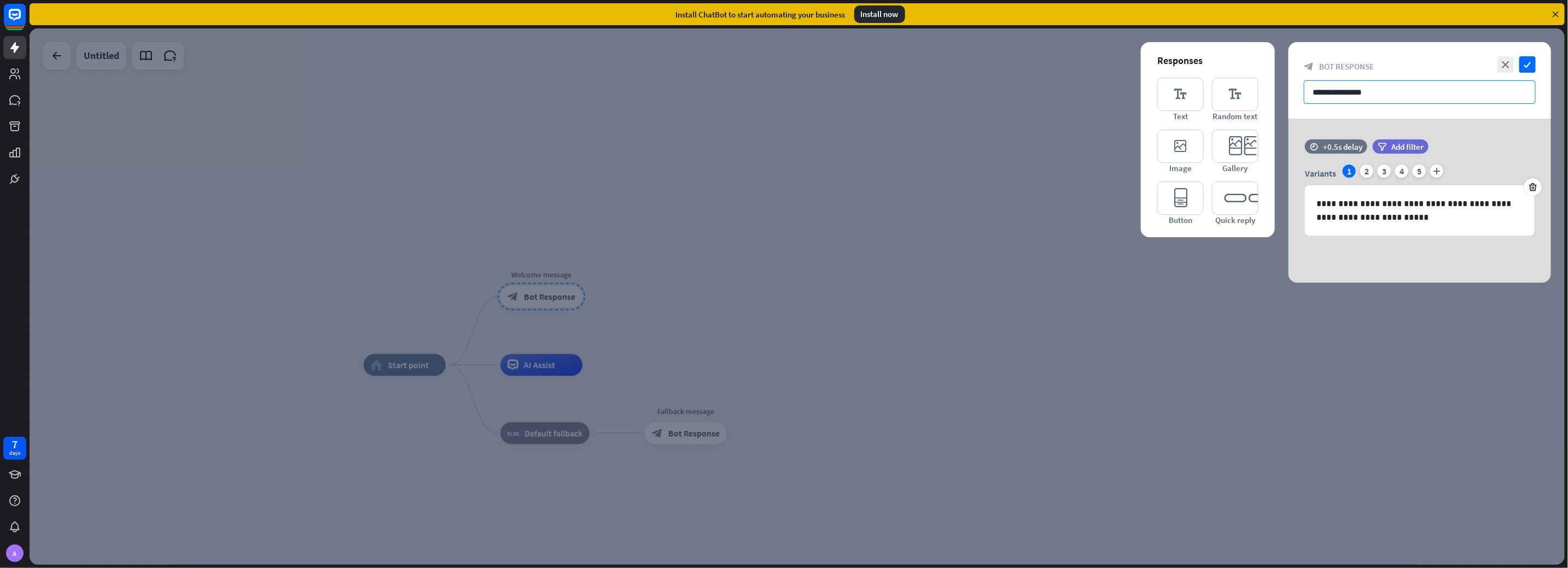 click on "**********" at bounding box center (1420, 92) 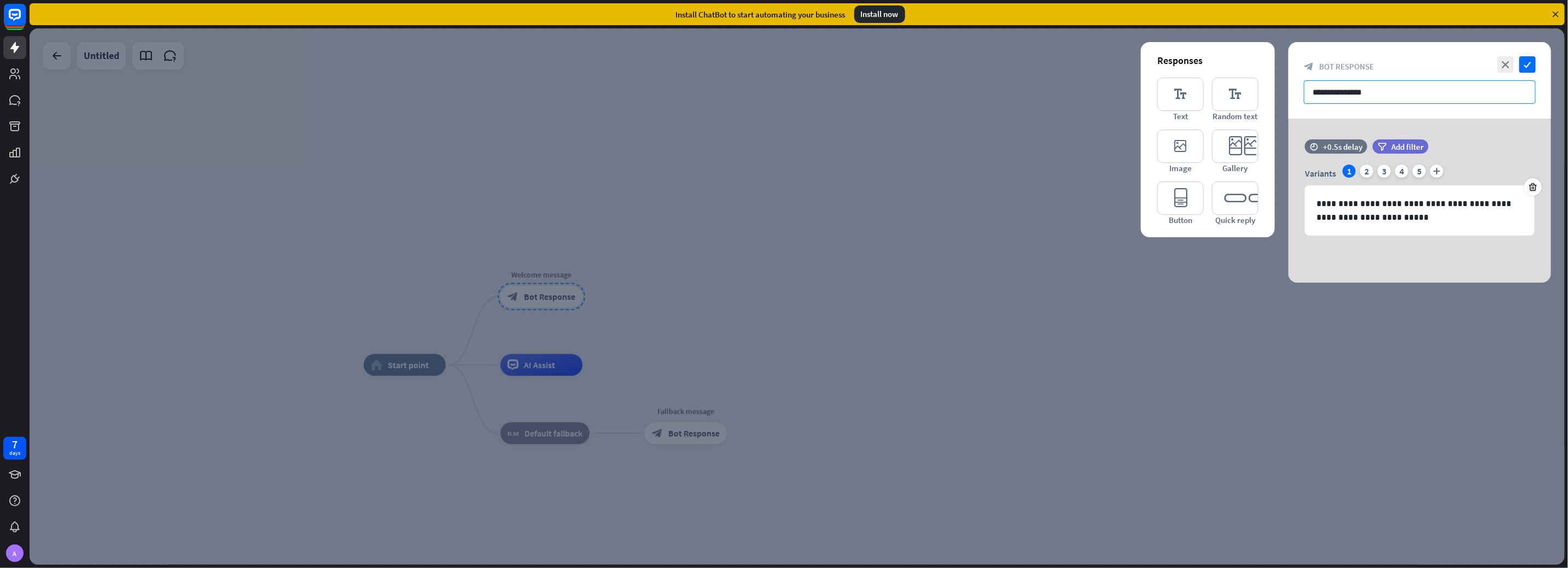 click on "**********" at bounding box center [1420, 92] 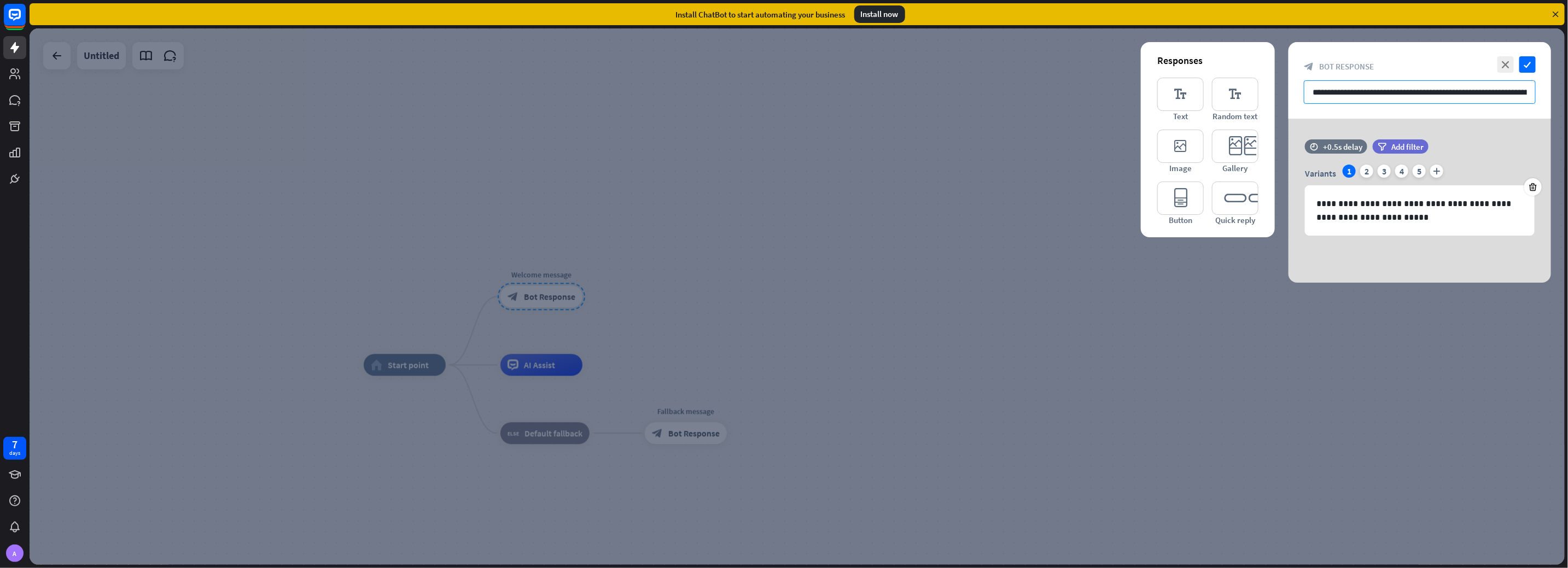 scroll, scrollTop: 0, scrollLeft: 241, axis: horizontal 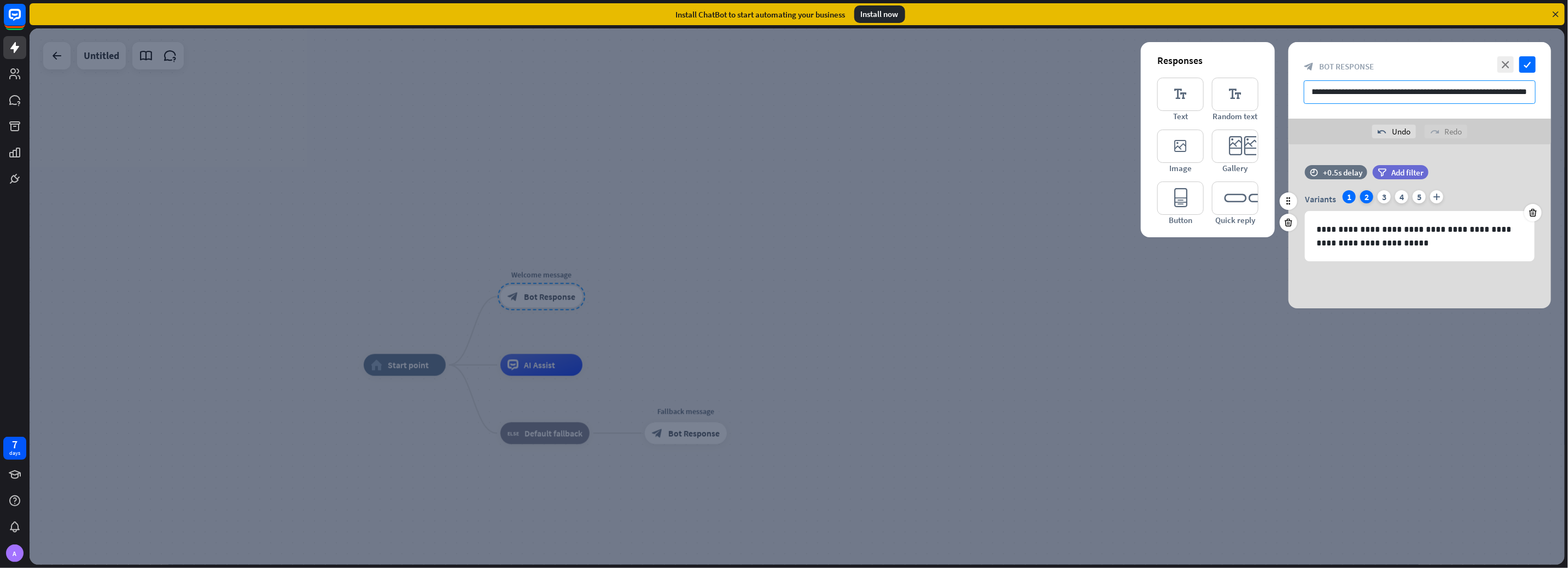 type on "**********" 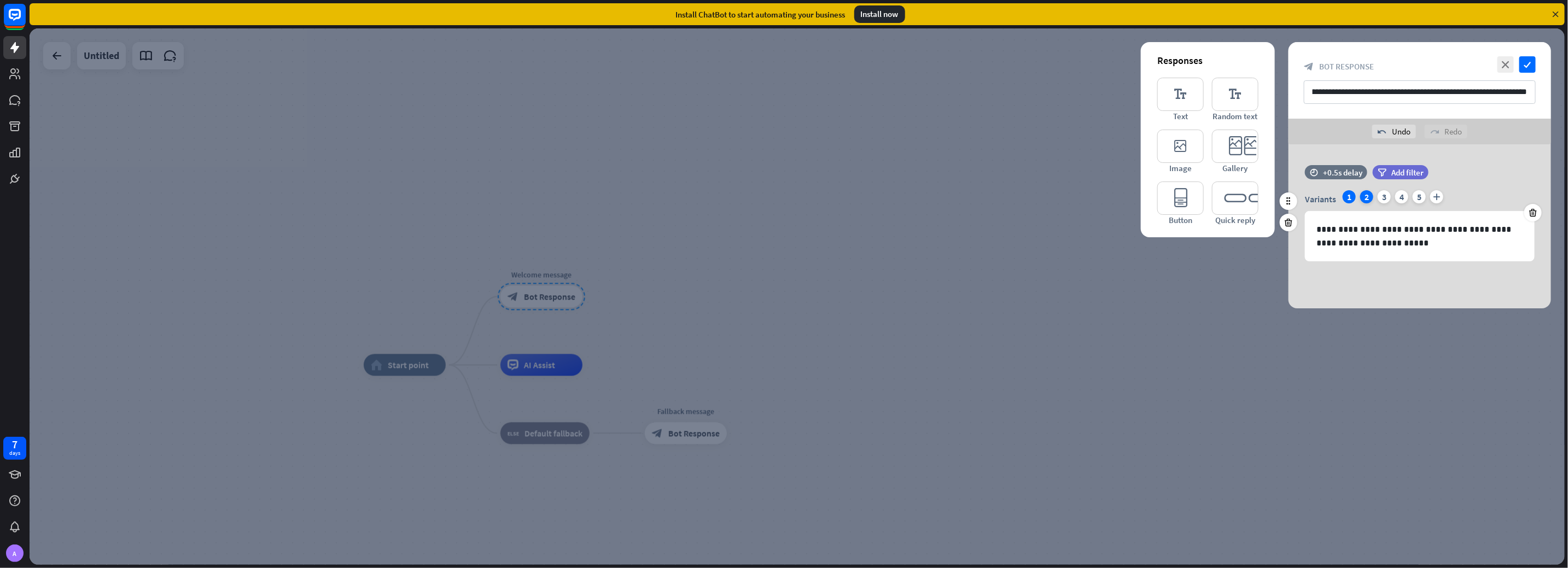 click on "2" at bounding box center (1367, 197) 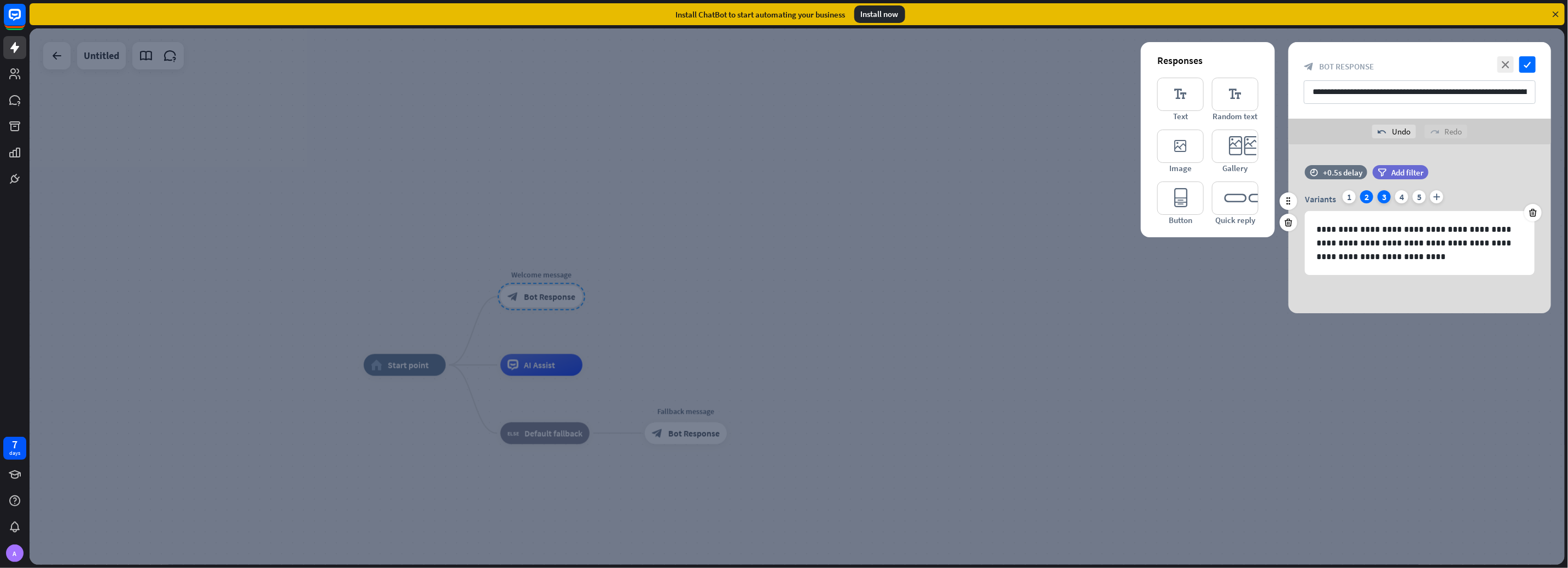 click on "3" at bounding box center [1384, 197] 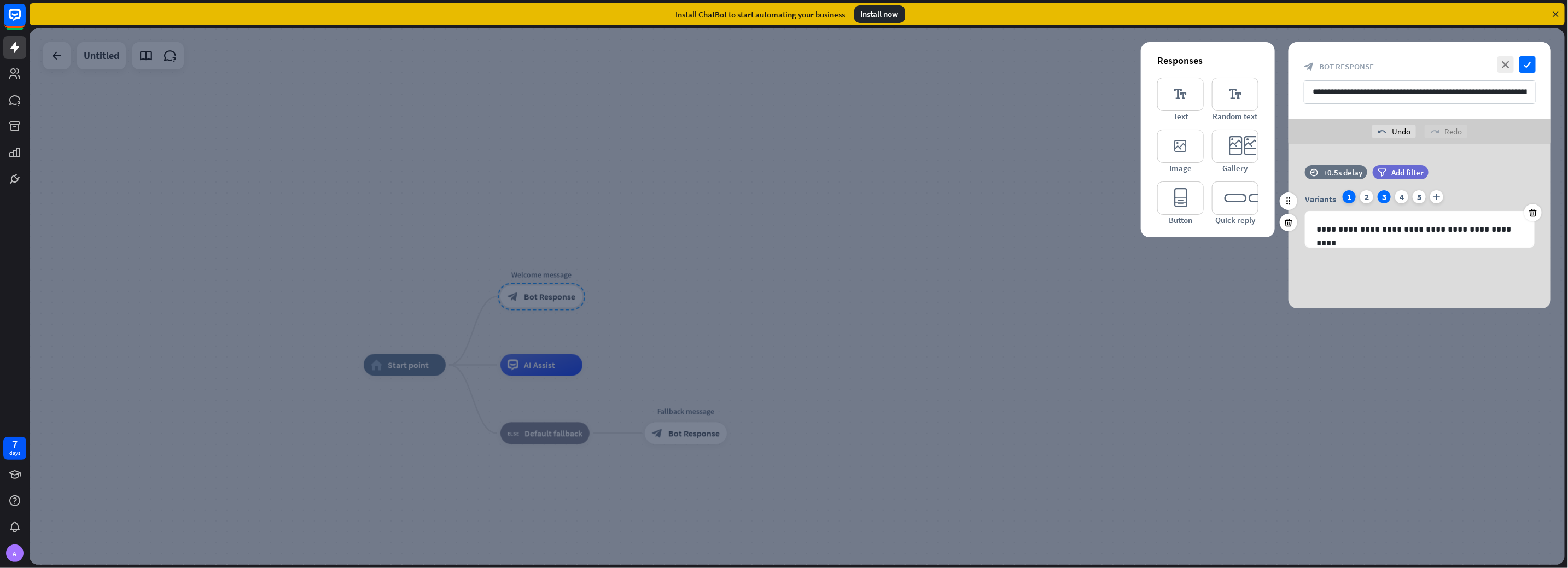 click on "1" at bounding box center [1349, 197] 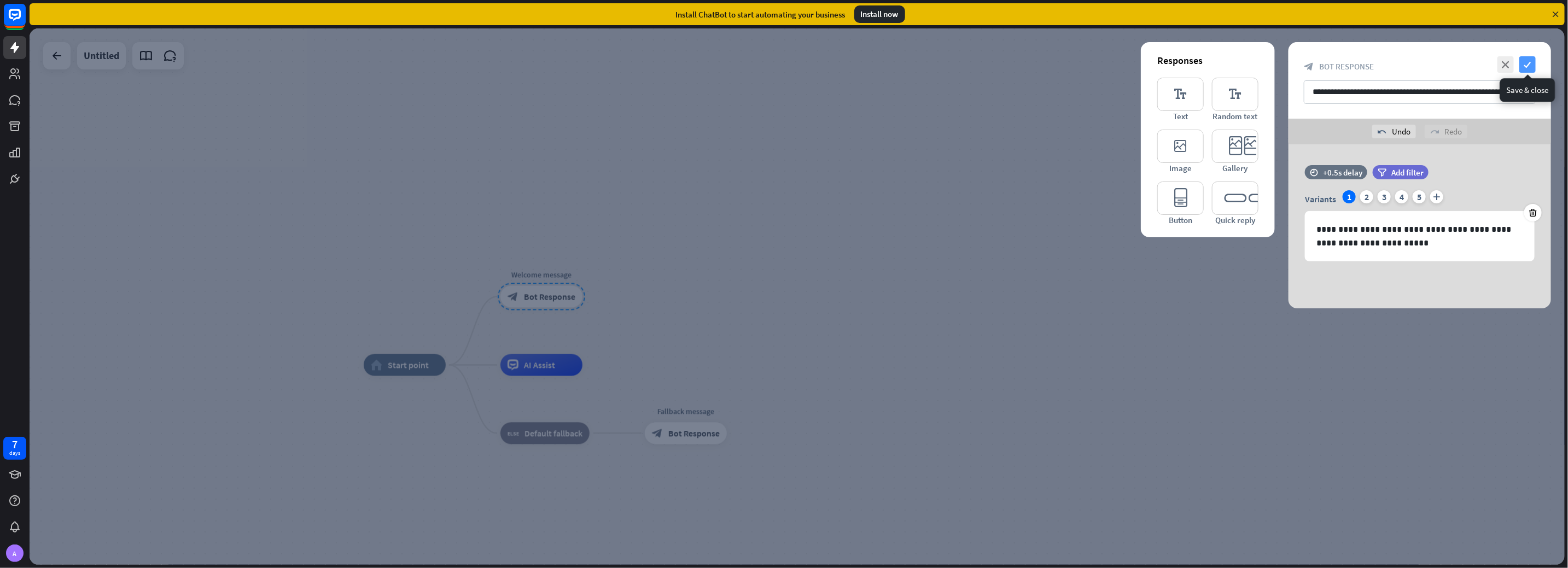 click on "check" at bounding box center (1528, 65) 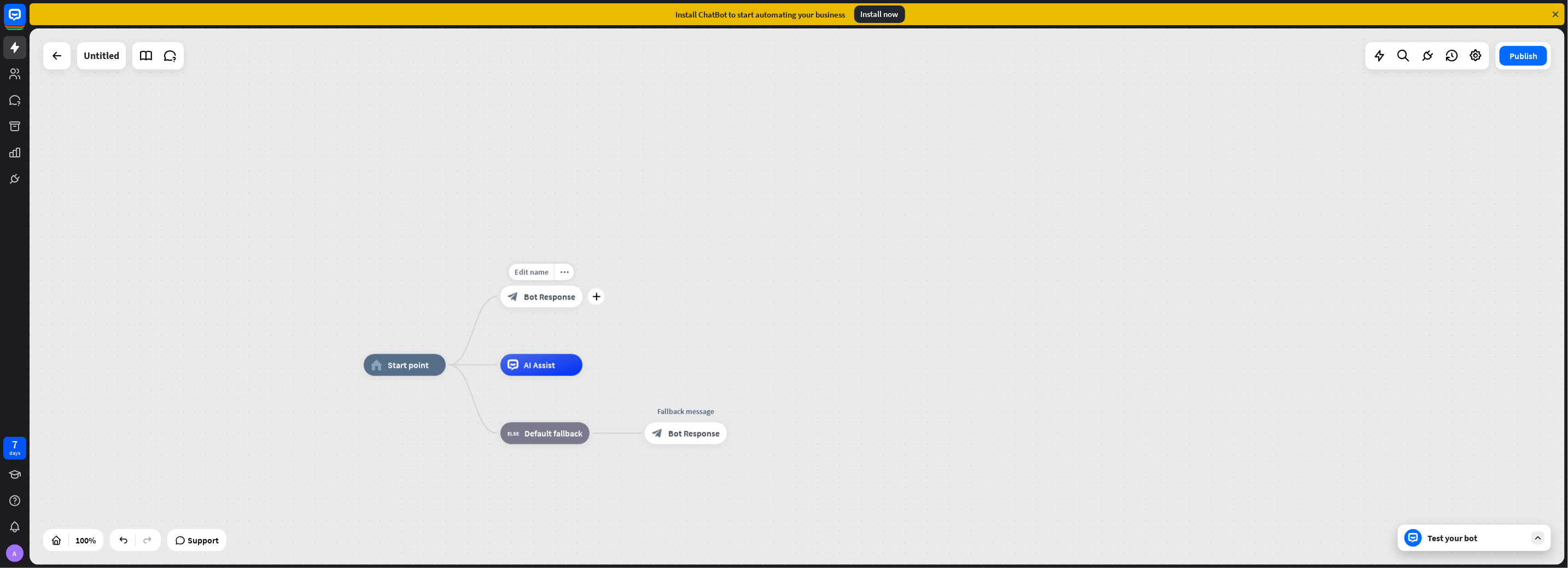 click on "Bot Response" at bounding box center (550, 297) 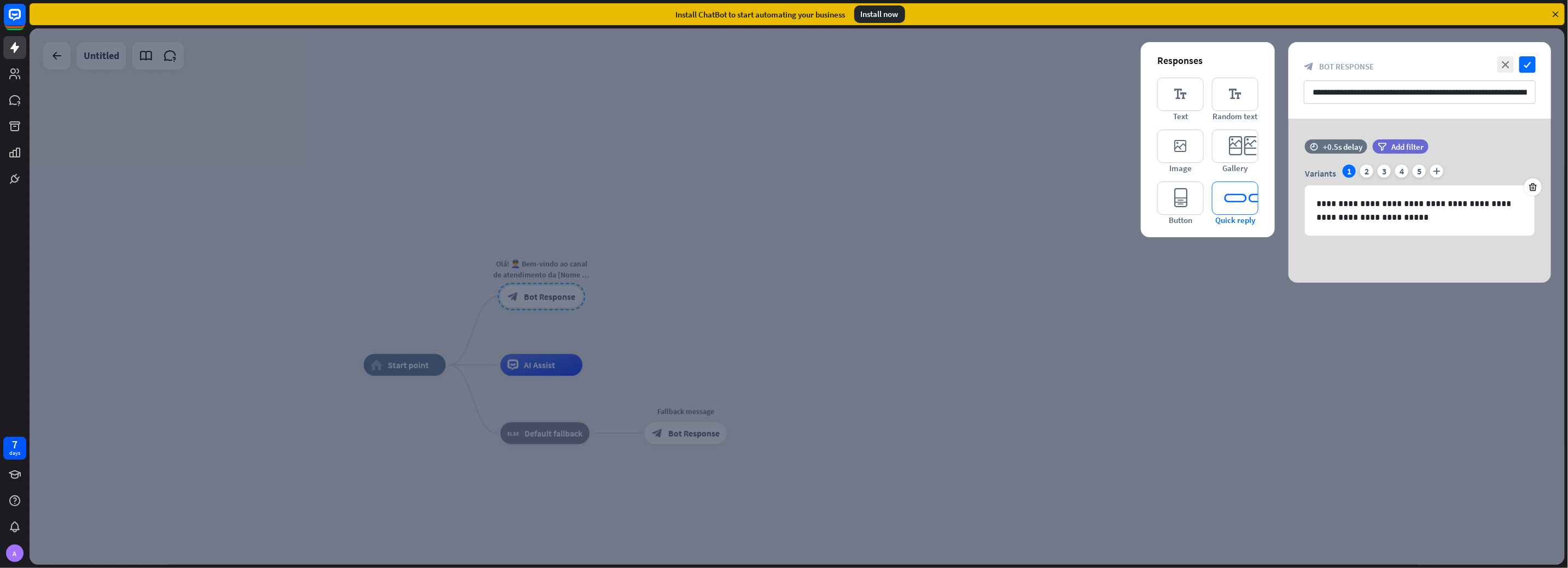 click on "editor_quick_replies" at bounding box center [1235, 198] 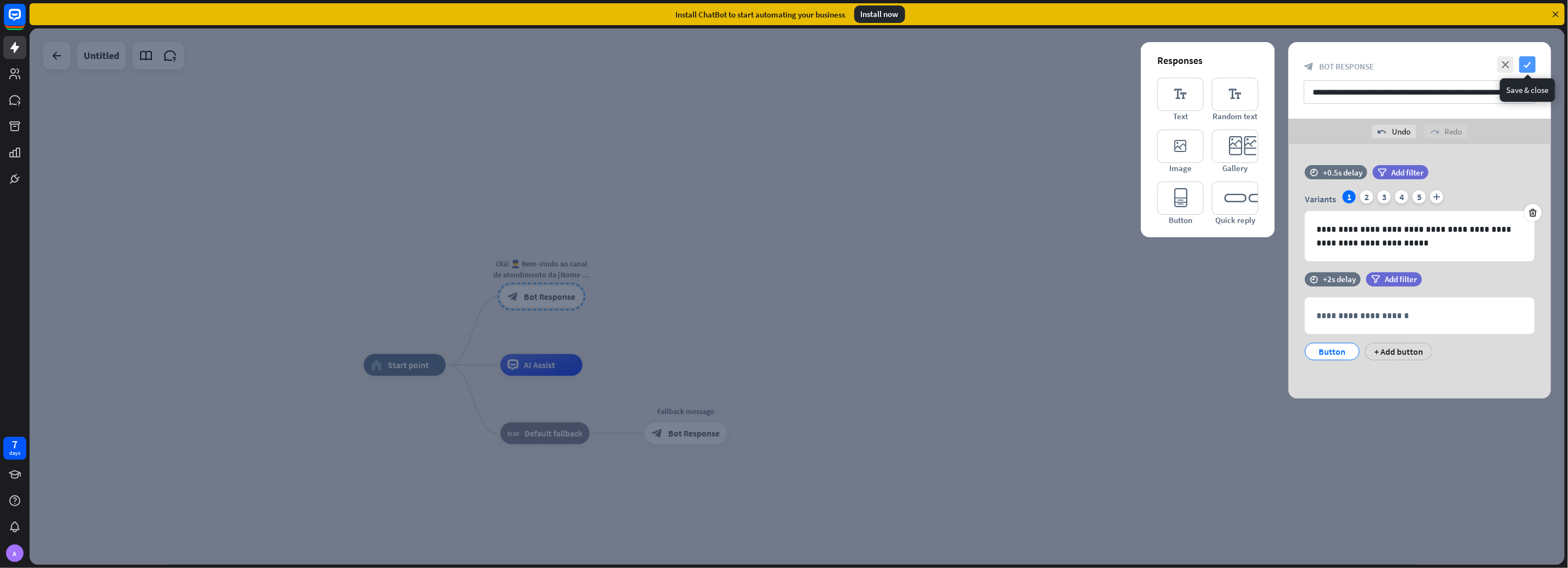 click on "check" at bounding box center (1528, 65) 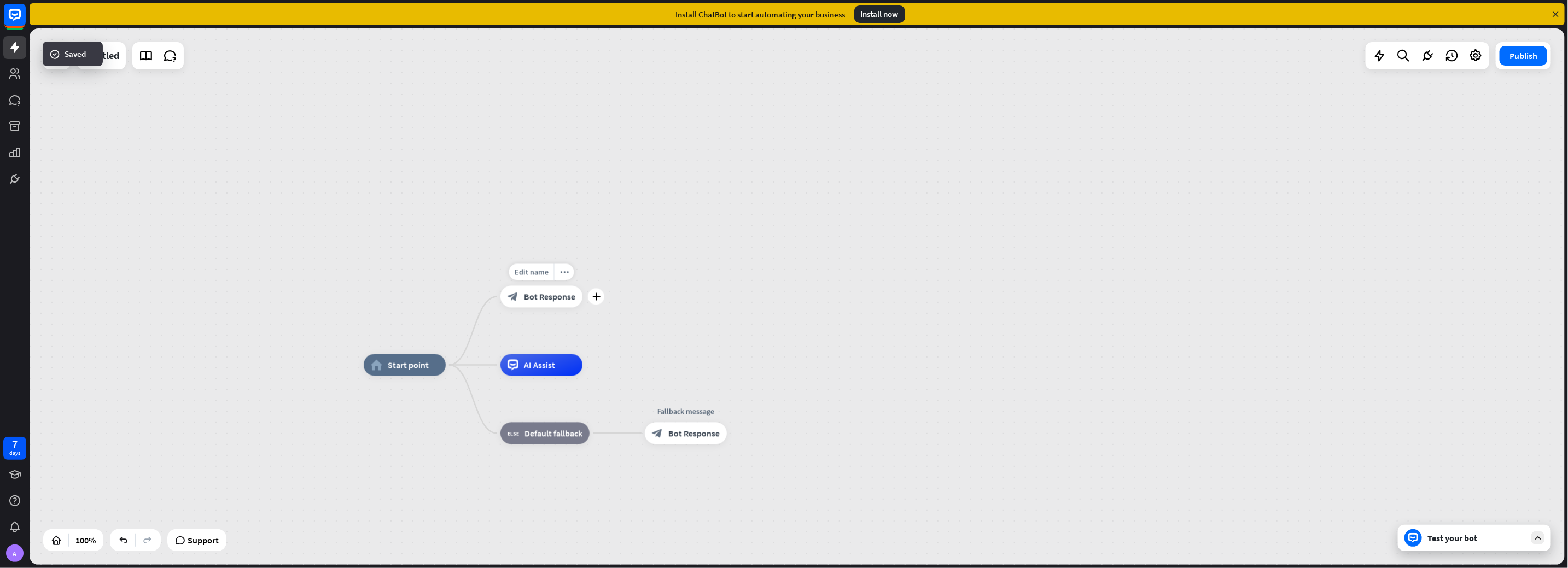 click on "Bot Response" at bounding box center [550, 297] 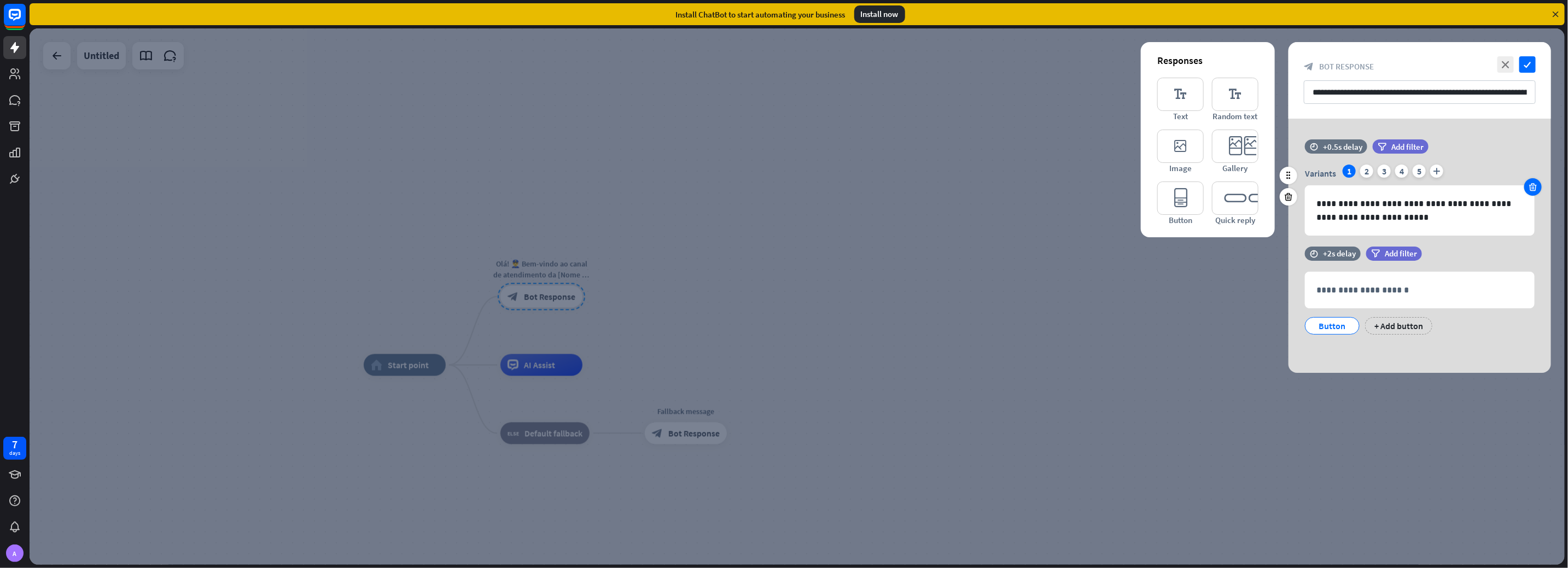 click at bounding box center [1533, 187] 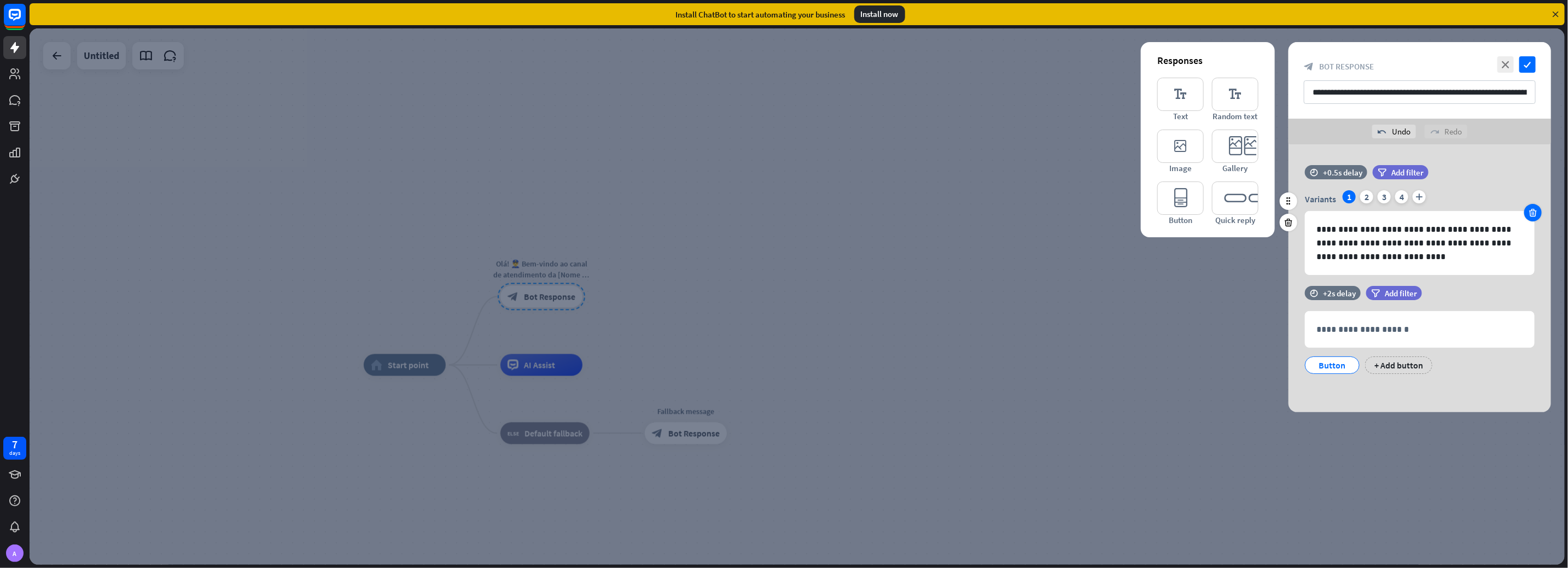 click at bounding box center [1533, 213] 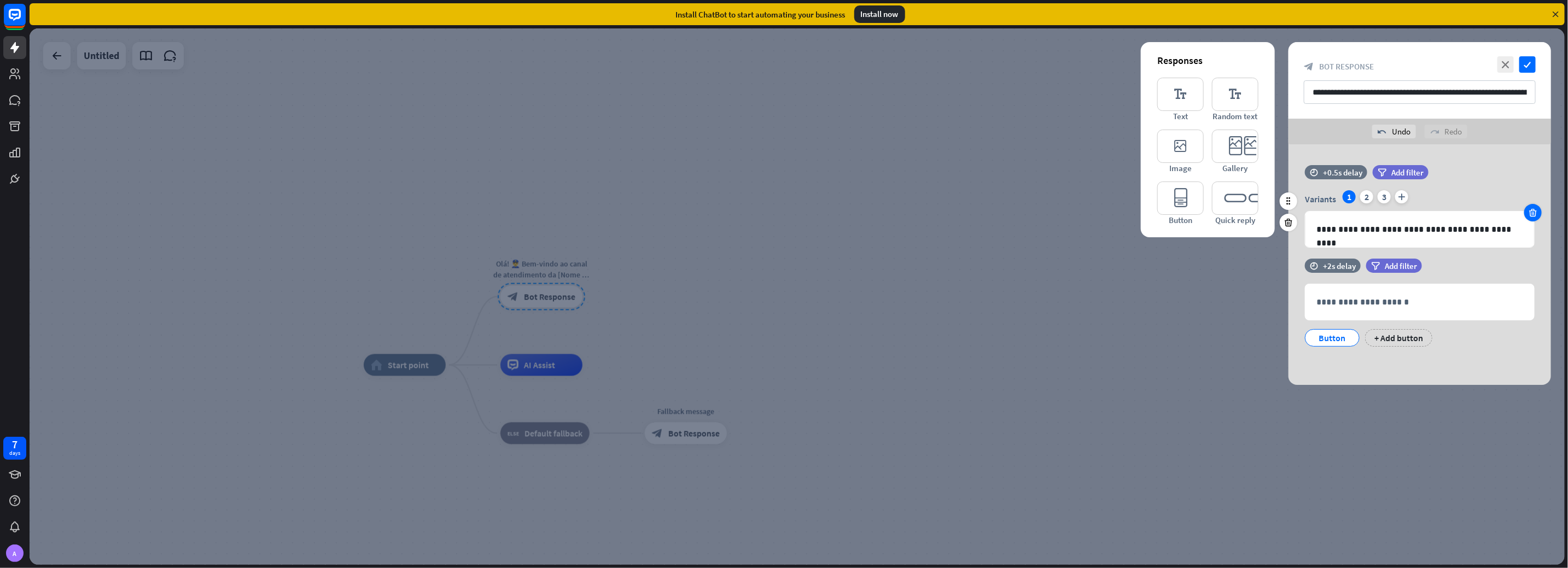 click at bounding box center (1533, 213) 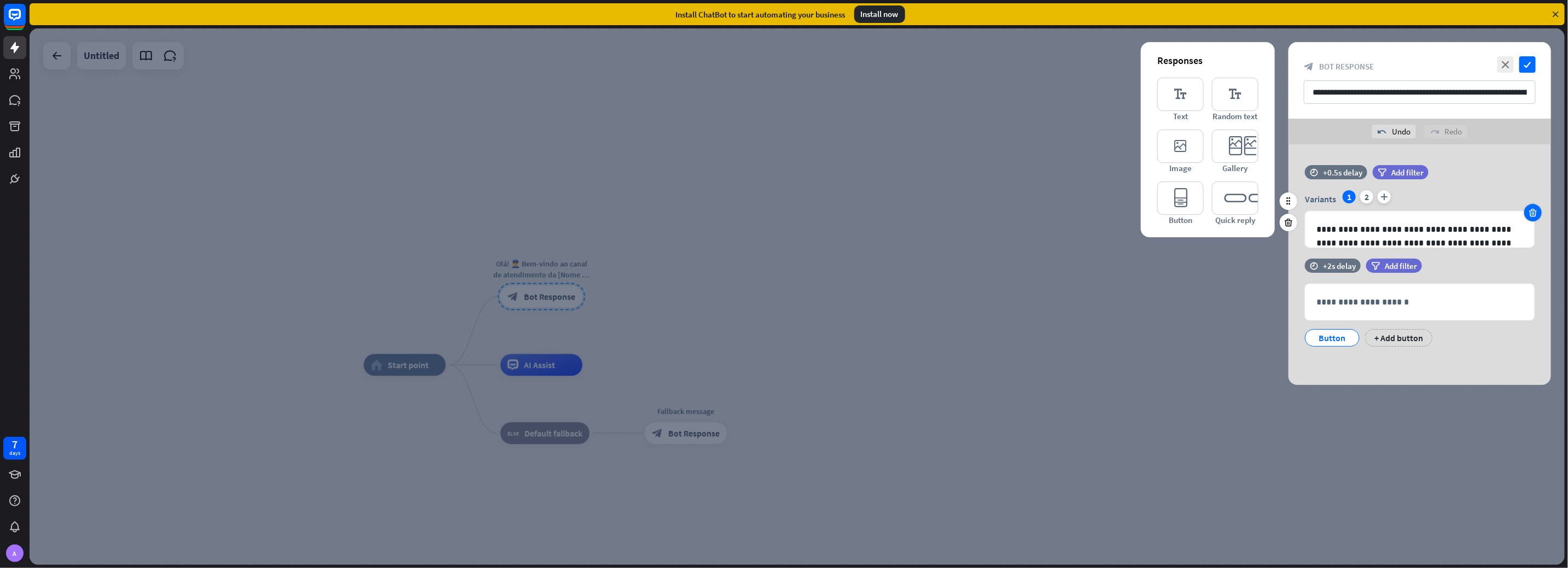 click at bounding box center [1533, 213] 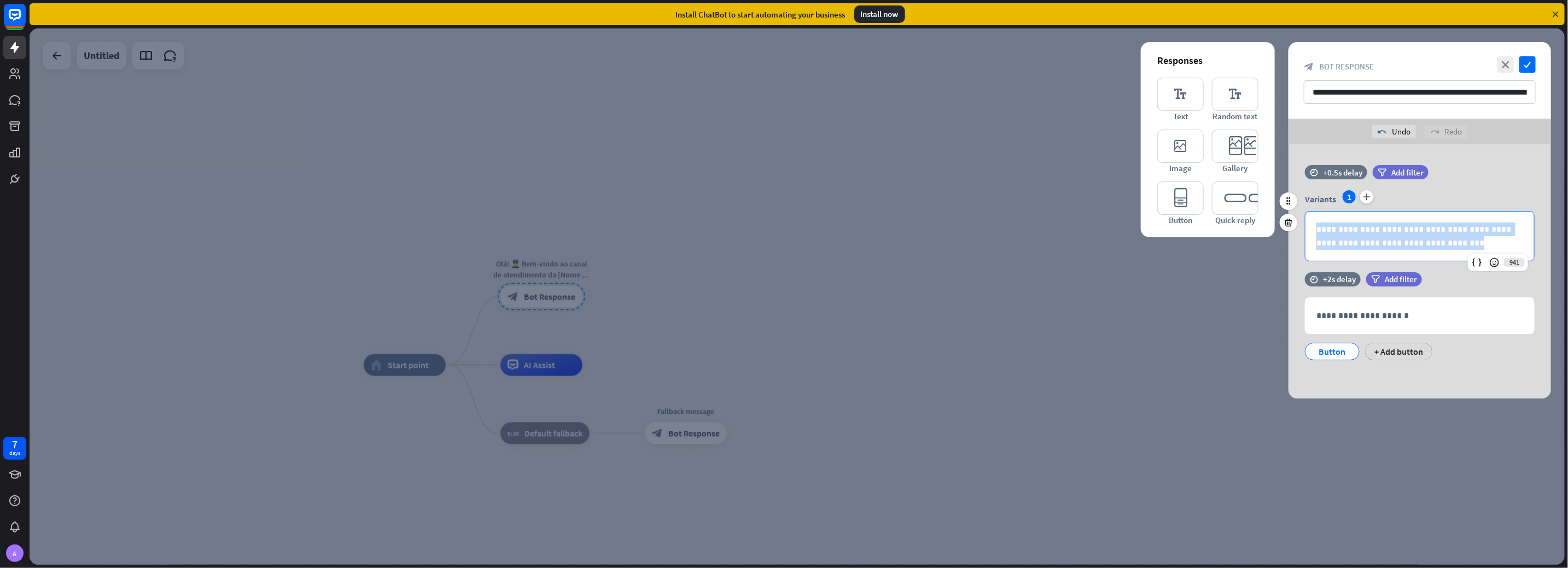 click on "**********" at bounding box center [1420, 236] 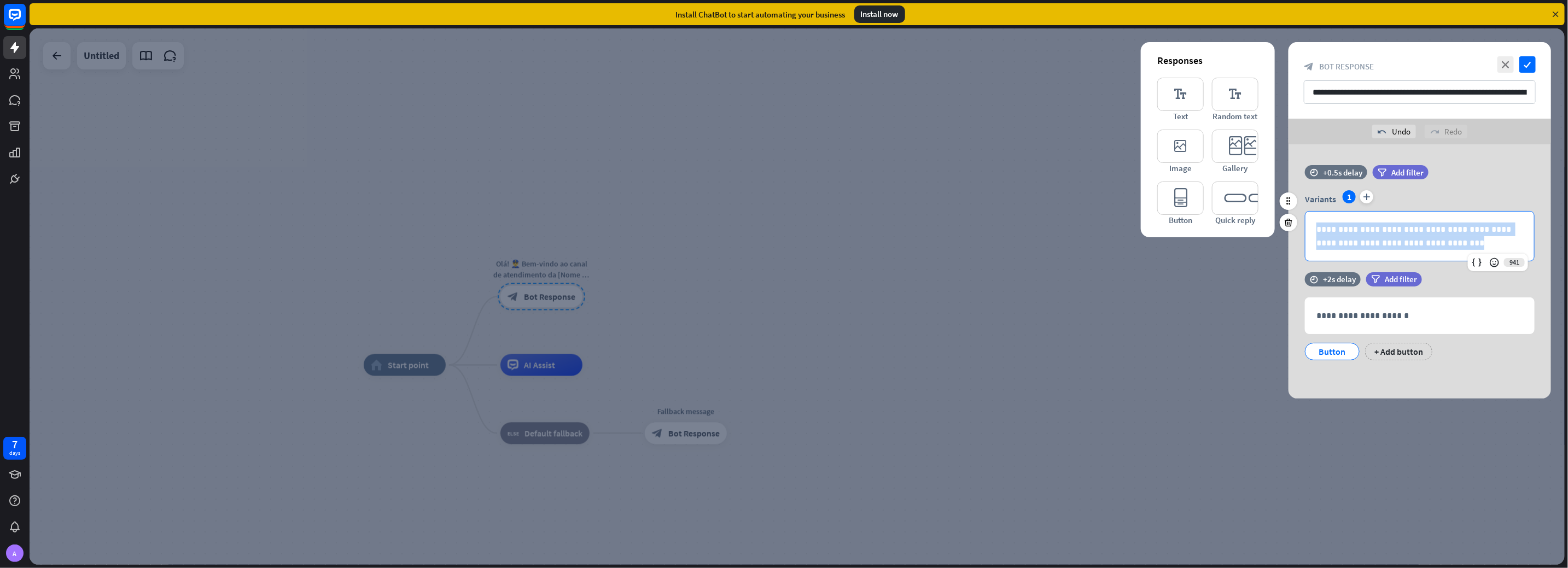 click on "**********" at bounding box center (1420, 236) 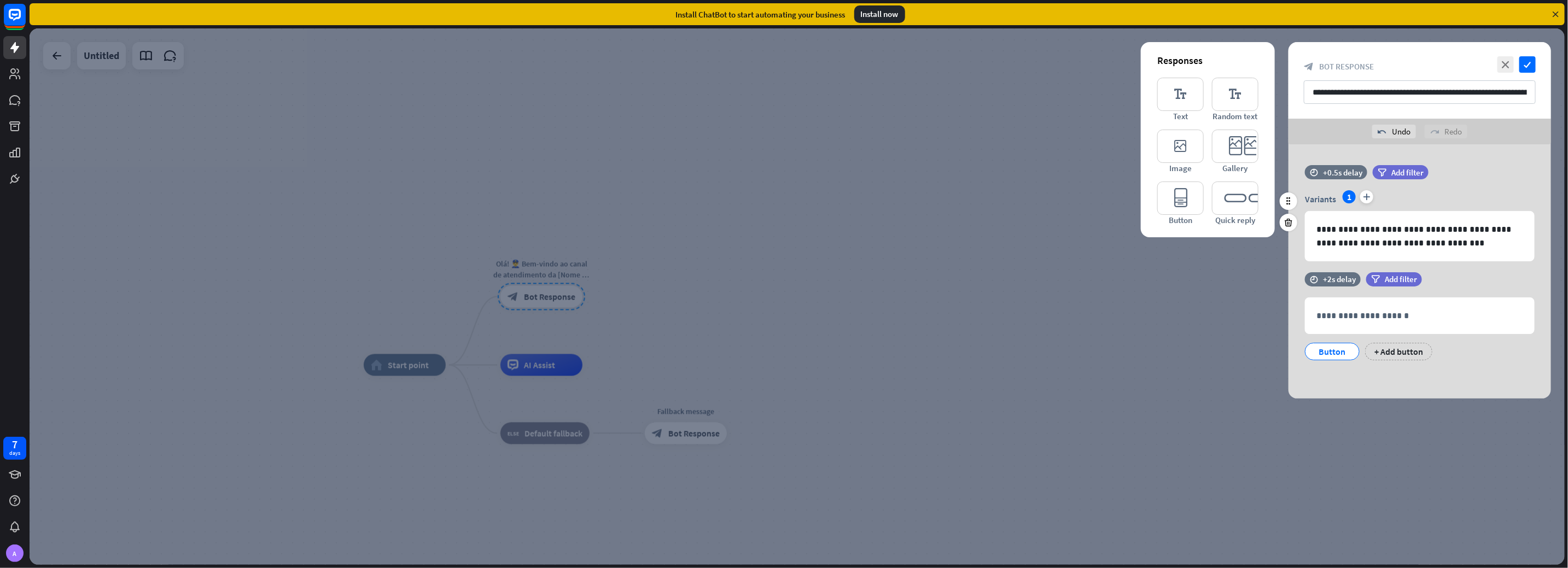 click on "Variants
1
plus" at bounding box center (1420, 199) 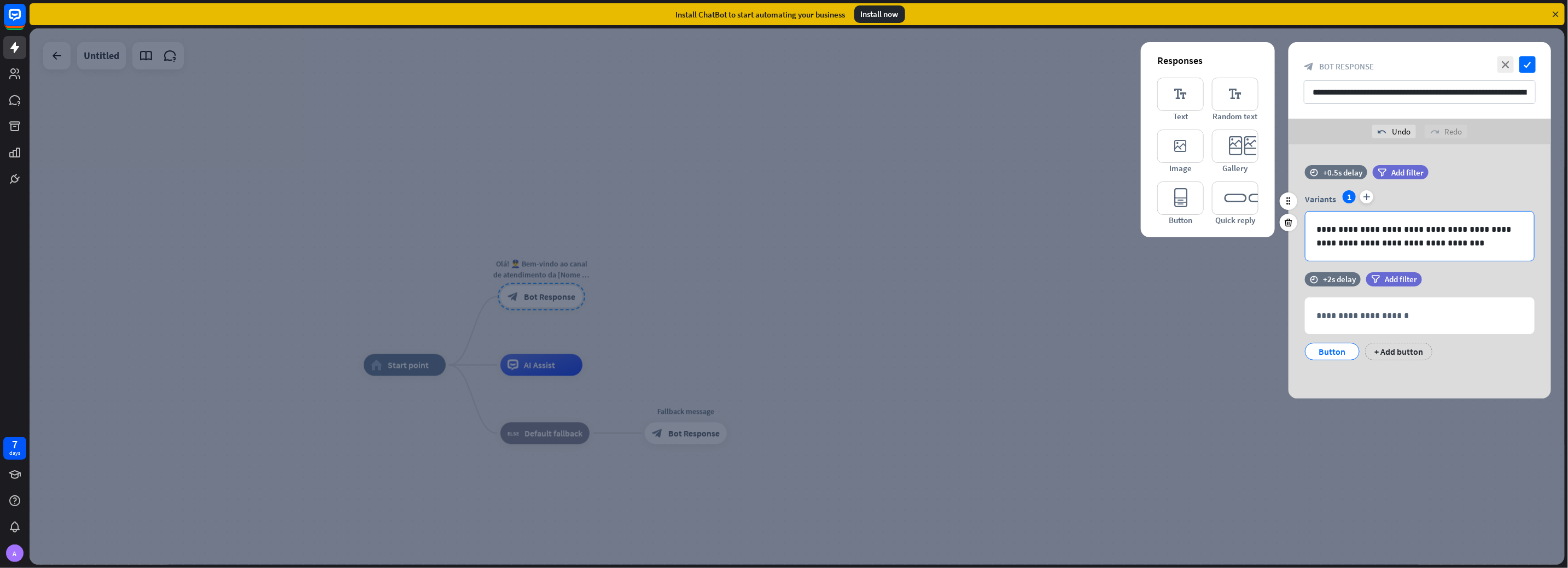 click on "**********" at bounding box center [1420, 236] 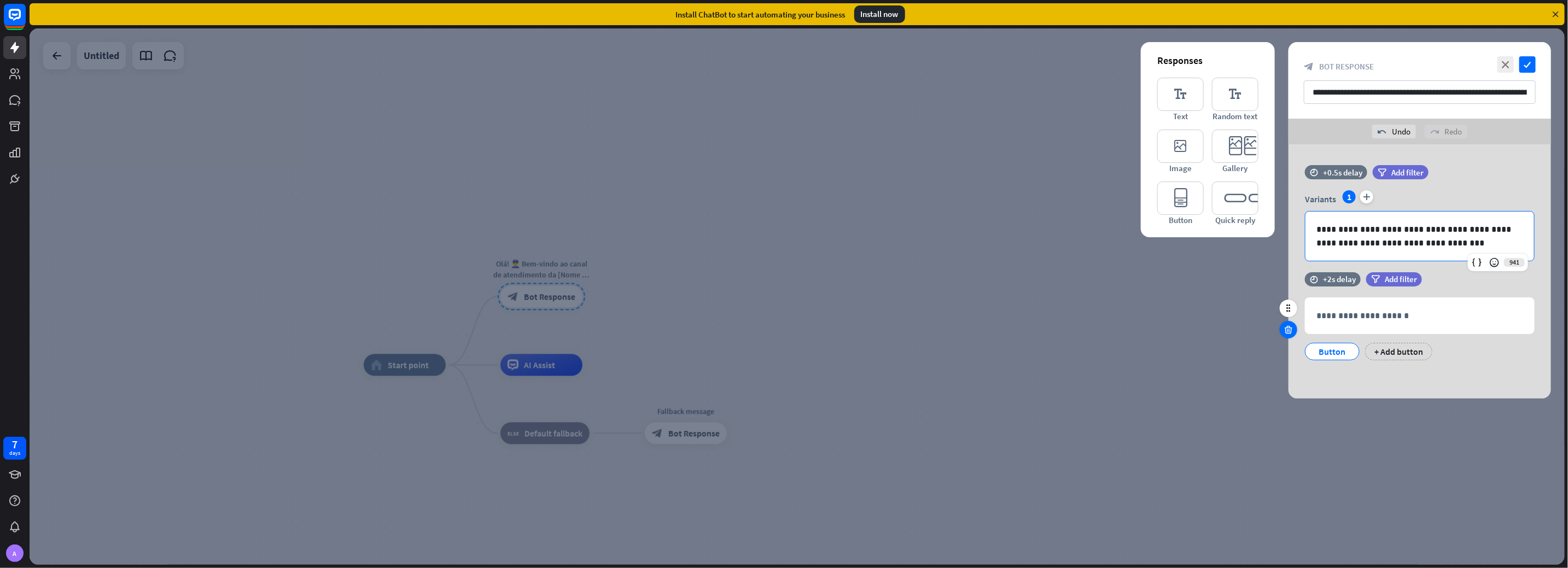 click at bounding box center [1289, 330] 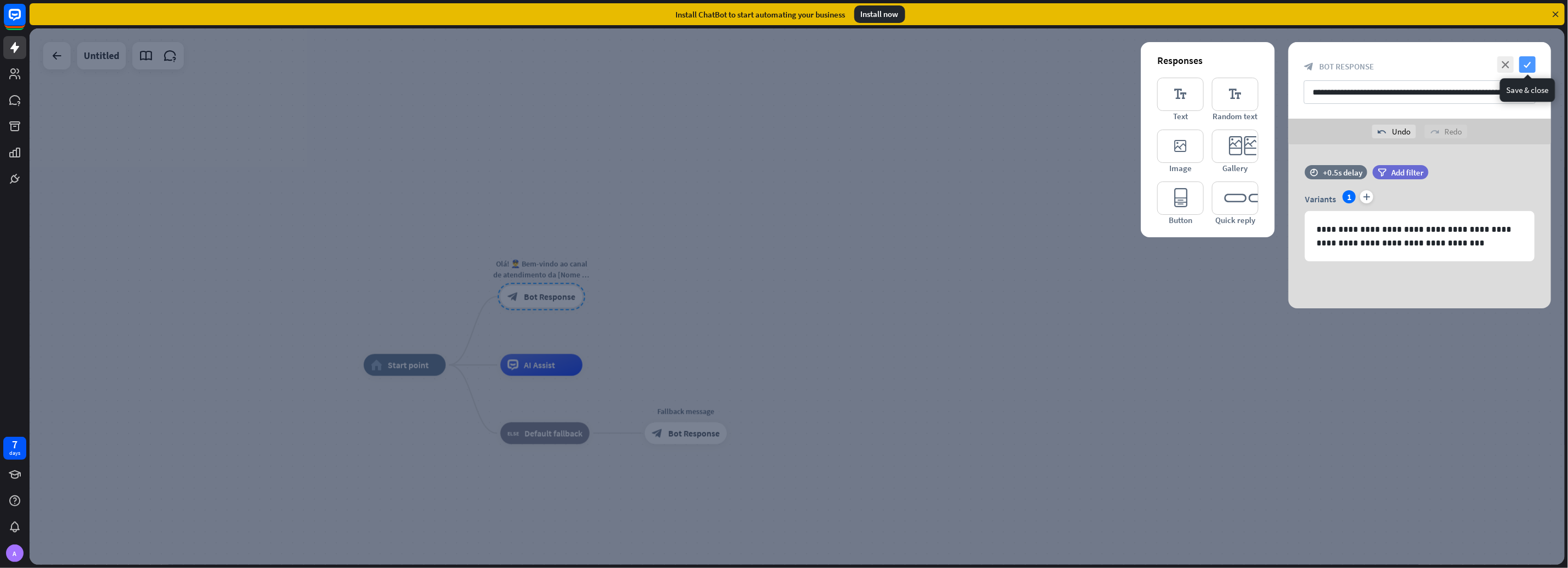 click on "check" at bounding box center [1528, 65] 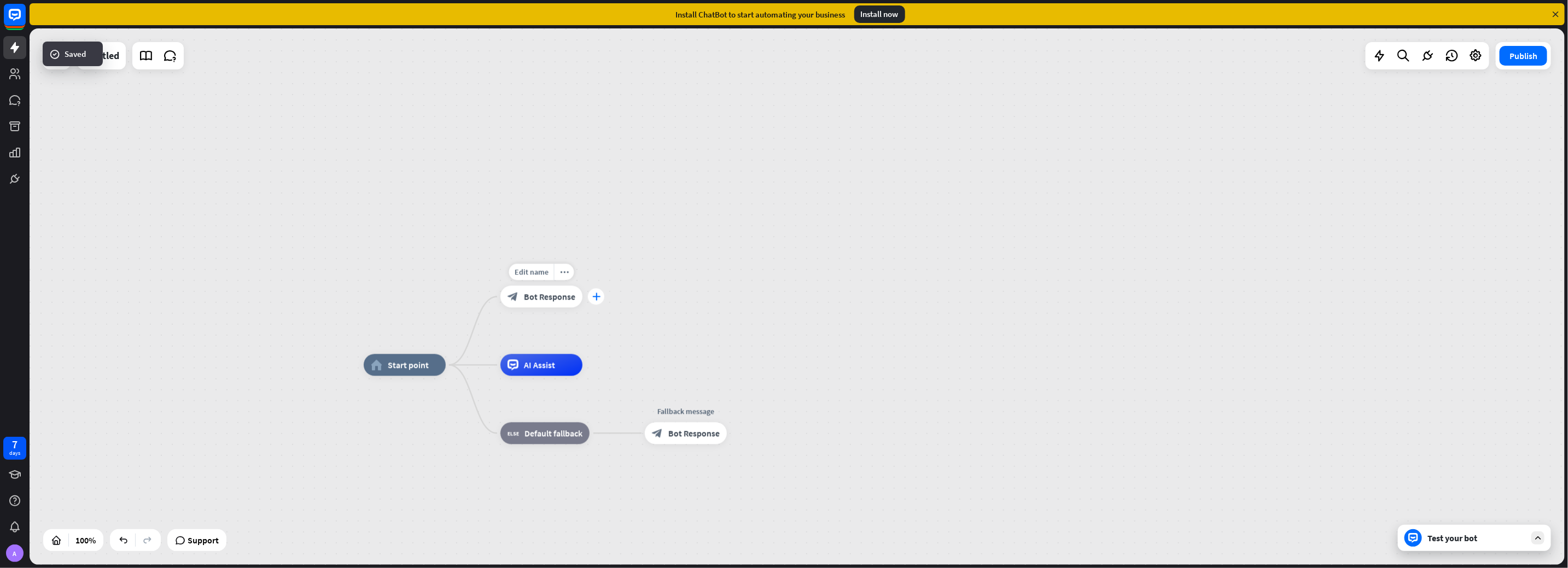 click on "plus" at bounding box center [596, 297] 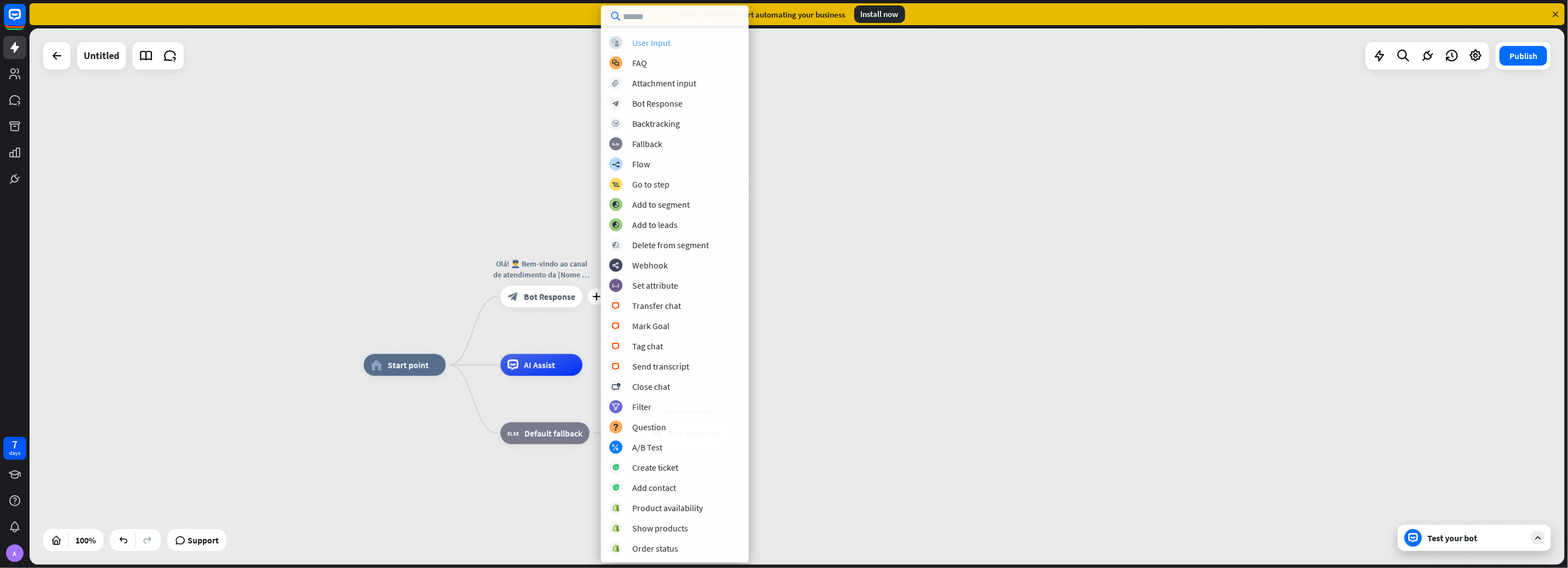 click on "User Input" at bounding box center [651, 43] 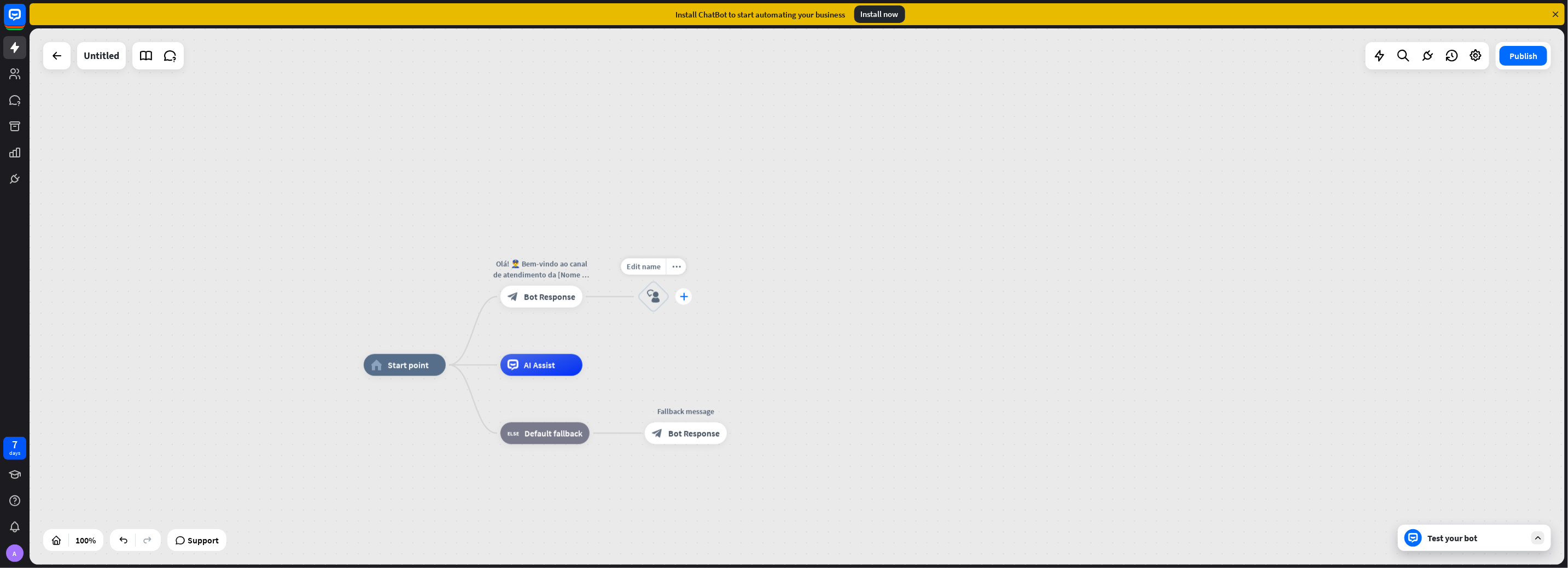 click on "plus" at bounding box center [684, 297] 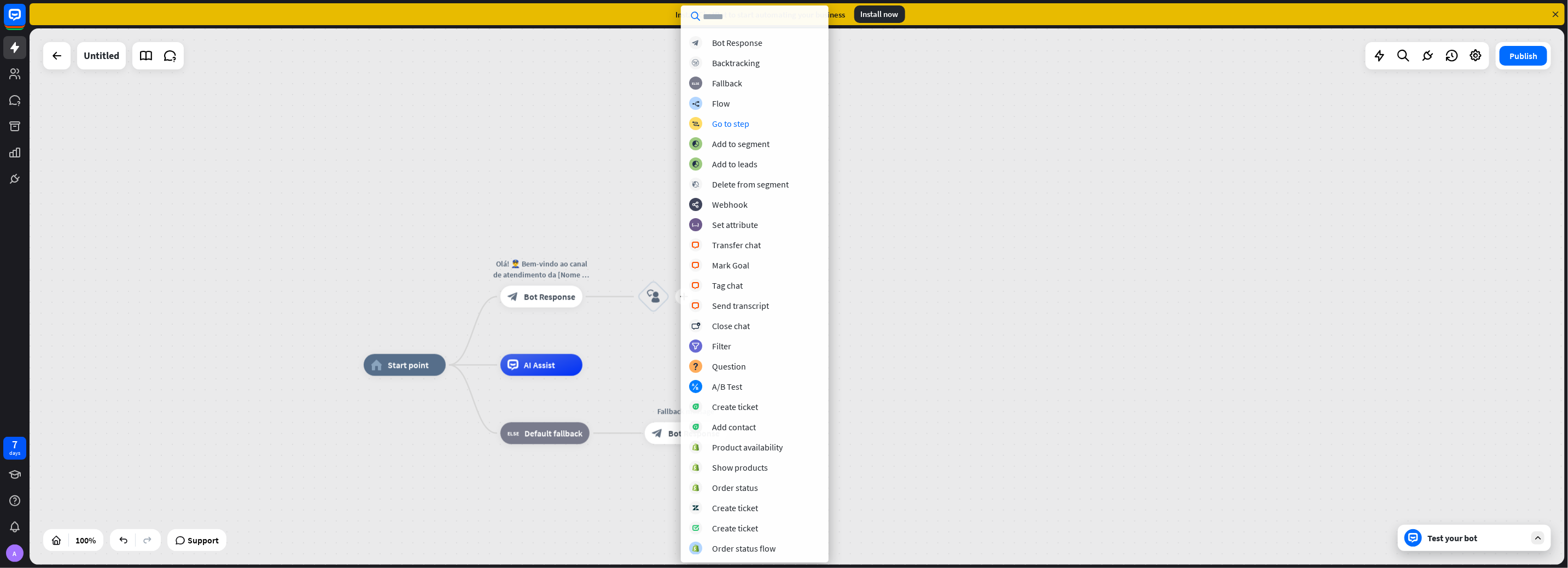 click on "home_2   Start point                 Olá! 👮‍♂️ Bem-vindo ao canal de atendimento da [Nome da Empresa]. Estamos aqui para ajudar com assuntos relacionados à seguranç   block_bot_response   Bot Response               plus     block_user_input                     AI Assist                   block_fallback   Default fallback                 Fallback message   block_bot_response   Bot Response" at bounding box center (797, 296) 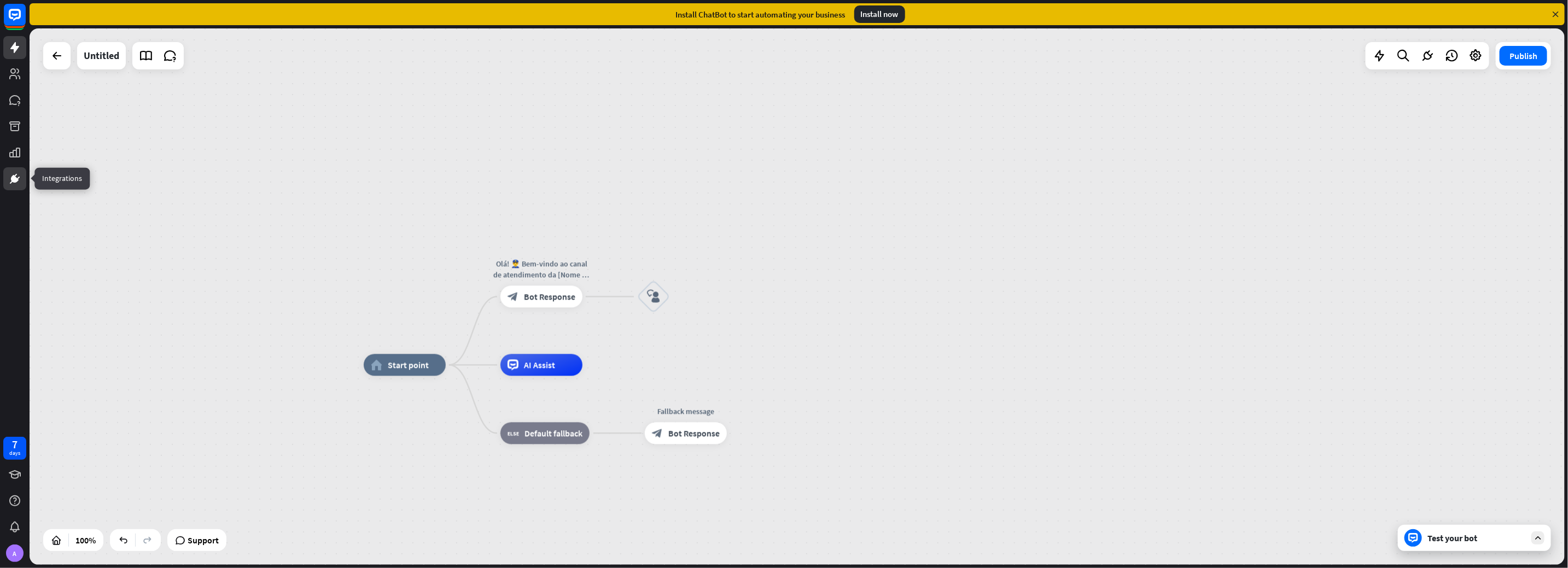 click 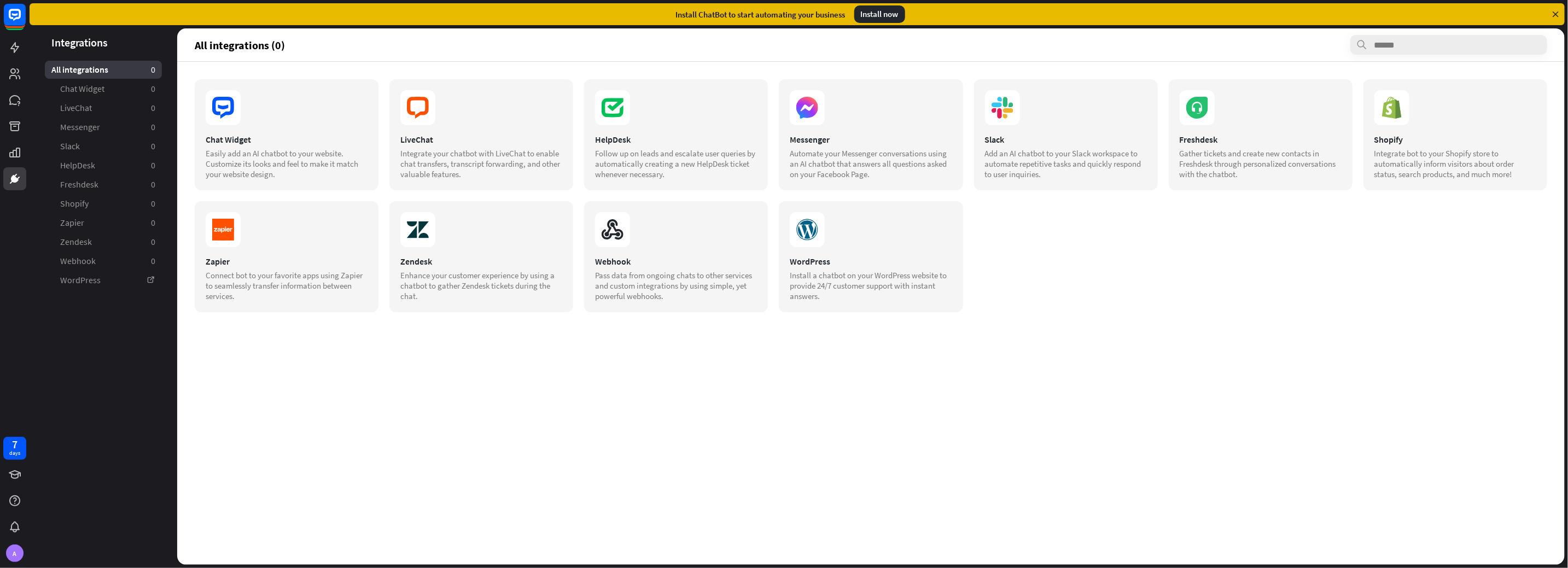 click on "Chat Widget
Easily add an AI chatbot to your website. Customize its looks and feel to make it match your website design.
LiveChat
Integrate your chatbot with LiveChat to enable chat transfers, transcript forwarding, and other valuable features.
HelpDesk
Follow up on leads and escalate user queries by automatically creating a new HelpDesk ticket whenever necessary.
Messenger
Automate your Messenger conversations using an AI chatbot that answers all questions asked on your Facebook Page." at bounding box center (871, 313) 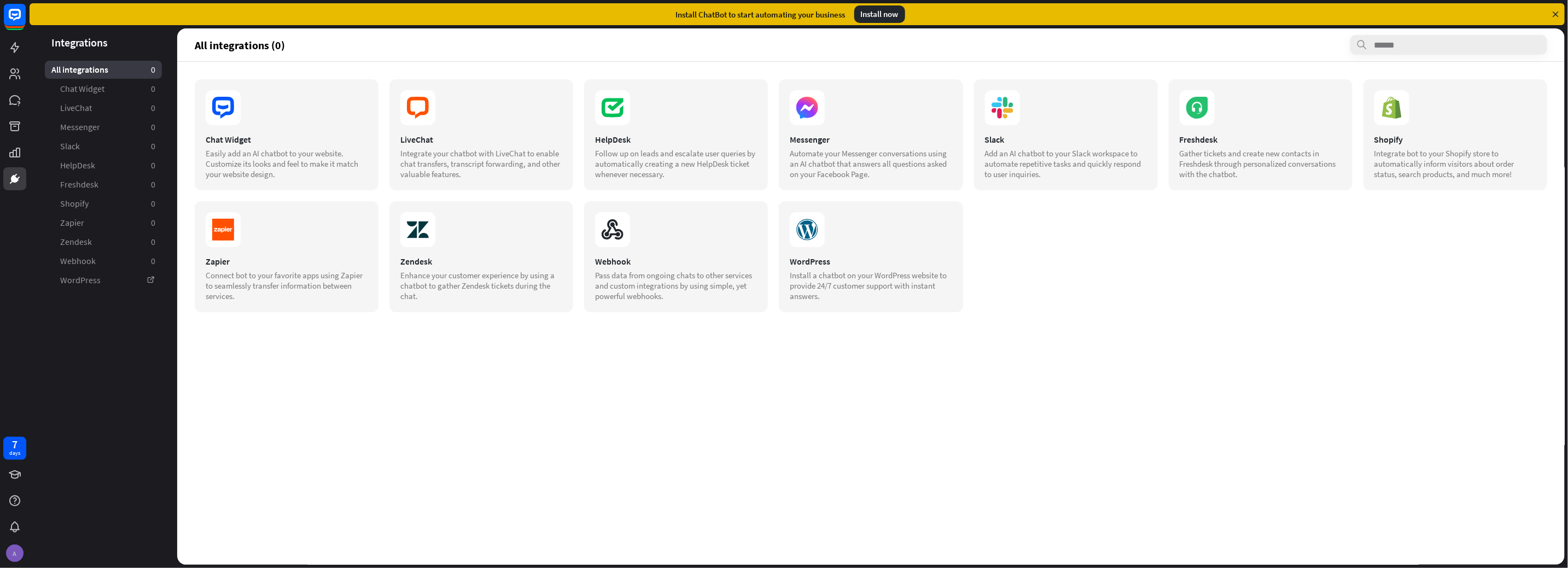 click on "A" at bounding box center [15, 553] 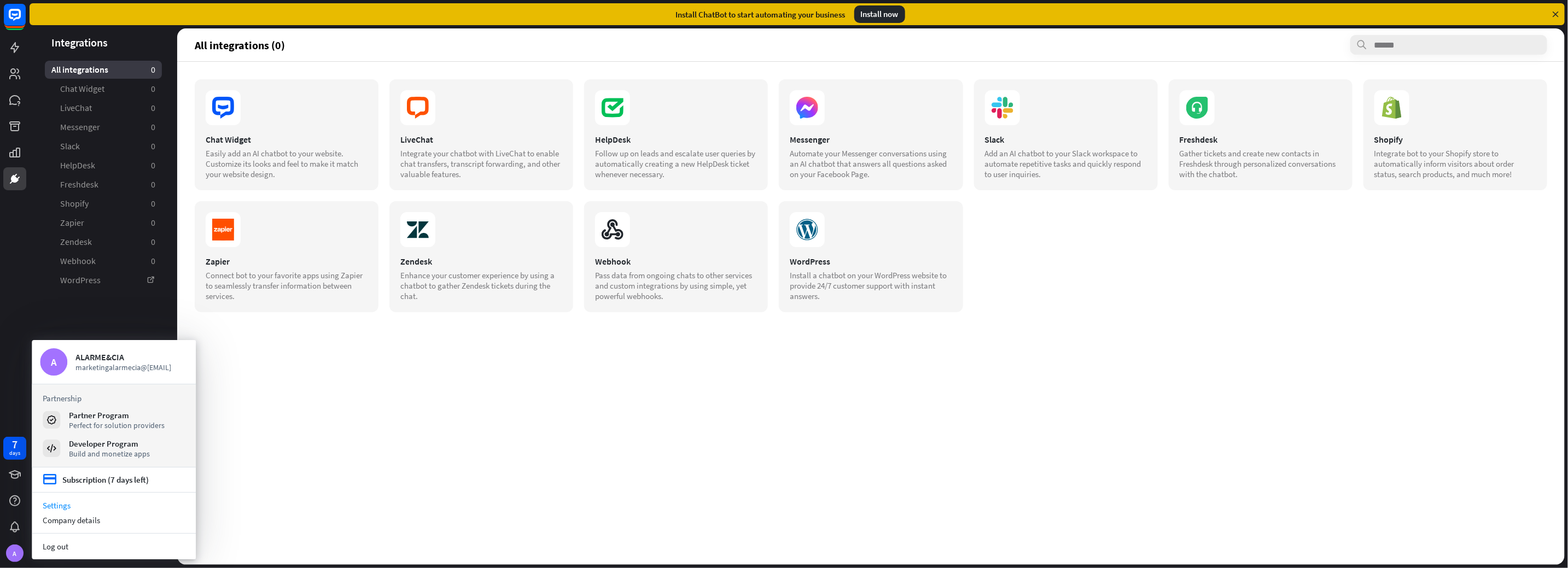 click on "Settings" at bounding box center (114, 505) 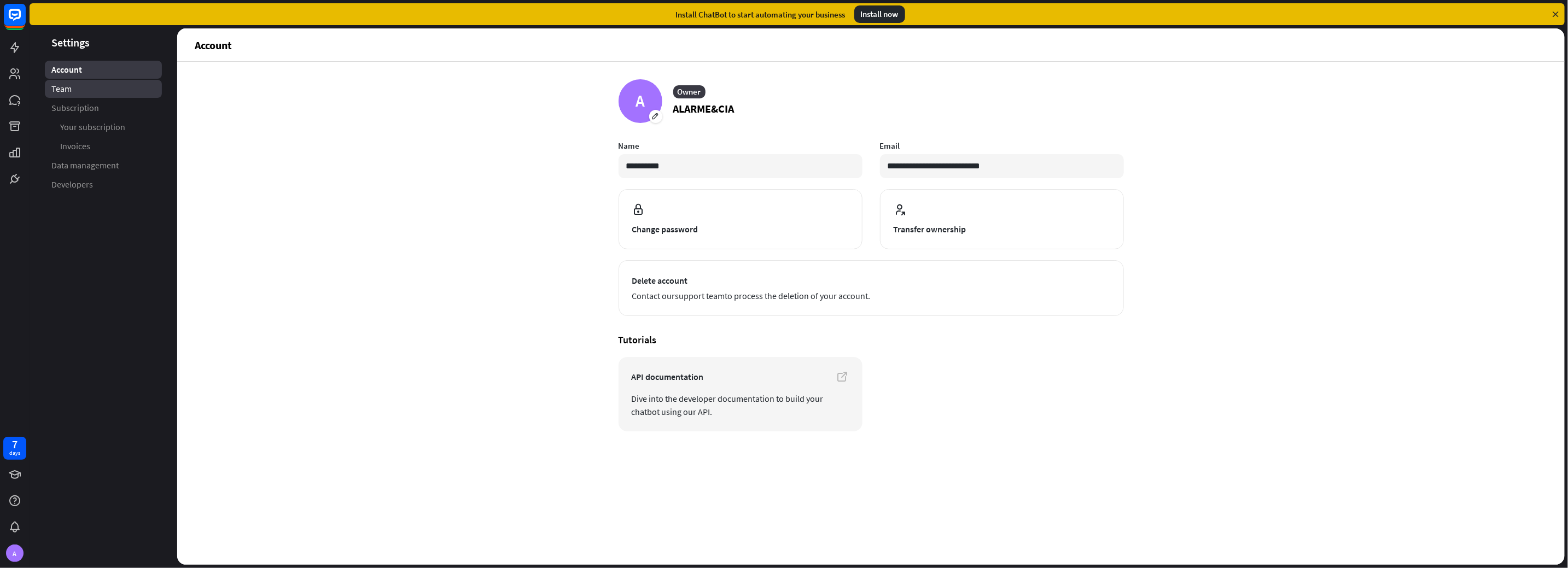 click on "Team" at bounding box center [103, 89] 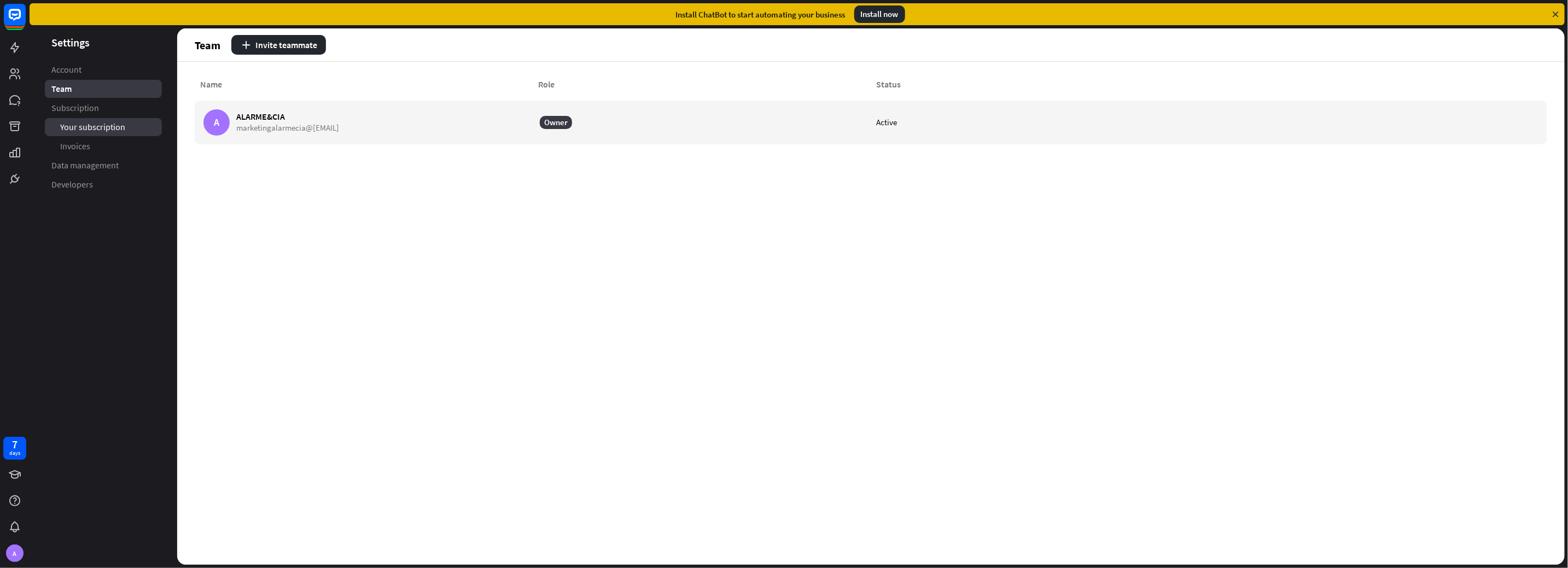 click on "Your subscription" at bounding box center (92, 127) 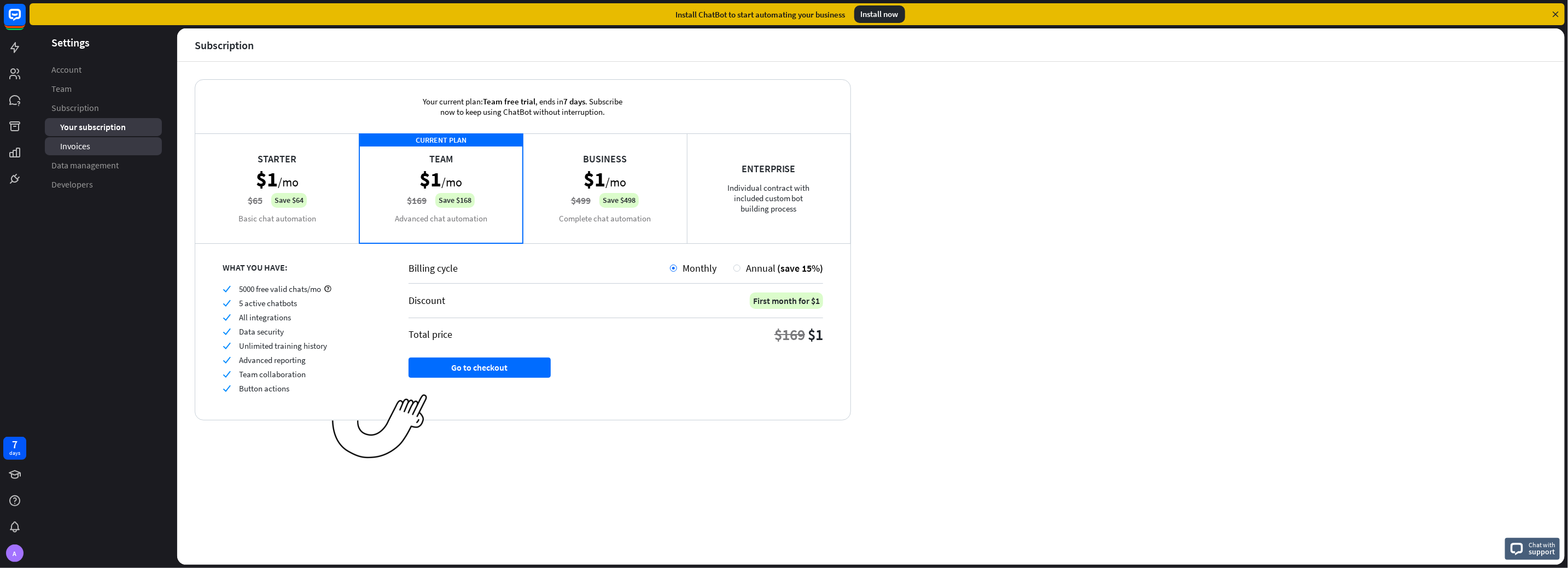 click on "Invoices" at bounding box center [75, 146] 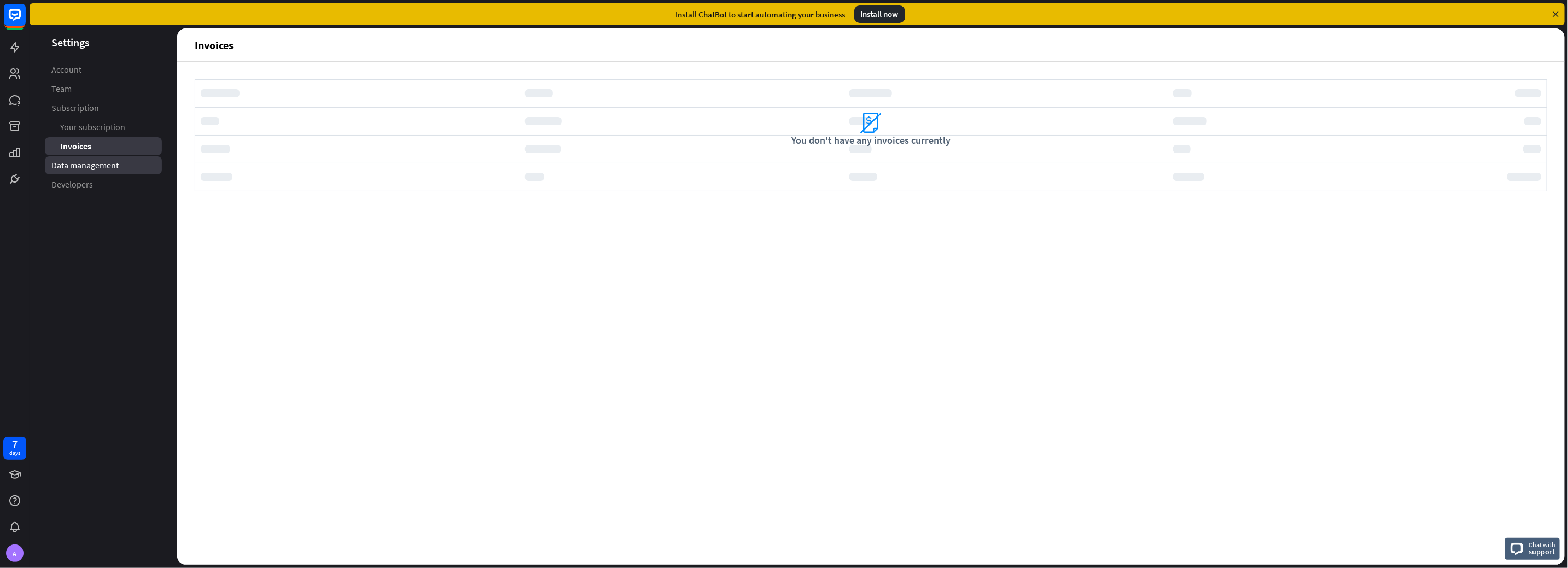 click on "Data management" at bounding box center (85, 165) 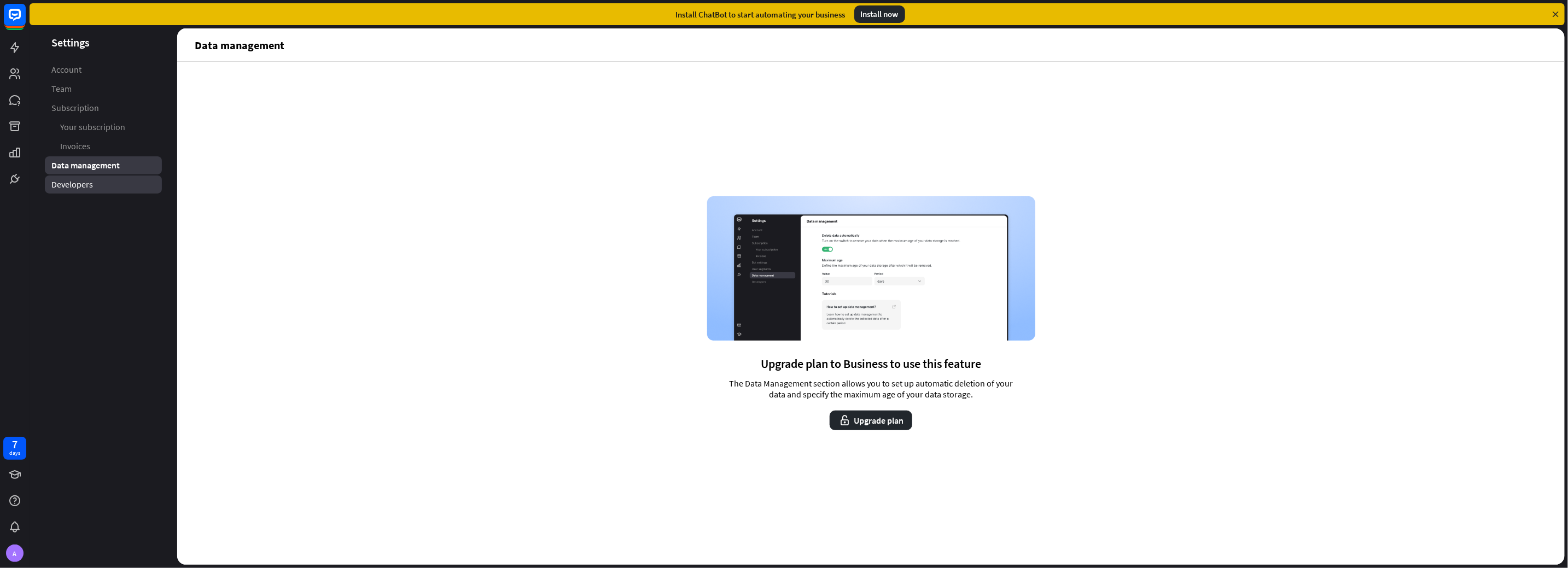 click on "Developers" at bounding box center [72, 184] 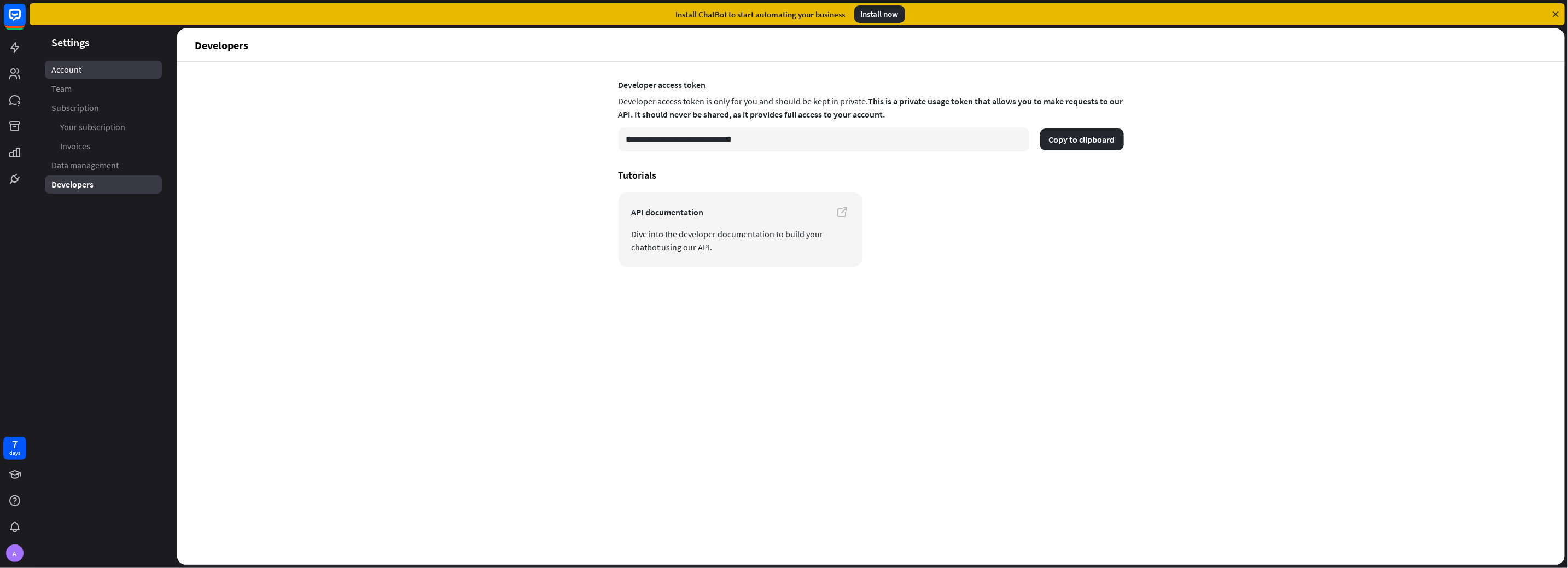 click on "Account" at bounding box center (66, 69) 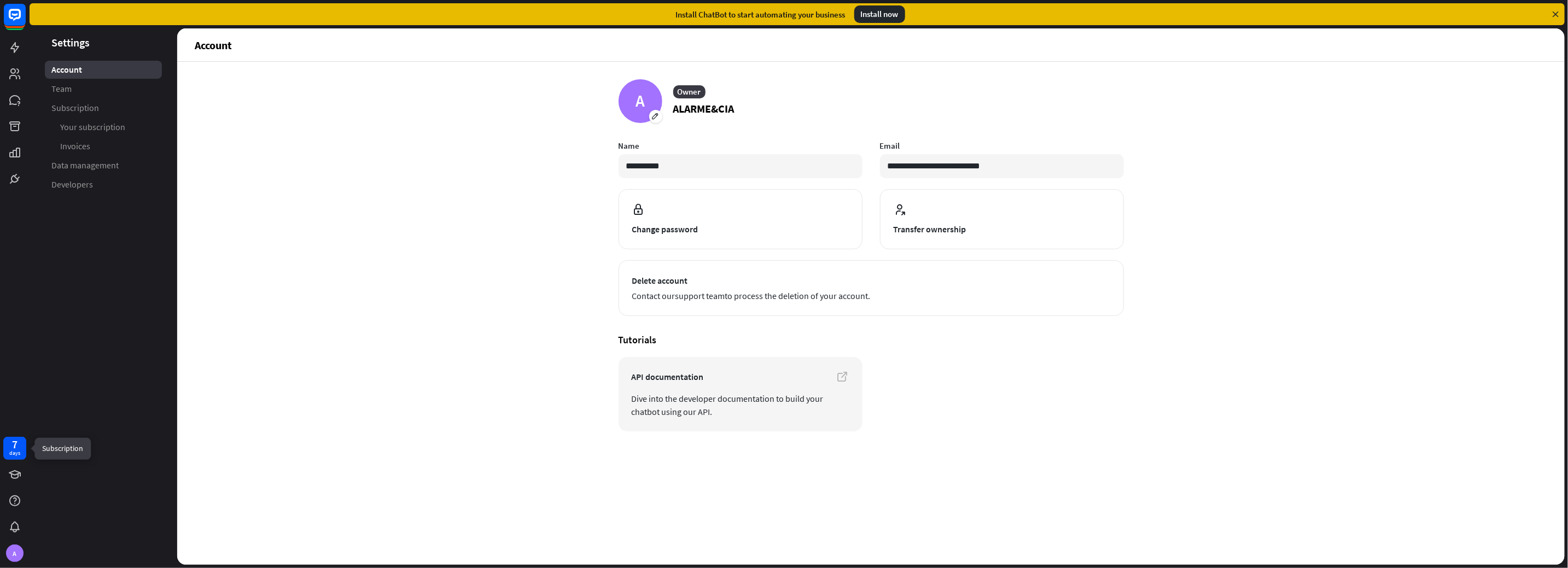 click on "7   days" at bounding box center [15, 448] 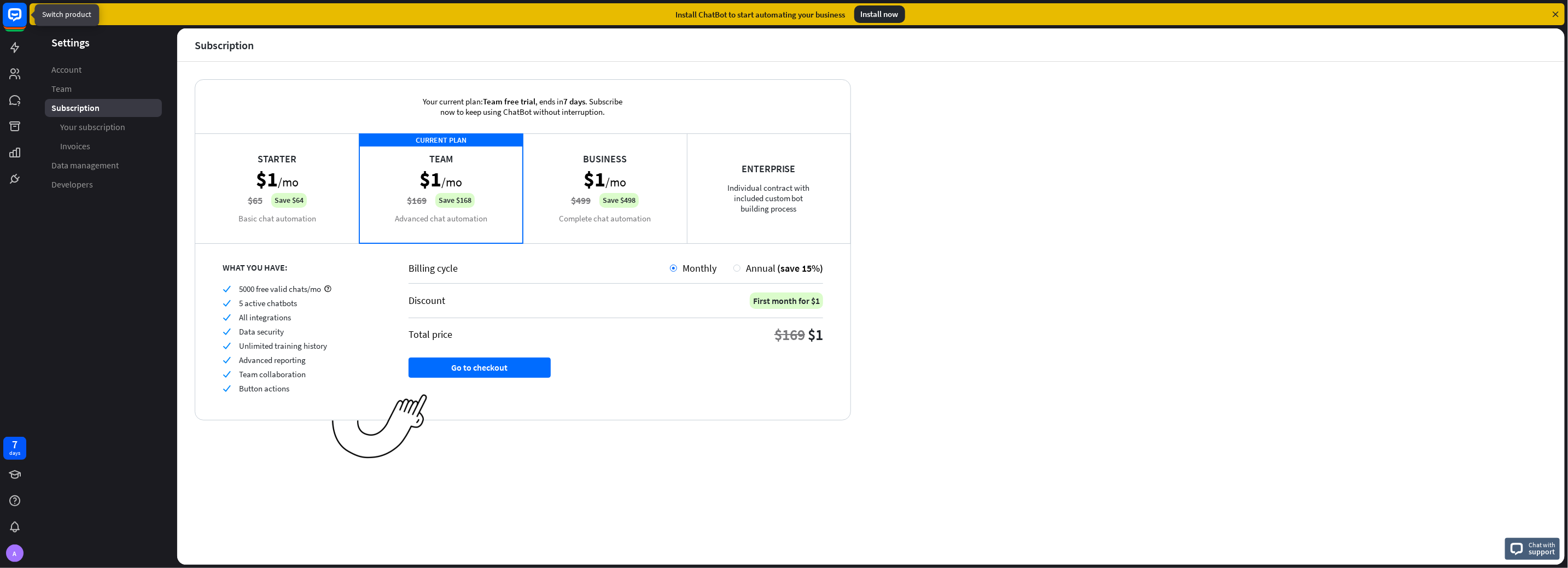 click 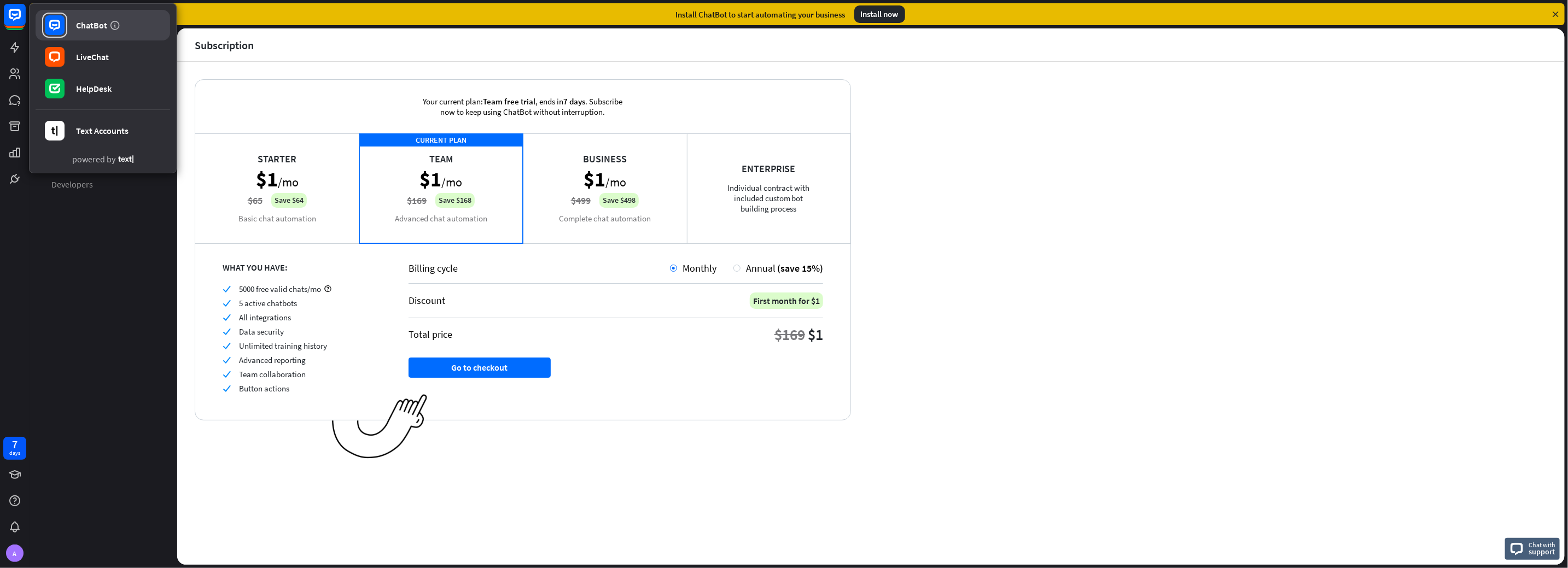 click on "ChatBot" at bounding box center [91, 25] 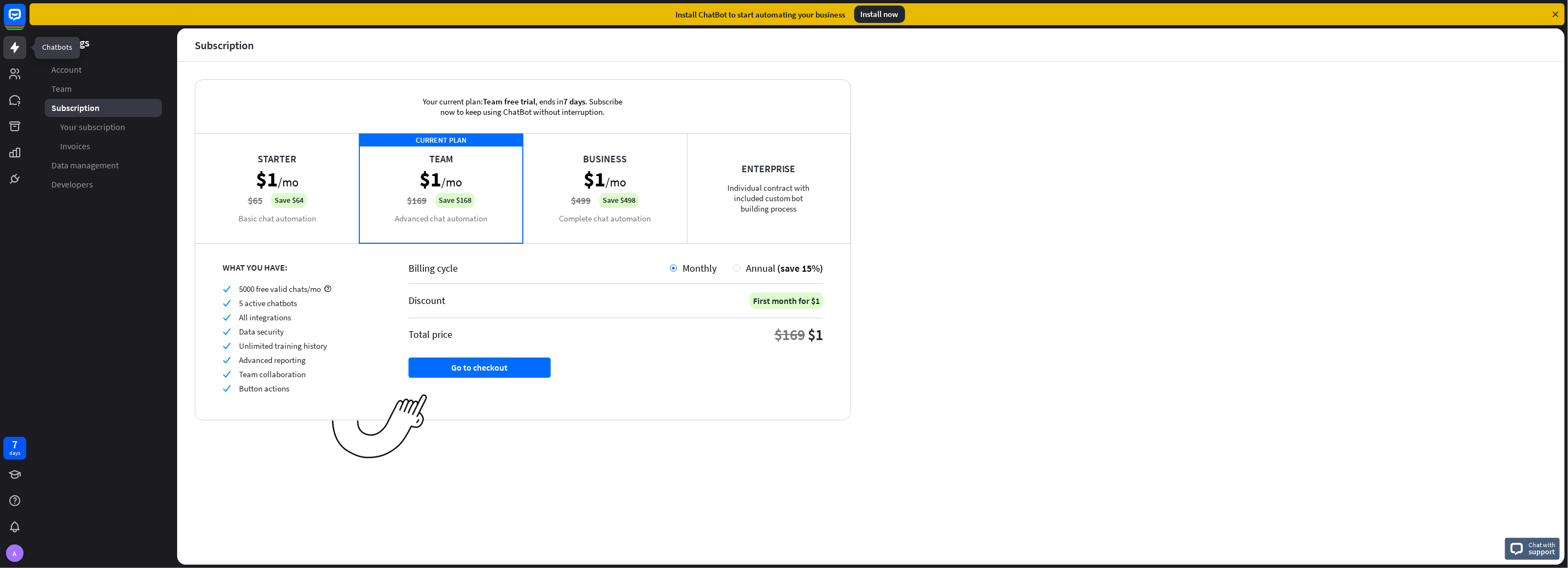 click 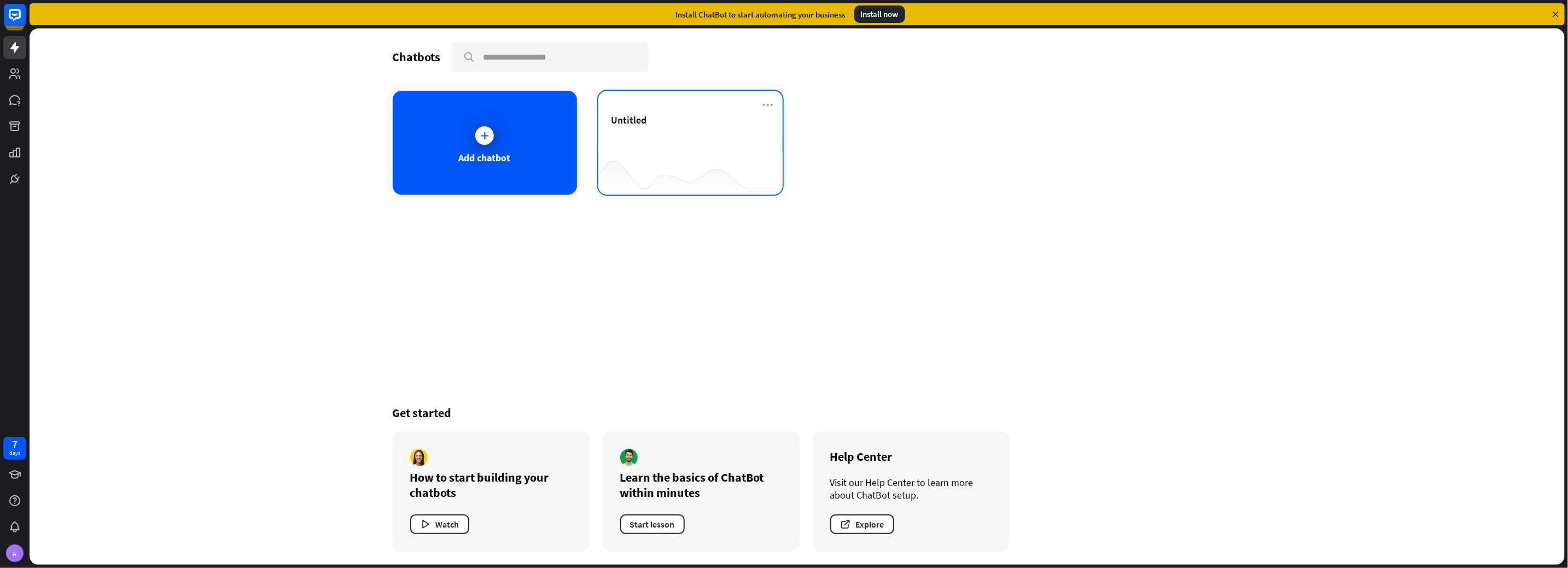 click on "Untitled" at bounding box center [690, 133] 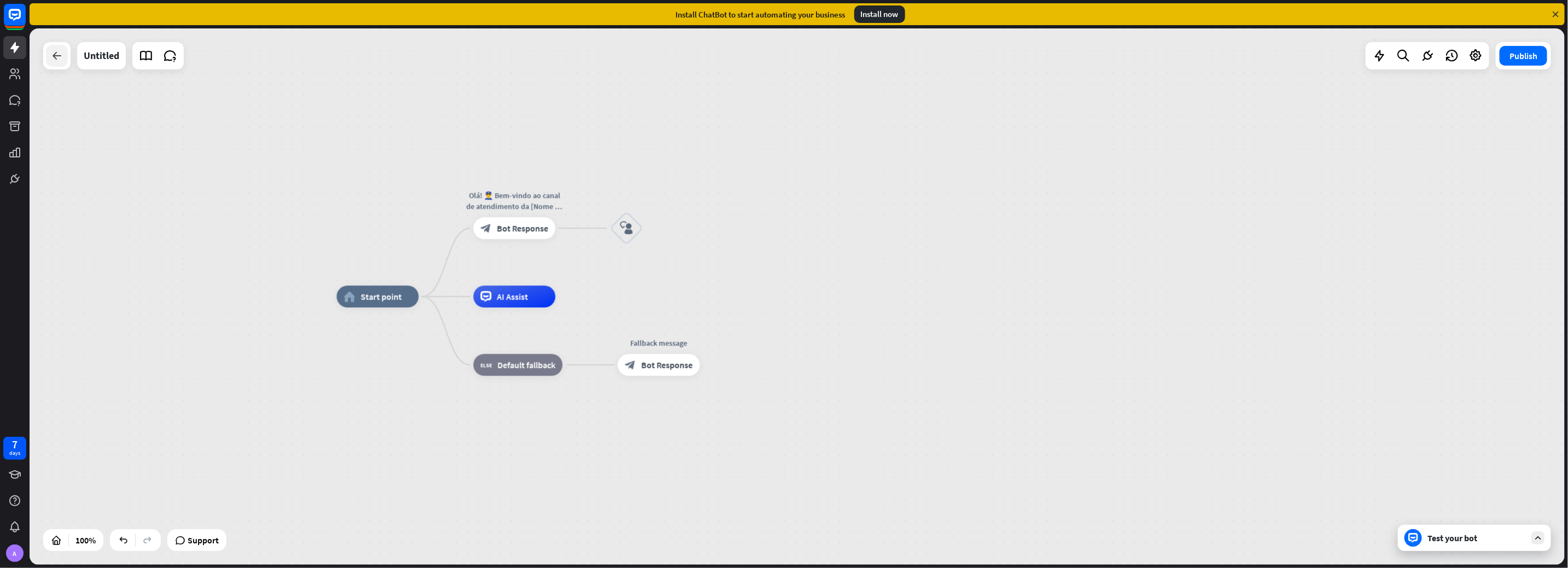 click at bounding box center (57, 56) 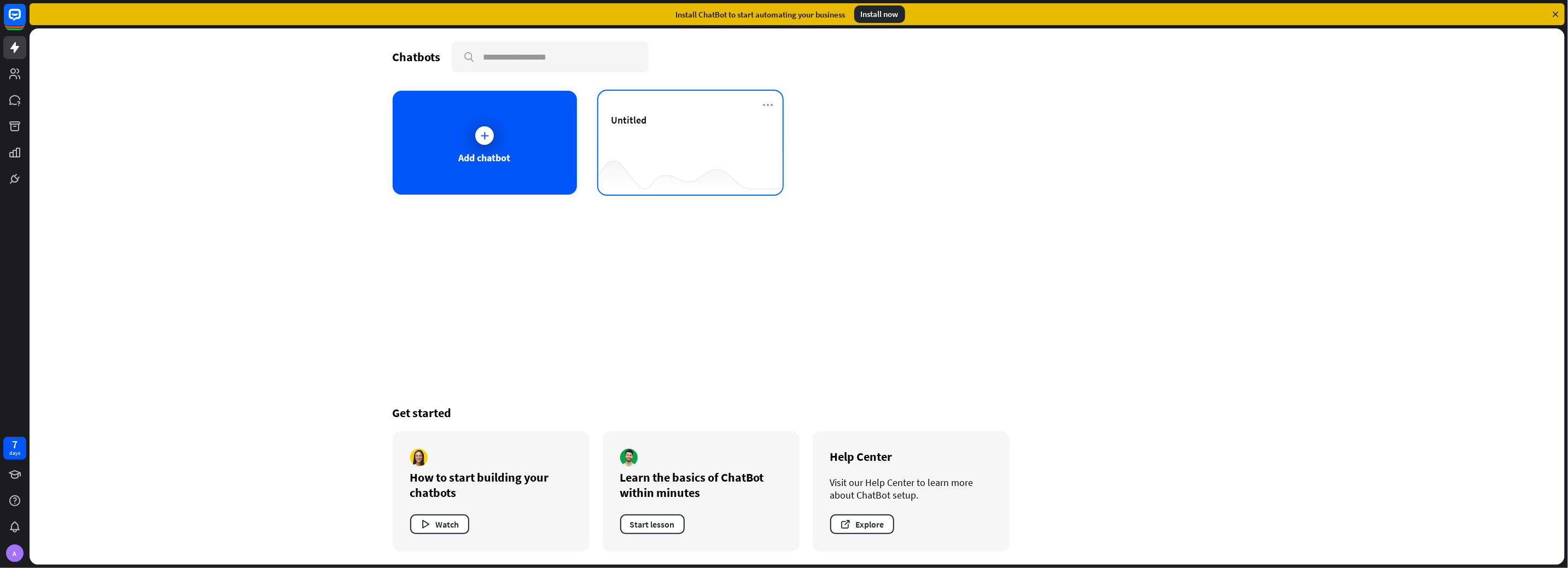 click on "Untitled" at bounding box center [690, 143] 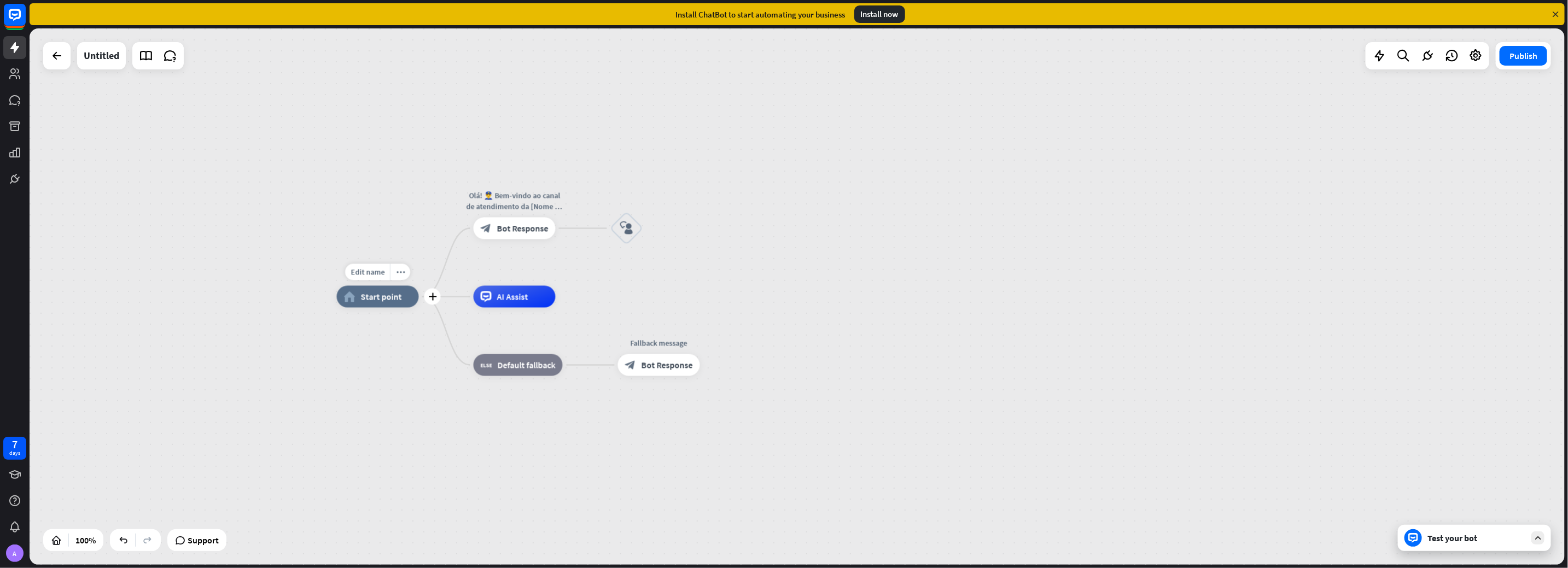 click on "Start point" at bounding box center [381, 297] 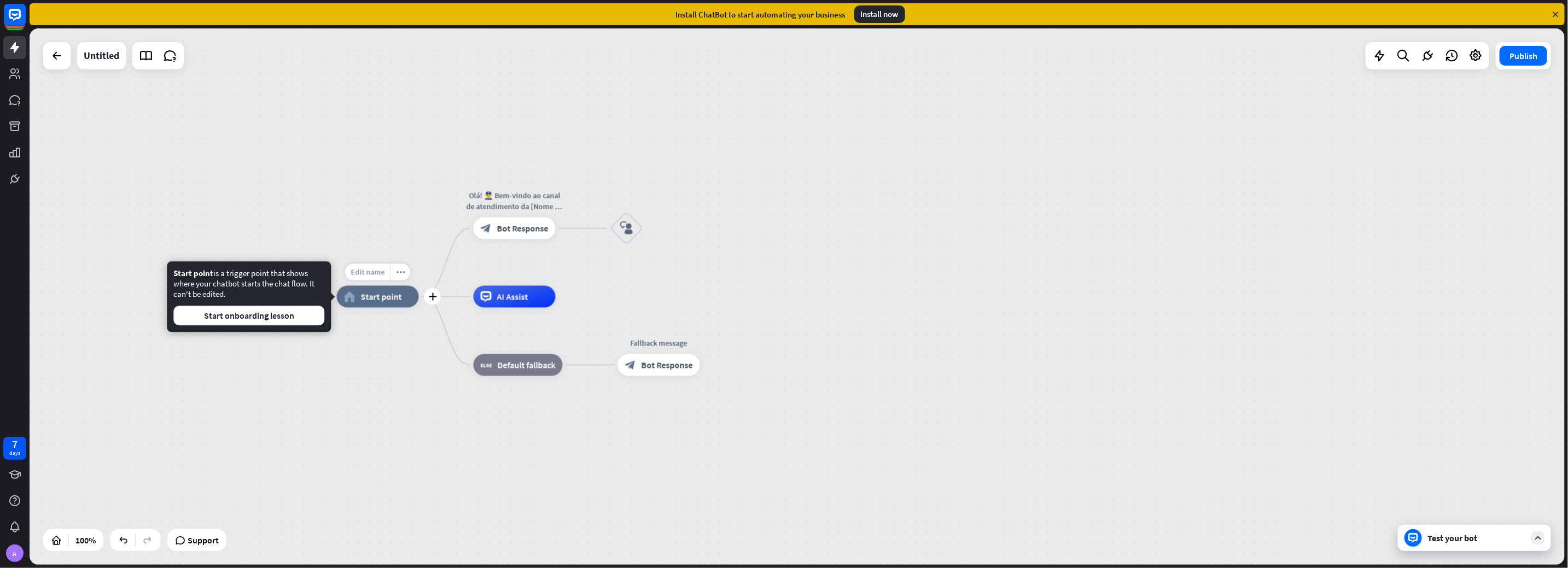 click on "Edit name" at bounding box center [368, 272] 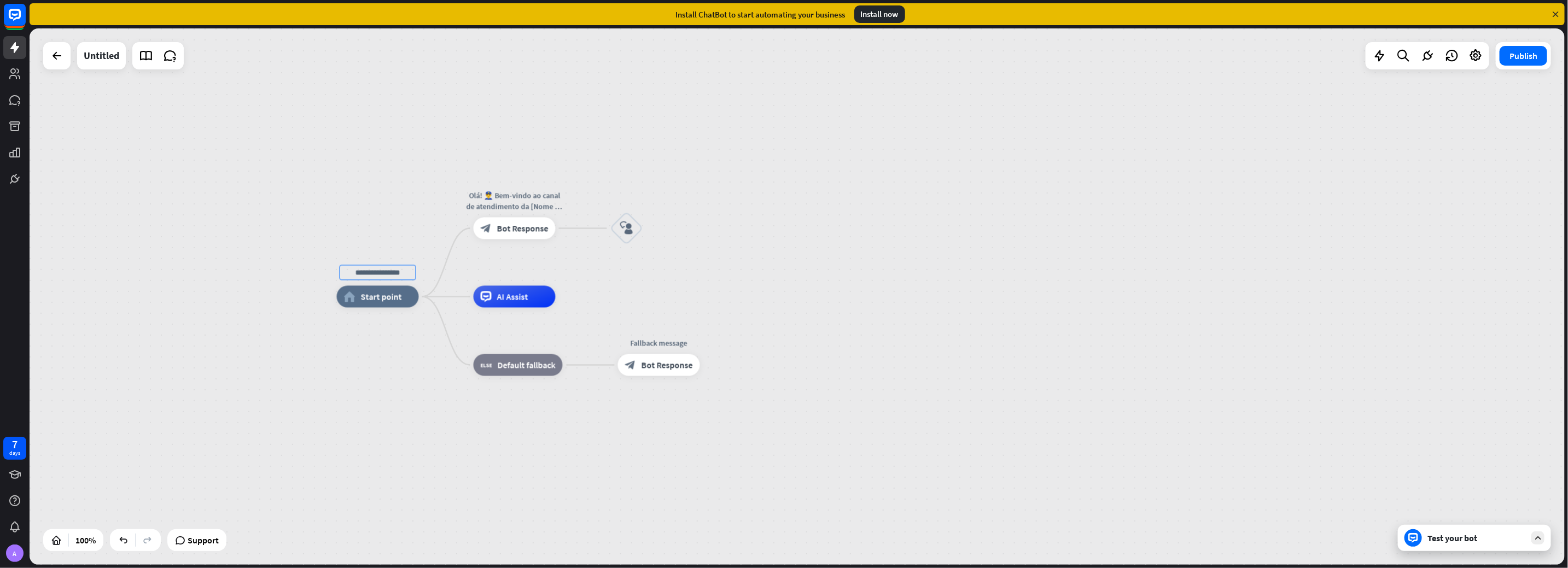 click on "home_2   Start point       Edit name   more_horiz           Olá! 👮‍♂️ Bem-vindo ao canal de atendimento da [Nome da Empresa]. Estamos aqui para ajudar com assuntos relacionados à seguranç   block_bot_response   Bot Response                   block_user_input                     AI Assist                   block_fallback   Default fallback                 Fallback message   block_bot_response   Bot Response" at bounding box center (797, 296) 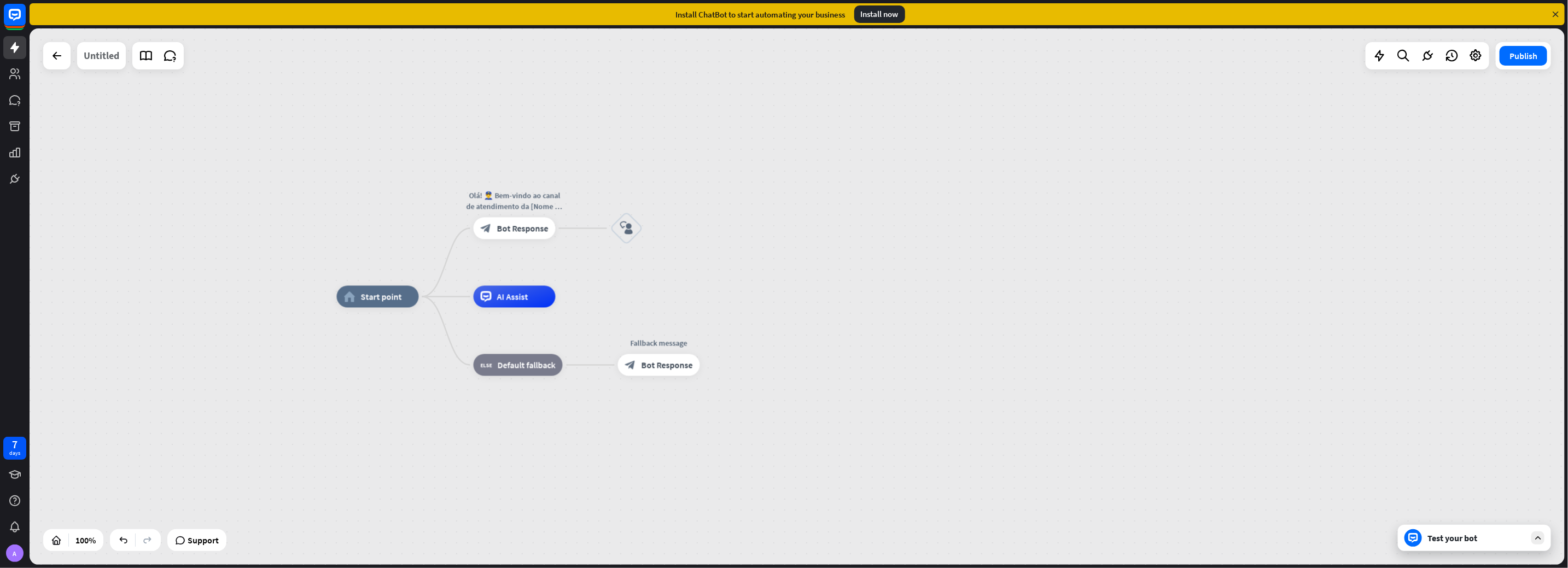 click on "Untitled" at bounding box center [101, 56] 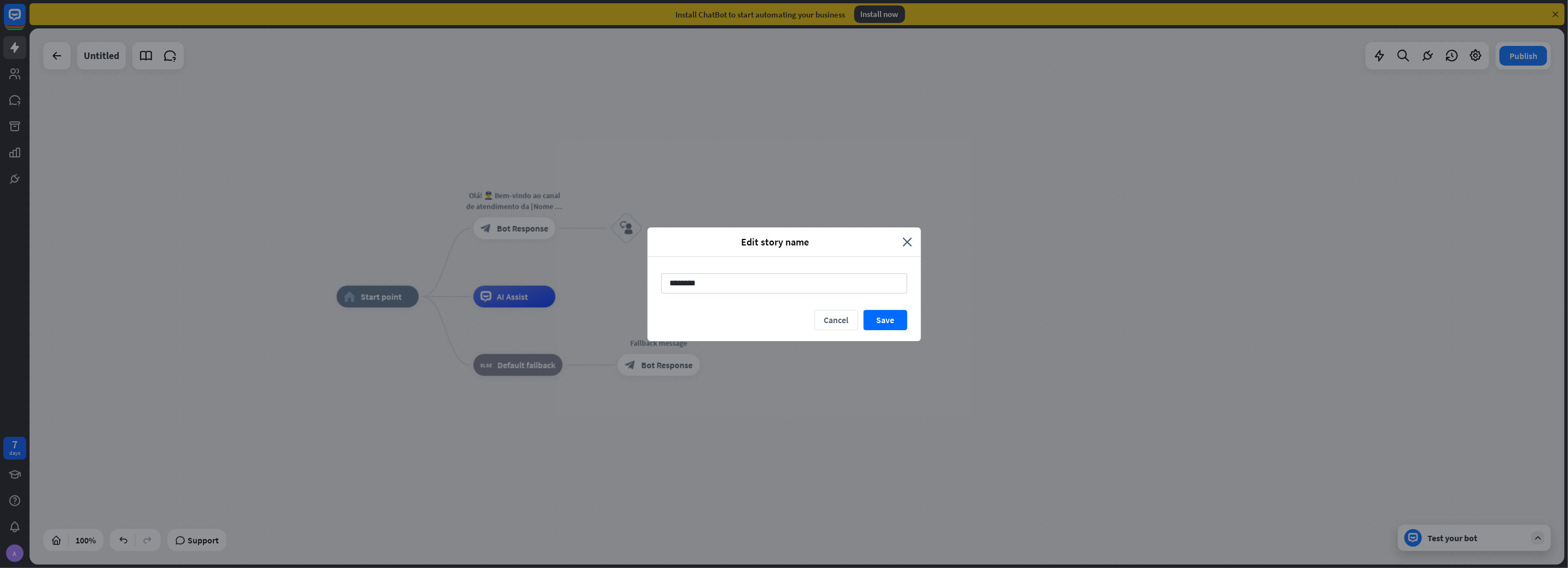 drag, startPoint x: 725, startPoint y: 286, endPoint x: 637, endPoint y: 286, distance: 88 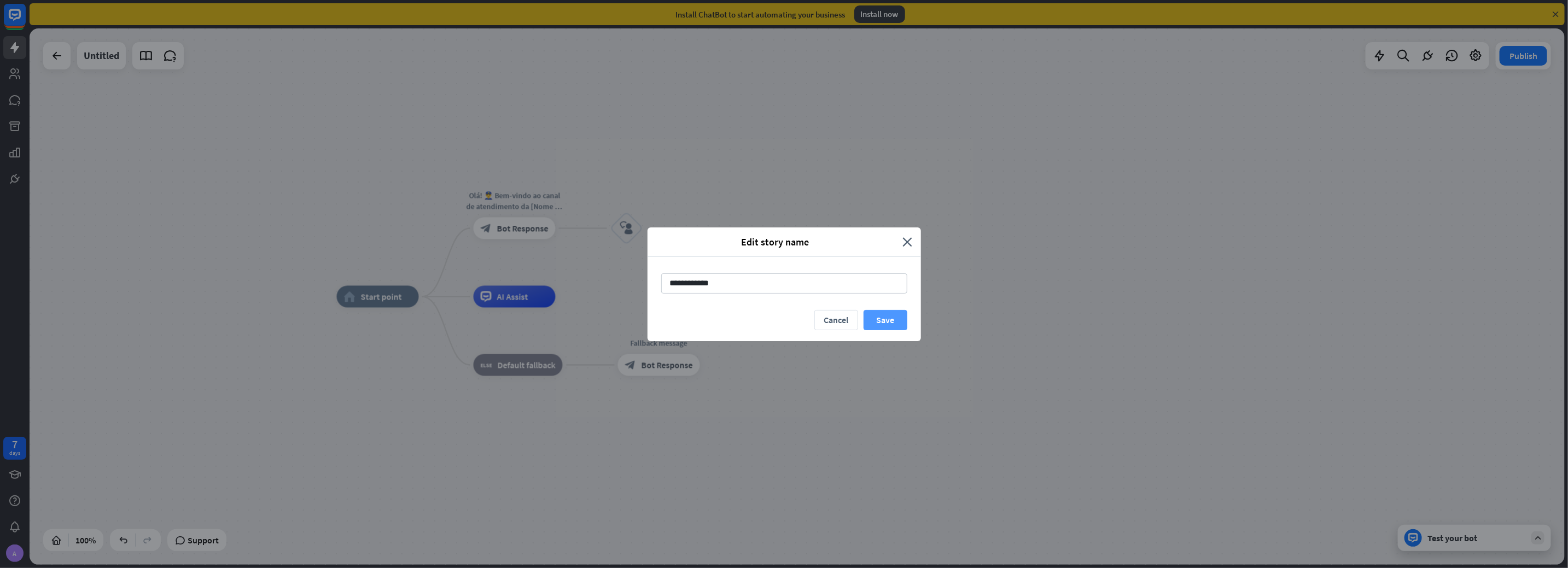 type on "**********" 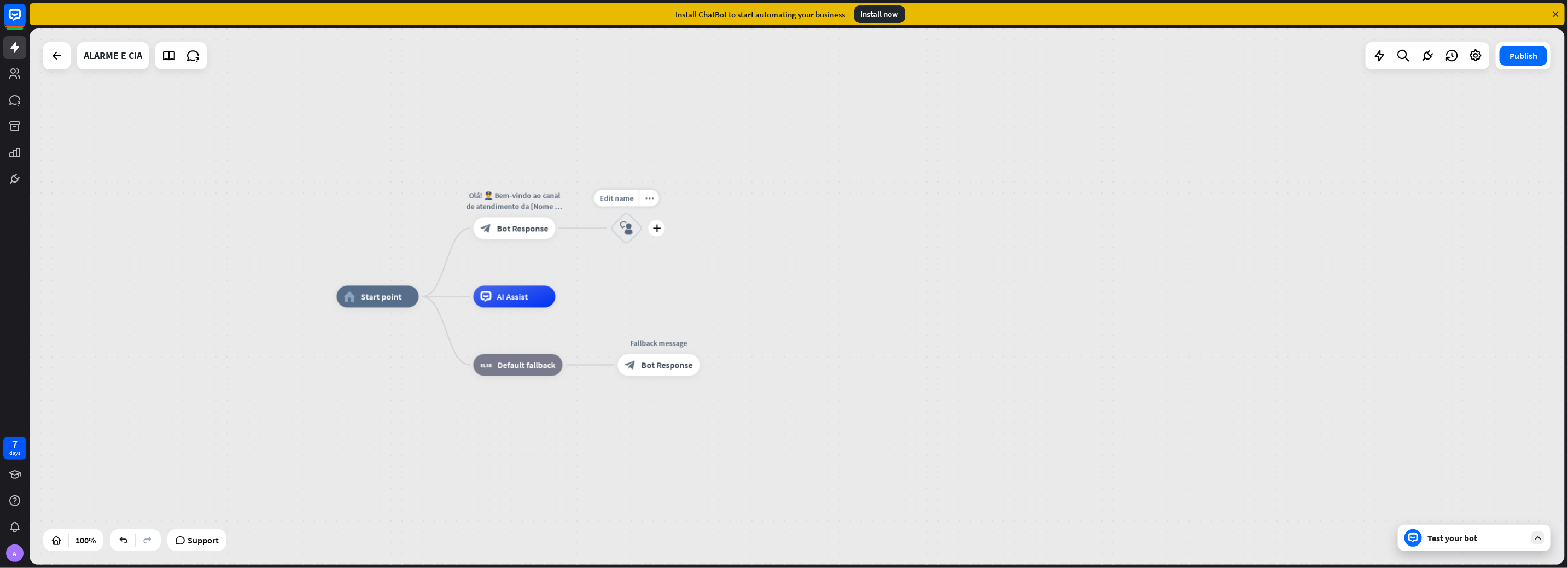 click on "block_user_input" at bounding box center (627, 229) 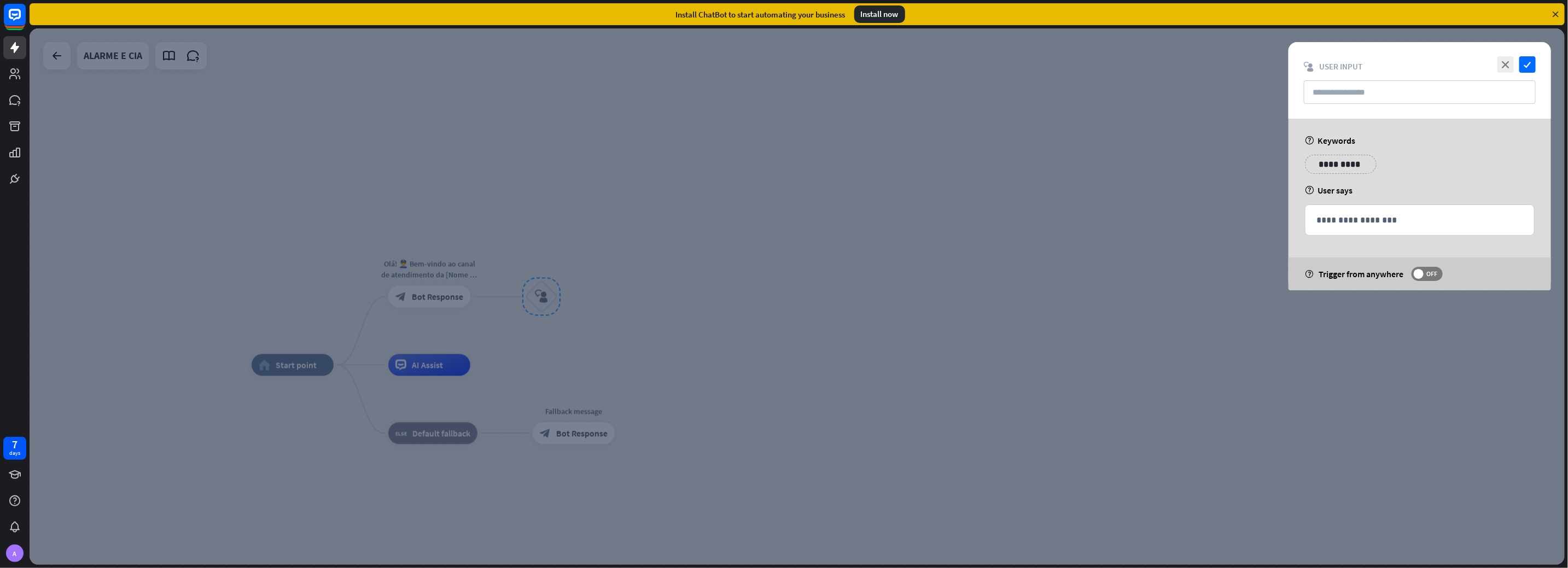 click at bounding box center [797, 296] 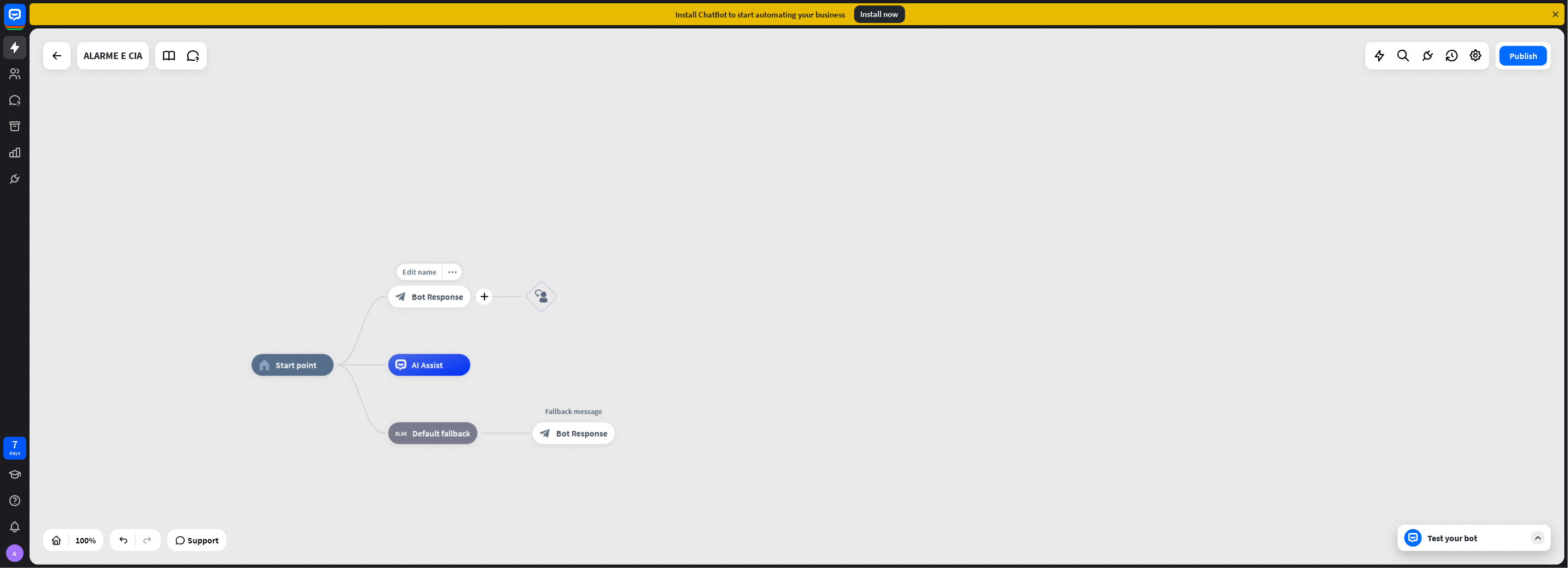 click on "Bot Response" at bounding box center [438, 297] 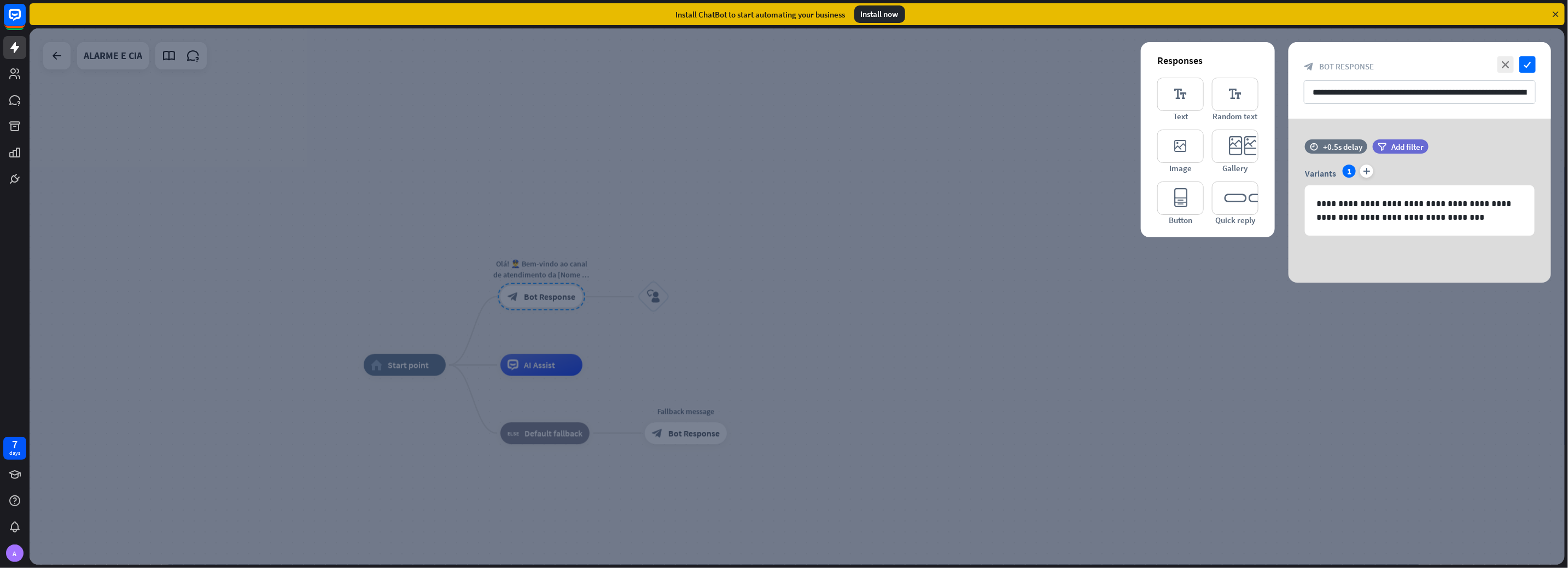 click at bounding box center (797, 296) 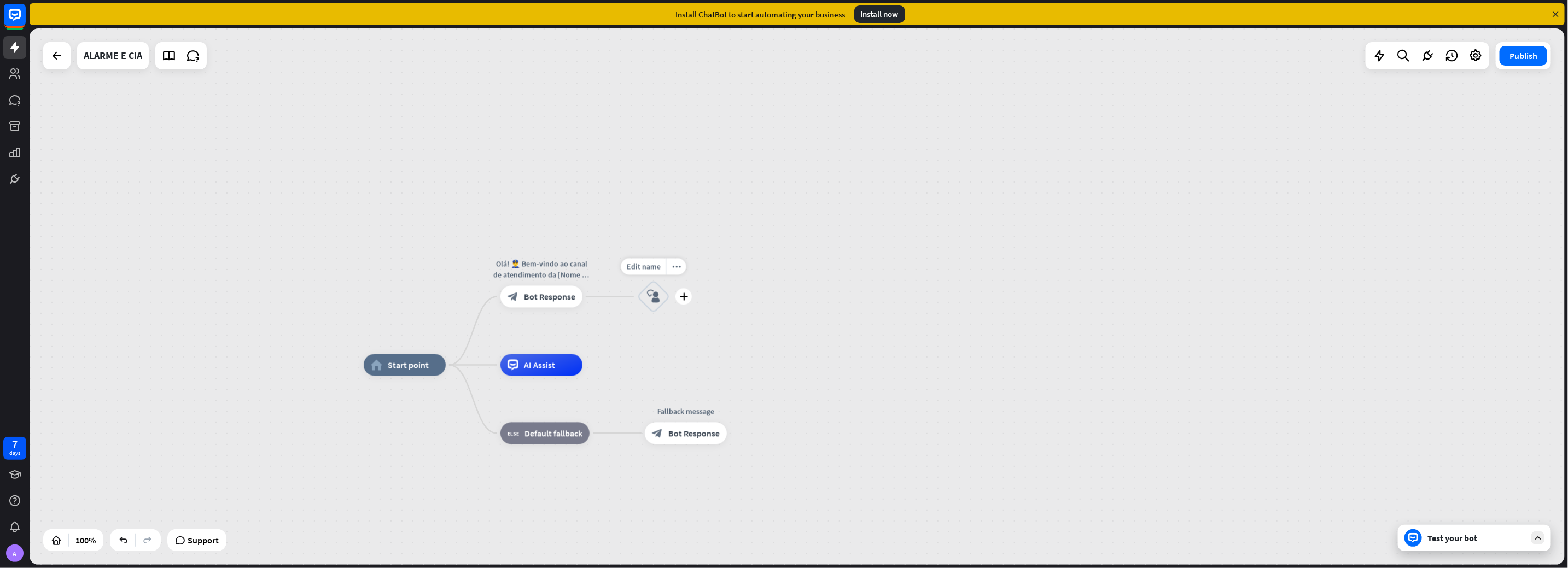 click on "block_user_input" at bounding box center [654, 297] 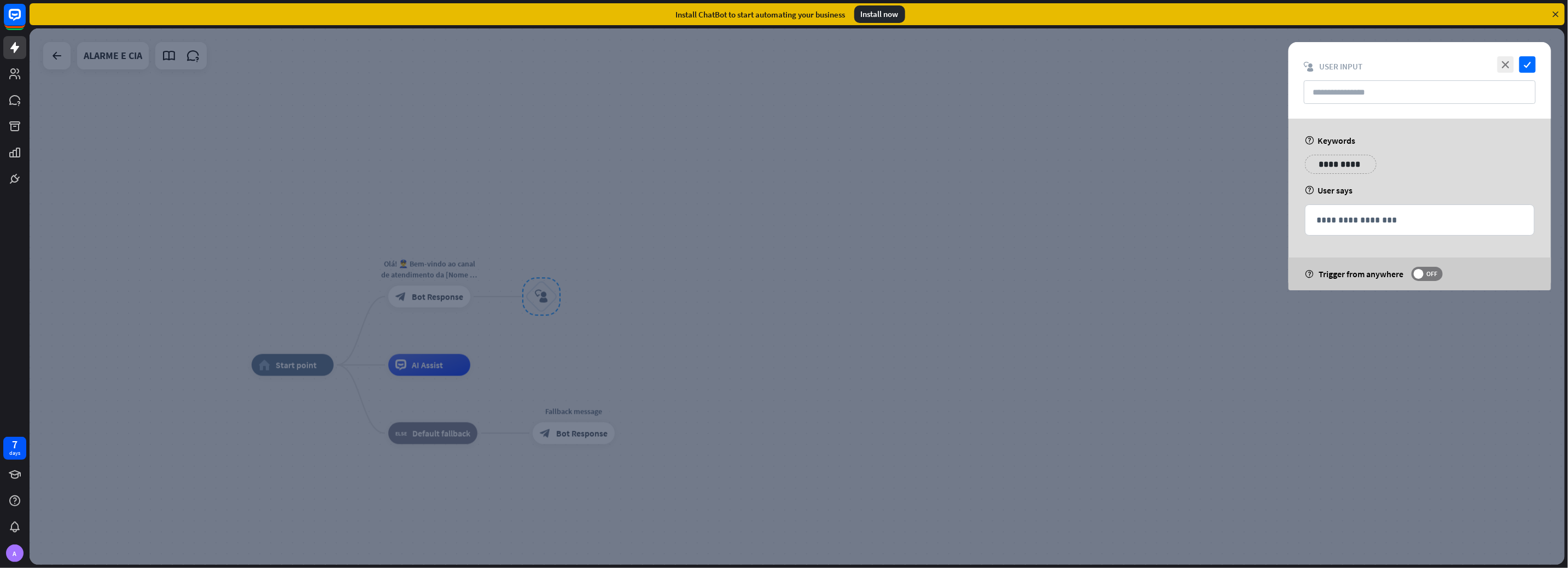 click on "**********" at bounding box center [1340, 164] 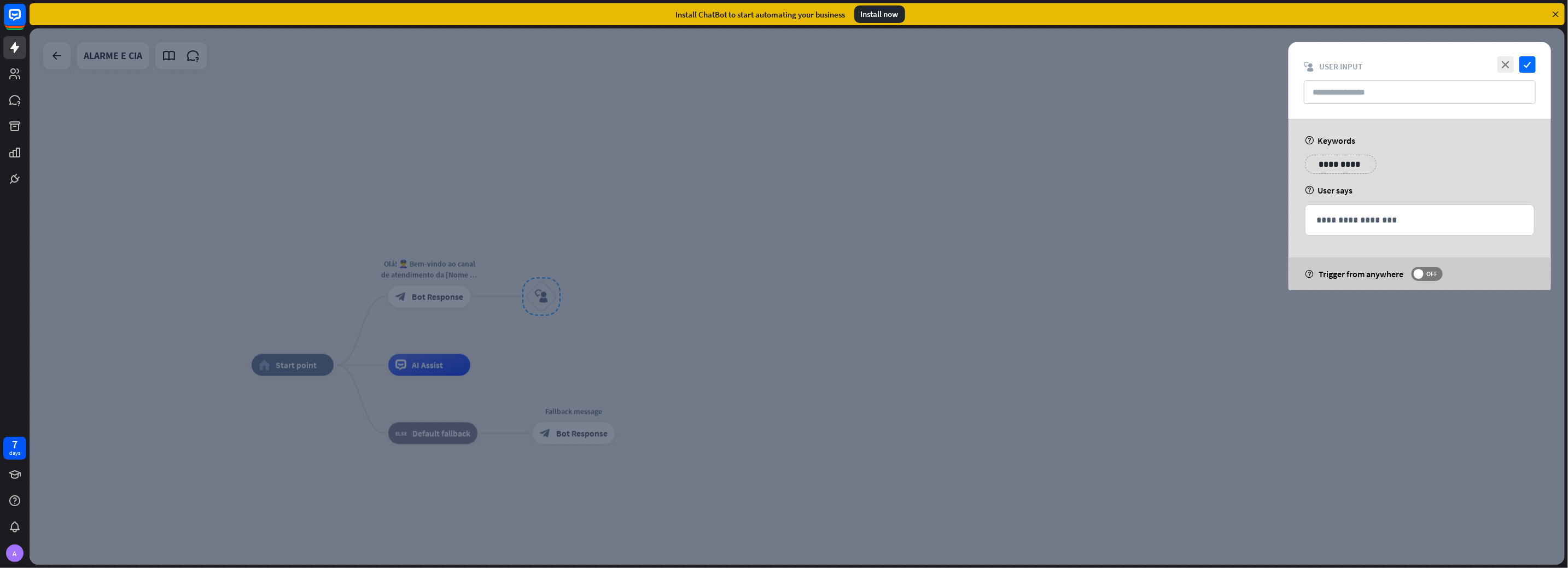 click on "**********" at bounding box center (1420, 168) 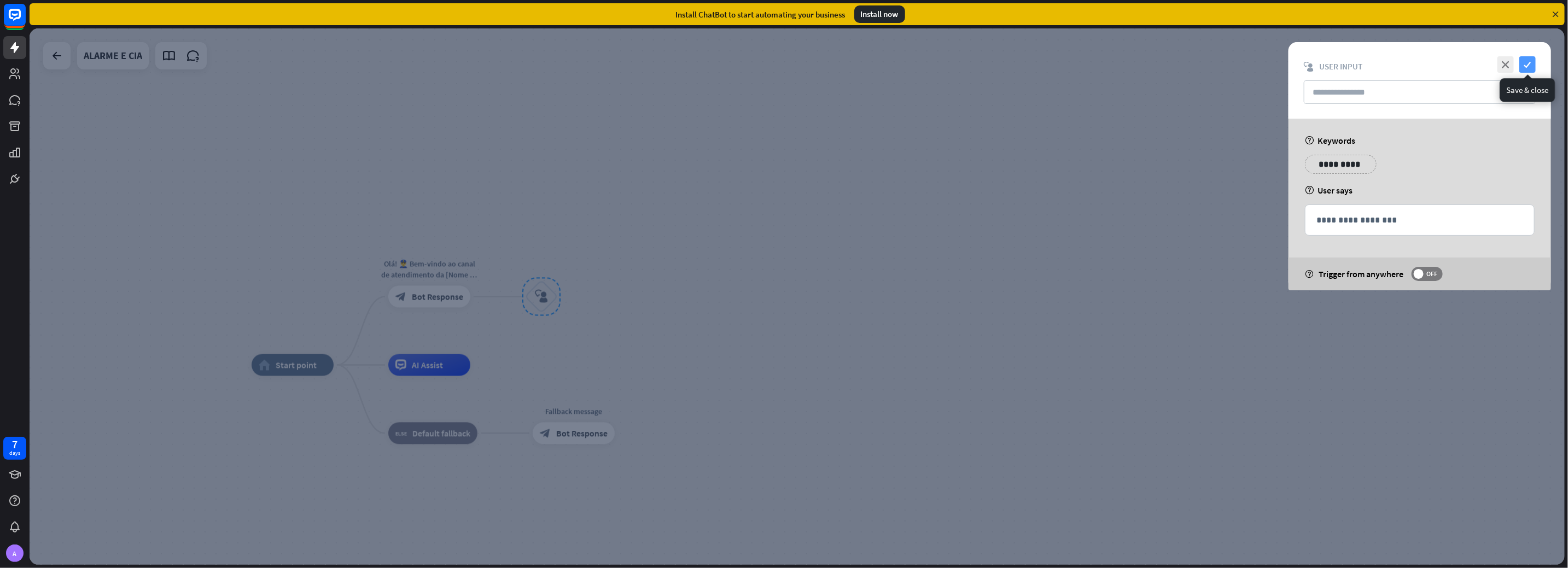 click on "check" at bounding box center [1528, 65] 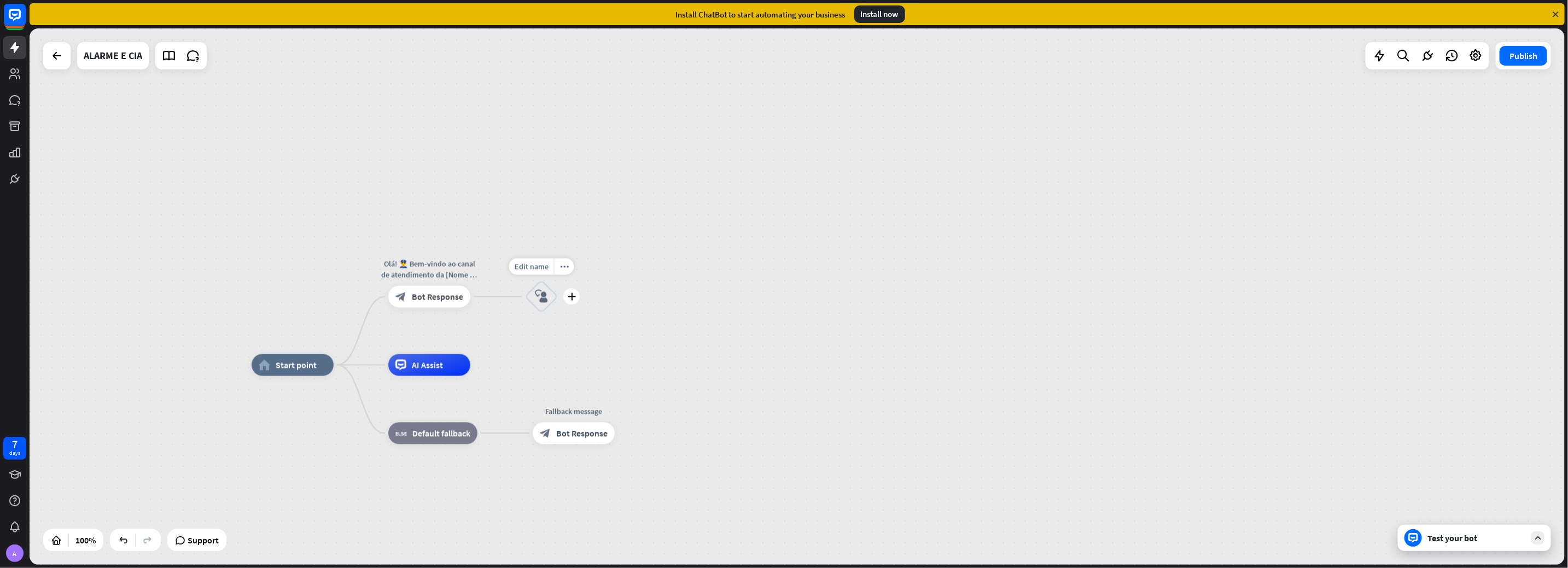 click on "plus" at bounding box center (572, 297) 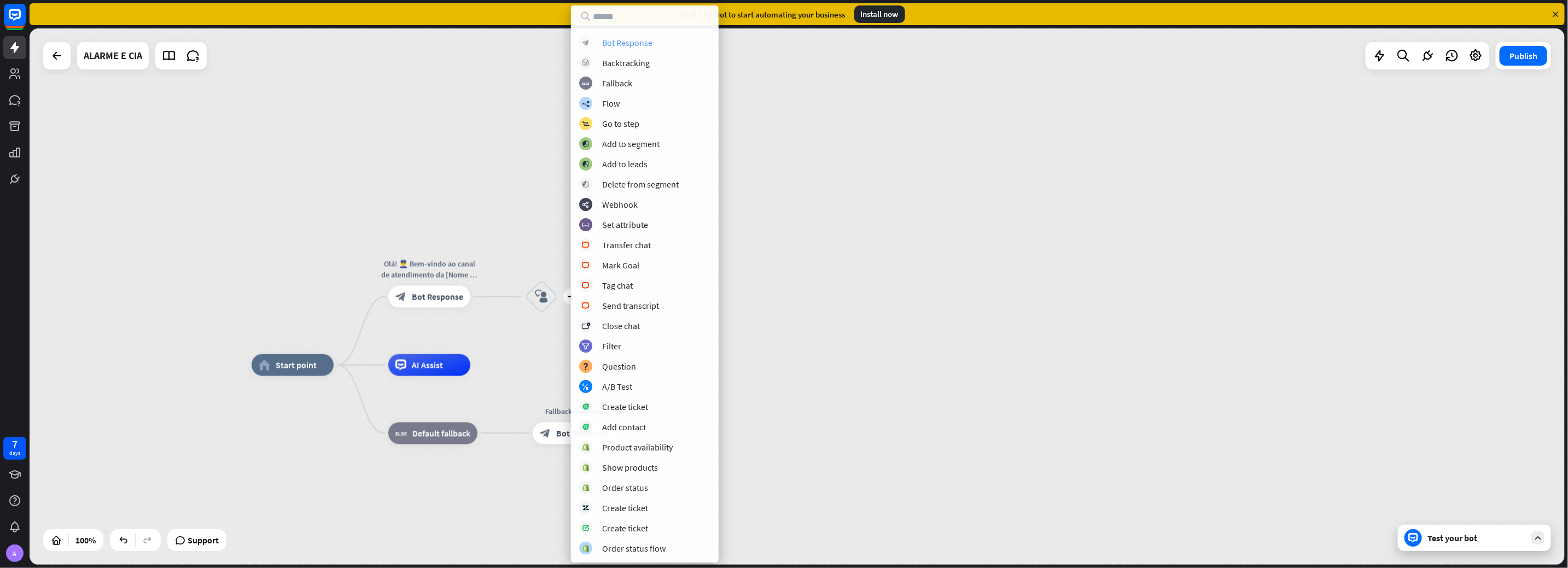click on "Bot Response" at bounding box center (627, 43) 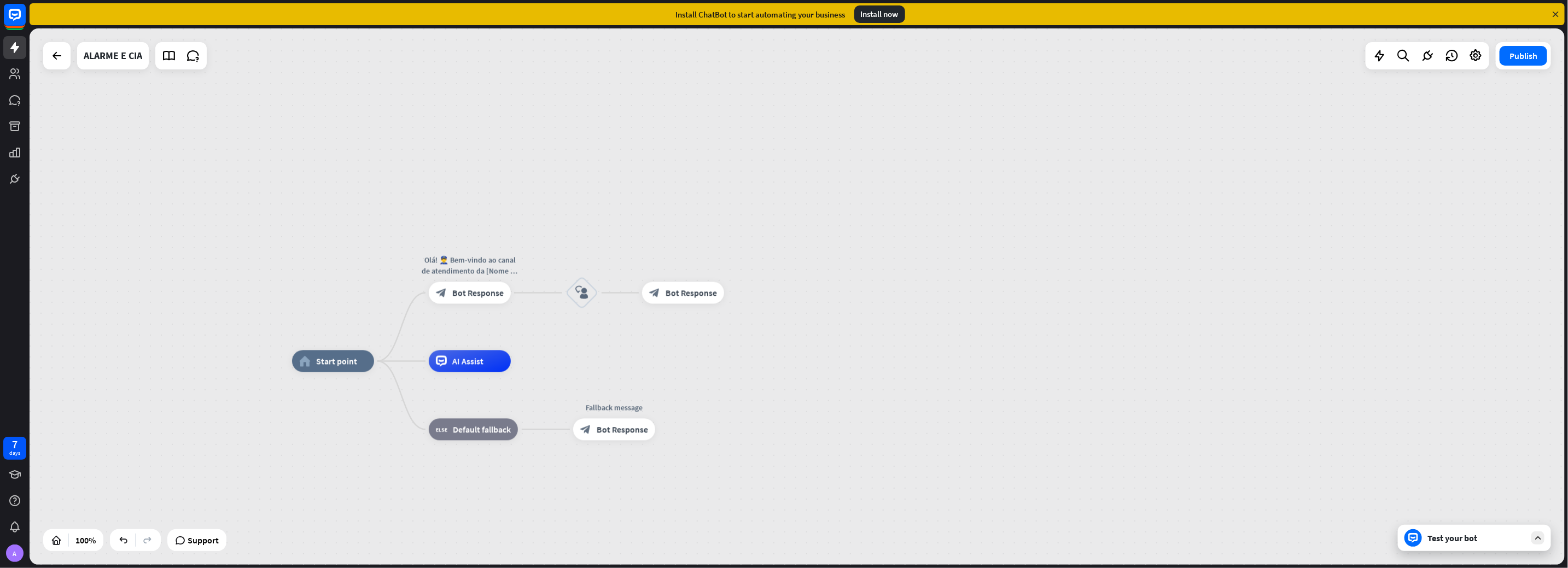 drag, startPoint x: 833, startPoint y: 396, endPoint x: 864, endPoint y: 417, distance: 37.4433 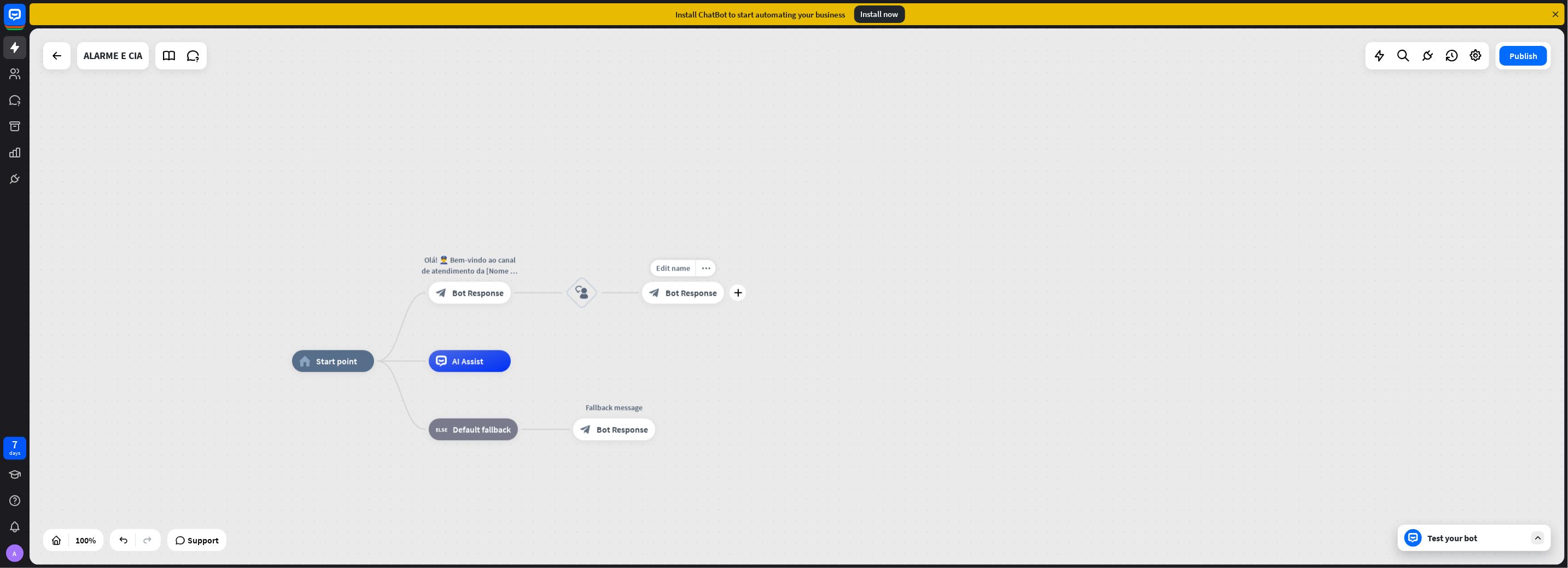 click on "Bot Response" at bounding box center (691, 293) 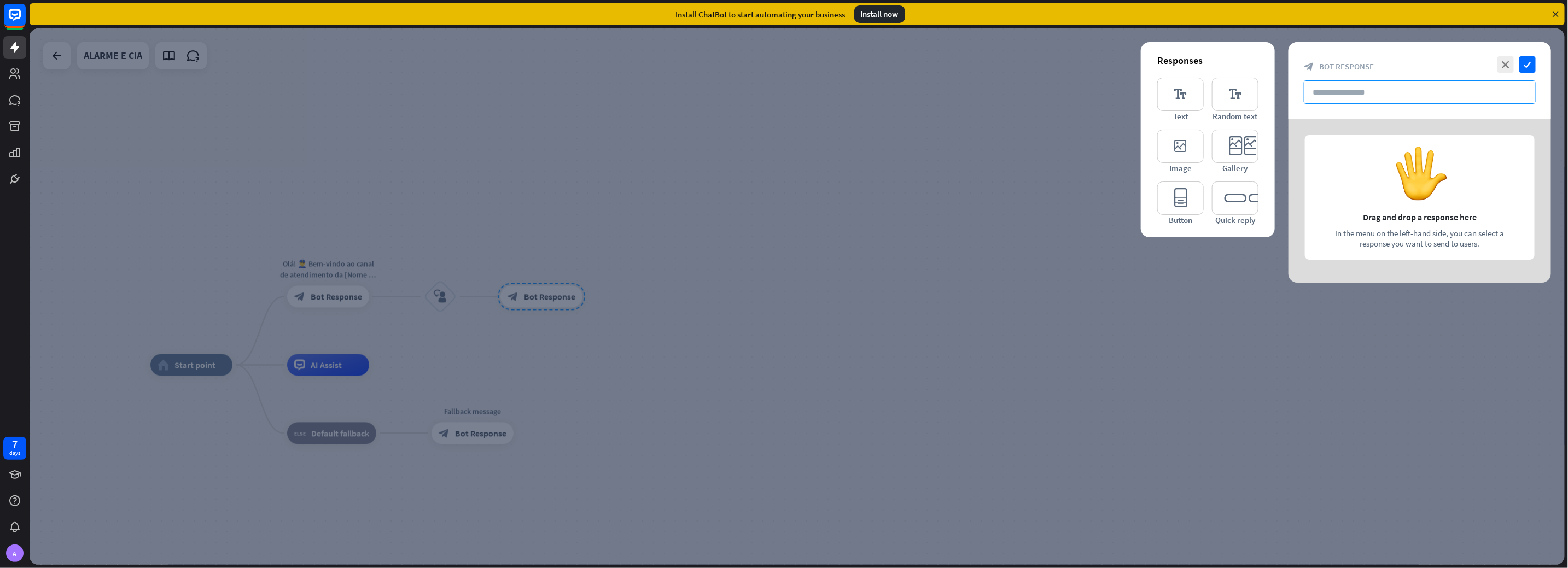 click at bounding box center (1420, 92) 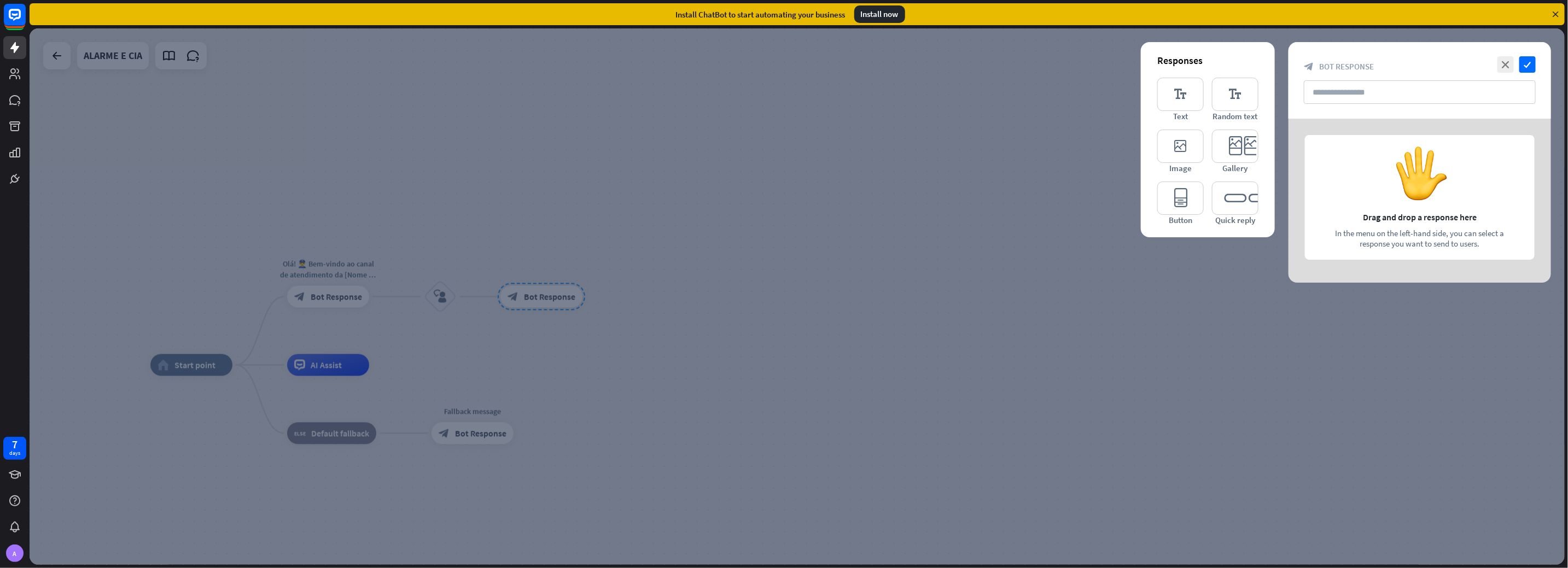 click at bounding box center (797, 296) 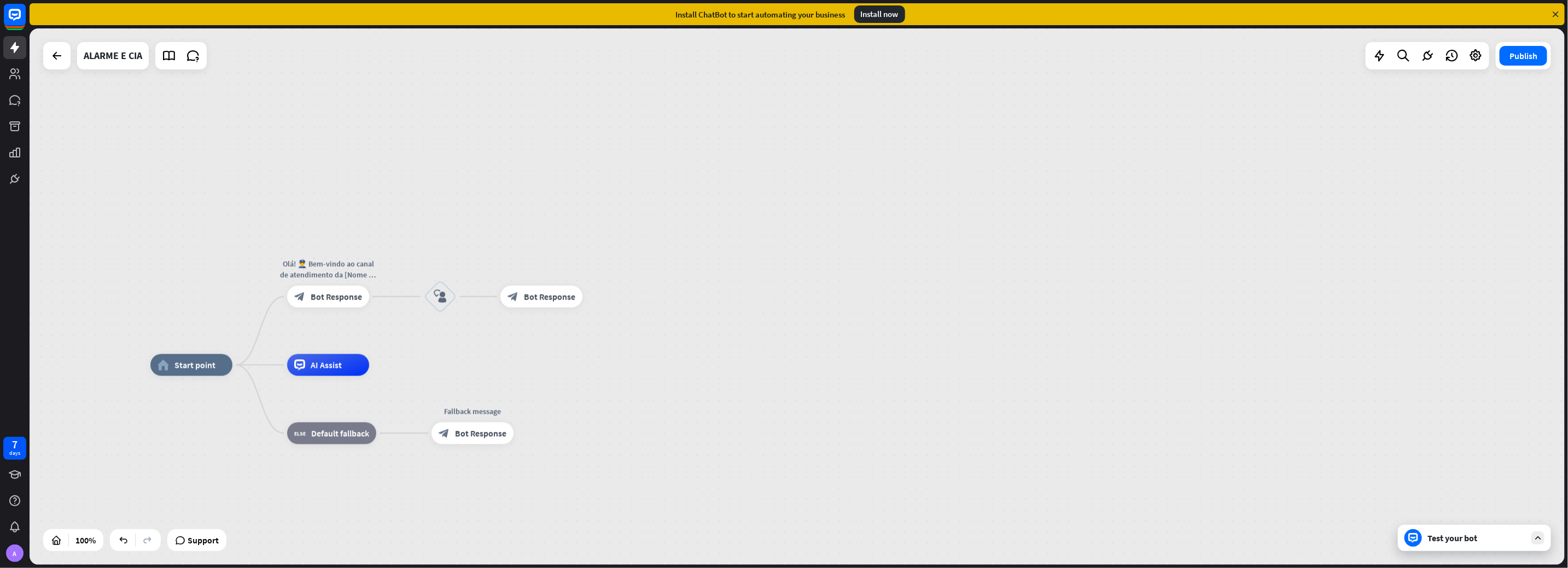click on "home_2   Start point                 Olá! 👮‍♂️ Bem-vindo ao canal de atendimento da [Nome da Empresa]. Estamos aqui para ajudar com assuntos relacionados à seguranç   block_bot_response   Bot Response                   block_user_input                   block_bot_response   Bot Response                     AI Assist       Edit name   more_horiz             block_fallback   Default fallback                 Fallback message   block_bot_response   Bot Response" at bounding box center [918, 633] 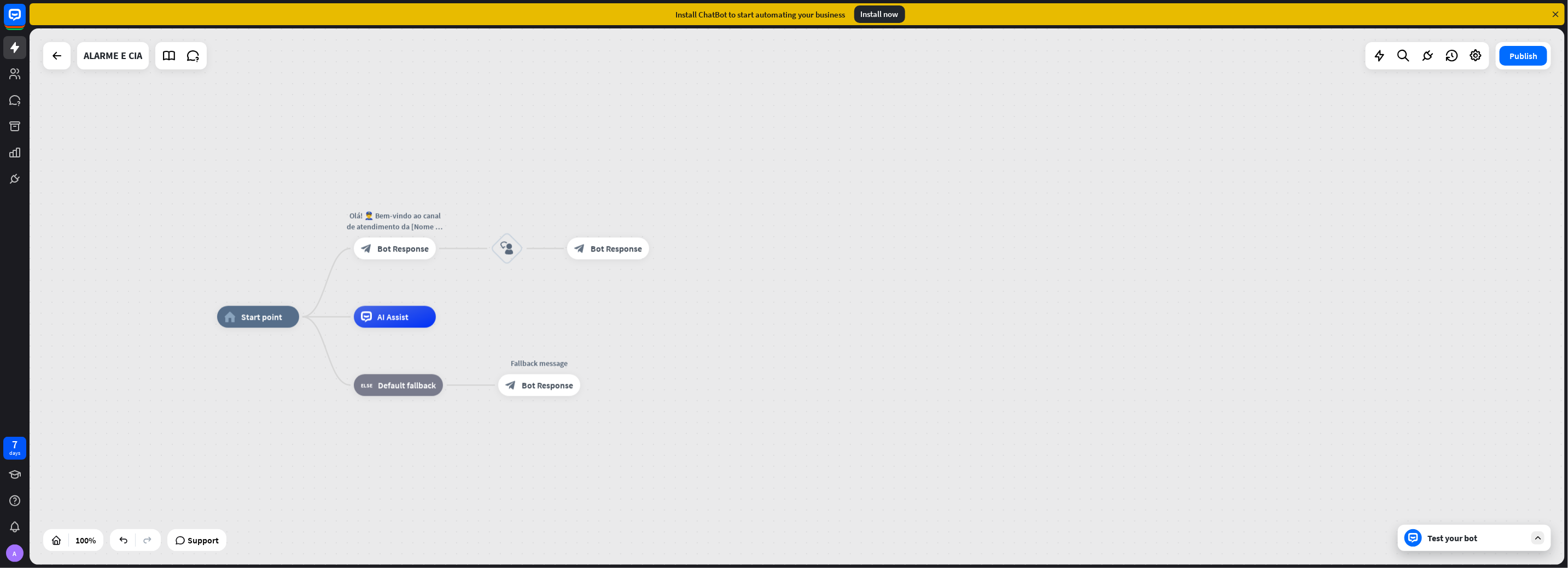 drag, startPoint x: 267, startPoint y: 461, endPoint x: 333, endPoint y: 415, distance: 80.44874 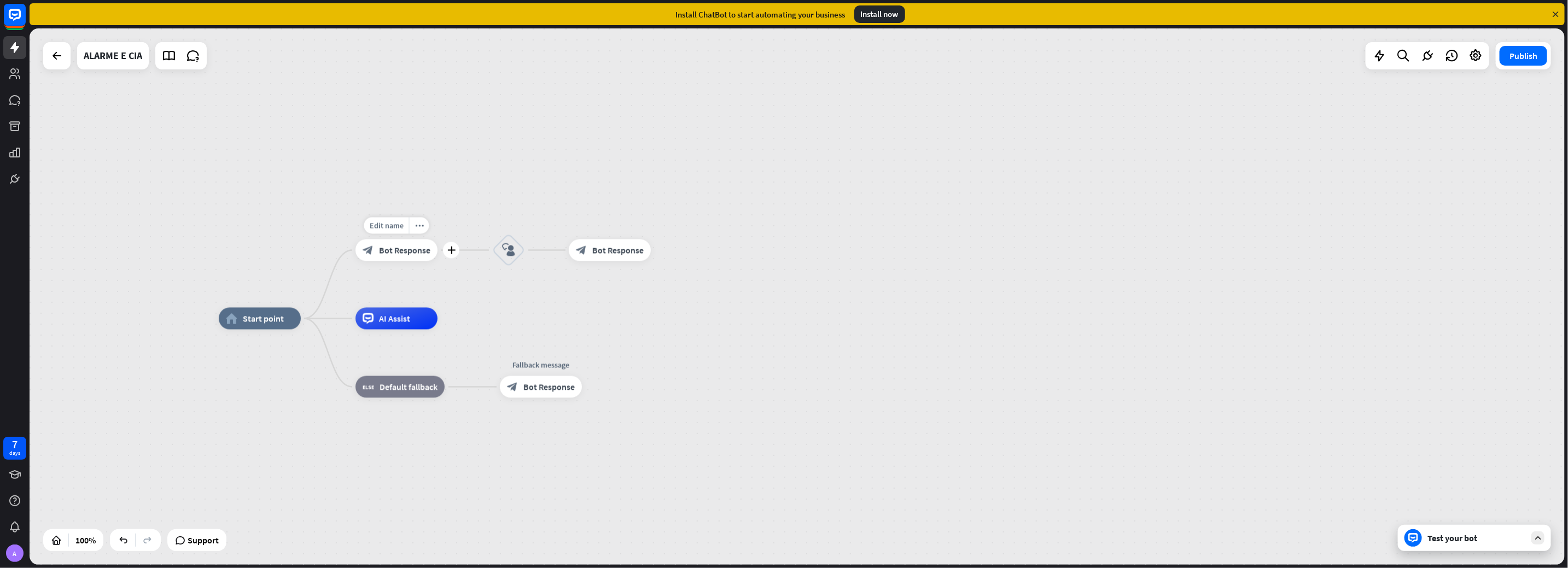 click on "Bot Response" at bounding box center (405, 250) 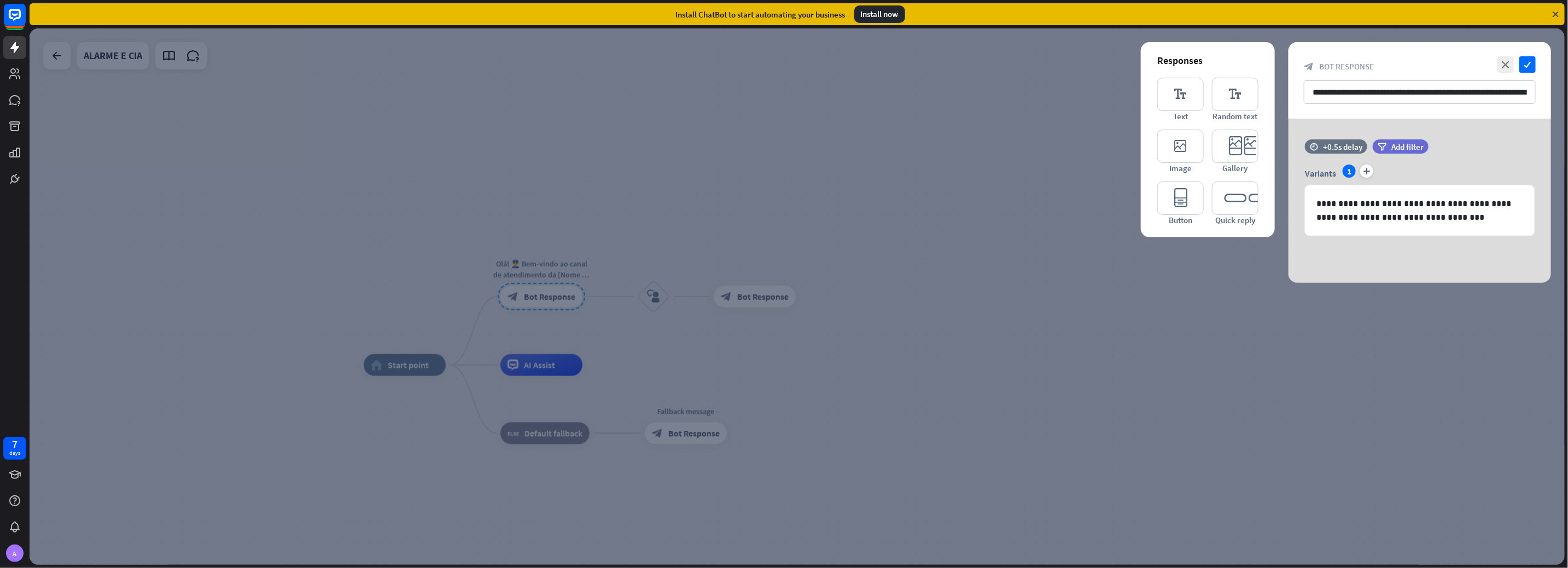 click at bounding box center [797, 296] 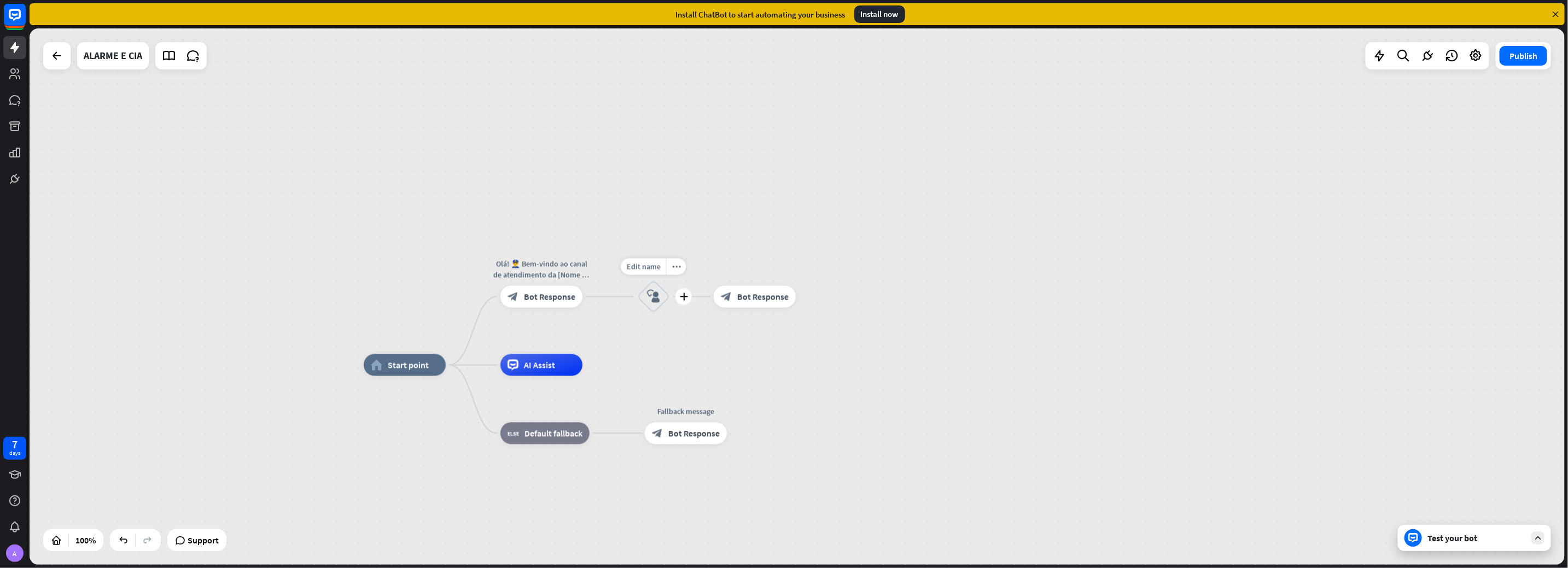 click on "block_user_input" at bounding box center [654, 297] 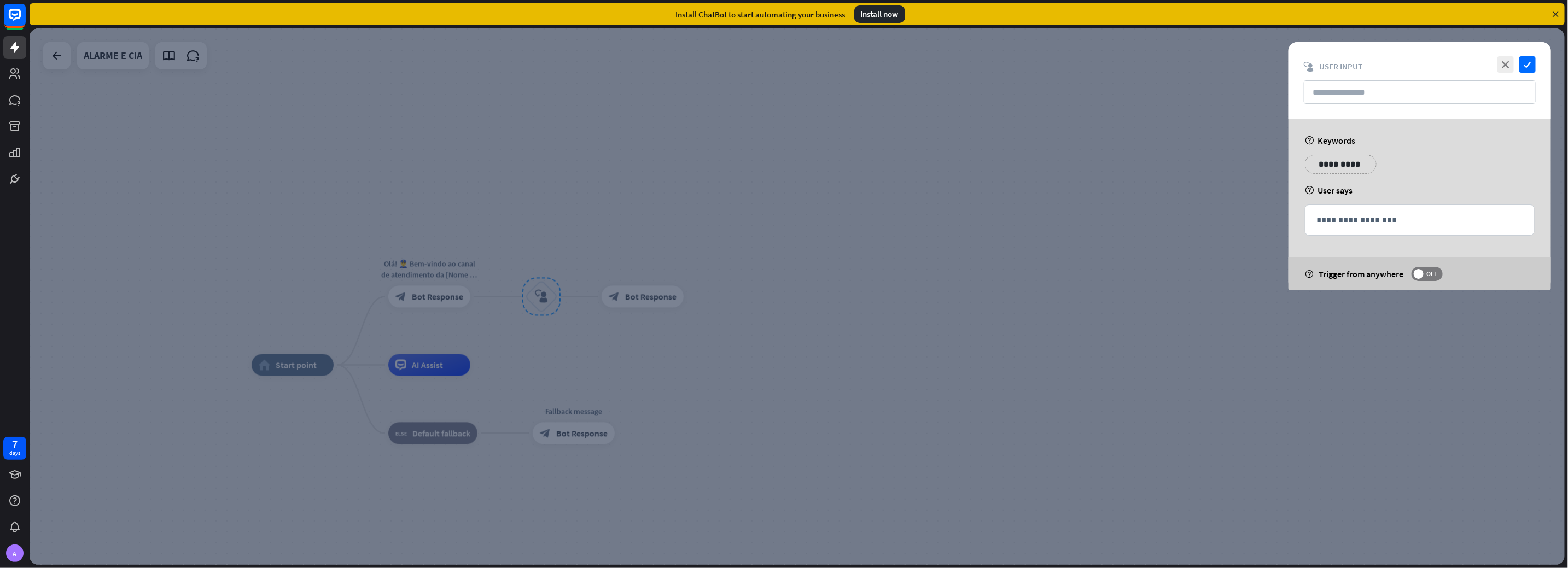 click on "**********" at bounding box center [1340, 164] 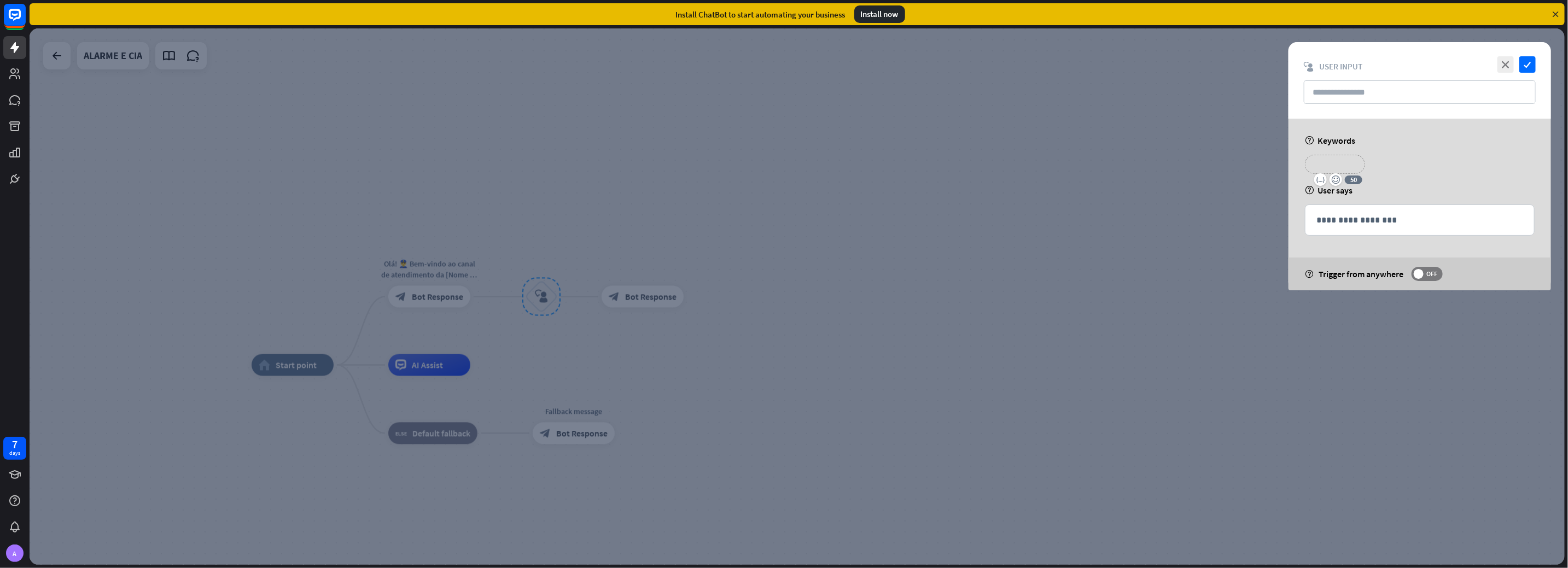 type 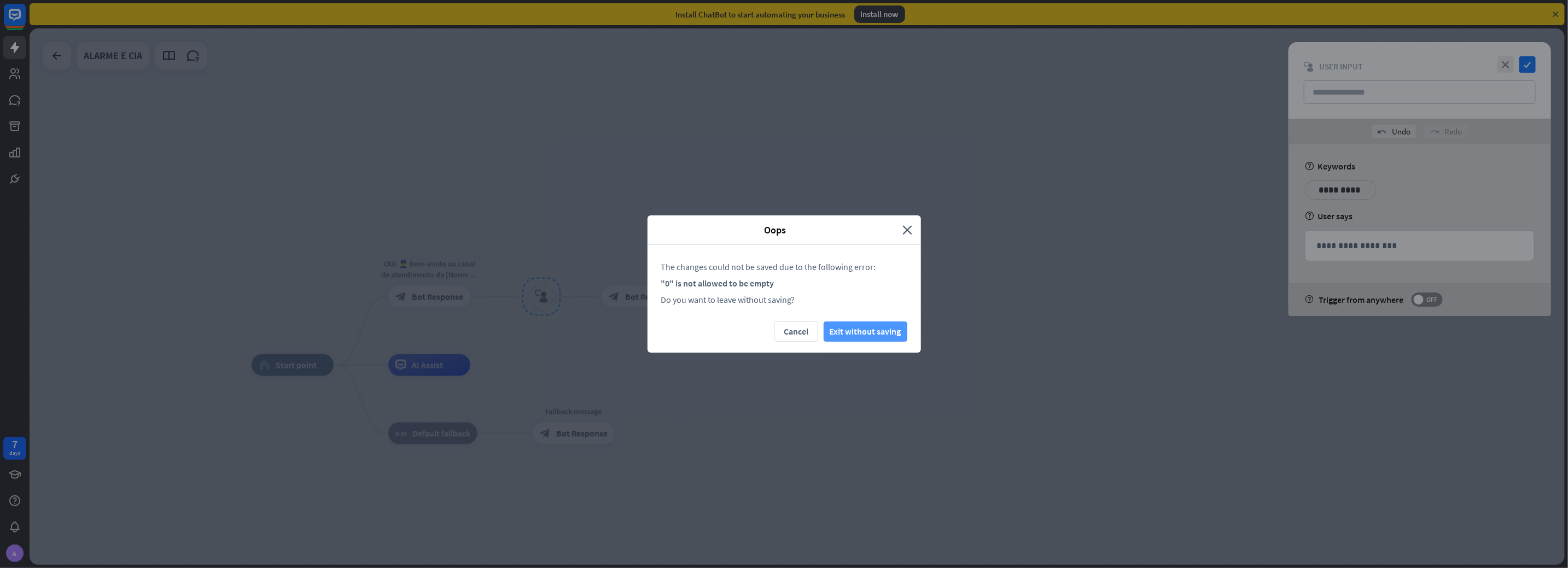 click on "Exit without saving" at bounding box center [865, 331] 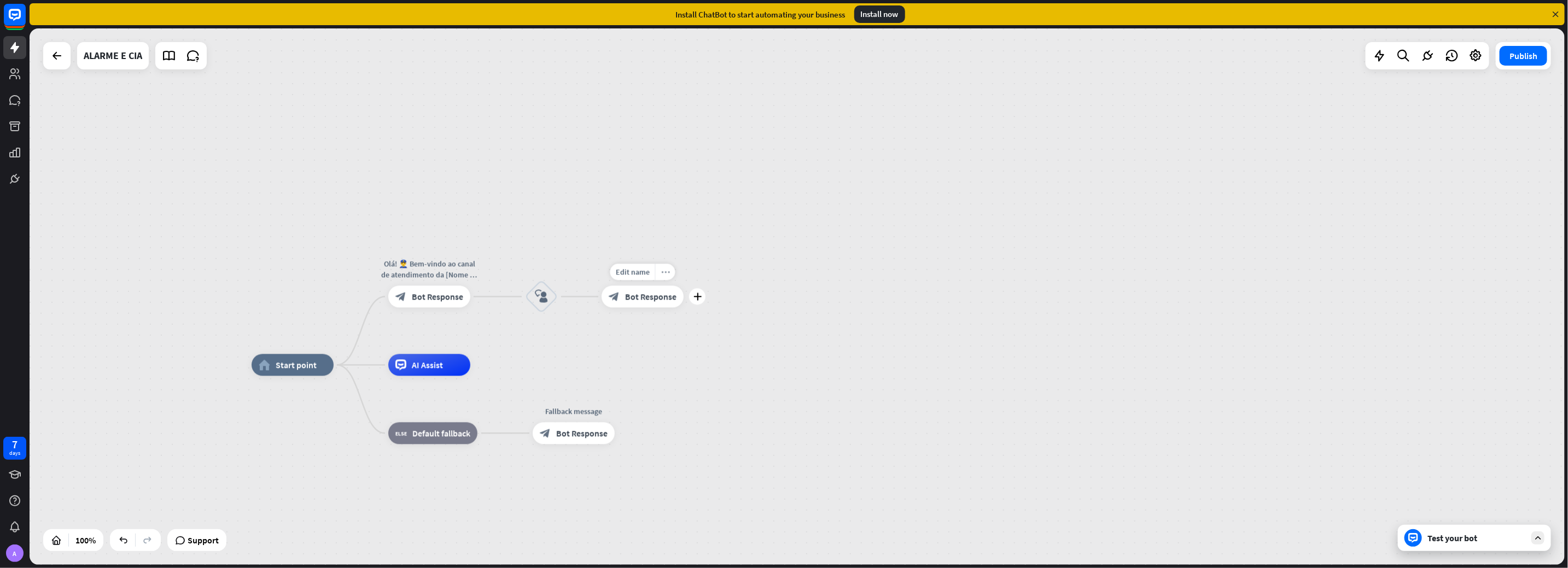 click on "more_horiz" at bounding box center [665, 272] 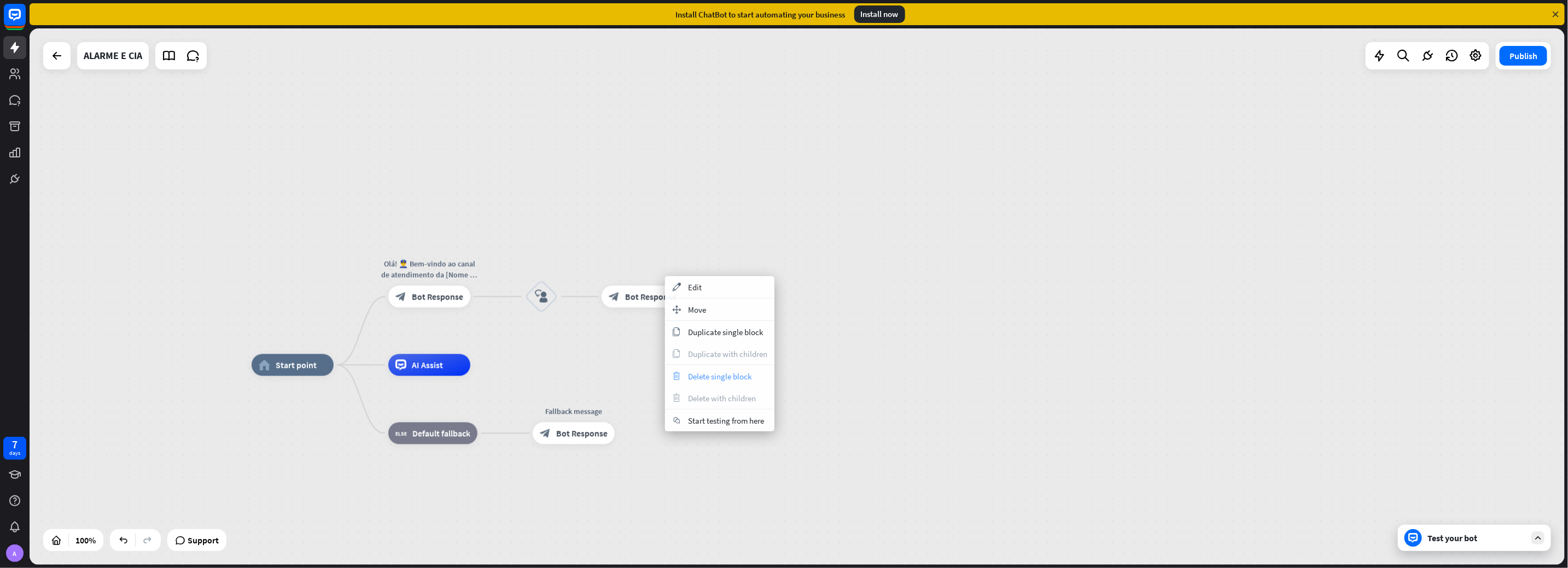 click on "trash   Delete single block" at bounding box center (720, 376) 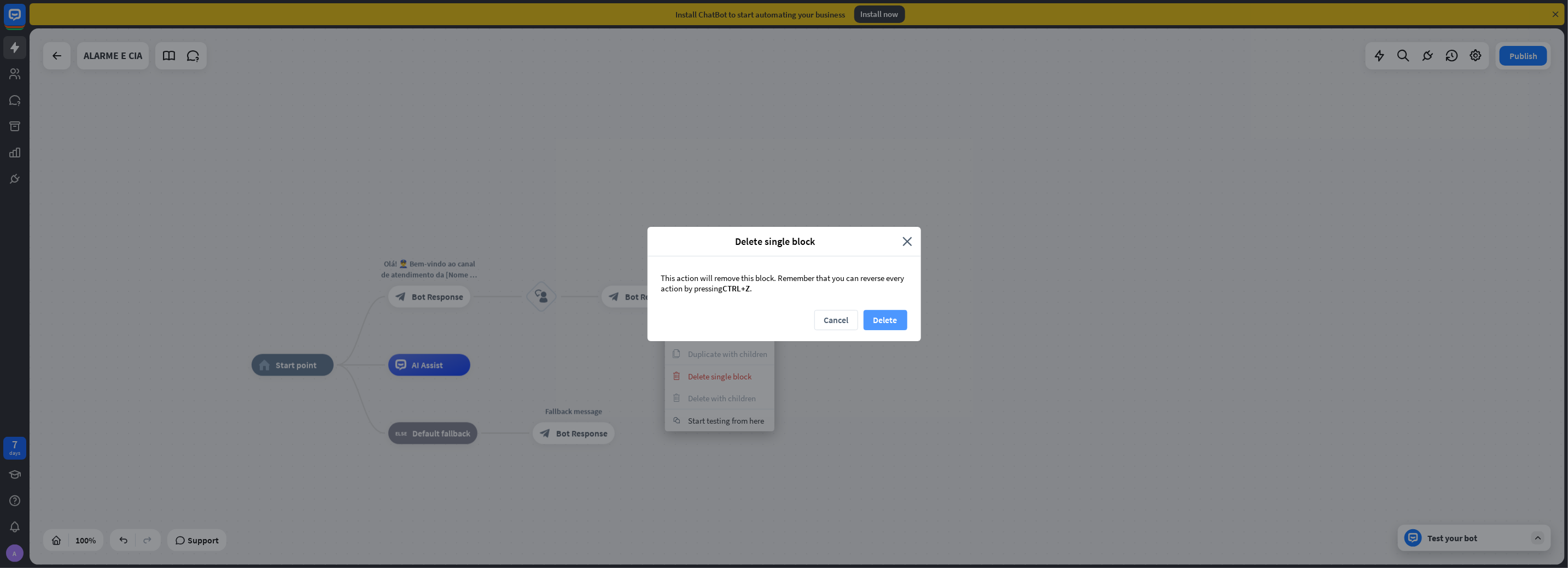 click on "Delete" at bounding box center [885, 320] 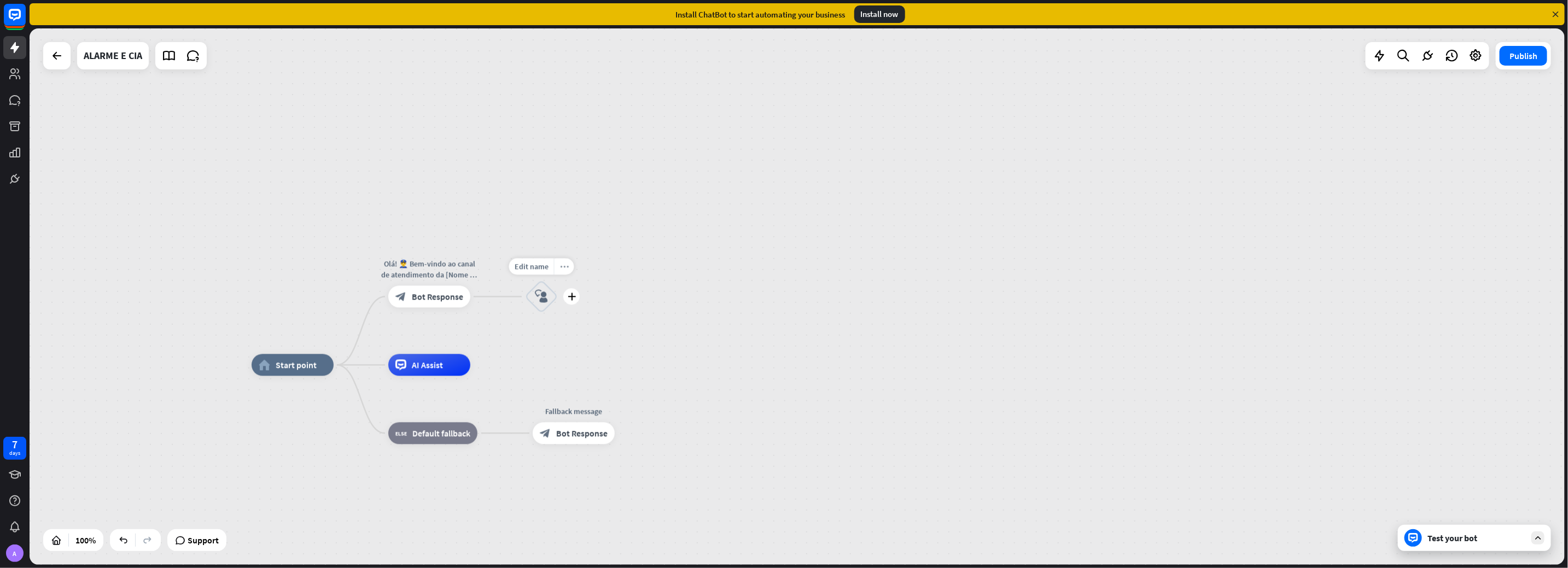 click on "more_horiz" at bounding box center (564, 266) 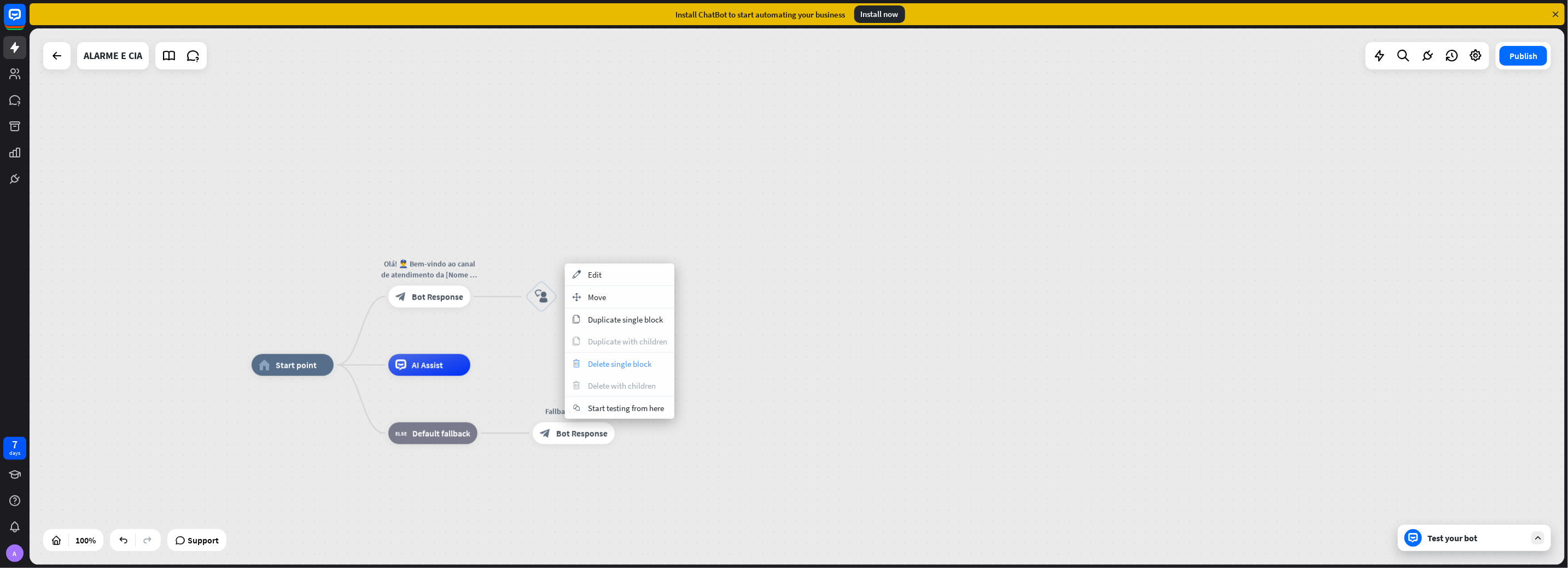 click on "Delete single block" at bounding box center [620, 364] 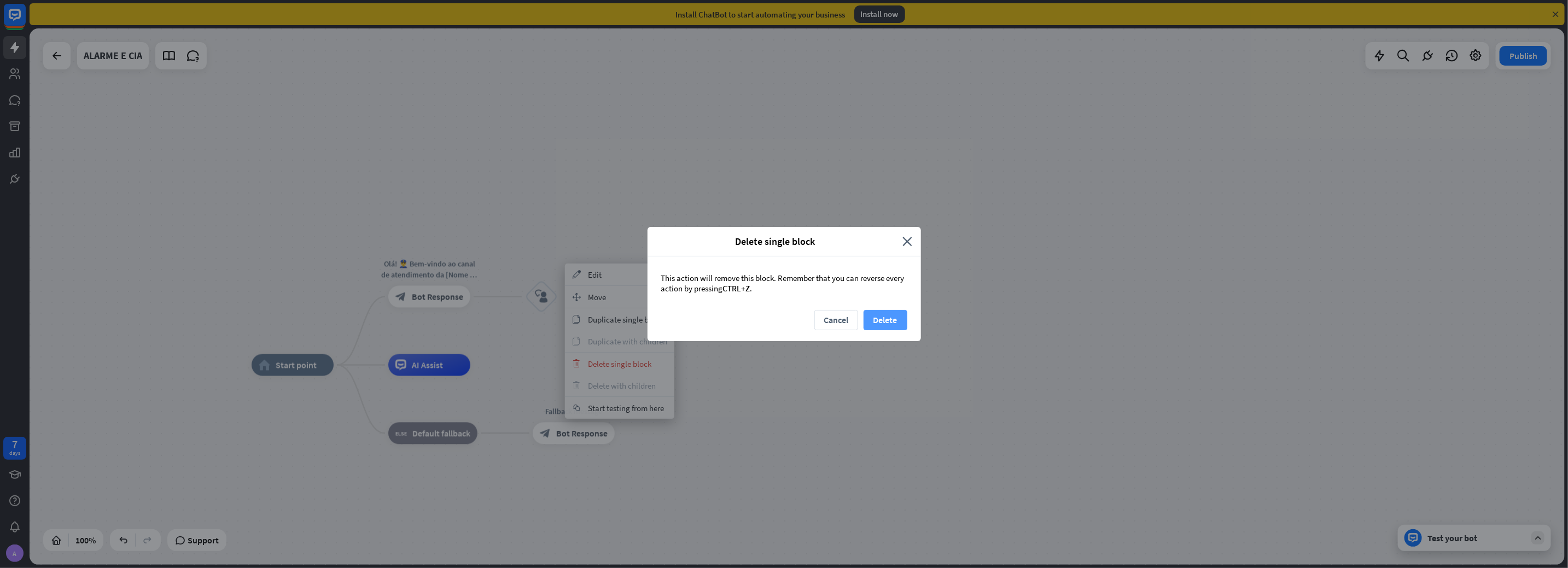 click on "Delete" at bounding box center (885, 320) 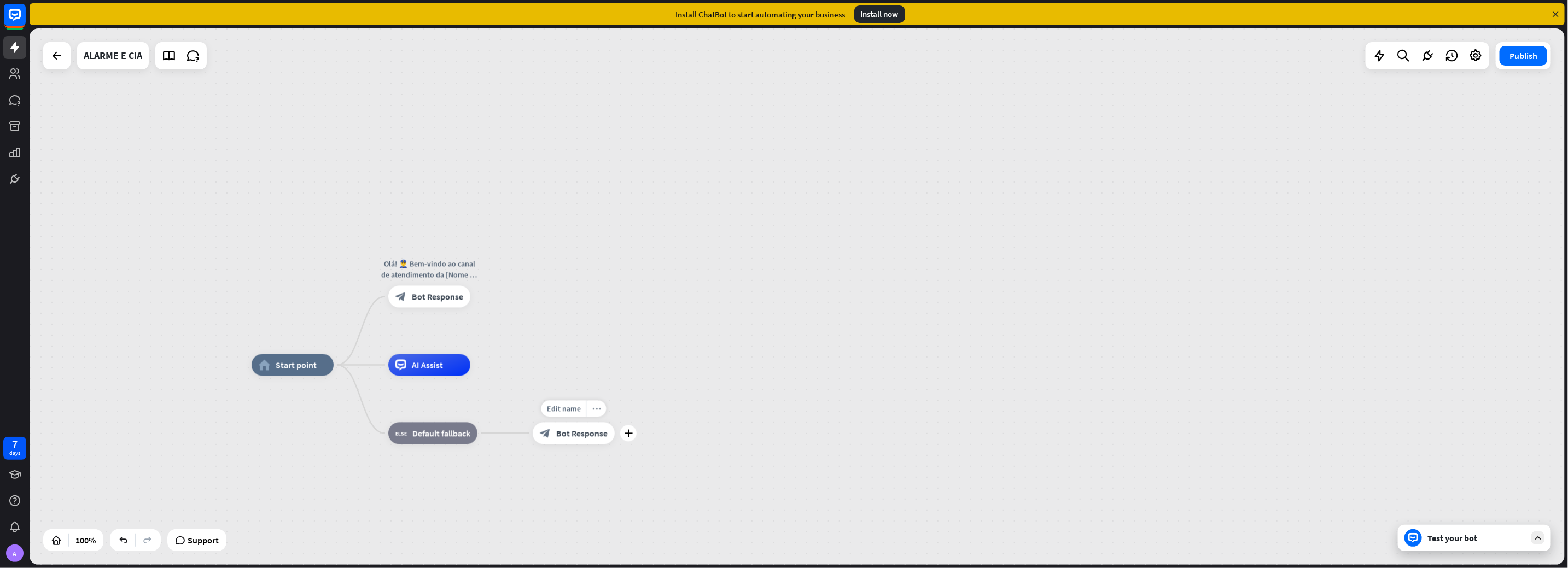 click on "more_horiz" at bounding box center [597, 408] 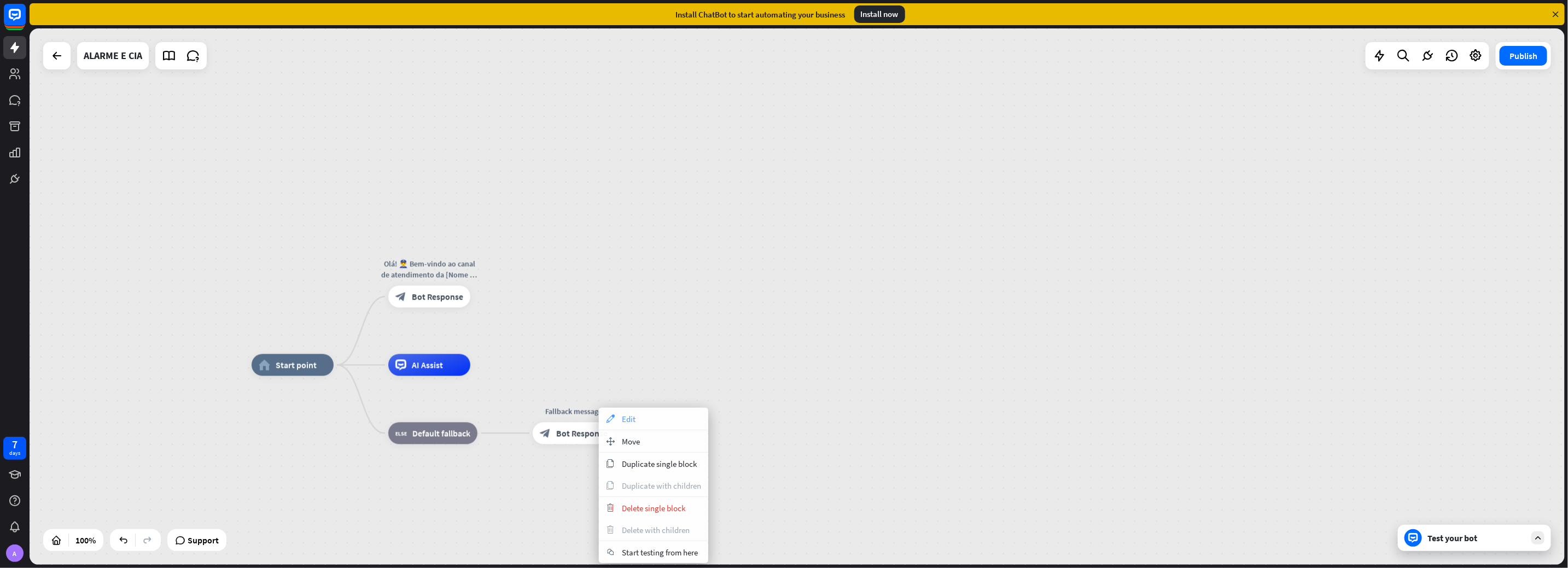 click on "Edit" at bounding box center [628, 419] 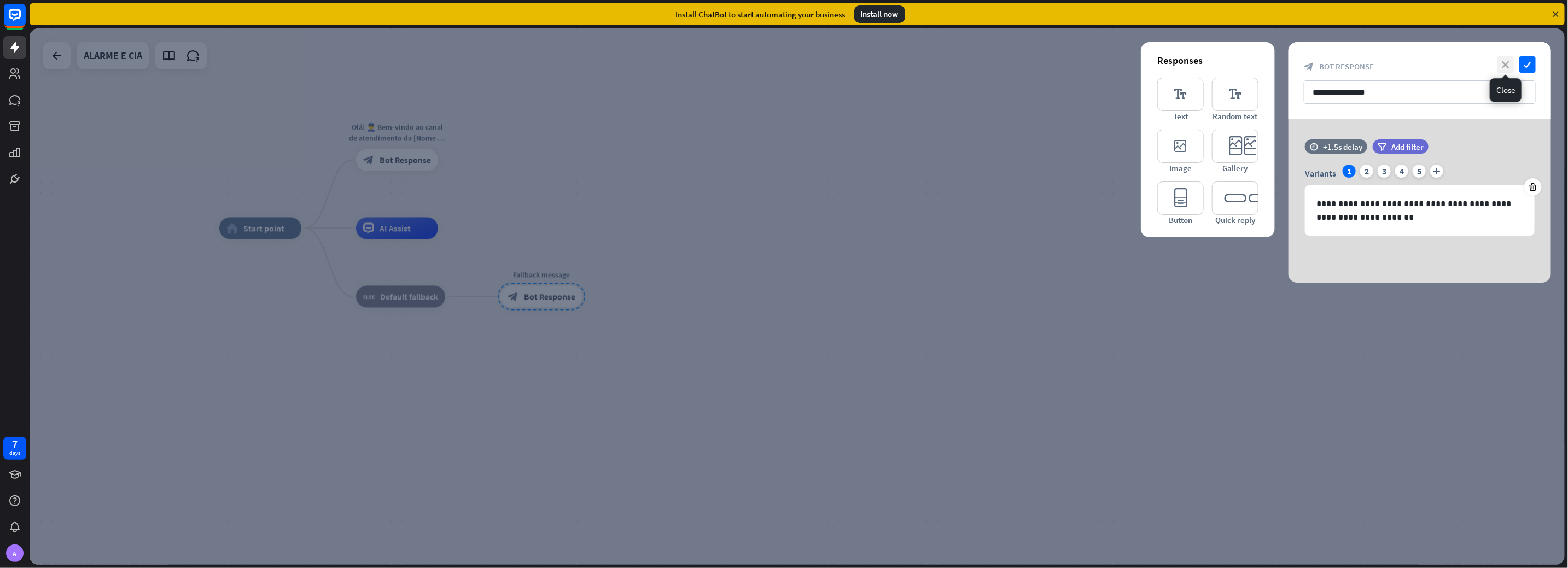 click on "close" at bounding box center (1506, 65) 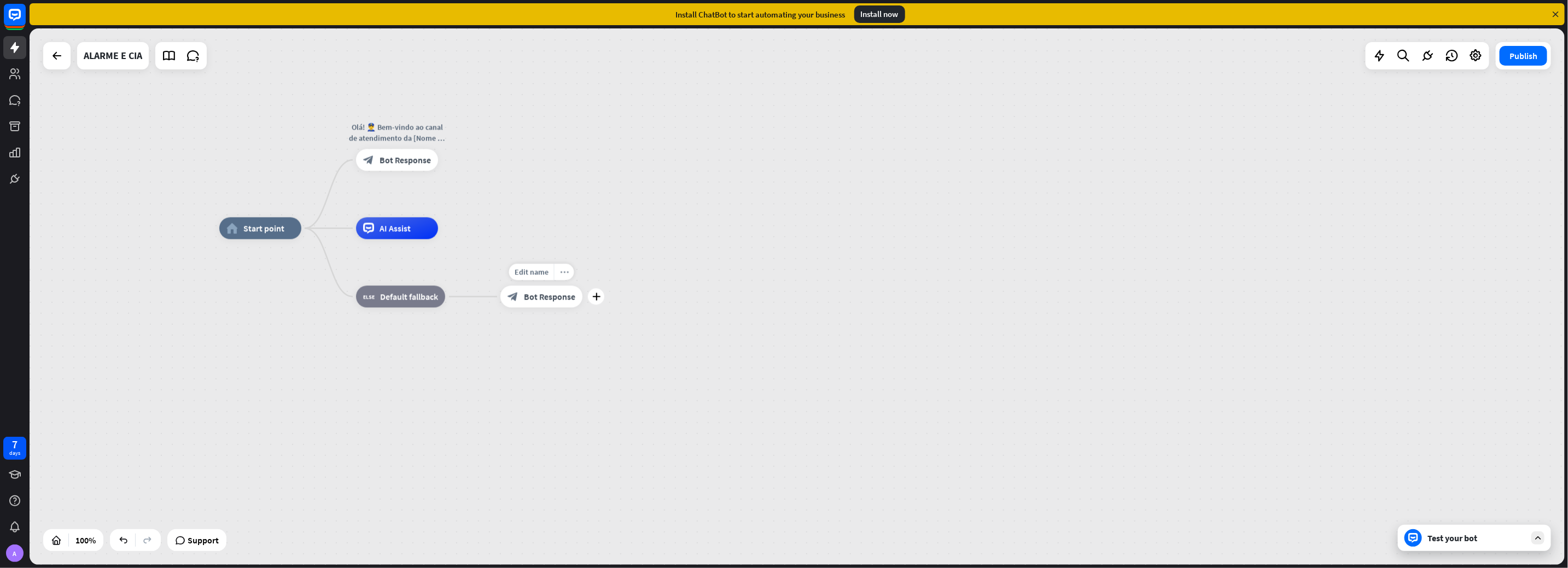click on "more_horiz" at bounding box center [564, 272] 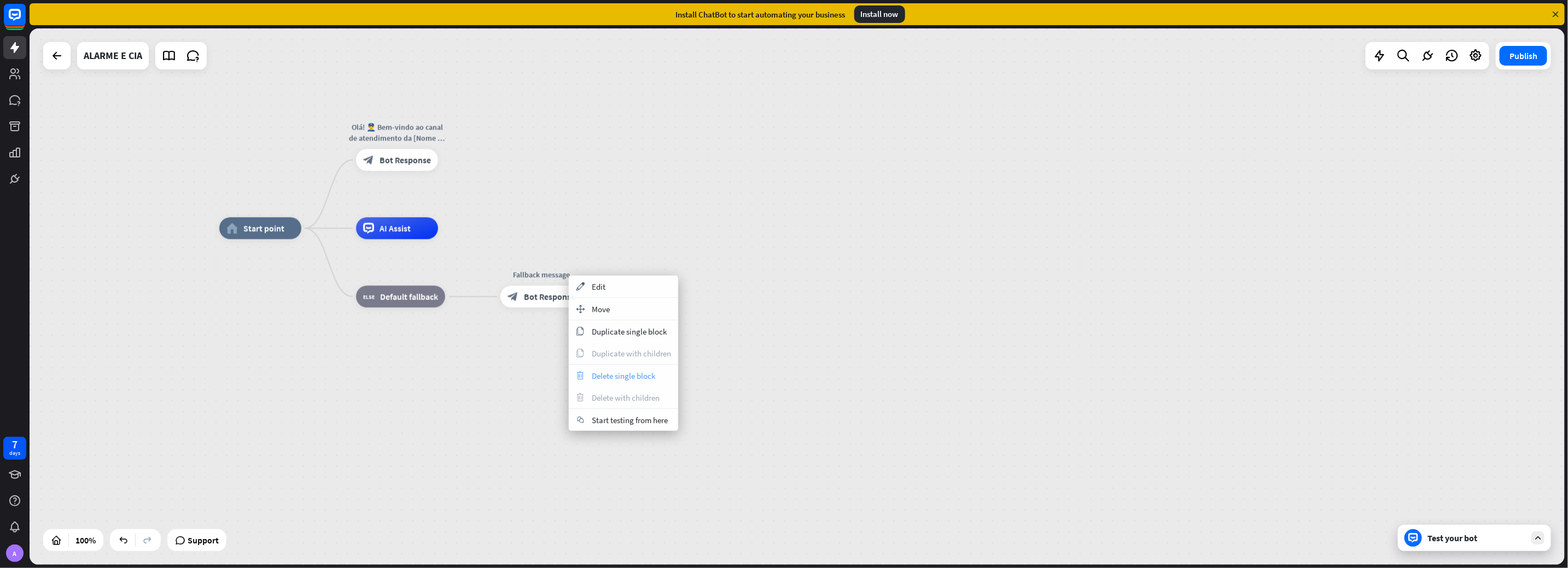 click on "Delete single block" at bounding box center (623, 376) 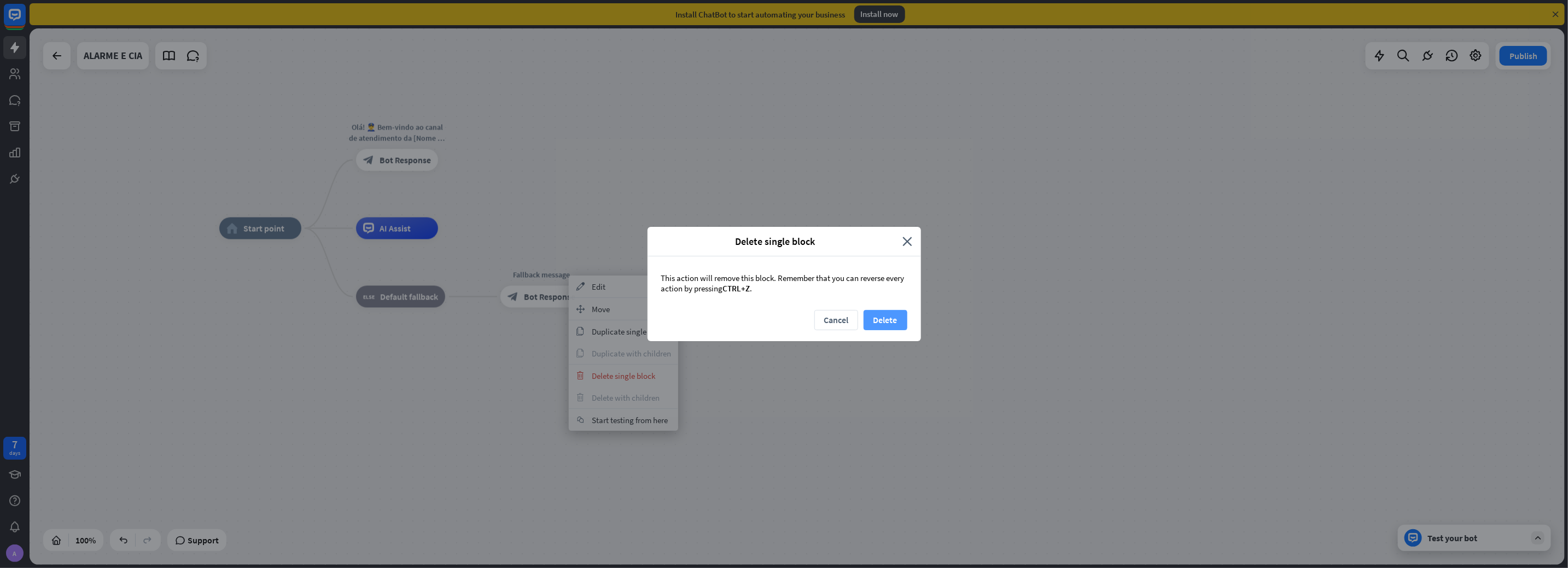 click on "Delete" at bounding box center [885, 320] 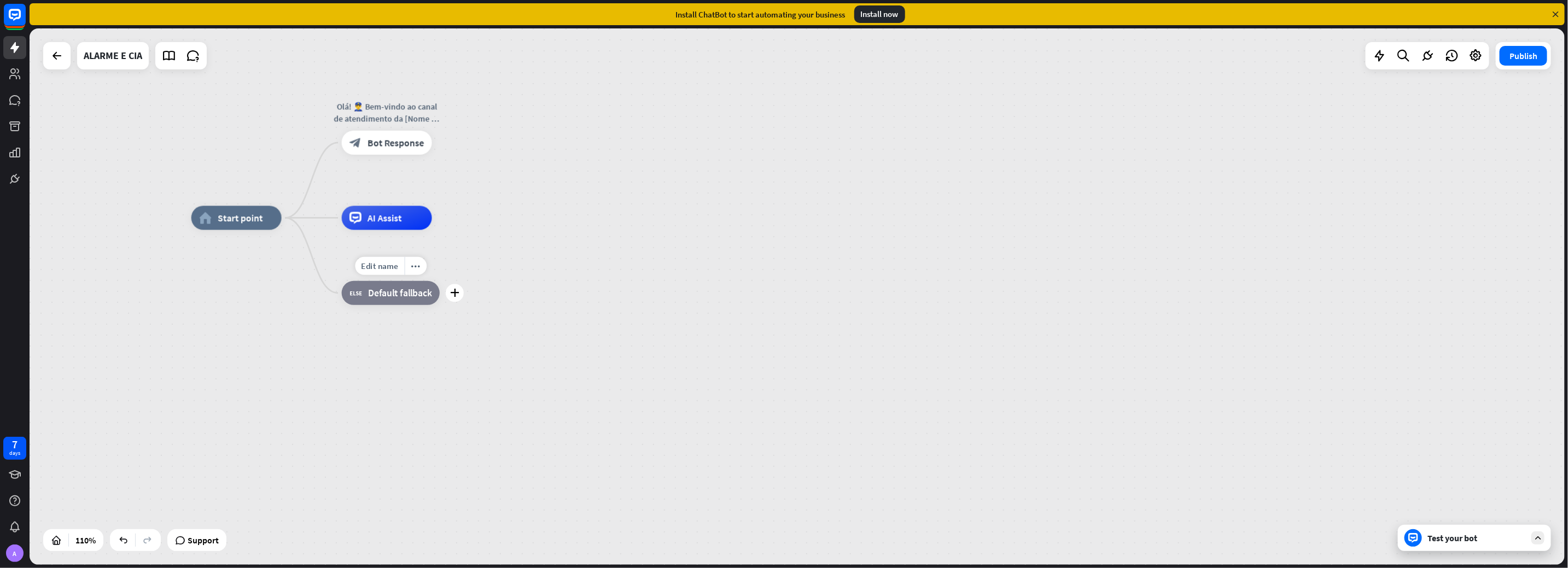 click on "block_fallback   Default fallback" at bounding box center [390, 293] 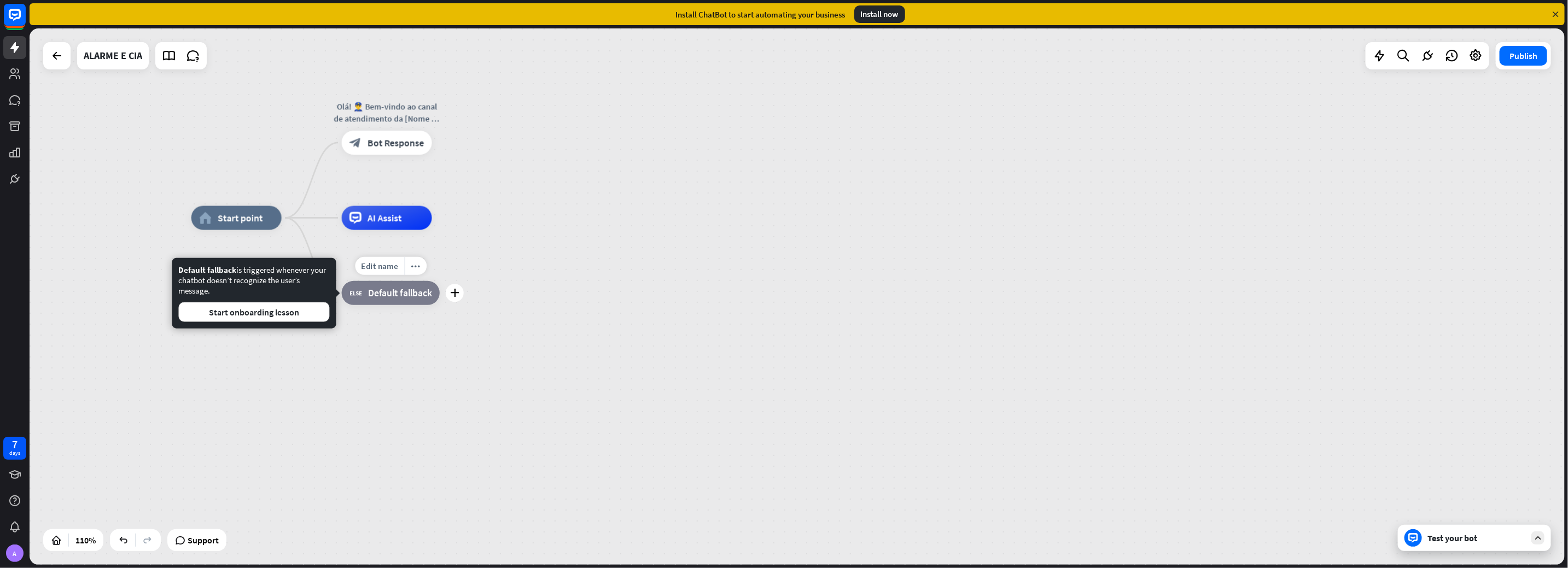 click on "Default fallback" at bounding box center (400, 293) 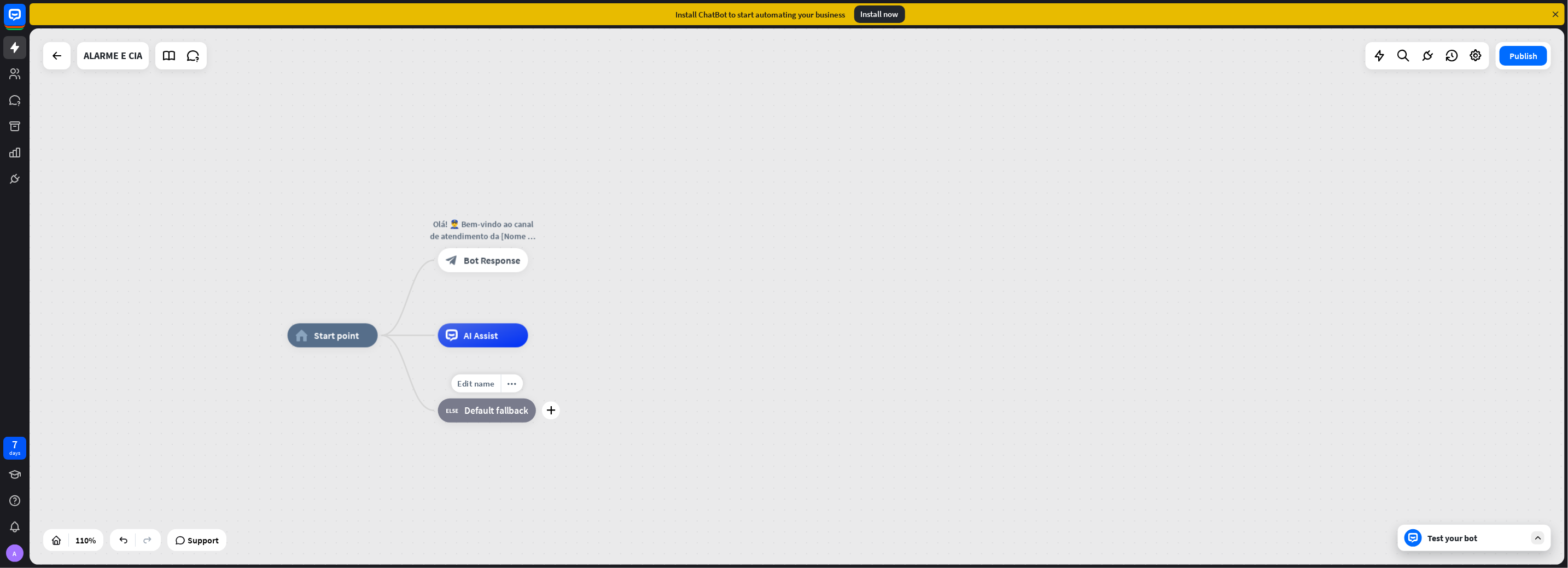 drag, startPoint x: 443, startPoint y: 293, endPoint x: 522, endPoint y: 393, distance: 127.44018 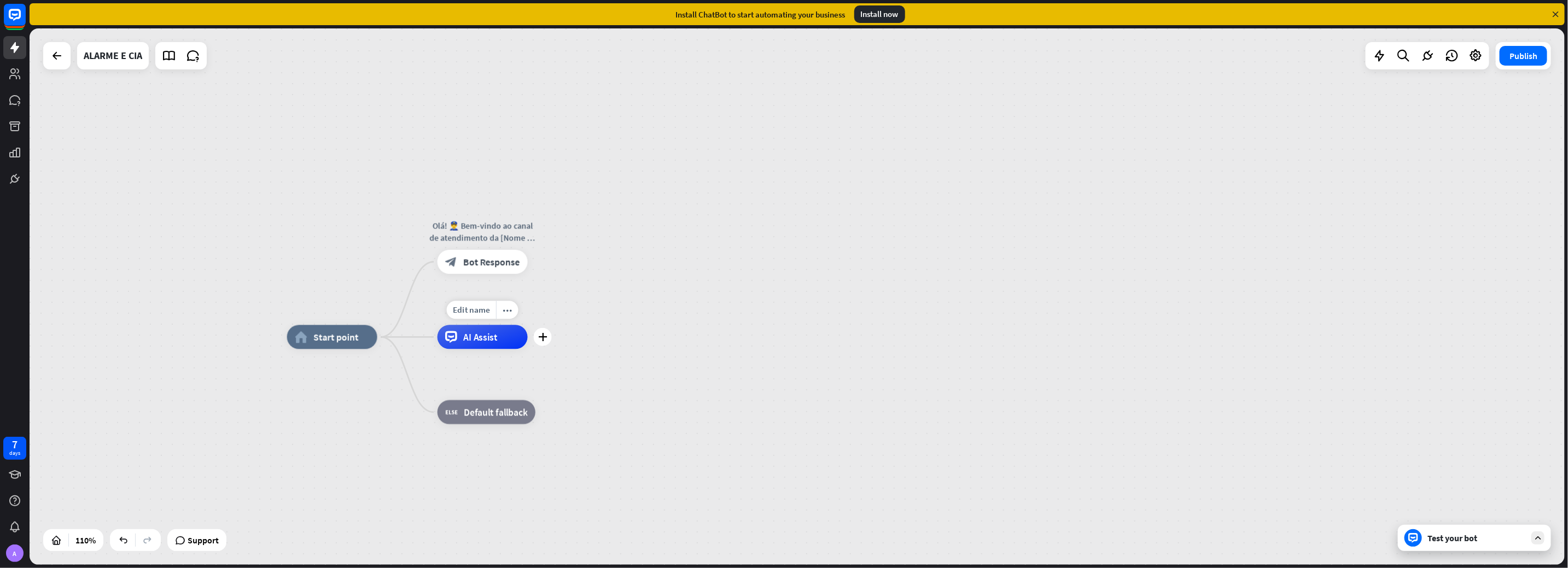 click on "AI Assist" at bounding box center (482, 337) 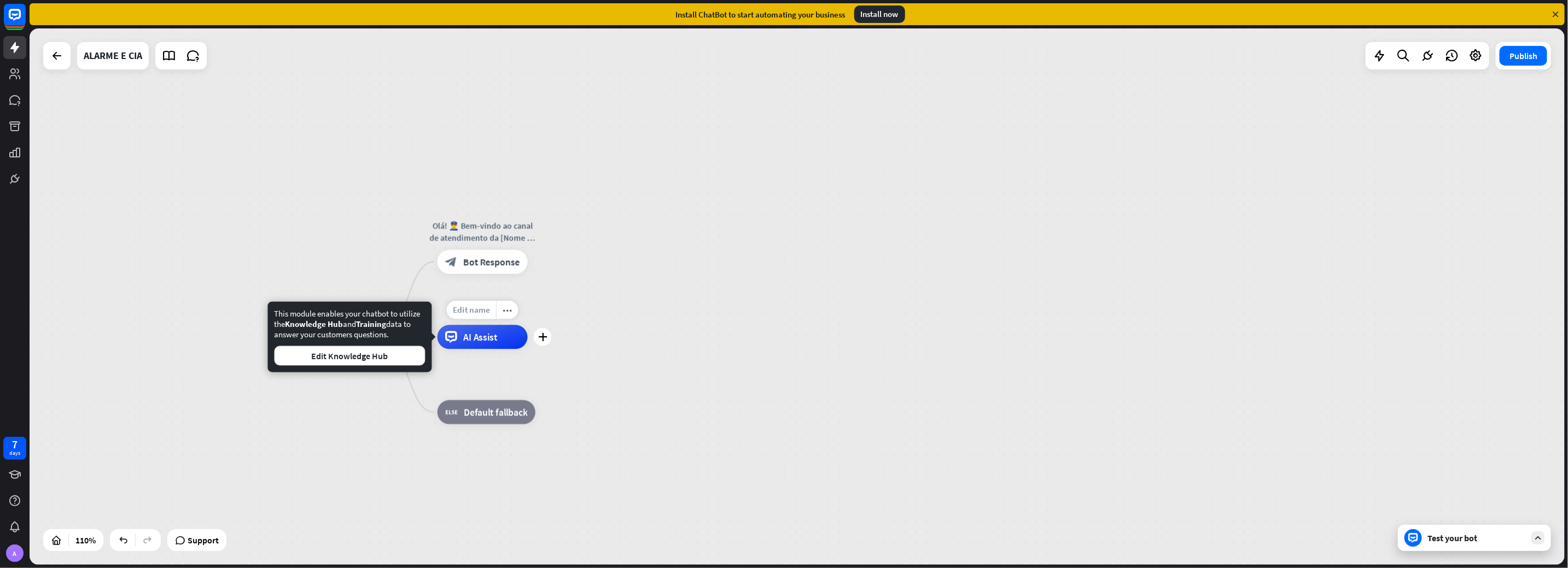 click on "Edit name" at bounding box center [471, 310] 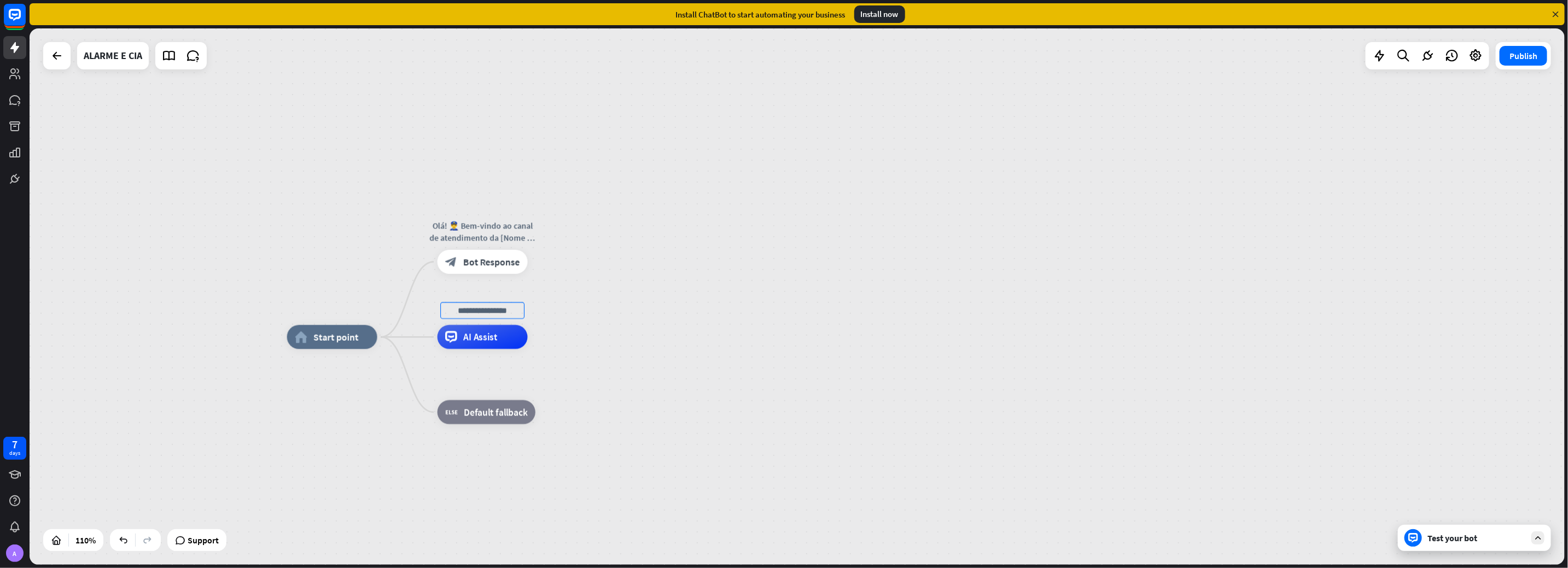 click on "home_2   Start point                 Olá! 👮‍♂️ Bem-vindo ao canal de atendimento da [Nome da Empresa]. Estamos aqui para ajudar com assuntos relacionados à seguranç   block_bot_response   Bot Response                     AI Assist                   block_fallback   Default fallback" at bounding box center [1132, 631] 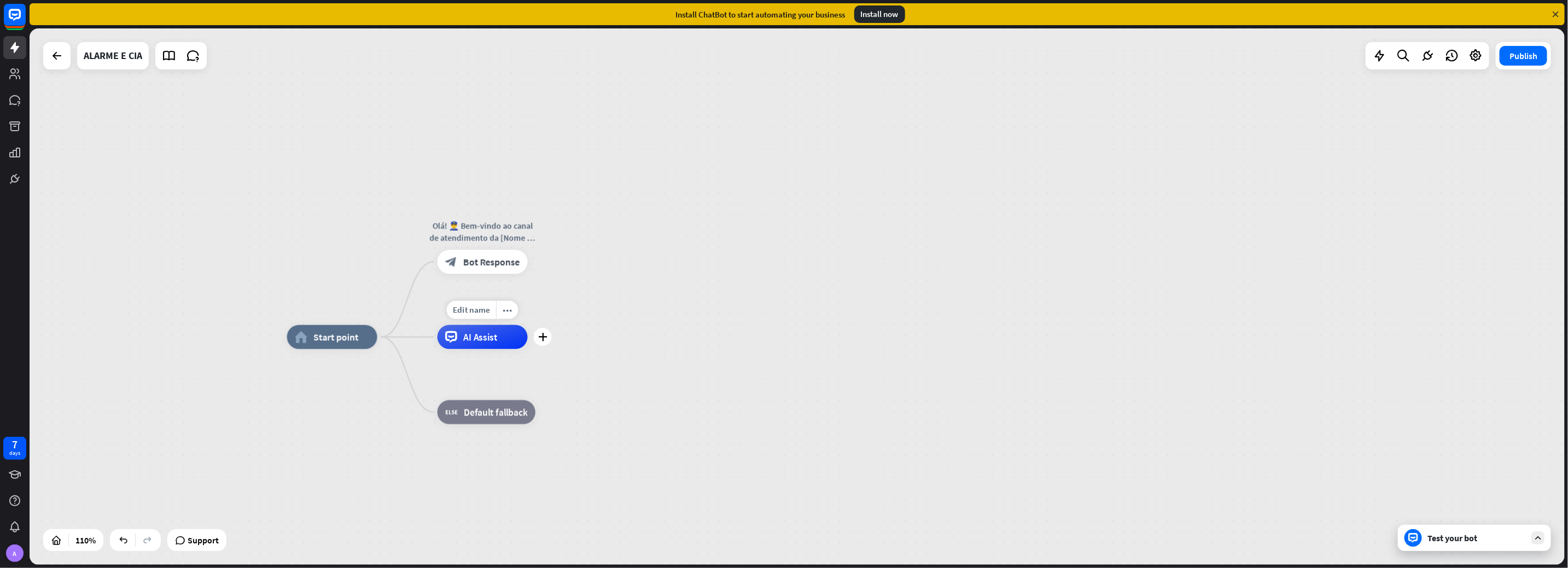 click on "AI Assist" at bounding box center (482, 337) 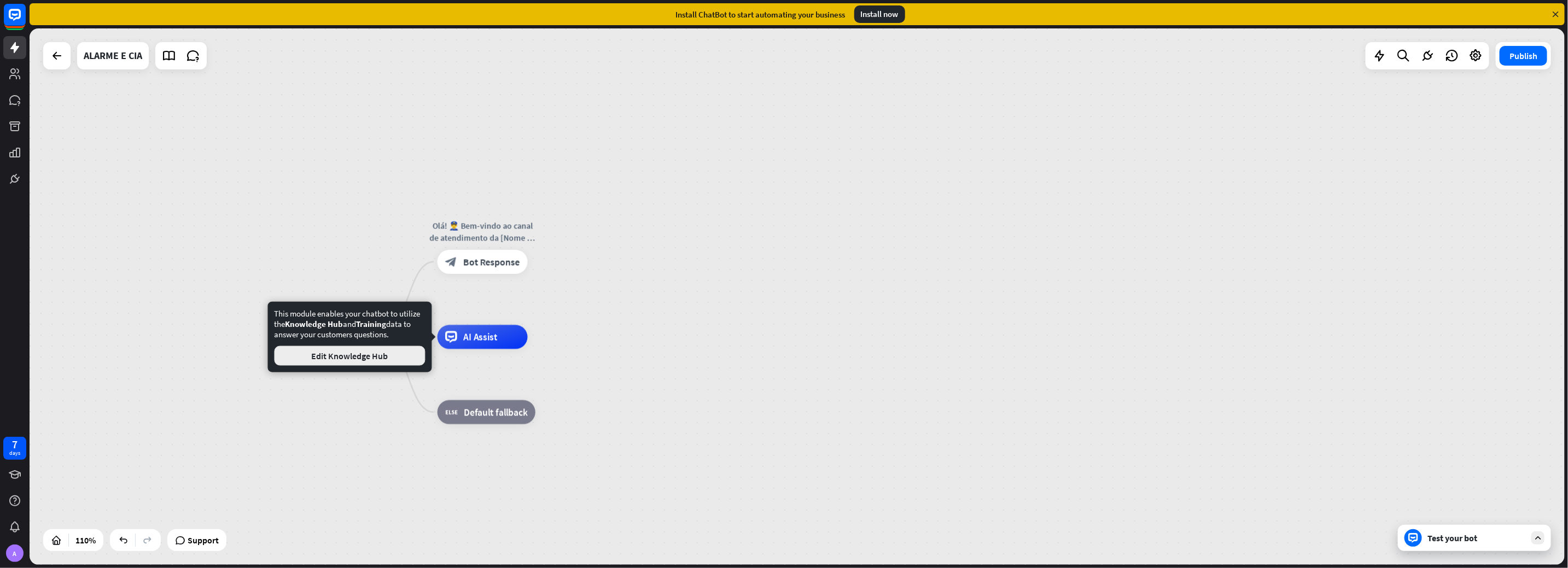 click on "Edit Knowledge Hub" at bounding box center (350, 356) 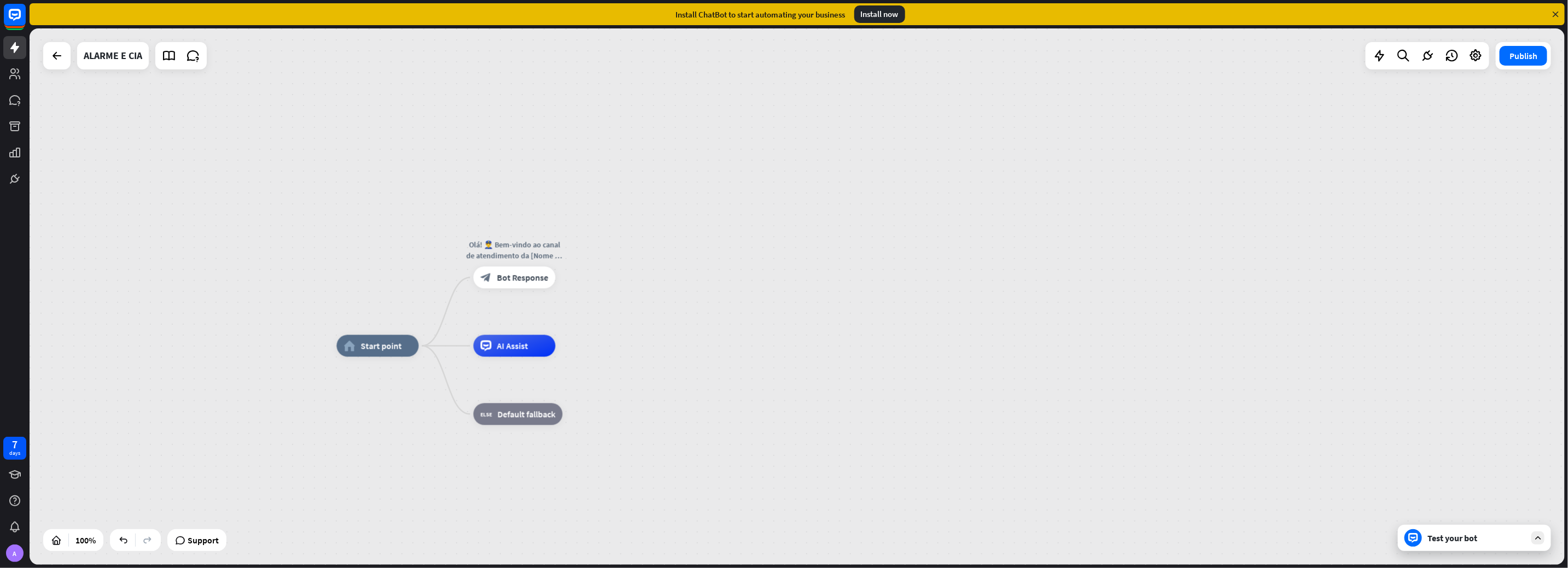 drag, startPoint x: 424, startPoint y: 426, endPoint x: 424, endPoint y: 467, distance: 41 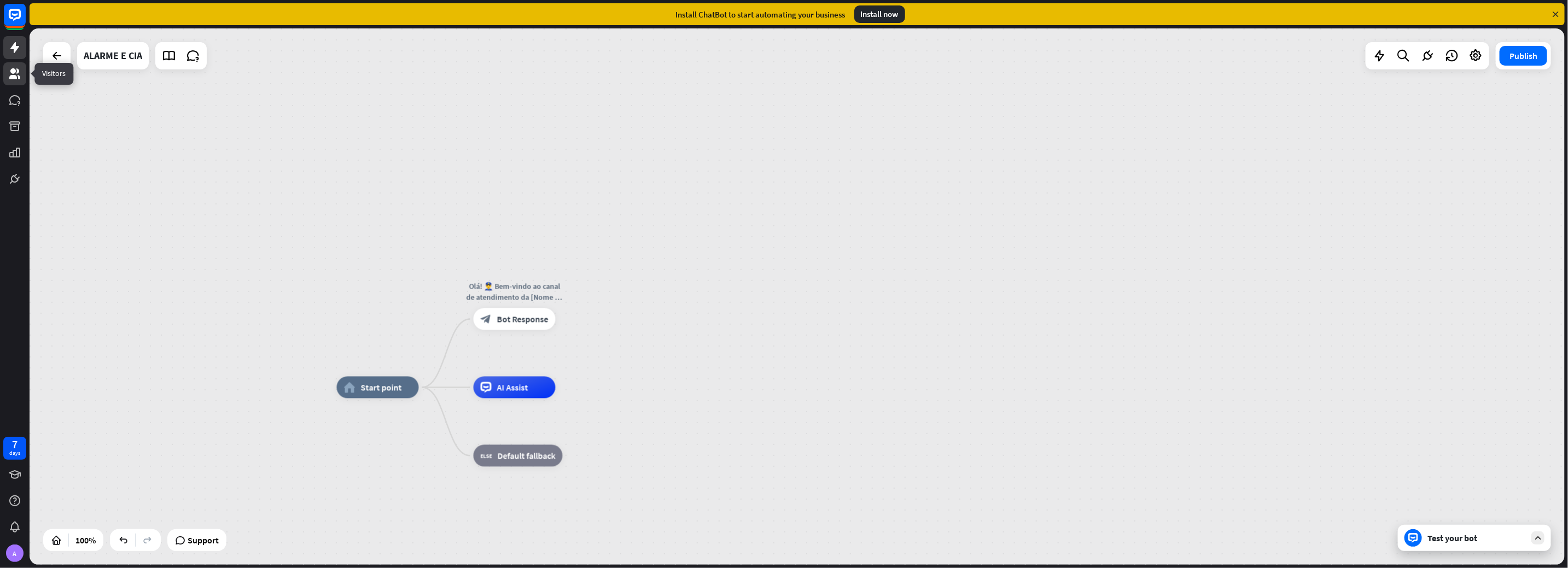 click 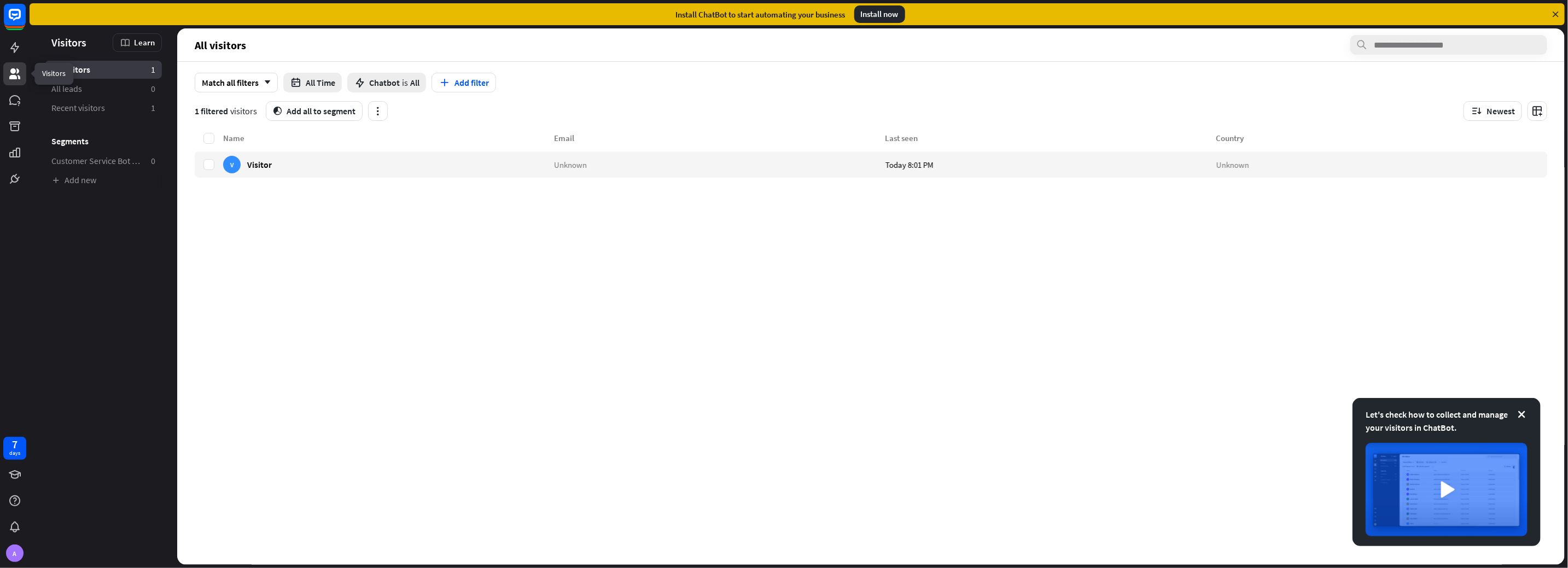 click 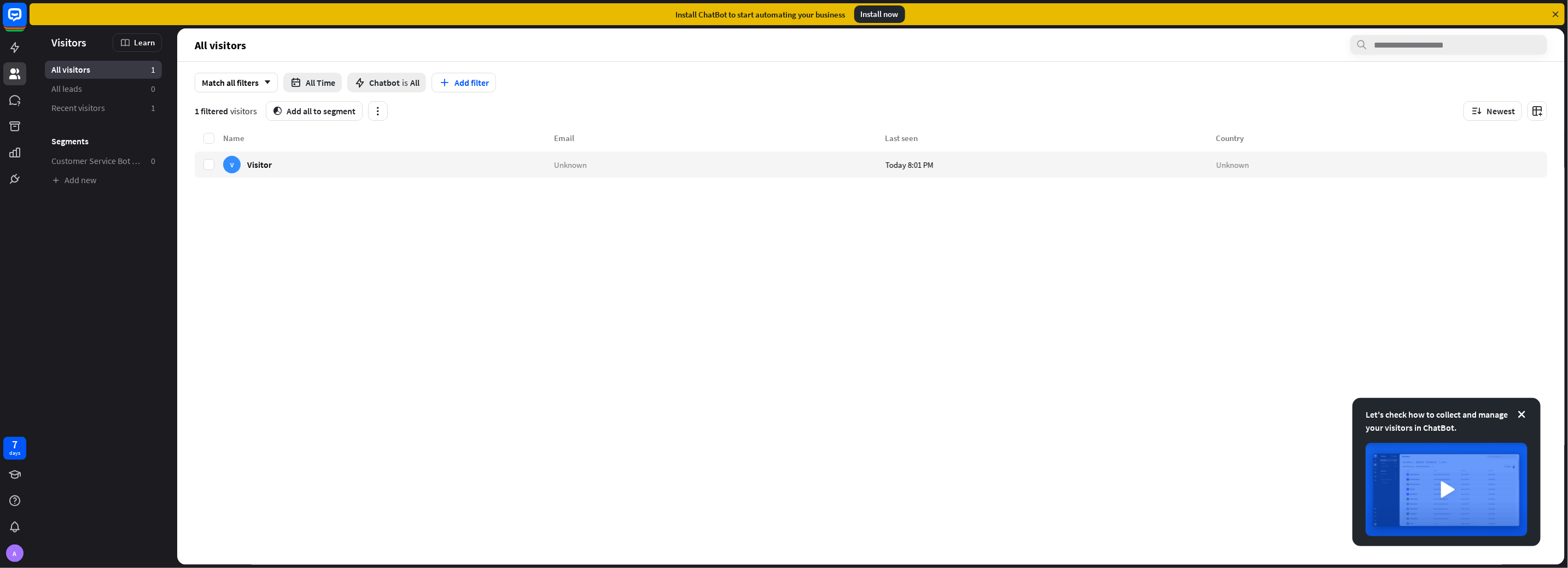 click 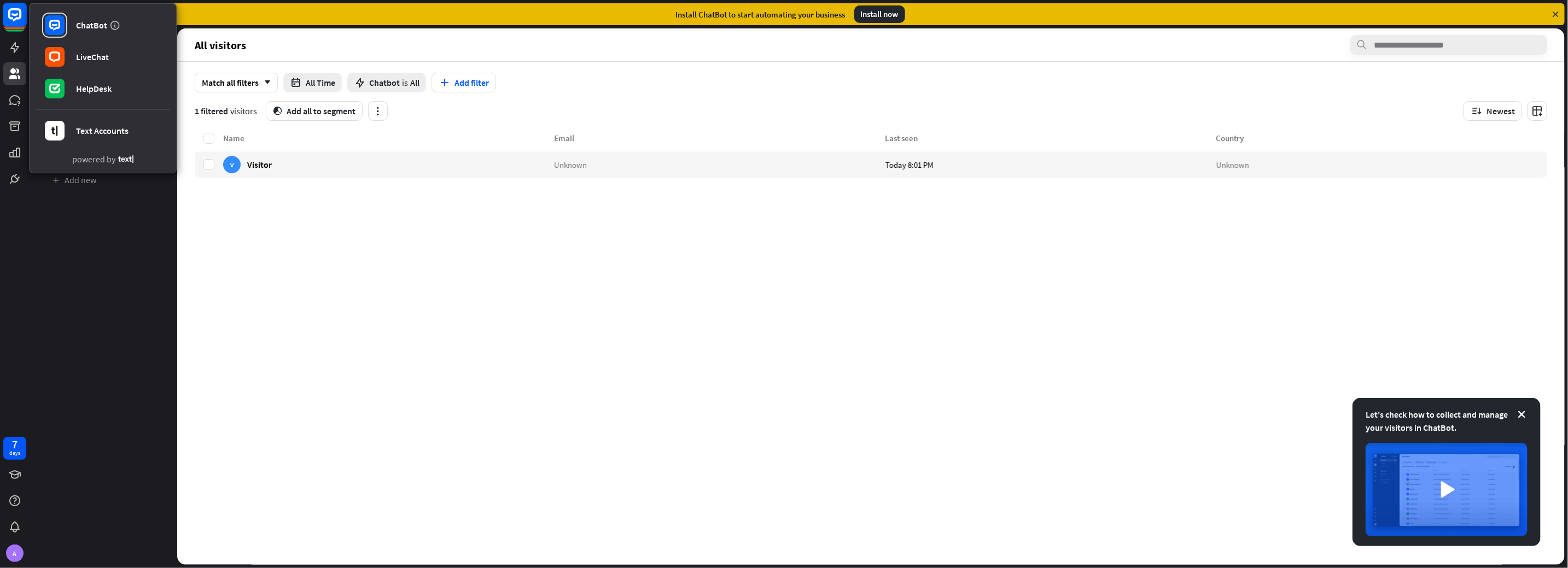 click 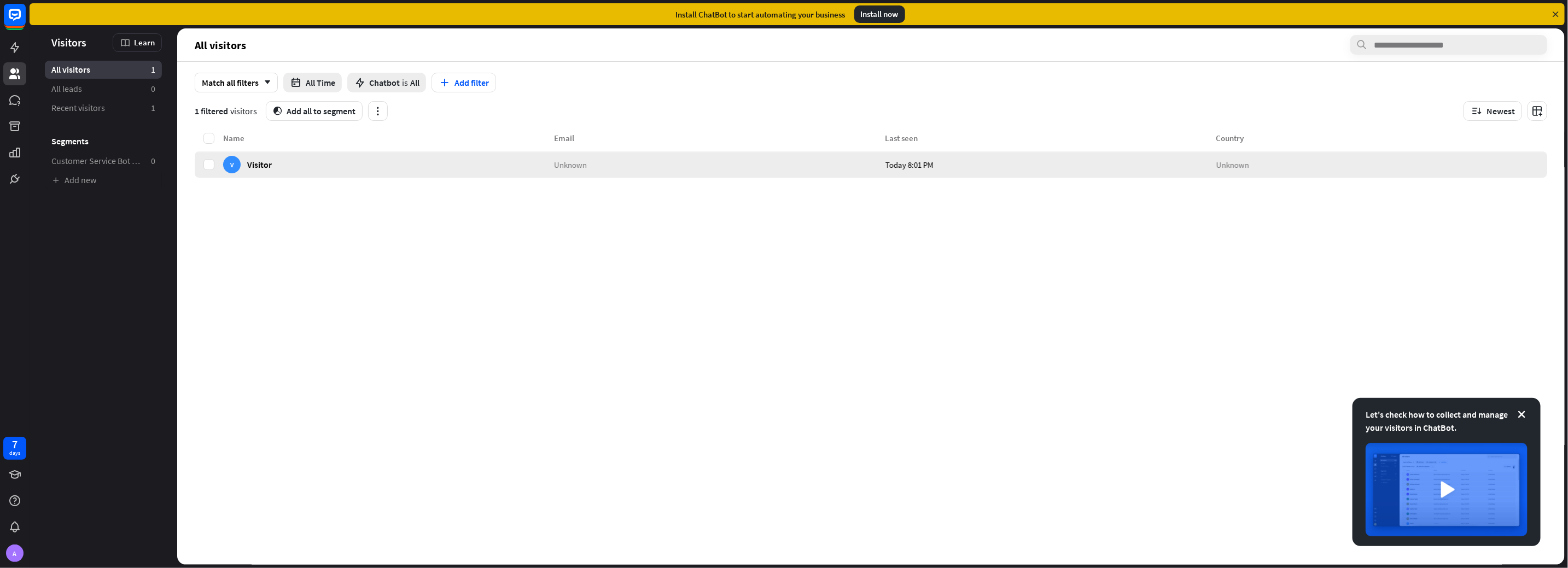 click on "V
Visitor" at bounding box center [388, 165] 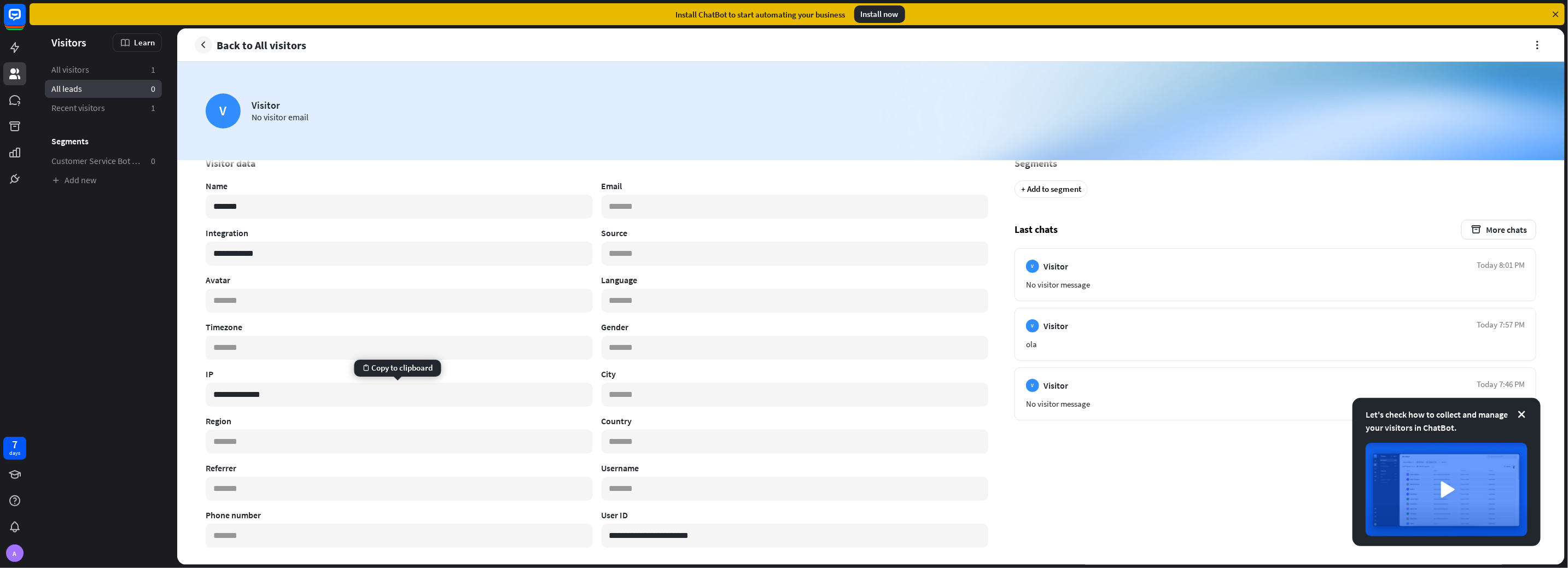 scroll, scrollTop: 0, scrollLeft: 0, axis: both 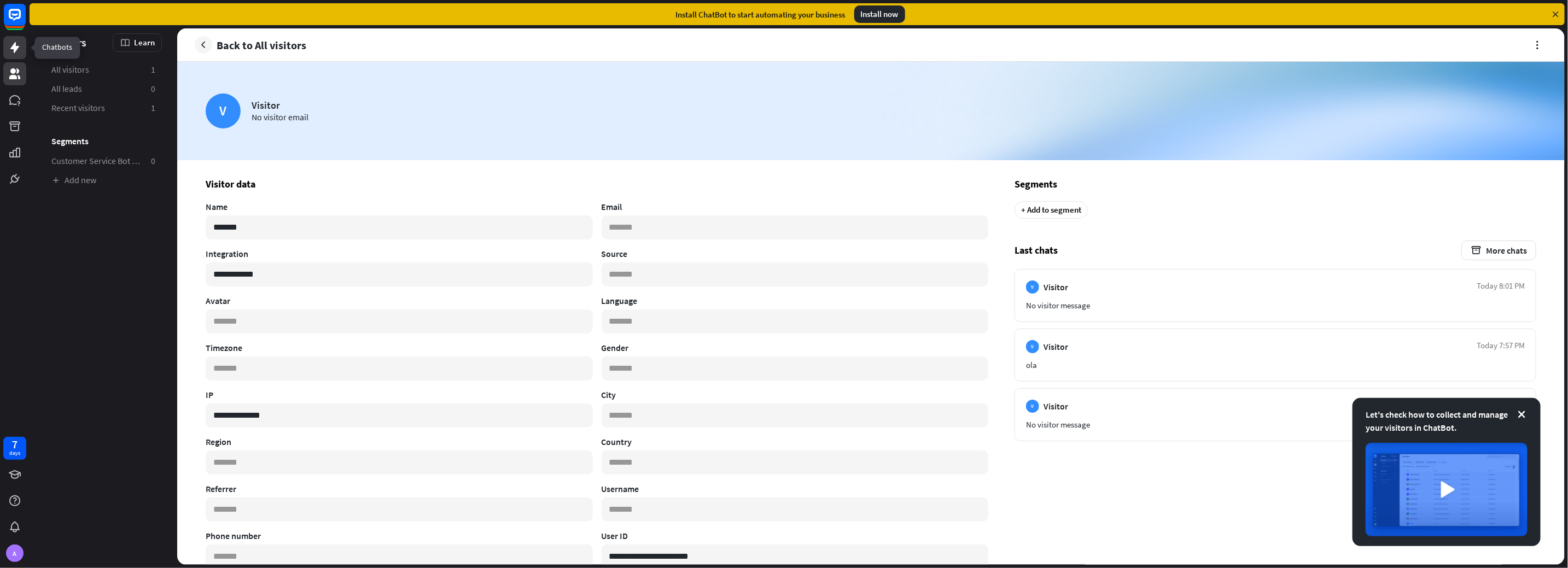 click at bounding box center (15, 48) 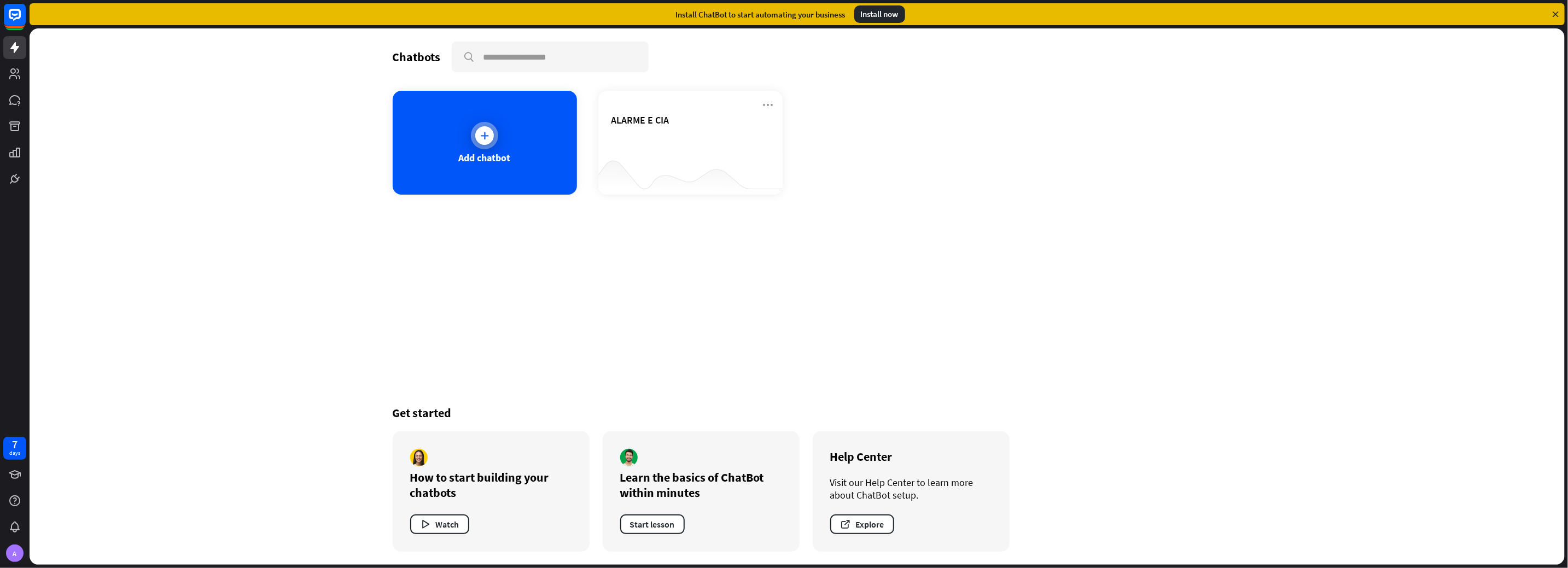 click at bounding box center (485, 136) 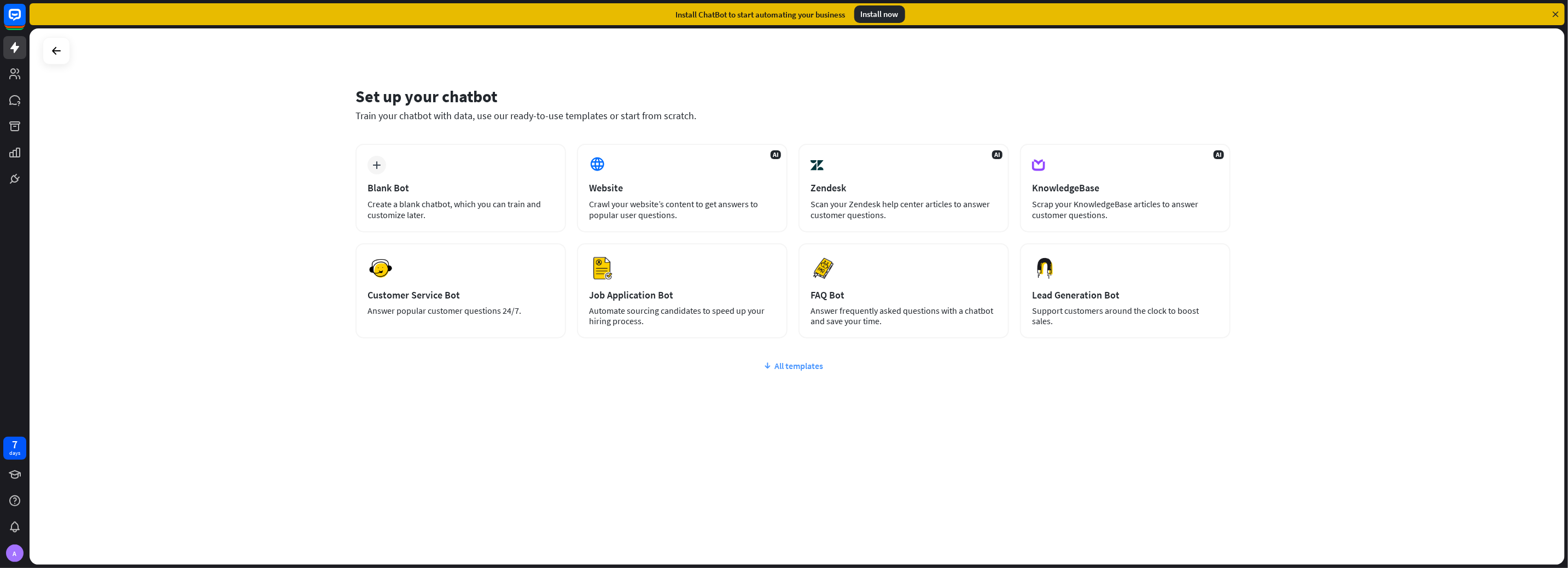 click on "All templates" at bounding box center [793, 366] 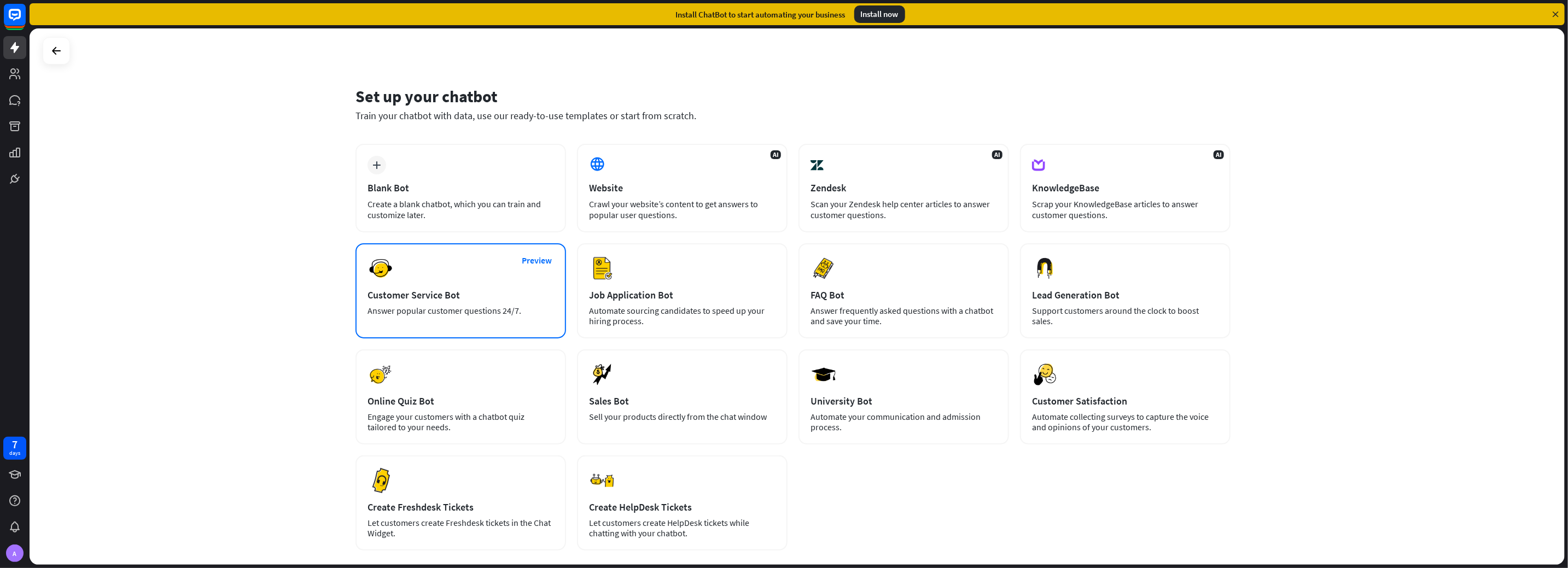 scroll, scrollTop: 0, scrollLeft: 0, axis: both 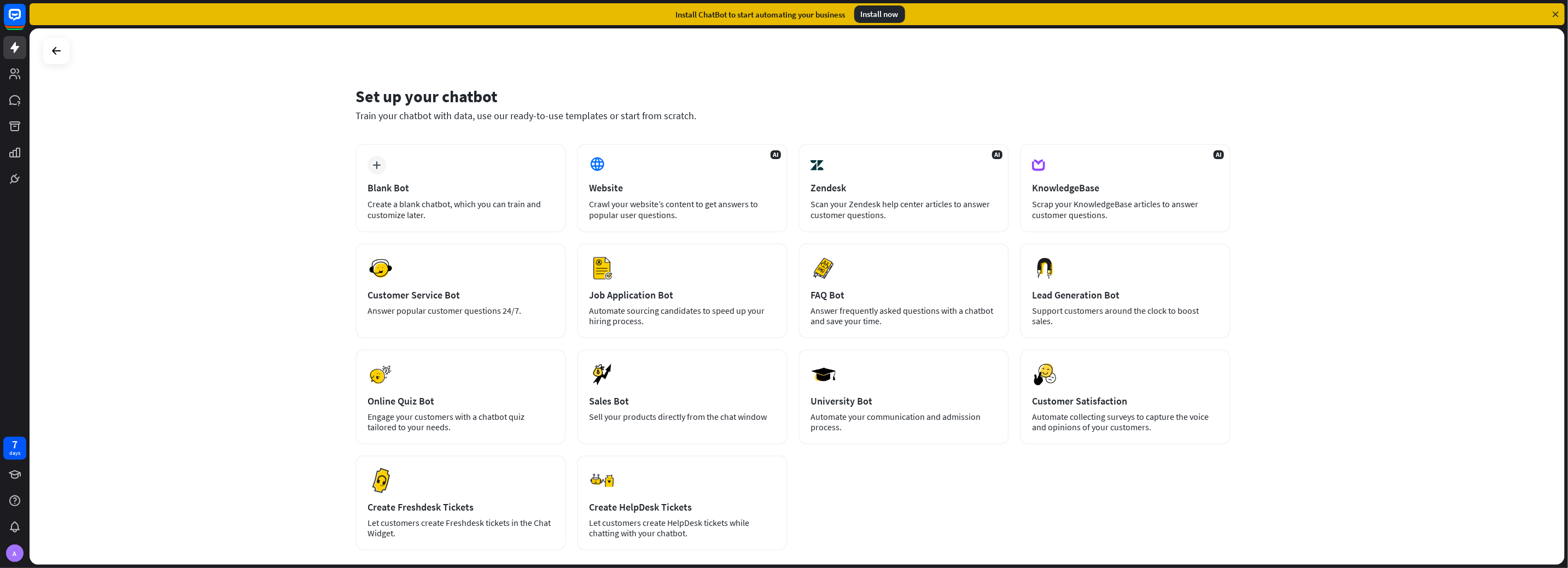 click on "Set up your chatbot
Train your chatbot with data, use our ready-to-use
templates or start from scratch.
plus   Blank Bot
Create a blank chatbot, which you can train and
customize later.
AI     Website
Crawl your website’s content to get answers to
popular user questions.
AI               Zendesk
Scan your Zendesk help center articles to answer
customer questions.
AI         KnowledgeBase
Scrap your KnowledgeBase articles to answer customer
questions.
Preview
Customer Service Bot" at bounding box center [797, 296] 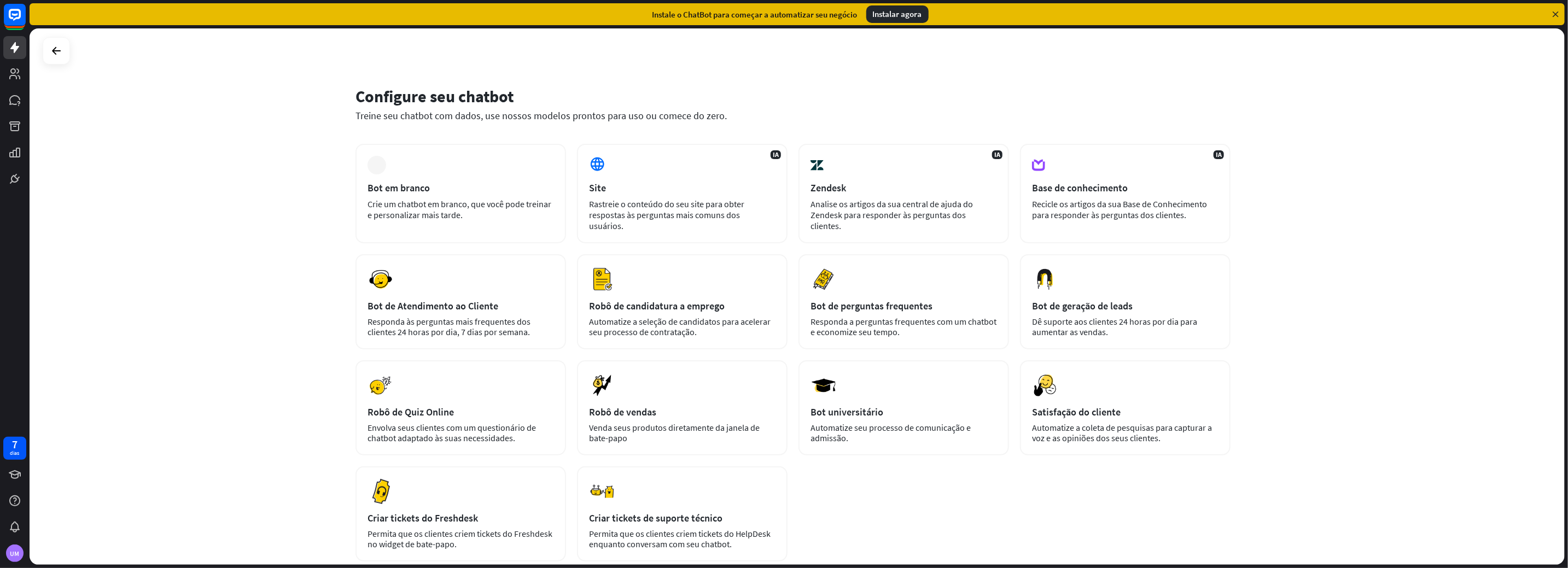 click on "Configure seu chatbot
Treine seu chatbot com dados, use nossos modelos prontos para uso ou comece do zero.
mais   Bot em branco
Crie um chatbot em branco, que você pode treinar e personalizar mais tarde.
IA     Site
Rastreie o conteúdo do seu site para obter respostas às perguntas mais comuns dos usuários.
IA               Zendesk
Analise os artigos da sua central de ajuda do Zendesk para responder às perguntas dos clientes.
IA         Base de conhecimento
Recicle os artigos da sua Base de Conhecimento para responder às perguntas dos clientes.
Preview
Bot de Atendimento ao Cliente" at bounding box center (797, 296) 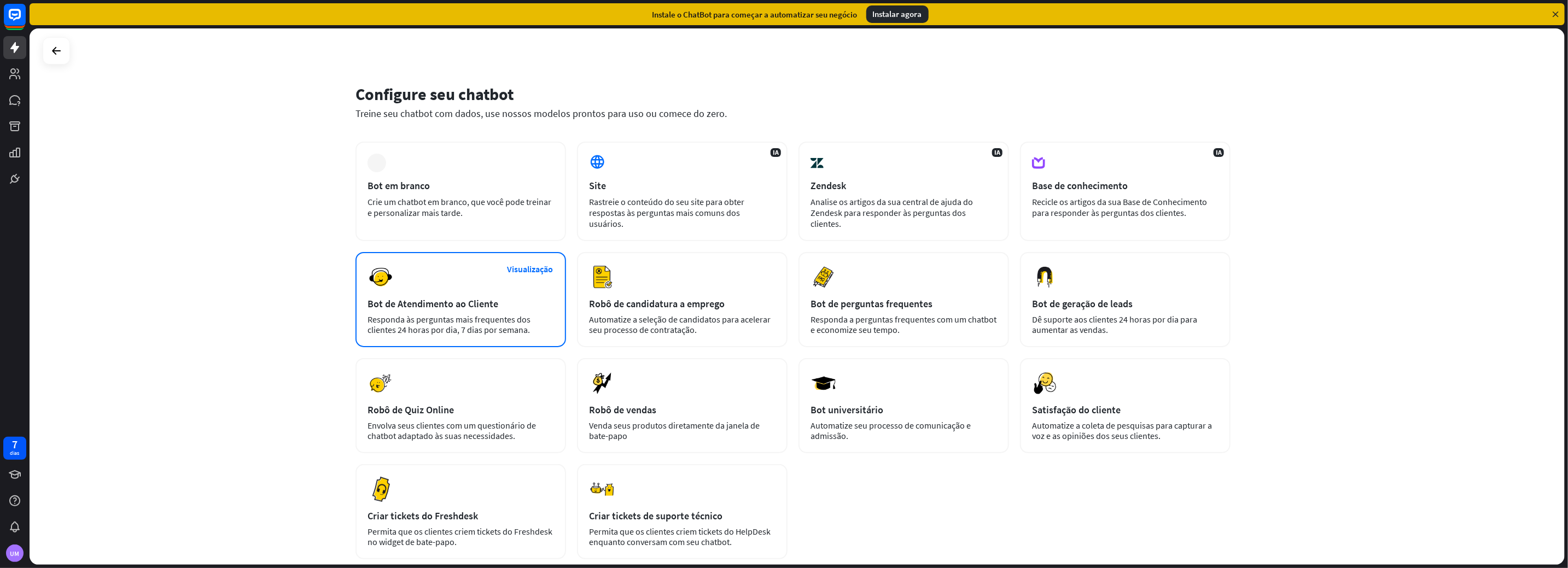 scroll, scrollTop: 0, scrollLeft: 0, axis: both 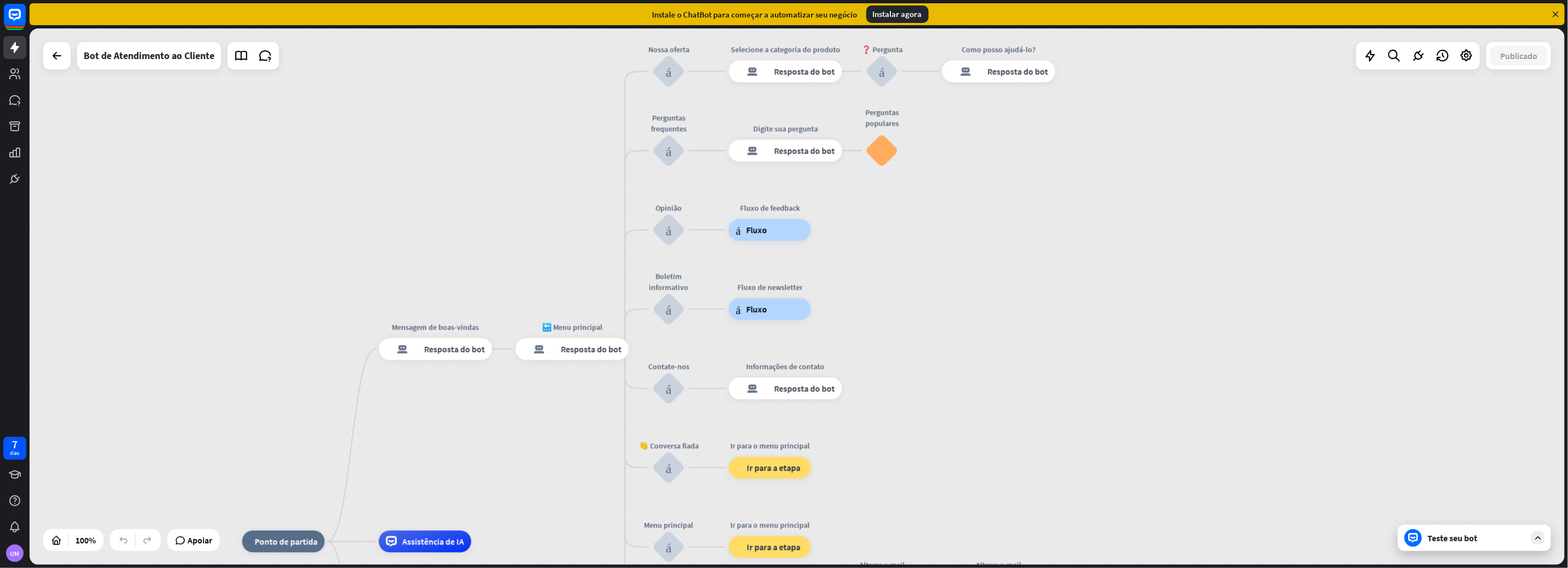 drag, startPoint x: 536, startPoint y: 196, endPoint x: 441, endPoint y: 441, distance: 262.77367 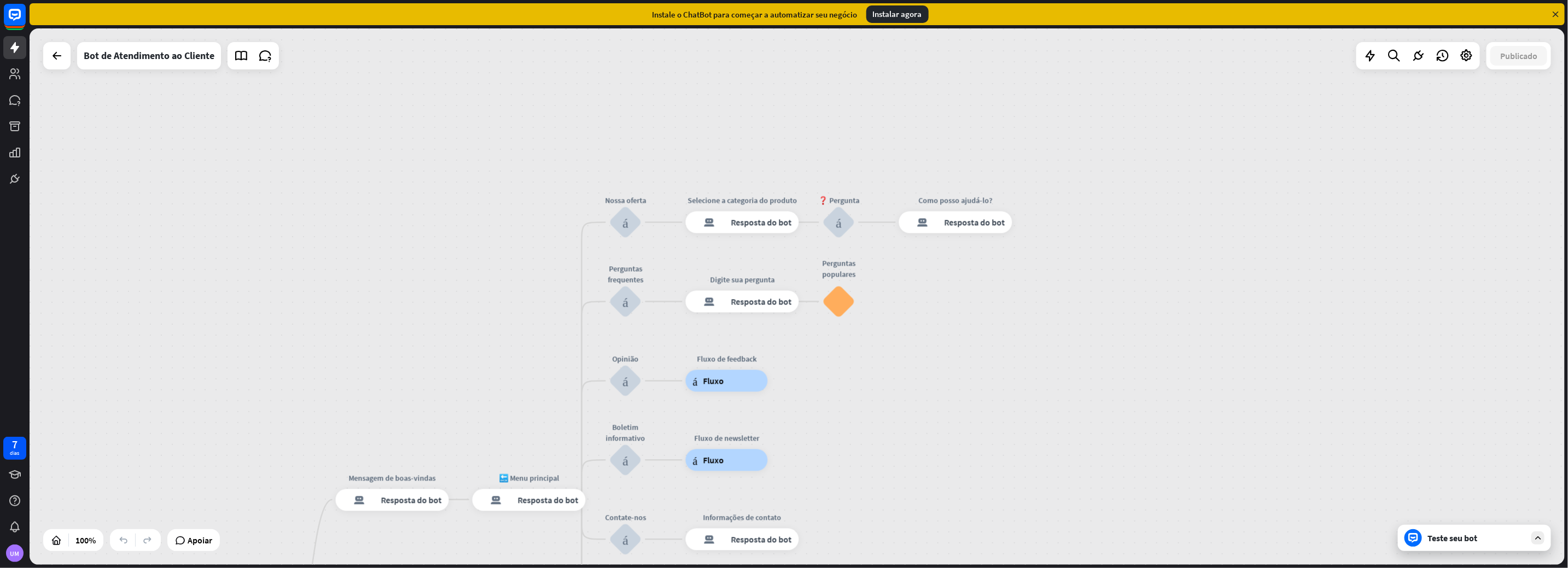 drag, startPoint x: 511, startPoint y: 210, endPoint x: 494, endPoint y: 284, distance: 75.9276 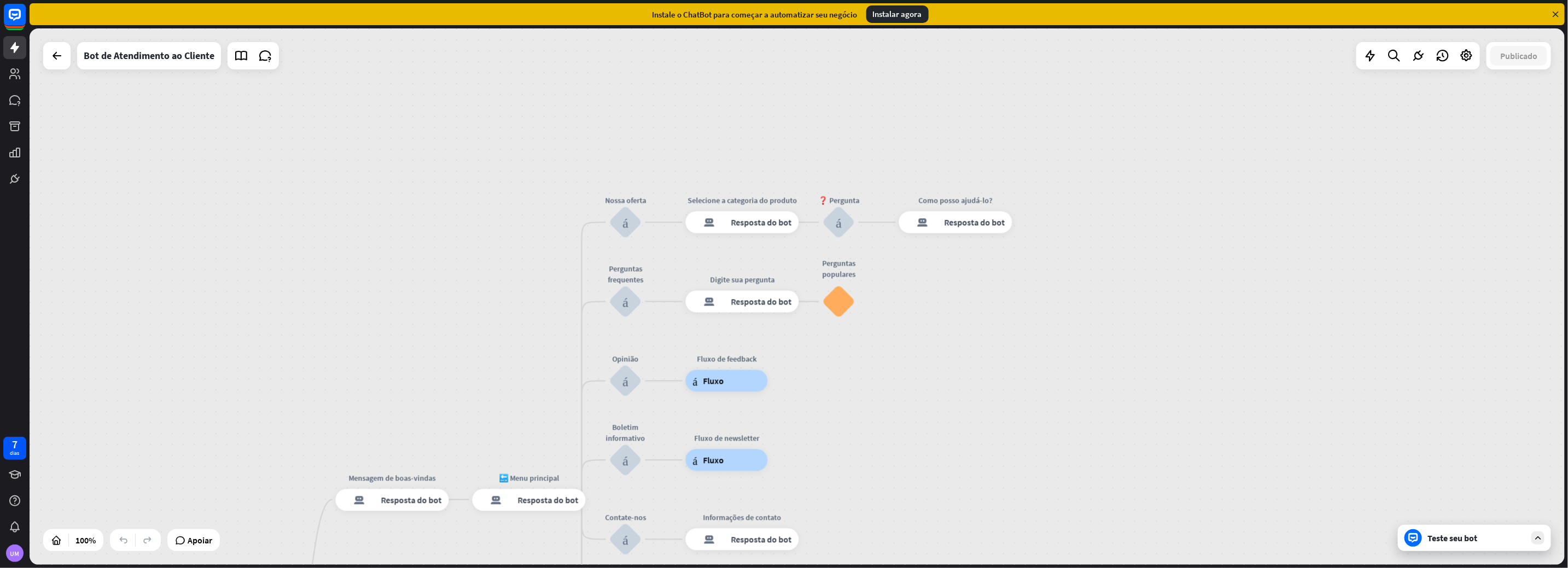 drag, startPoint x: 1117, startPoint y: 326, endPoint x: 1132, endPoint y: 182, distance: 144.77914 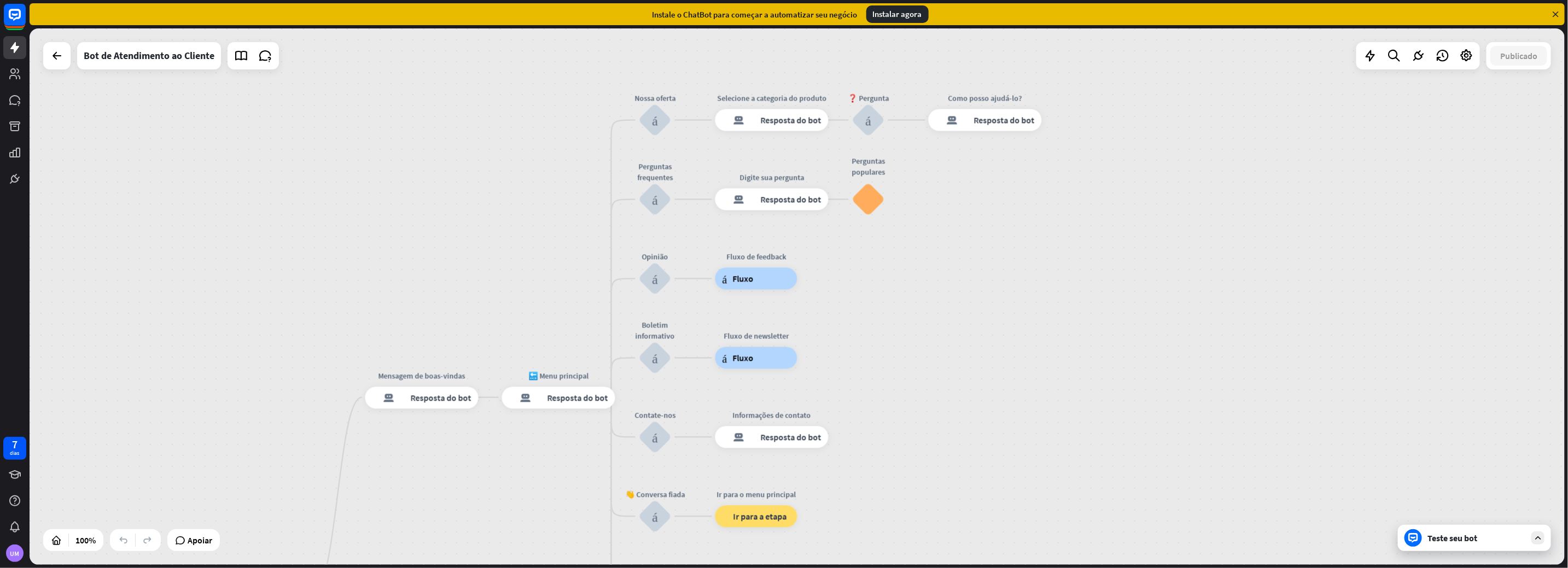 drag, startPoint x: 1155, startPoint y: 393, endPoint x: 1189, endPoint y: 266, distance: 131.47243 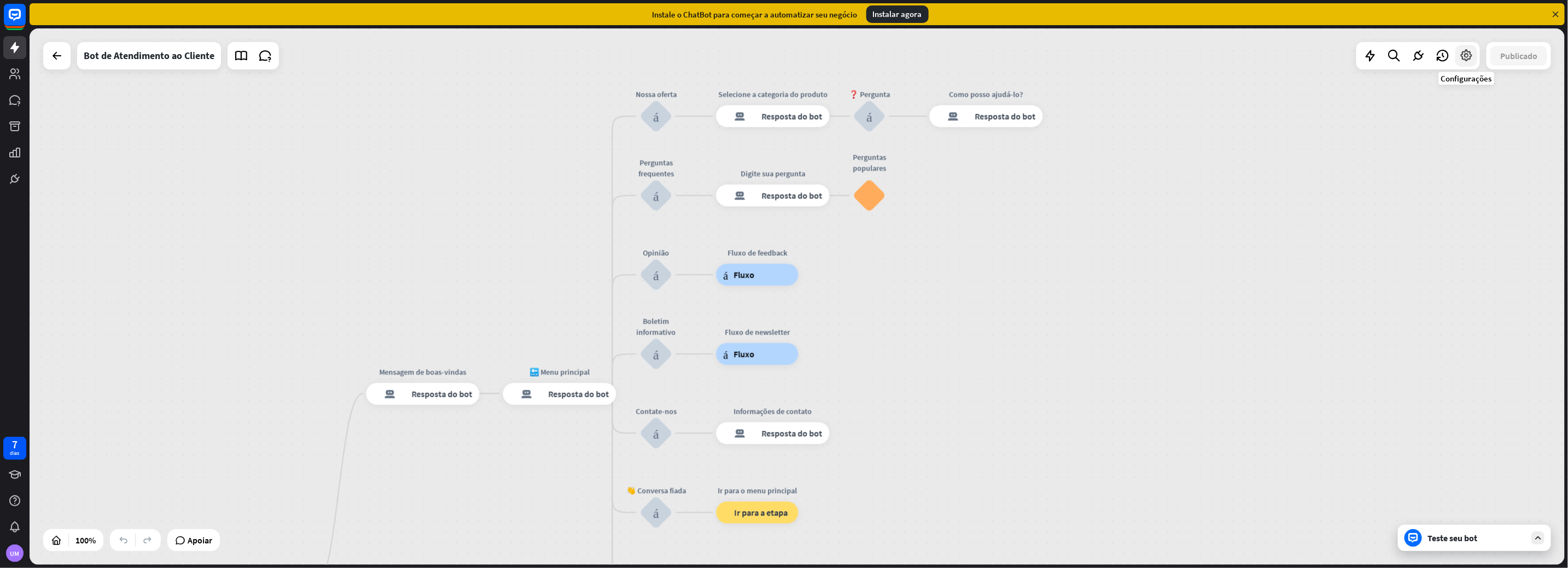 click at bounding box center [1466, 56] 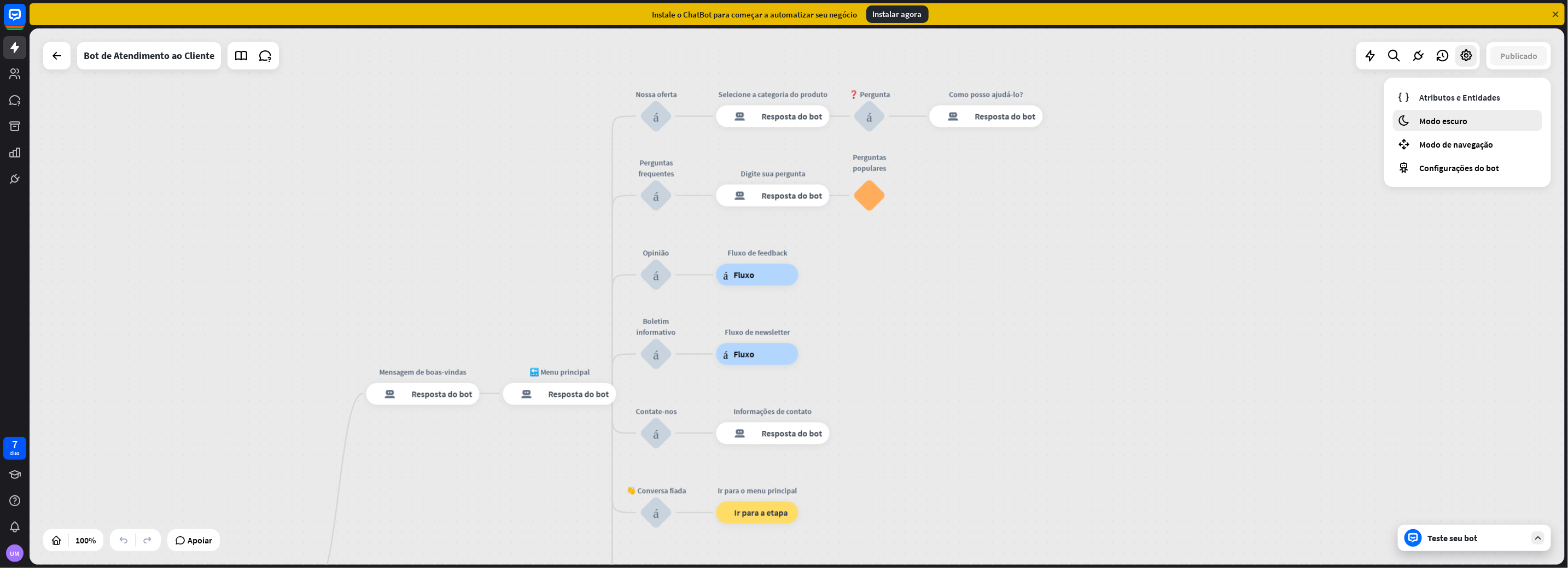 click on "Modo escuro" at bounding box center [1443, 121] 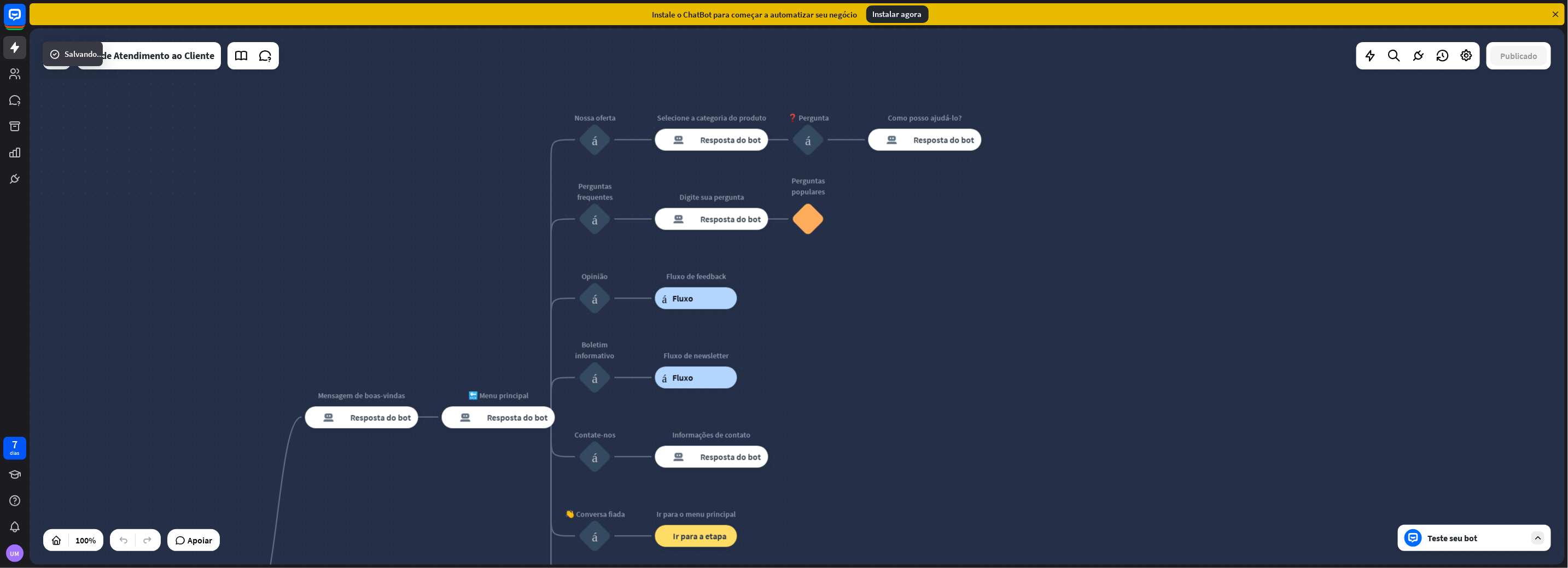 drag, startPoint x: 1149, startPoint y: 278, endPoint x: 1056, endPoint y: 260, distance: 94.72592 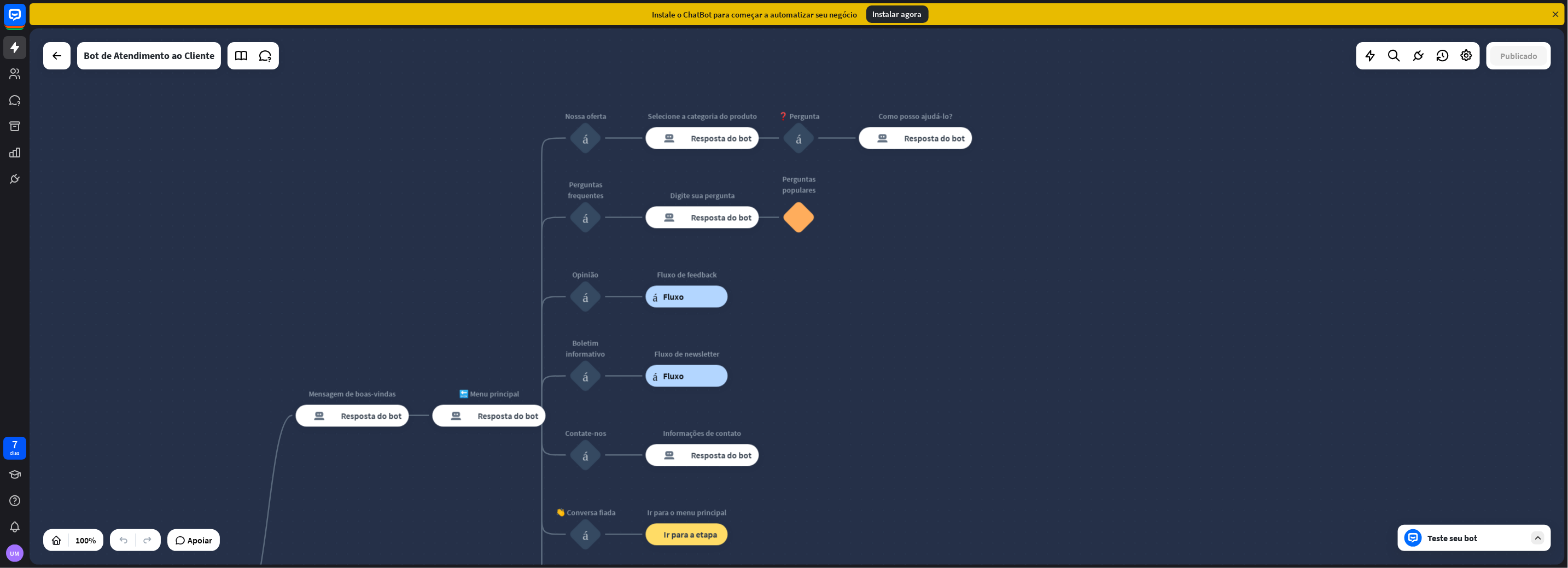 click at bounding box center [1466, 56] 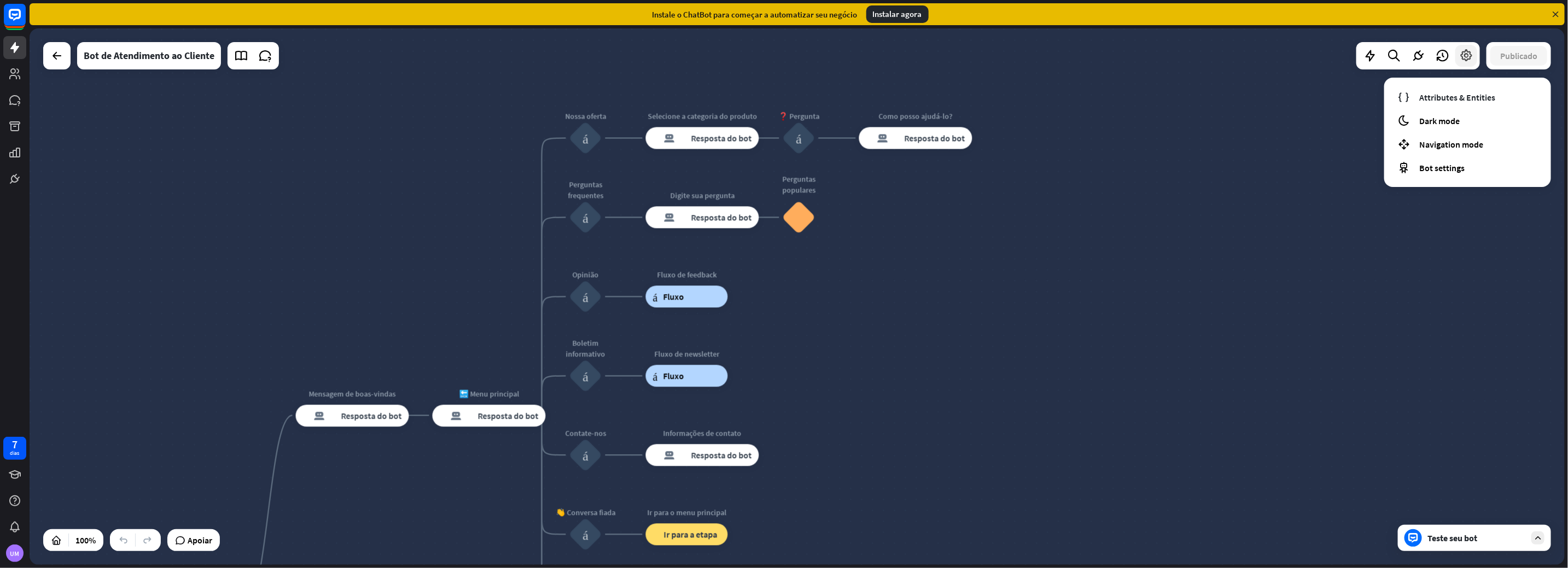 click at bounding box center [1466, 56] 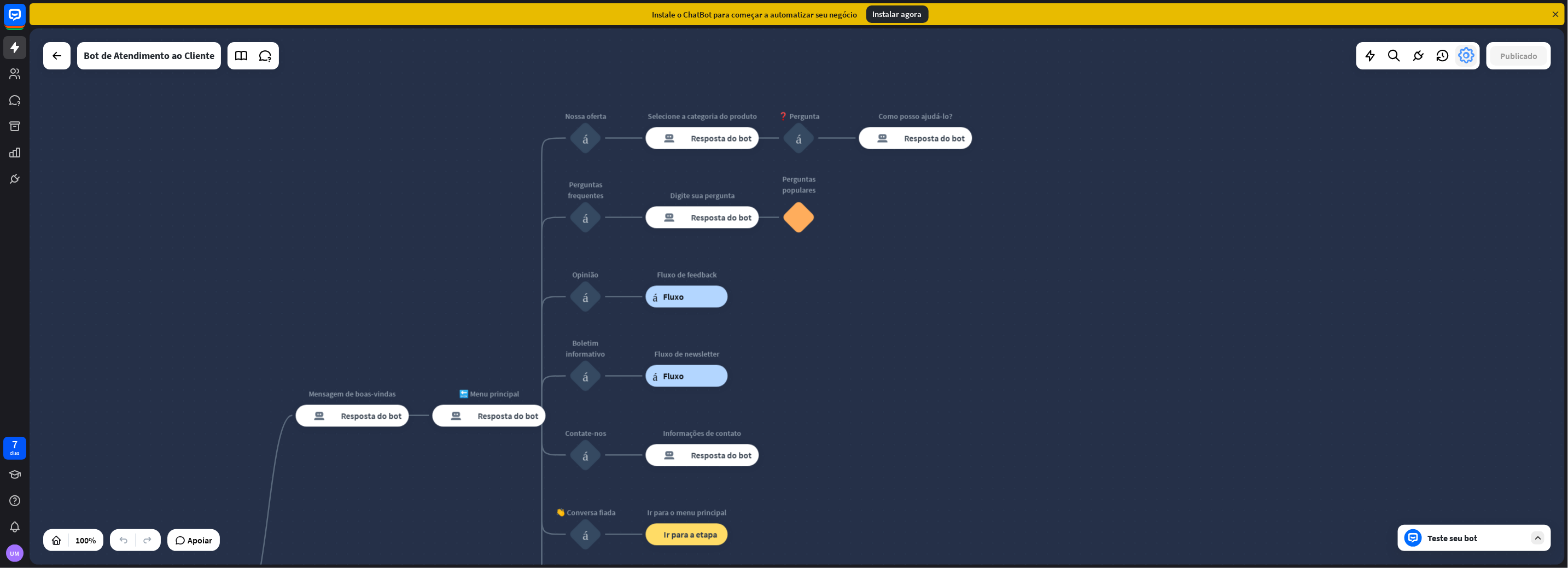 click at bounding box center (1466, 56) 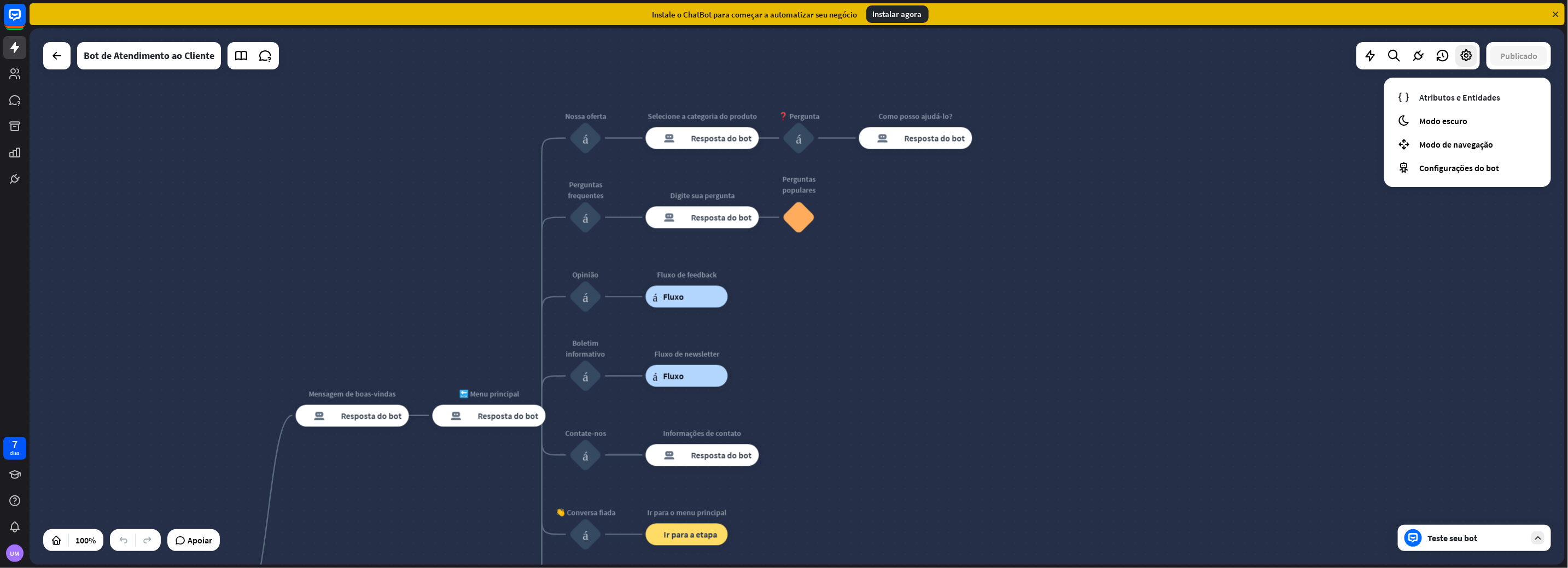 click on "casa_2   Ponto de partida                 Mensagem de boas-vindas   resposta do bot de bloco   Resposta do bot                 🔙 Menu principal   resposta do bot de bloco   Resposta do bot                 Nossa oferta   bloco_entrada_do_usuário                 Selecione a categoria do produto   resposta do bot de bloco   Resposta do bot                 ❓ Pergunta   bloco_entrada_do_usuário                 Como posso ajudá-lo?   resposta do bot de bloco   Resposta do bot                 Perguntas frequentes   bloco_entrada_do_usuário                 Digite sua pergunta   resposta do bot de bloco   Resposta do bot                 Perguntas populares   bloco_faq                 Opinião   bloco_entrada_do_usuário                 Fluxo de feedback   árvore_construtora   Fluxo                 Boletim informativo   bloco_entrada_do_usuário                 Fluxo de newsletter   árvore_construtora   Fluxo                 Contate-nos   bloco_entrada_do_usuário" at bounding box center (797, 296) 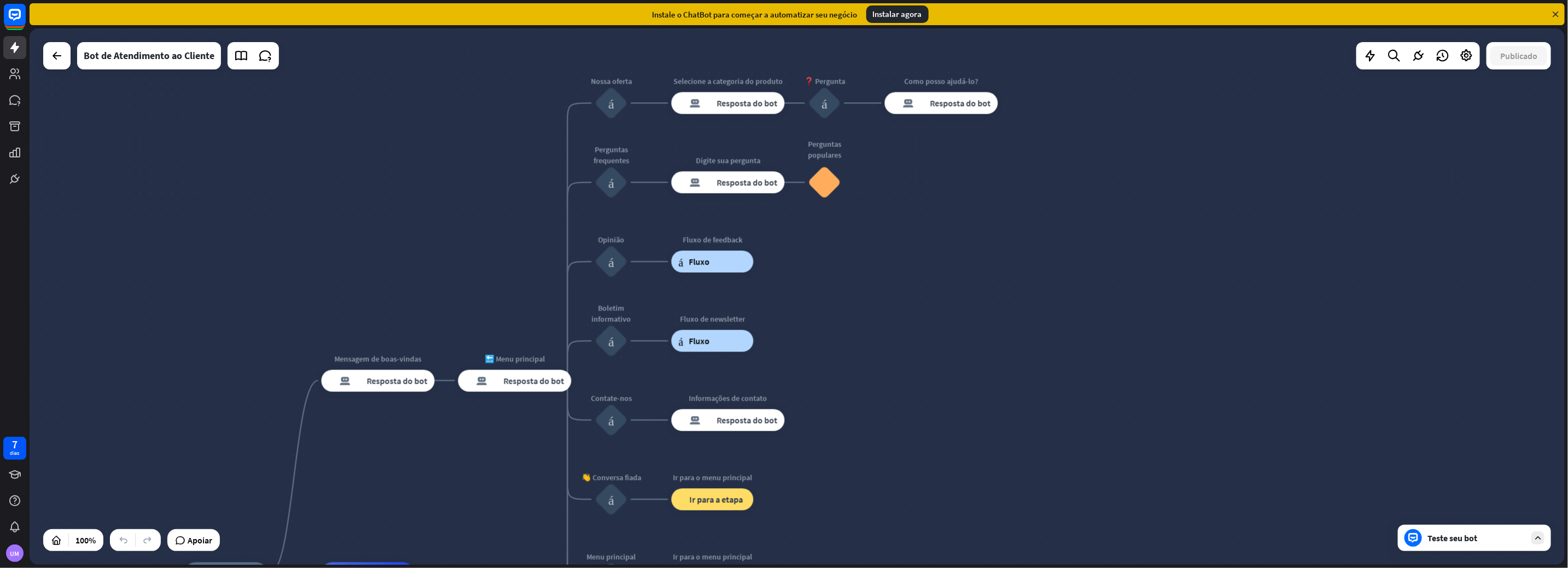 drag, startPoint x: 456, startPoint y: 166, endPoint x: 549, endPoint y: 84, distance: 123.9879 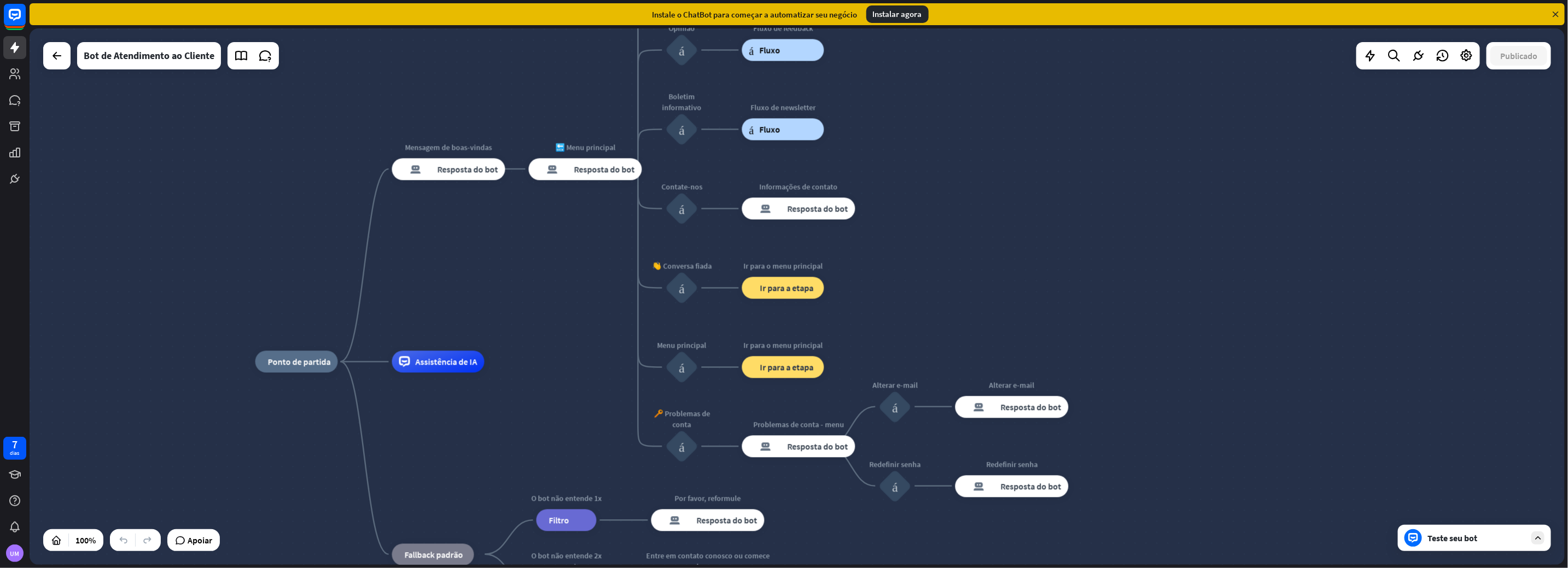 drag, startPoint x: 496, startPoint y: 432, endPoint x: 496, endPoint y: 271, distance: 161 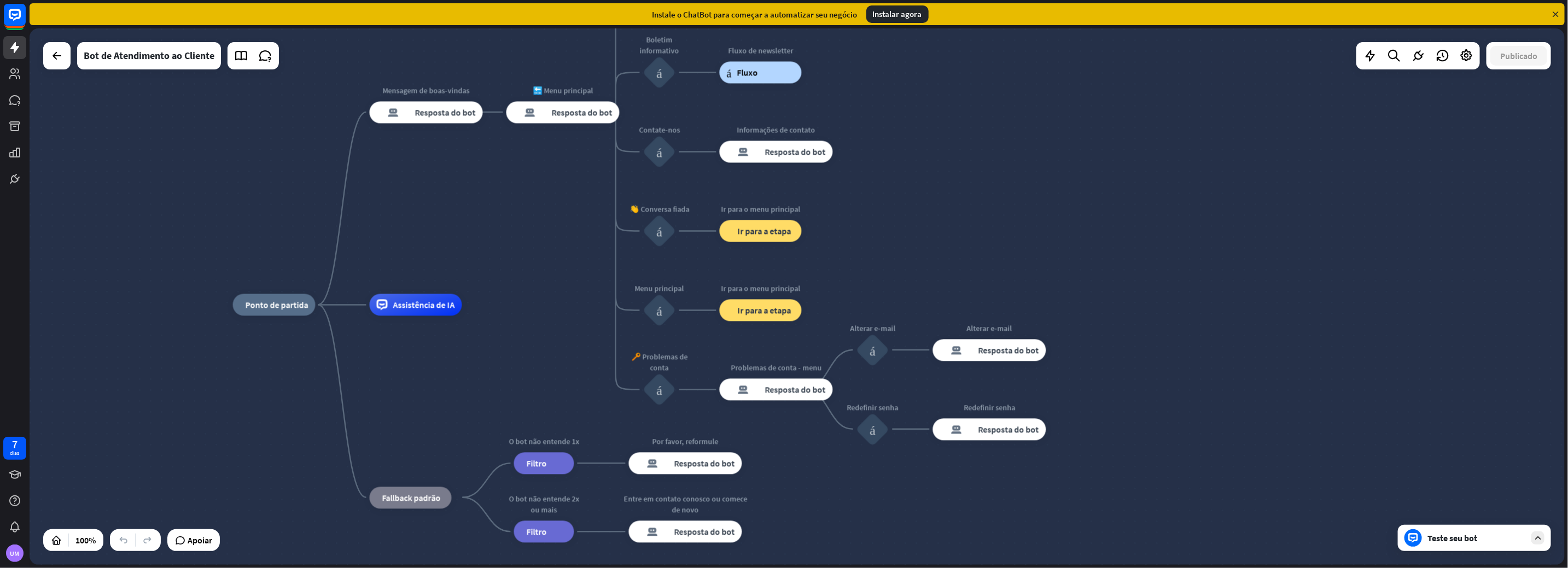drag, startPoint x: 418, startPoint y: 459, endPoint x: 388, endPoint y: 395, distance: 70.68239 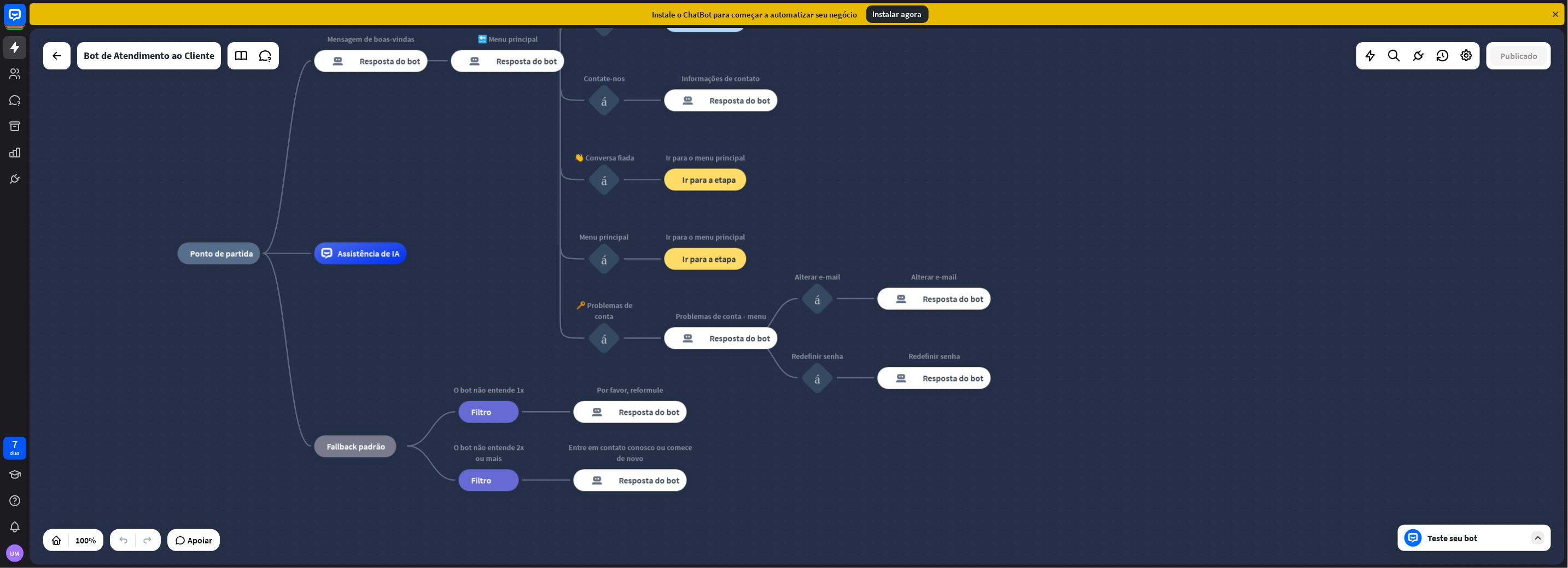 drag, startPoint x: 456, startPoint y: 380, endPoint x: 406, endPoint y: 338, distance: 65.29931 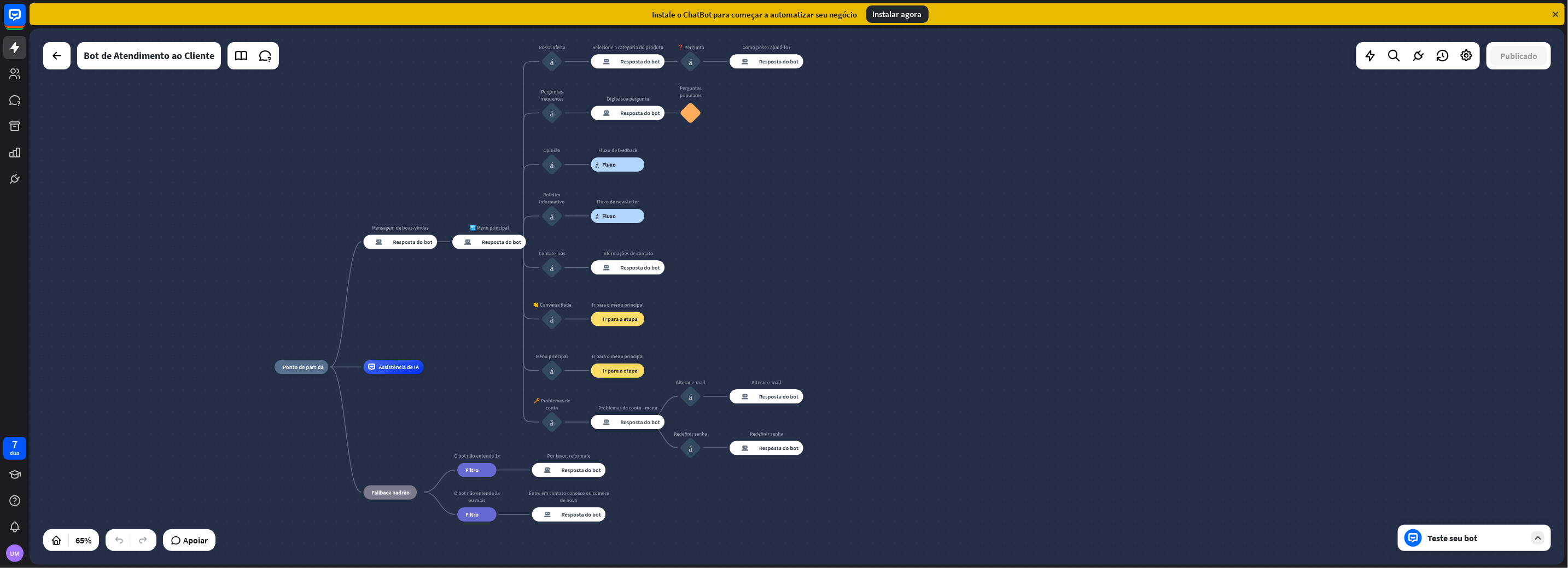 drag, startPoint x: 471, startPoint y: 297, endPoint x: 470, endPoint y: 350, distance: 53.009433 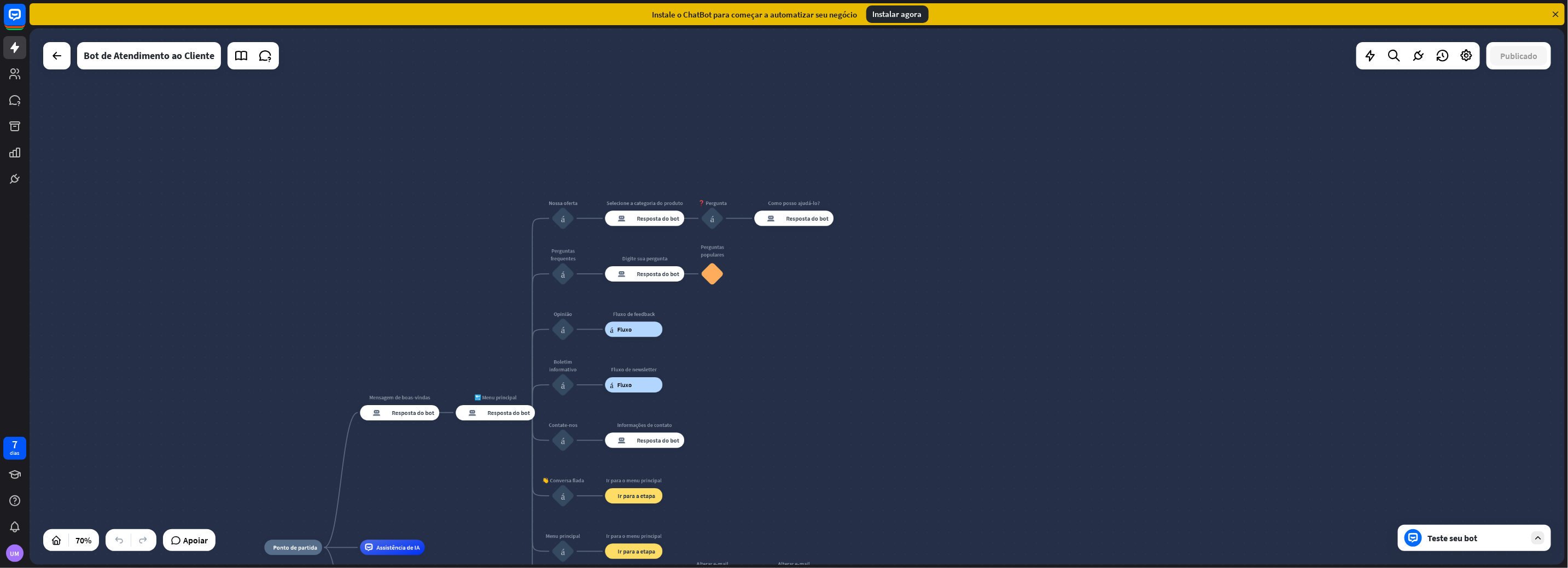 drag, startPoint x: 871, startPoint y: 284, endPoint x: 900, endPoint y: 473, distance: 191.21192 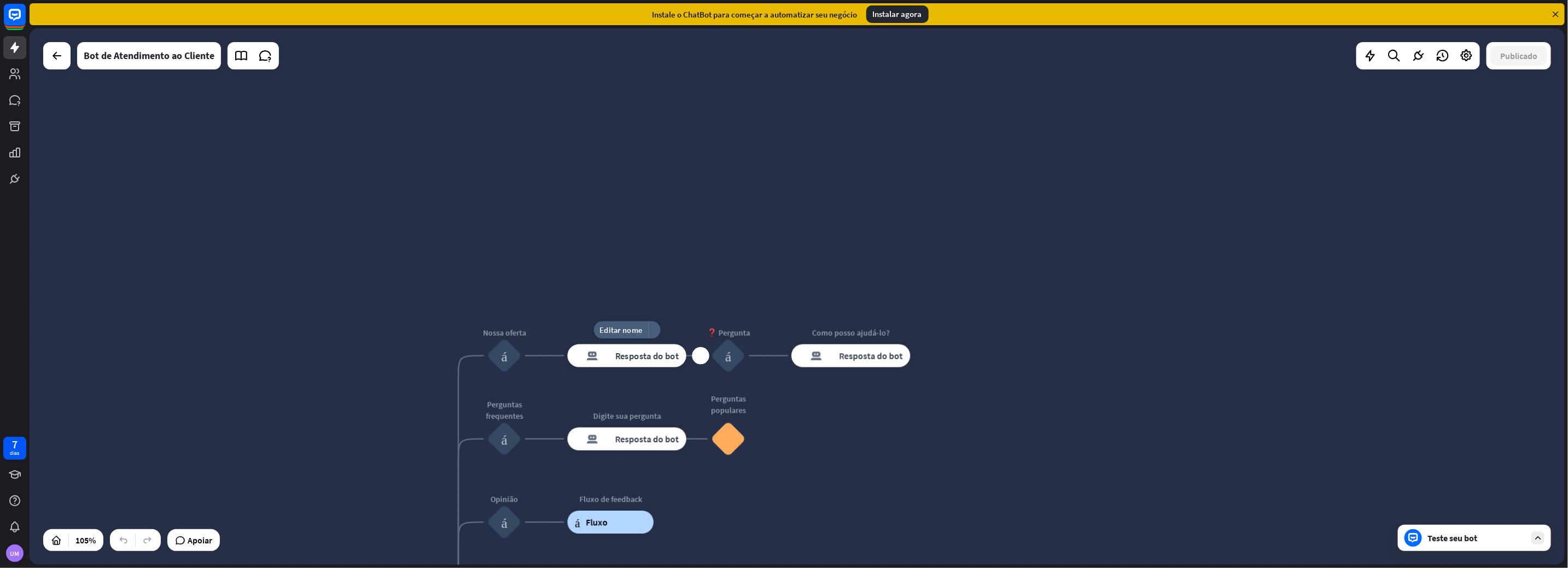 click on "resposta do bot de bloco   Resposta do bot" at bounding box center [627, 356] 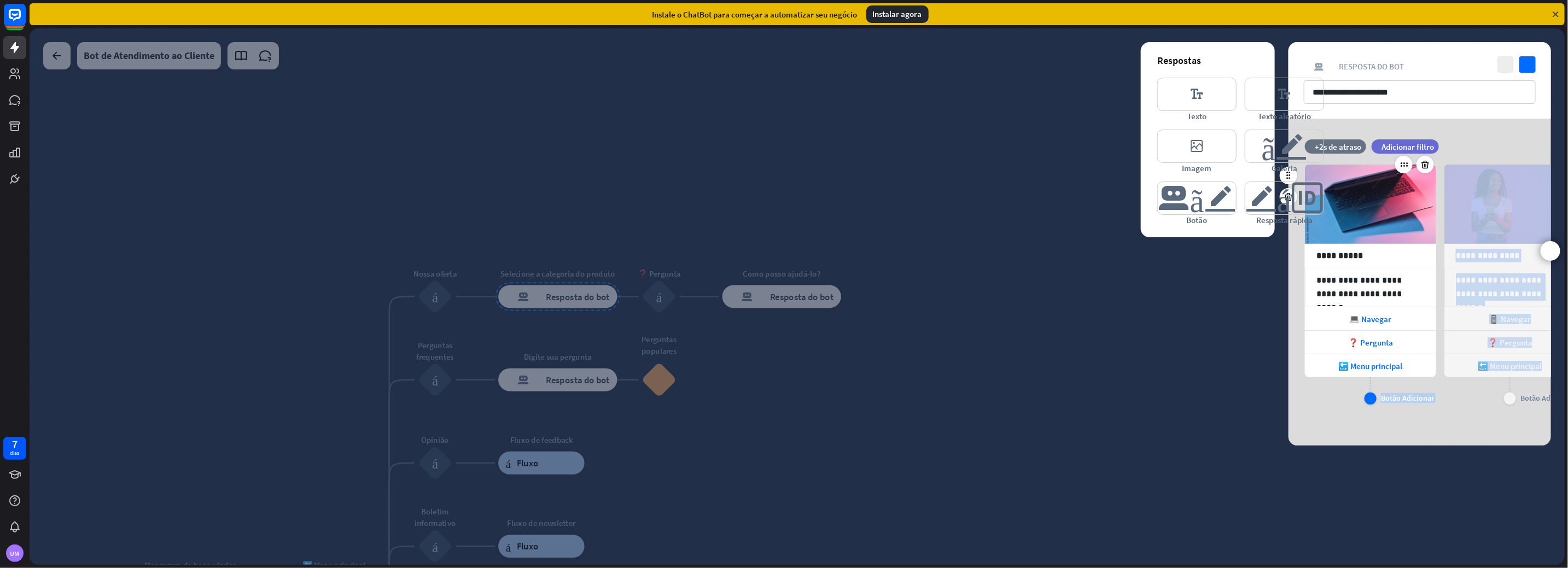 drag, startPoint x: 1470, startPoint y: 394, endPoint x: 1374, endPoint y: 400, distance: 96.18732 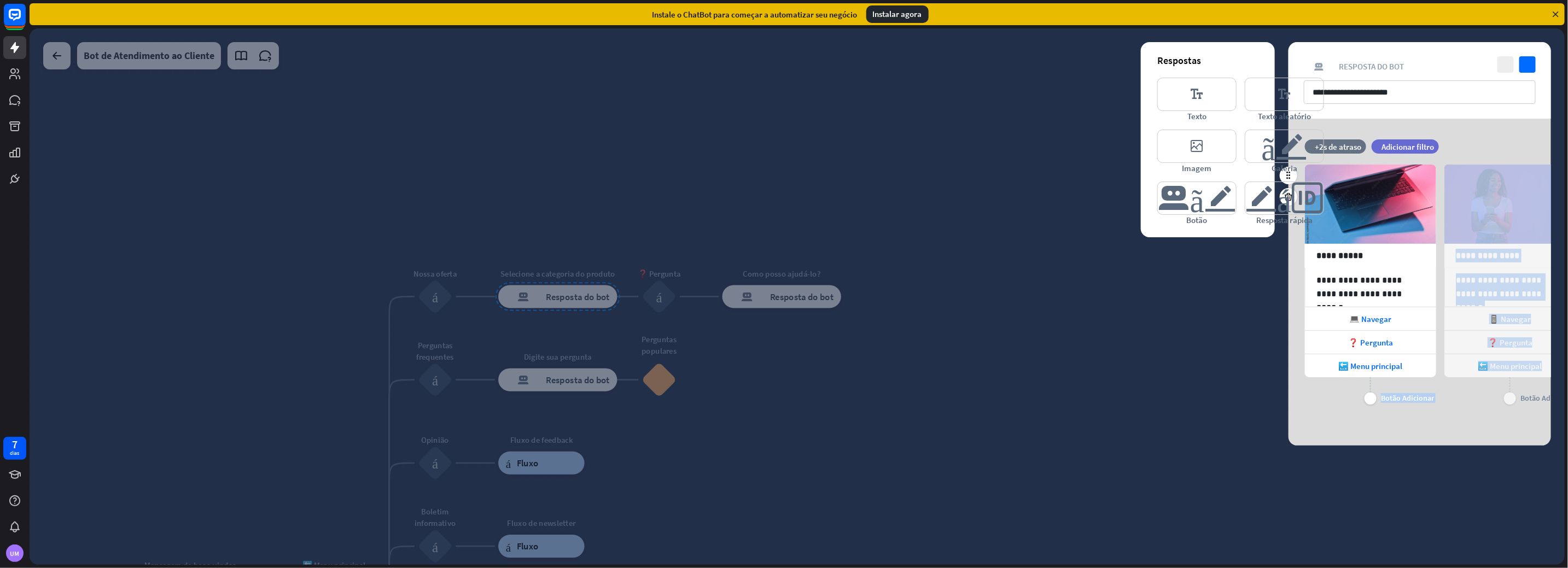 click on "**********" at bounding box center [1420, 279] 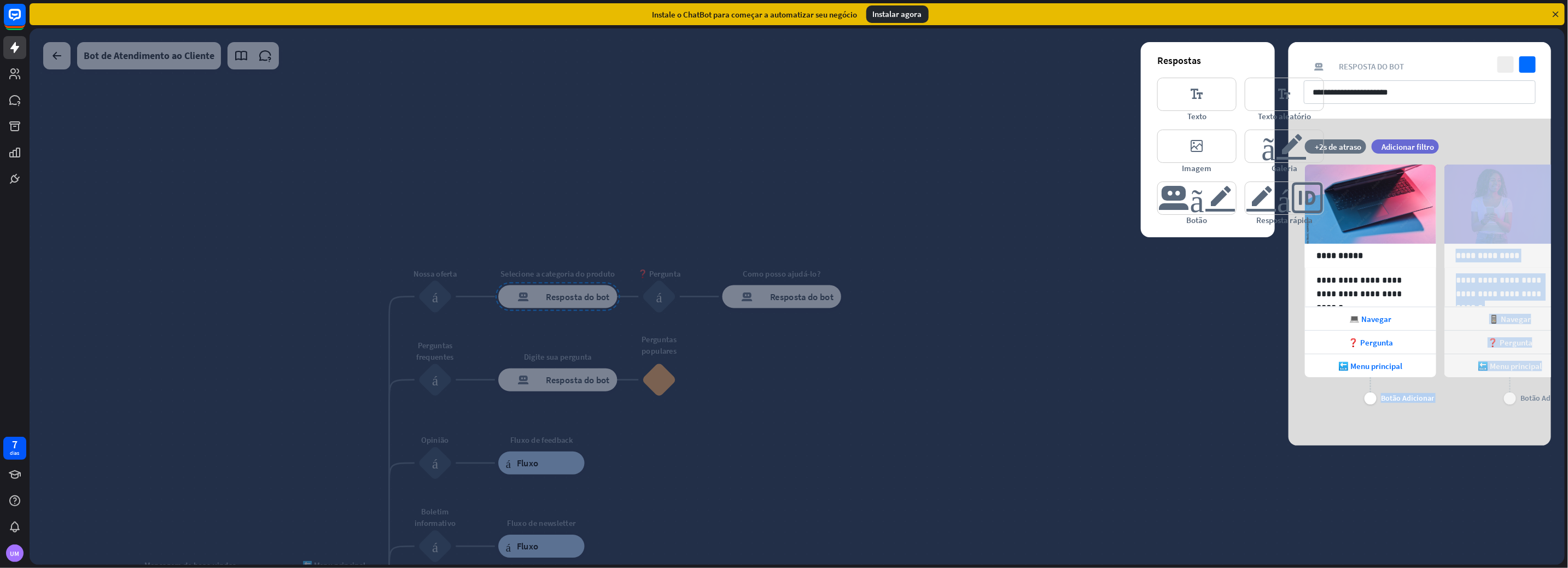 drag, startPoint x: 1486, startPoint y: 416, endPoint x: 1380, endPoint y: 418, distance: 106.01887 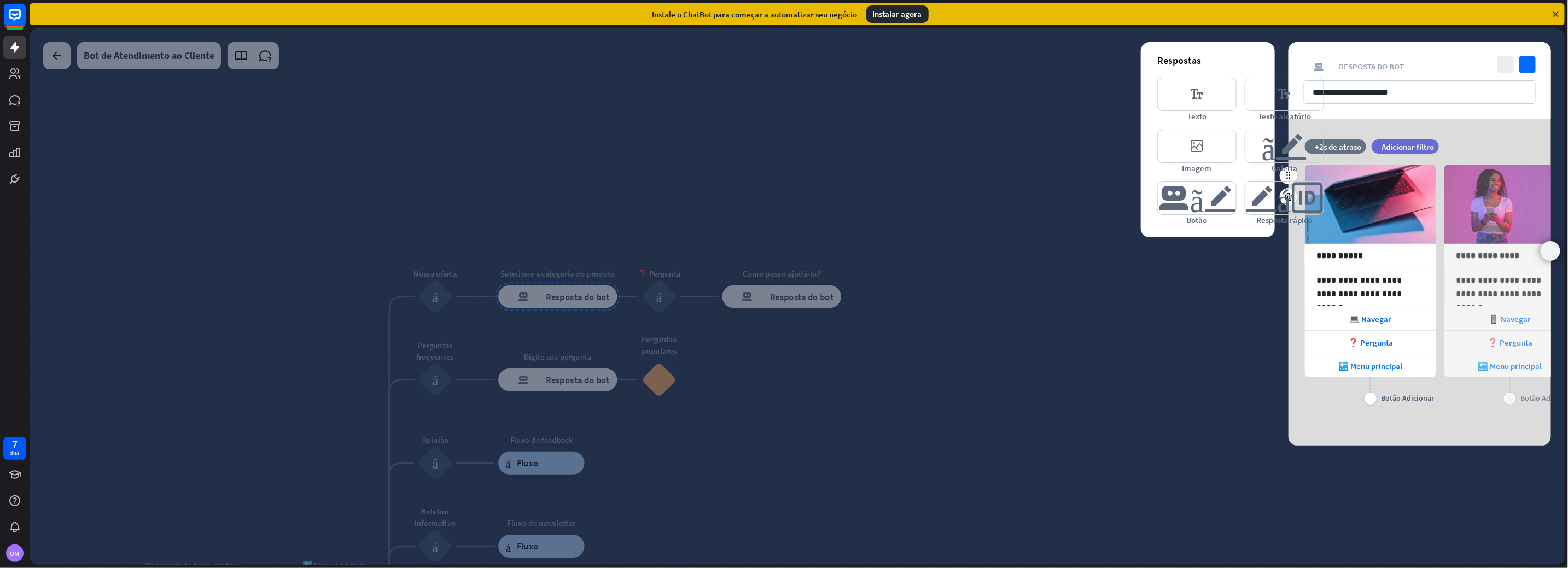 click on "ponta de flecha_direita" at bounding box center (1550, 251) 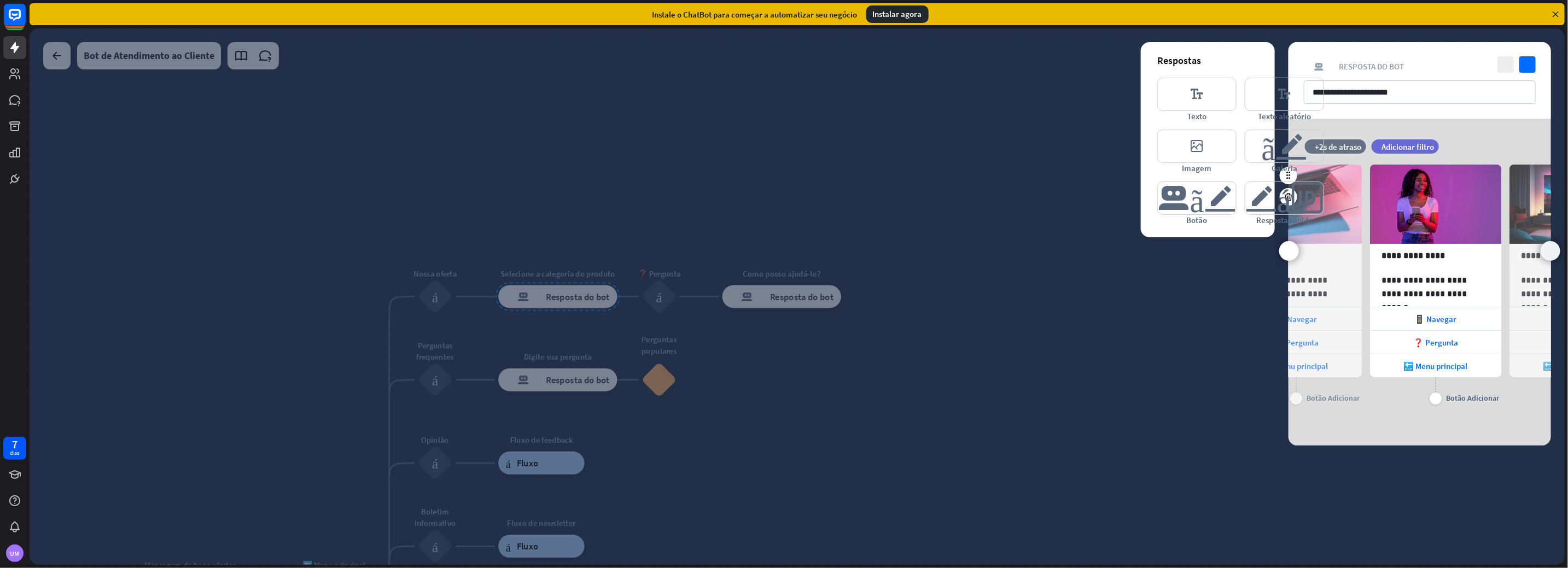 scroll, scrollTop: 0, scrollLeft: 90, axis: horizontal 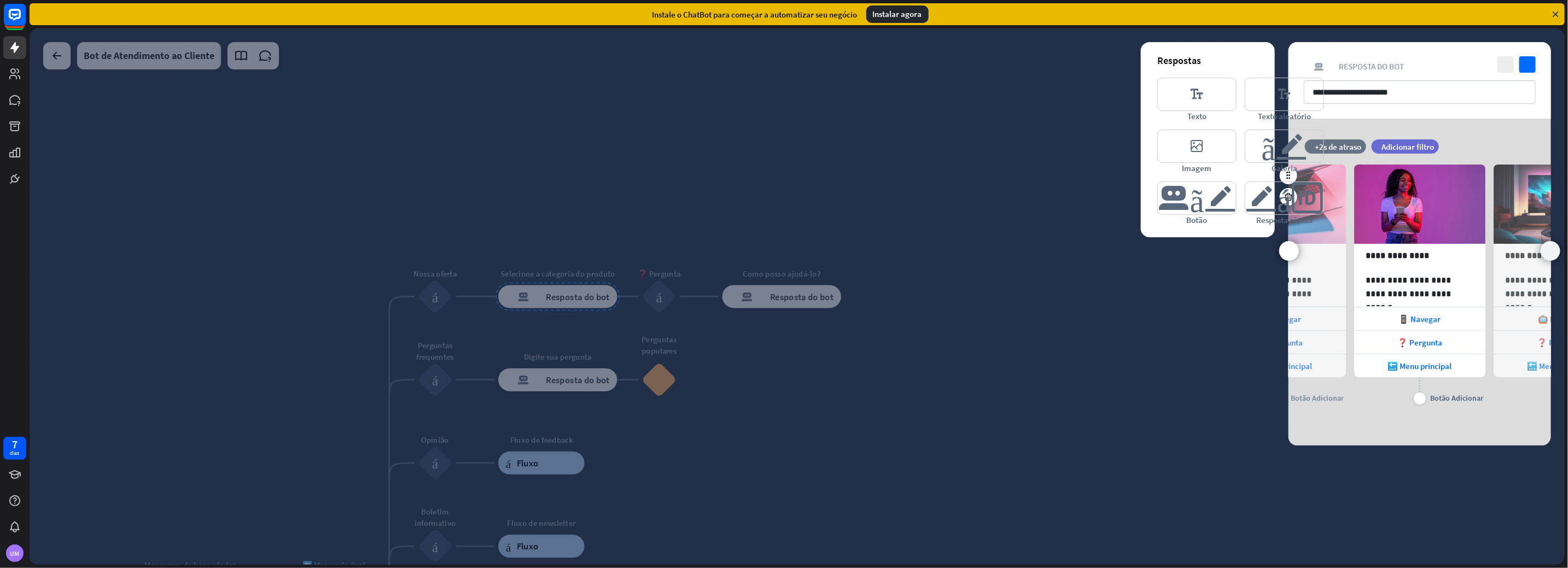 click on "ponta de flecha_direita" at bounding box center (1550, 251) 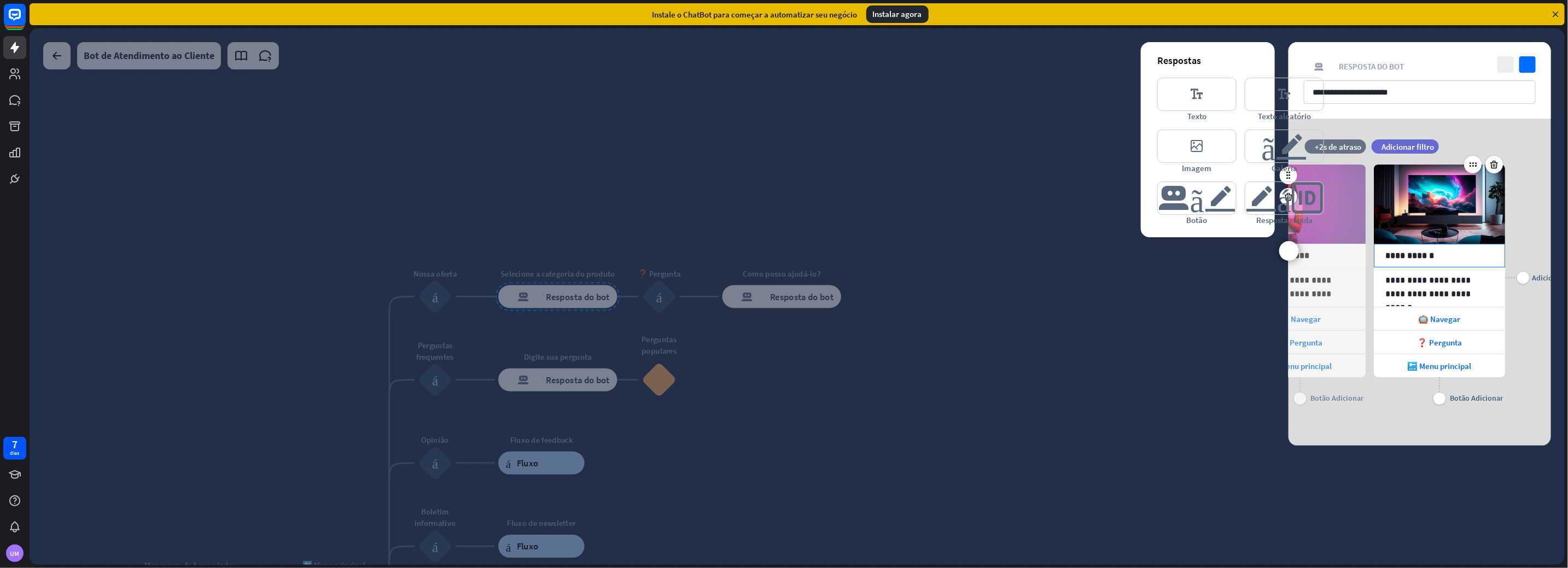 scroll, scrollTop: 0, scrollLeft: 229, axis: horizontal 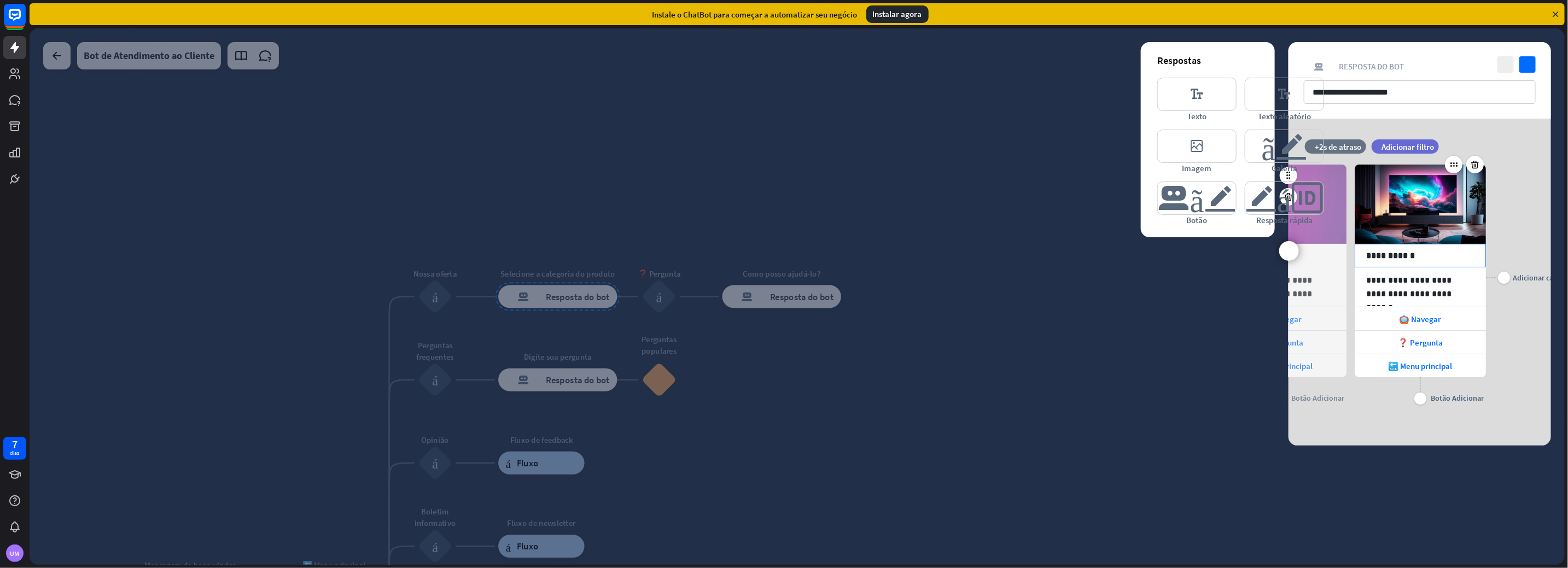 click on "mais   Adicionar cartão" at bounding box center [1526, 278] 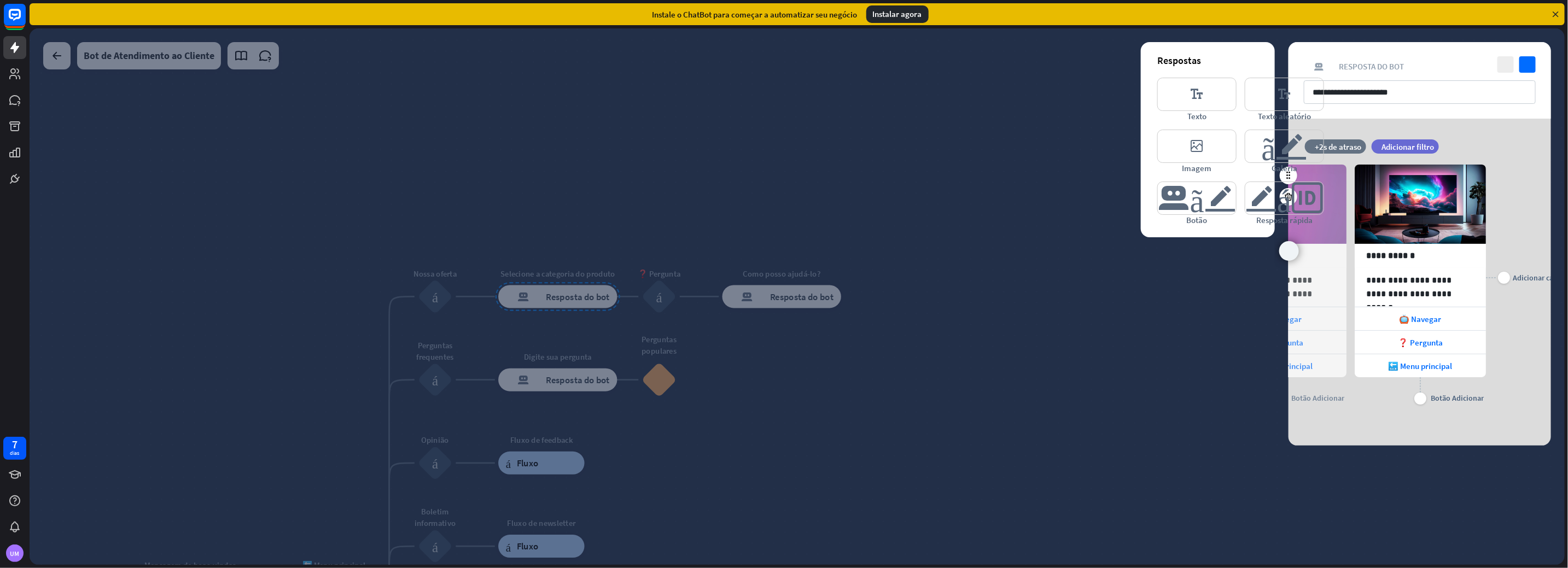 click on "ponta de flecha_esquerda" at bounding box center [1289, 251] 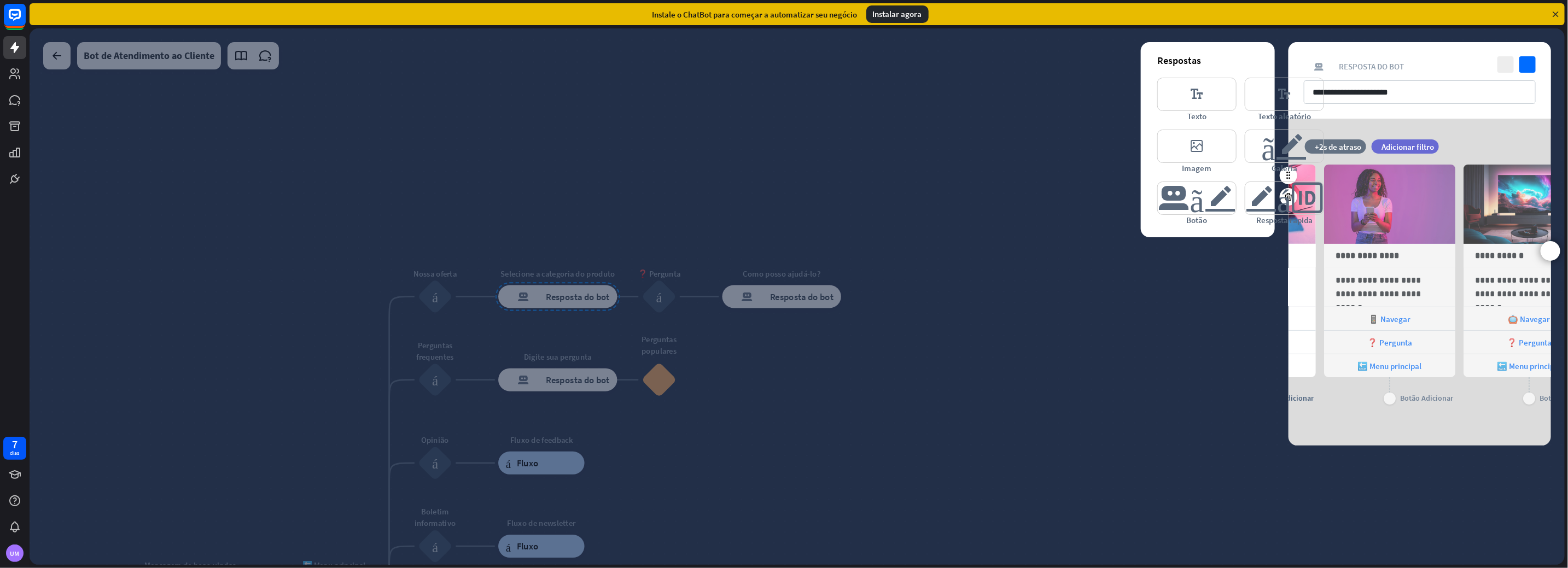 scroll, scrollTop: 0, scrollLeft: 25, axis: horizontal 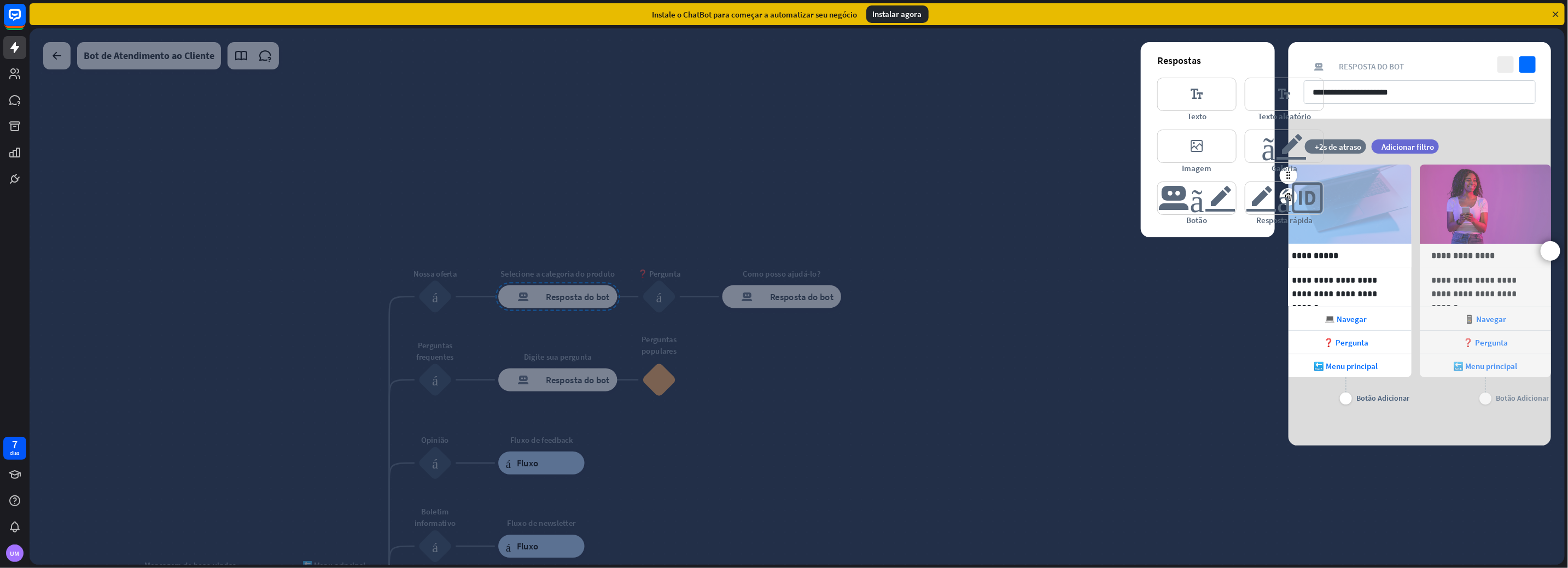 click on "**********" at bounding box center [1420, 282] 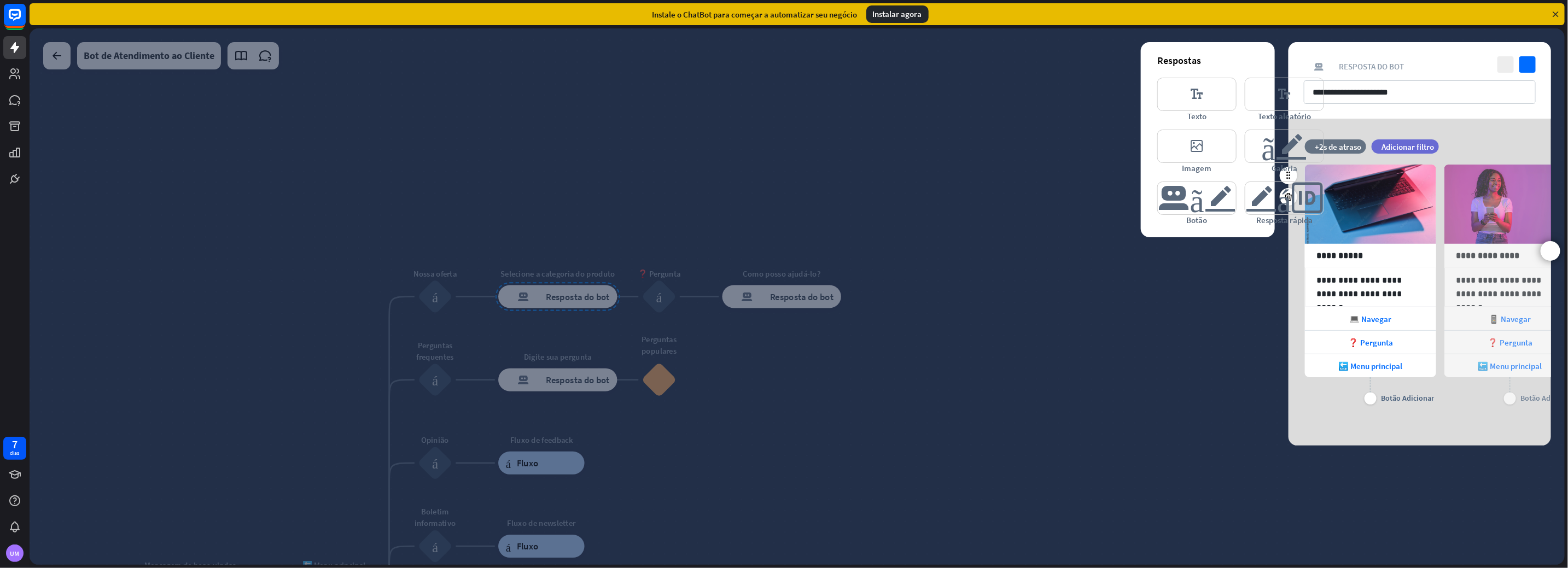 click at bounding box center [797, 296] 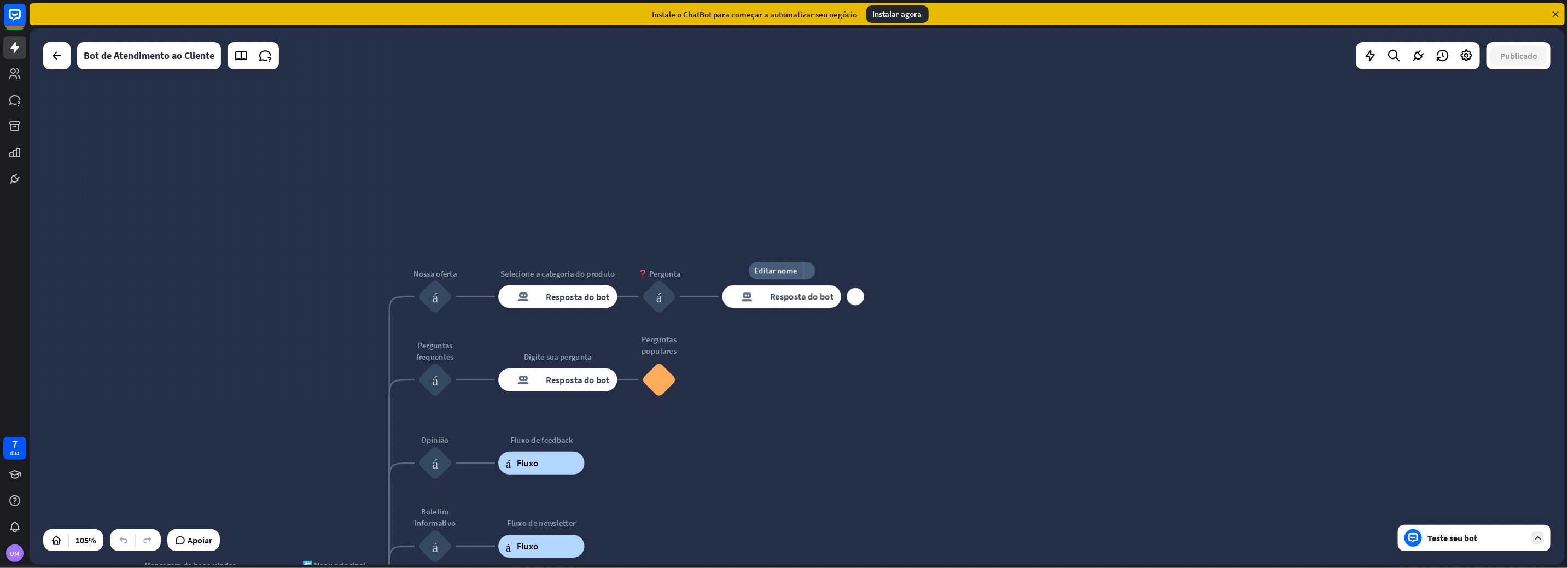 click on "resposta do bot de bloco   Resposta do bot" at bounding box center [782, 297] 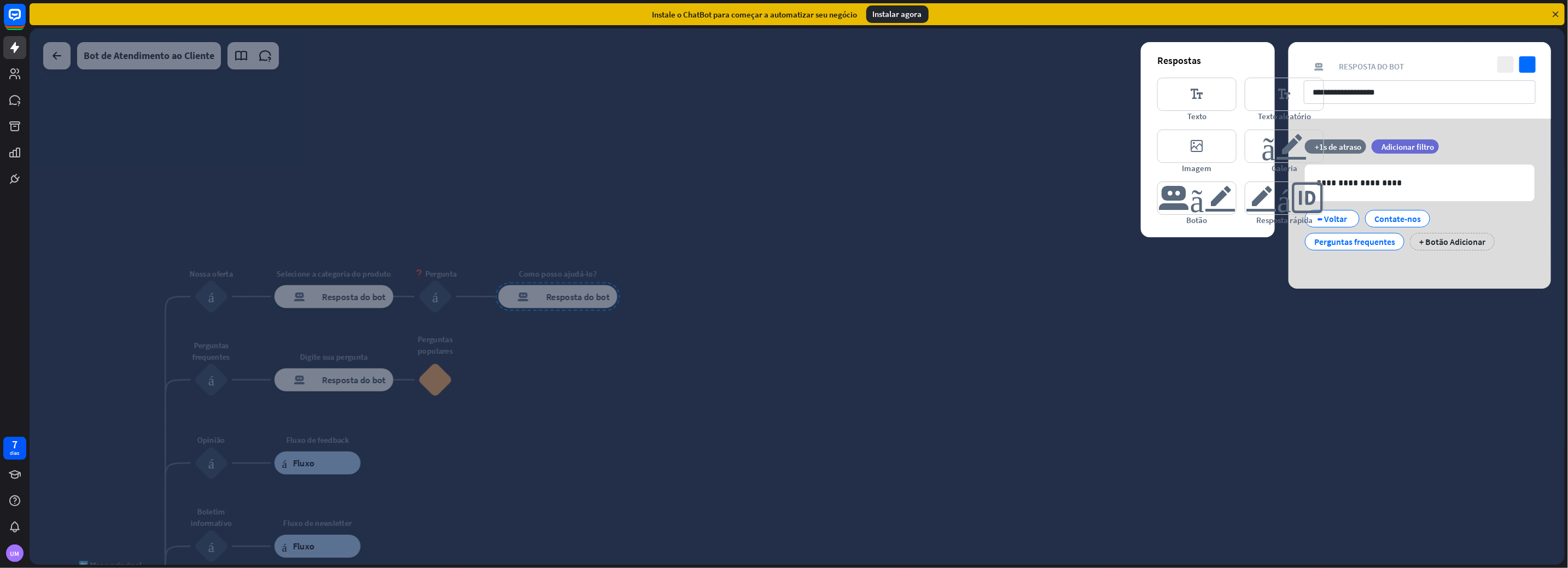 click at bounding box center [797, 296] 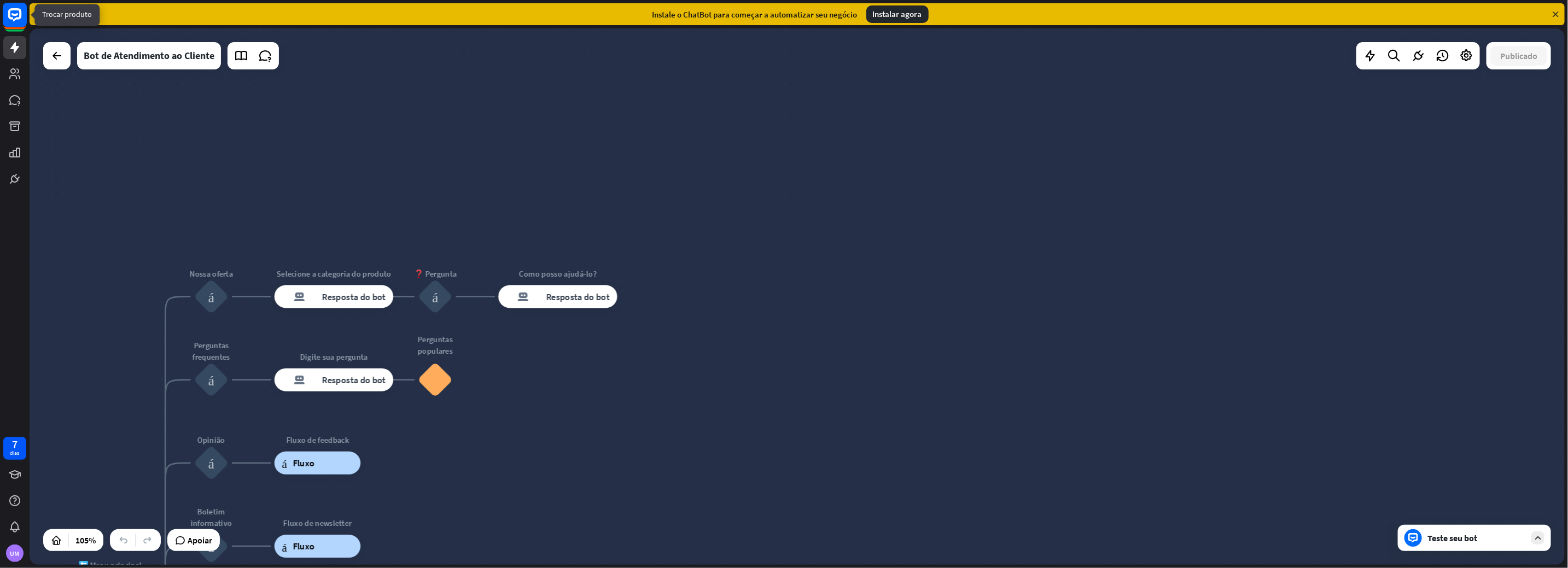 click 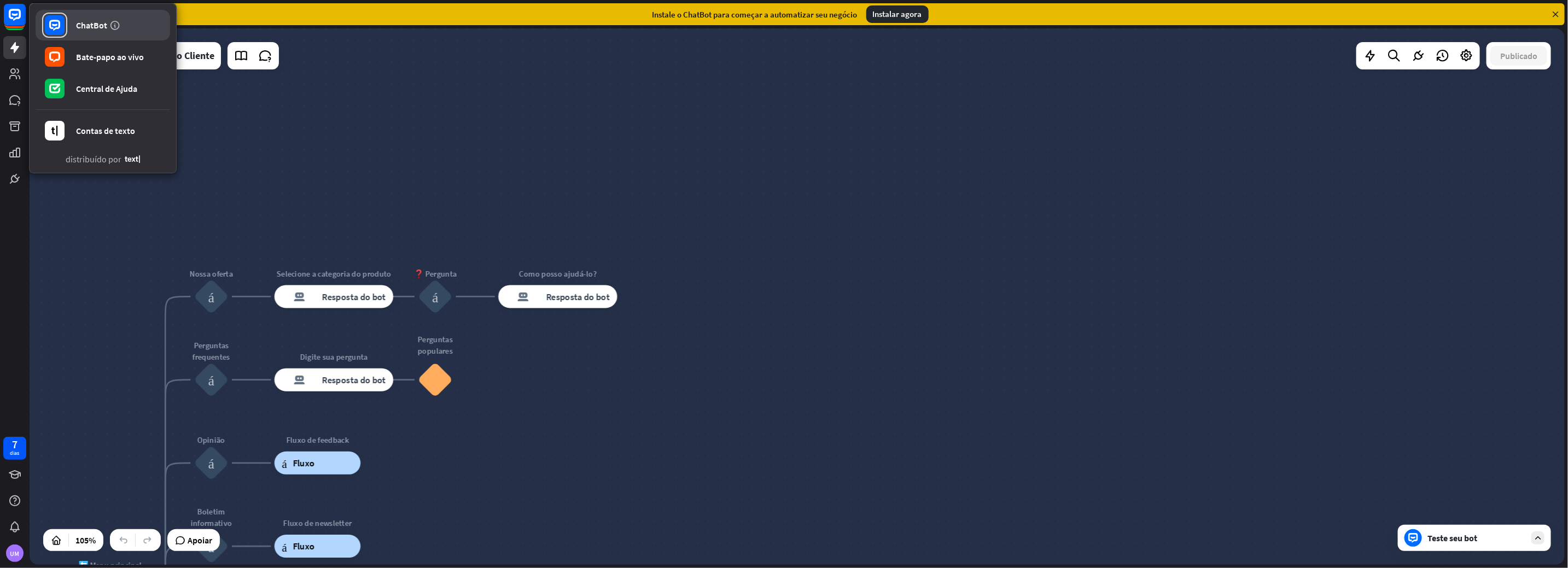 click on "ChatBot" at bounding box center (91, 25) 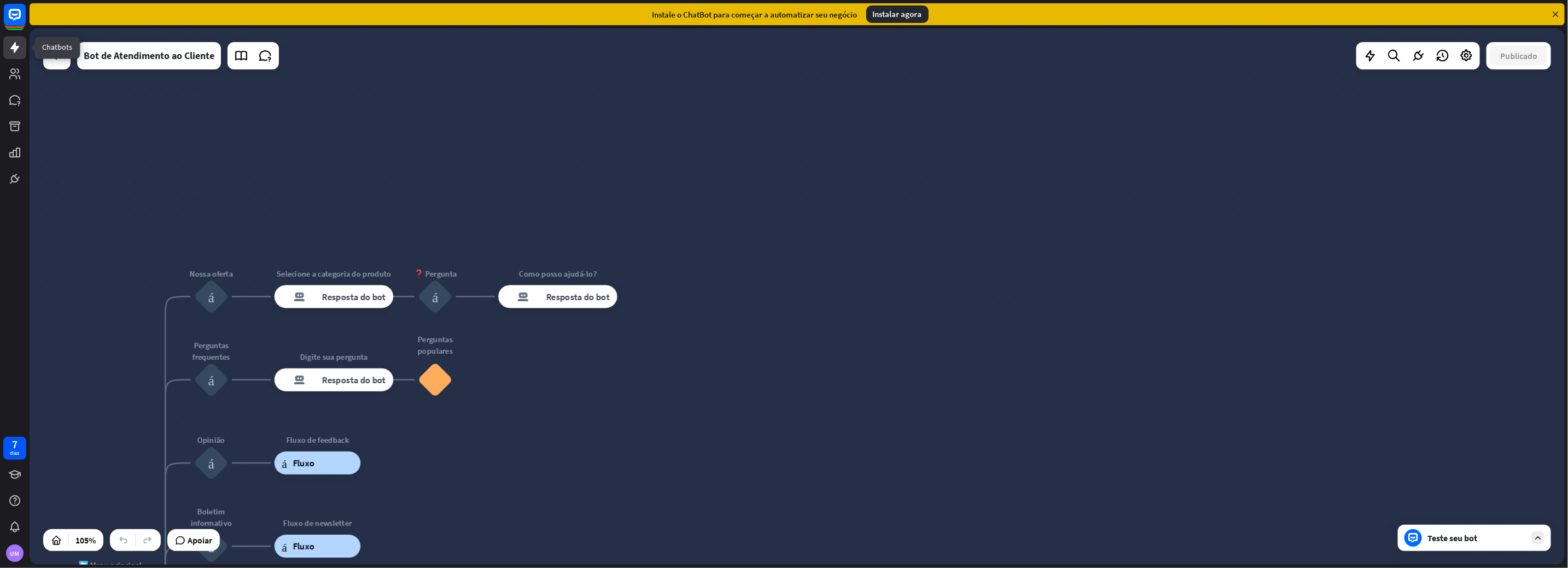click at bounding box center [15, 48] 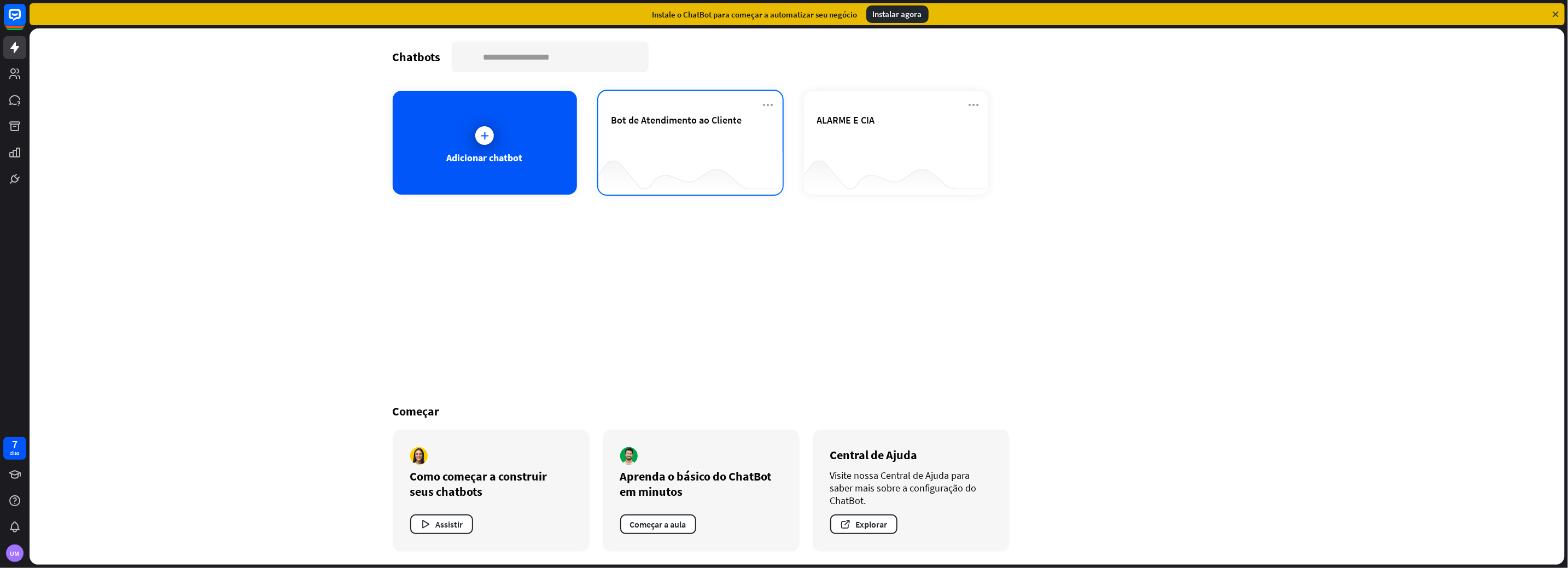 click on "Bot de Atendimento ao Cliente" at bounding box center [690, 133] 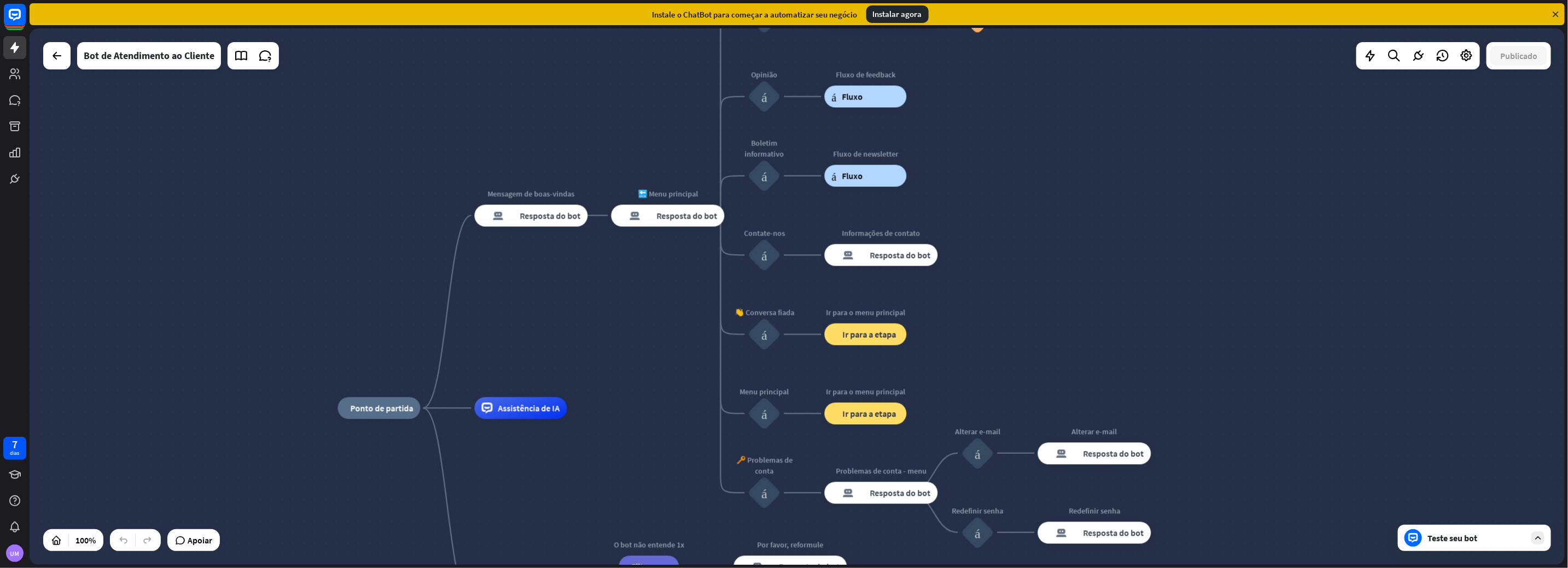 drag, startPoint x: 544, startPoint y: 201, endPoint x: 545, endPoint y: 280, distance: 79.0063 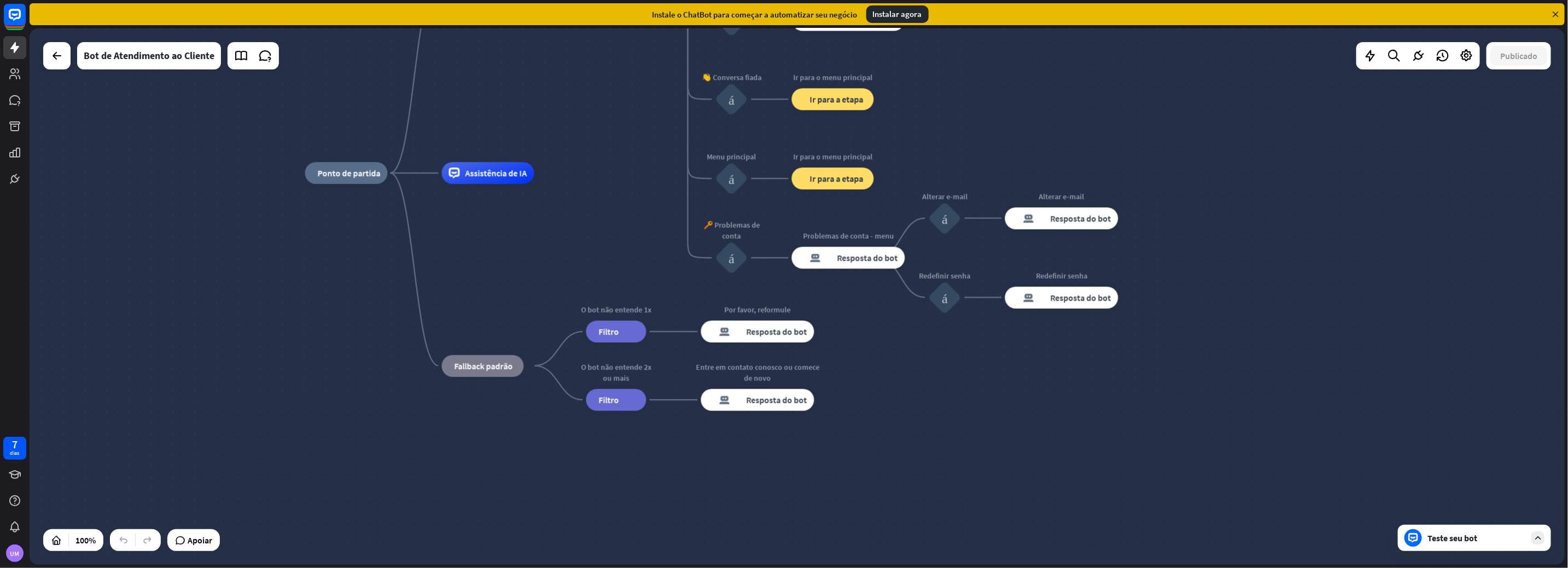 drag, startPoint x: 640, startPoint y: 426, endPoint x: 607, endPoint y: 195, distance: 233.34524 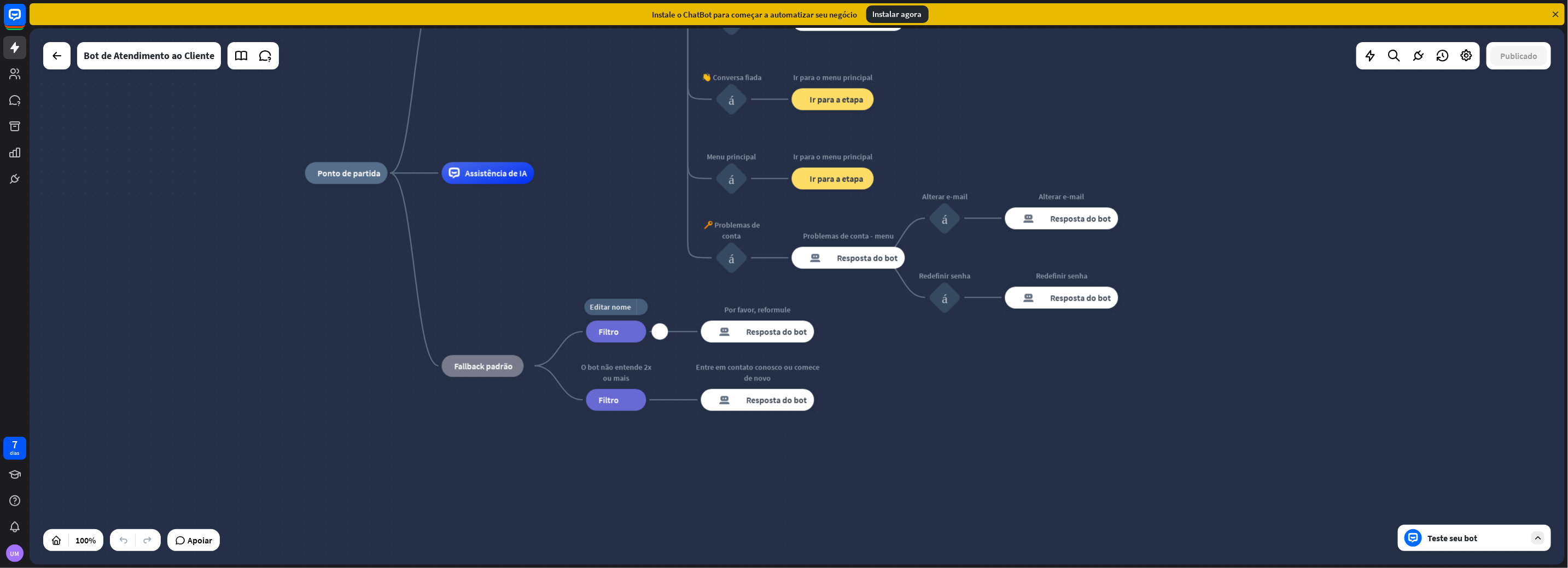 click on "filtro   Filtro" at bounding box center (616, 332) 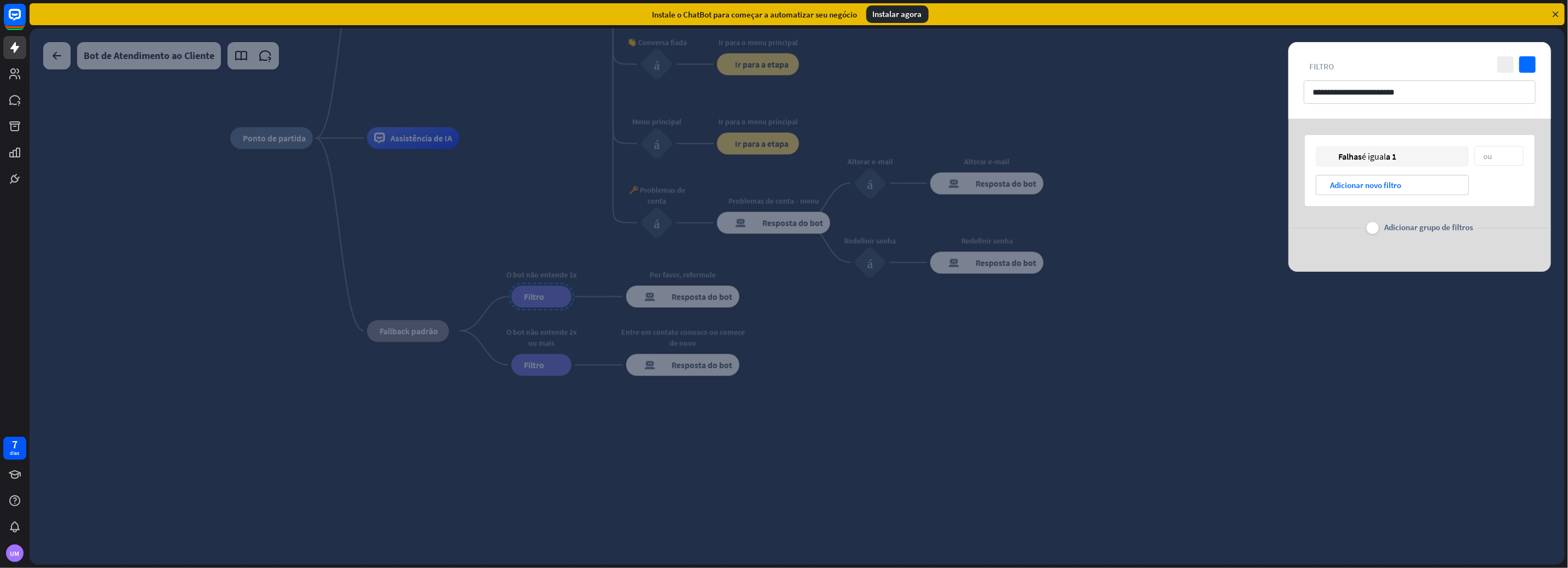click at bounding box center [797, 296] 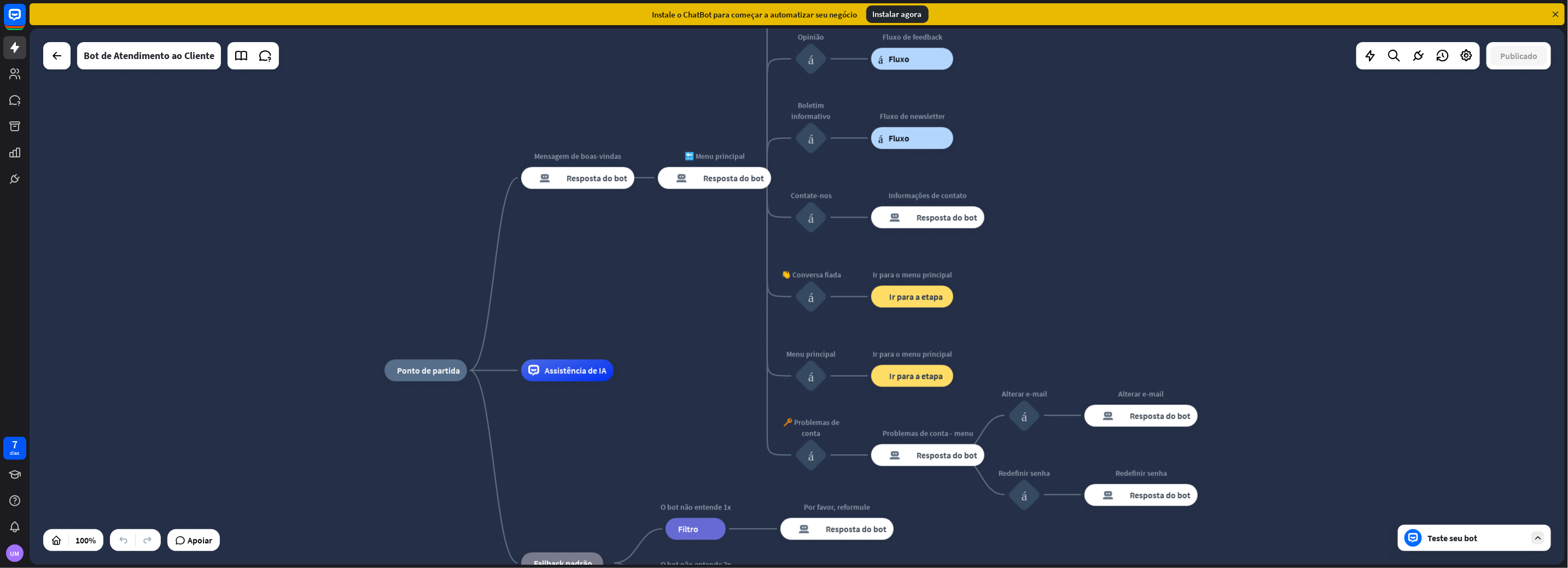 drag, startPoint x: 748, startPoint y: 341, endPoint x: 848, endPoint y: 583, distance: 261.84728 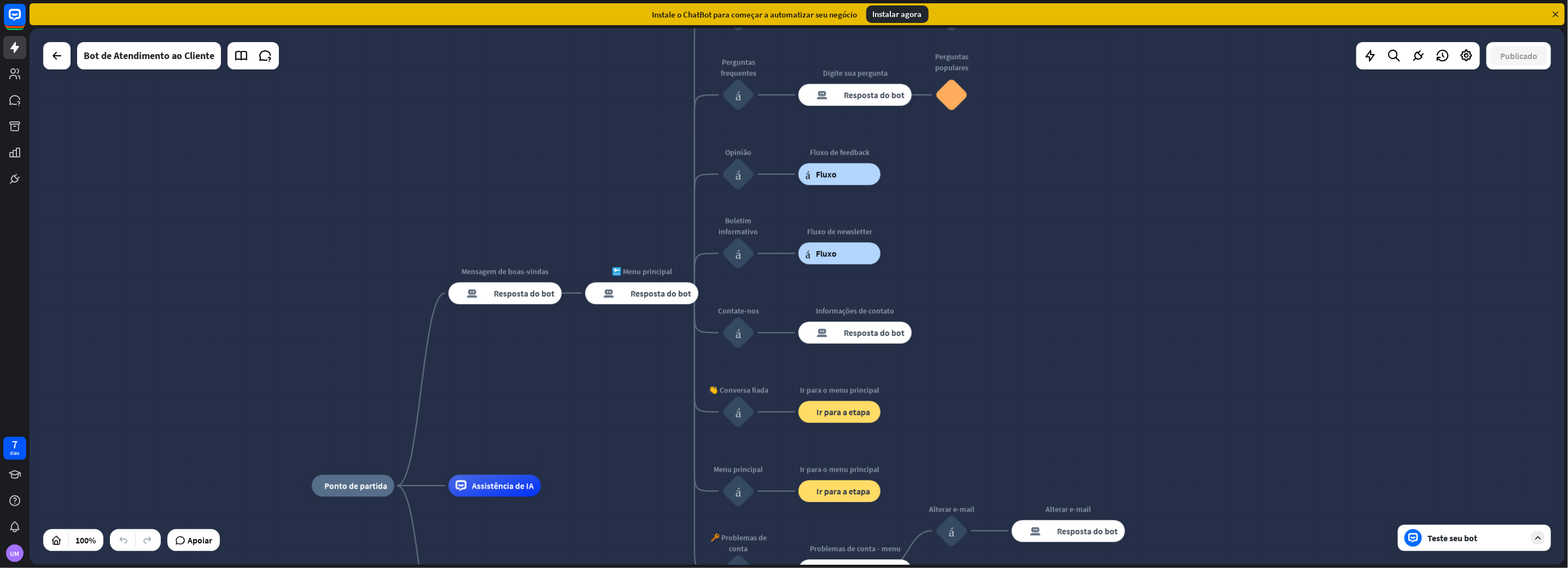drag, startPoint x: 700, startPoint y: 348, endPoint x: 690, endPoint y: 436, distance: 88.56636 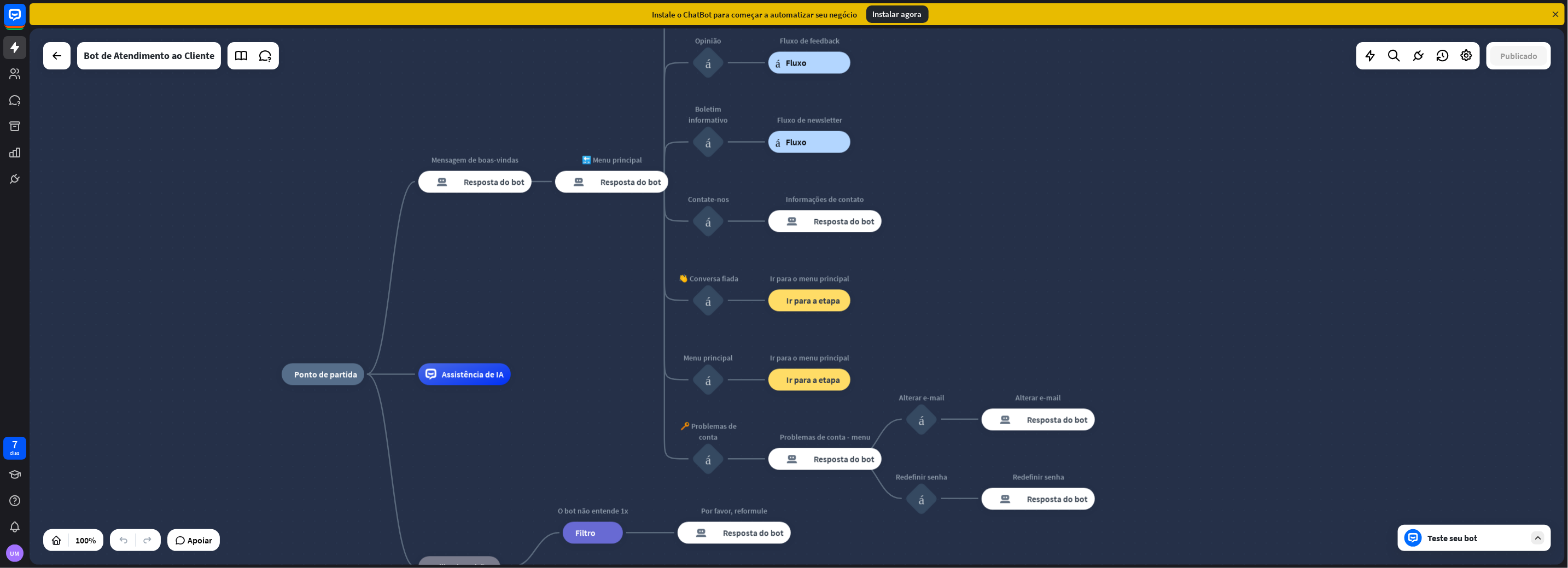 drag, startPoint x: 611, startPoint y: 450, endPoint x: 583, endPoint y: 325, distance: 128.09762 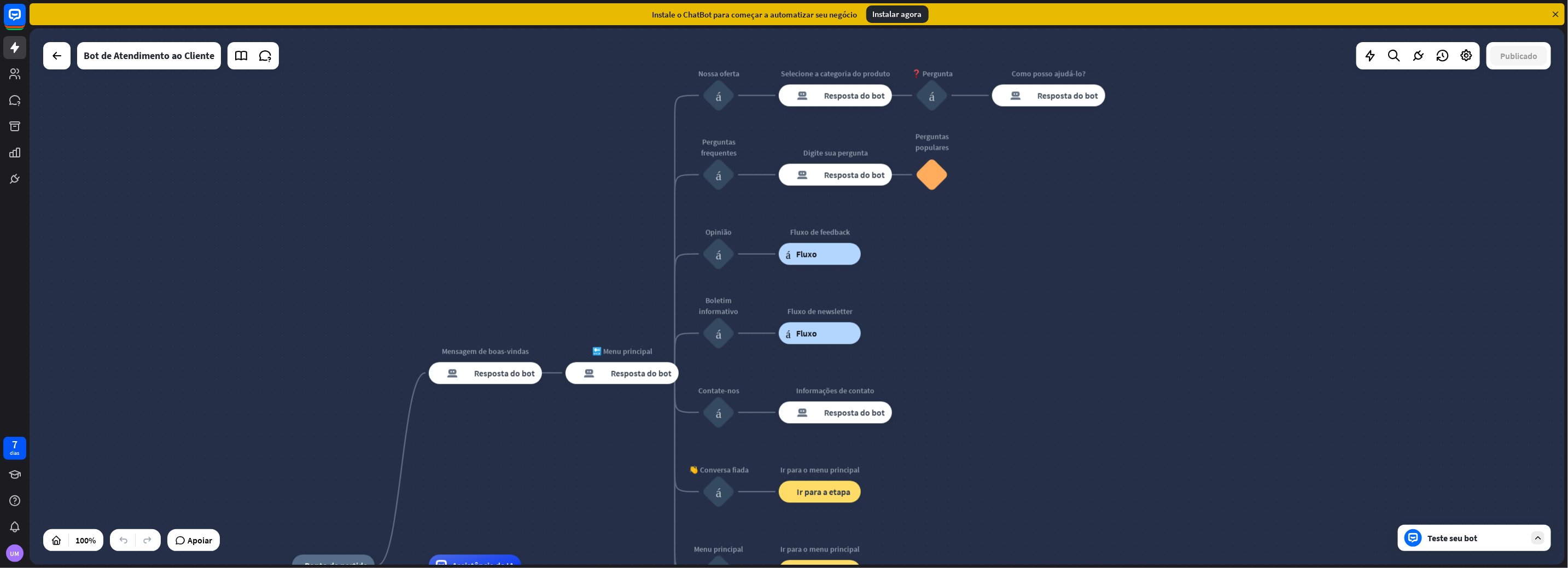 drag, startPoint x: 605, startPoint y: 274, endPoint x: 615, endPoint y: 466, distance: 192.26024 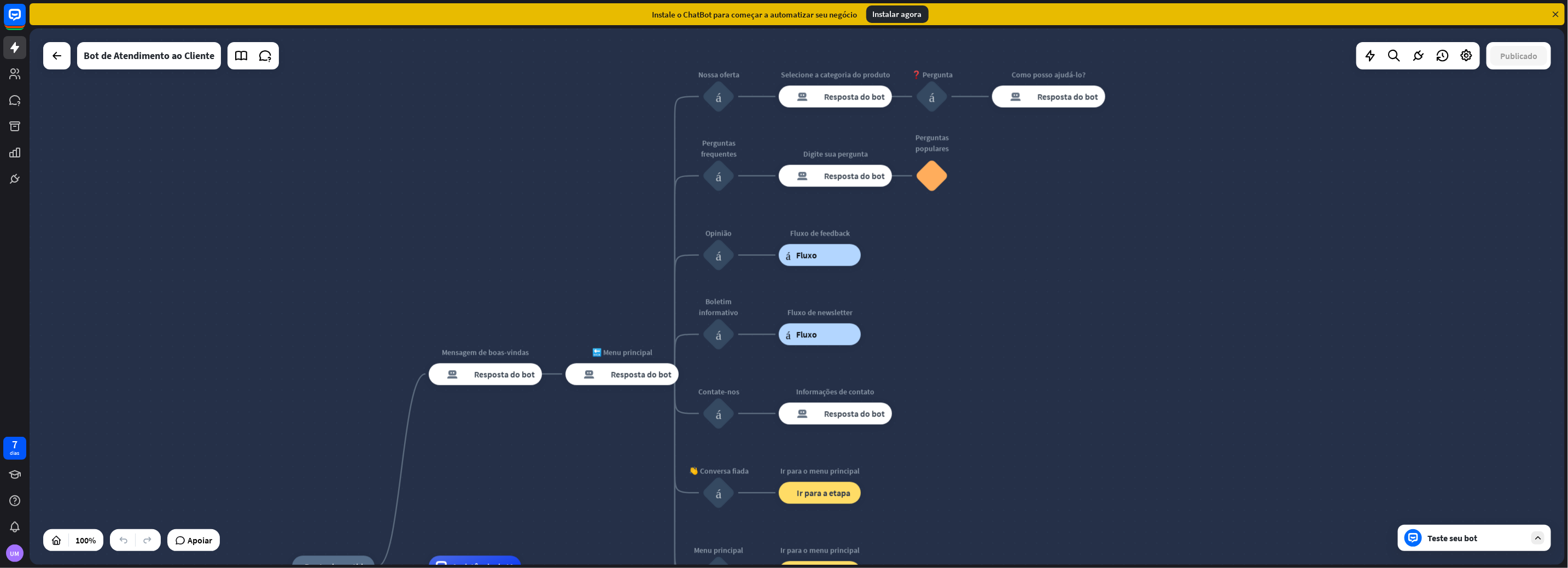 click on "casa_2   Ponto de partida                 Mensagem de boas-vindas   resposta do bot de bloco   Resposta do bot                 🔙 Menu principal   resposta do bot de bloco   Resposta do bot                 Nossa oferta   bloco_entrada_do_usuário                 Selecione a categoria do produto   resposta do bot de bloco   Resposta do bot                 ❓ Pergunta   bloco_entrada_do_usuário                 Como posso ajudá-lo?   resposta do bot de bloco   Resposta do bot                 Perguntas frequentes   bloco_entrada_do_usuário                 Digite sua pergunta   resposta do bot de bloco   Resposta do bot                 Perguntas populares   bloco_faq                 Opinião   bloco_entrada_do_usuário                 Fluxo de feedback   árvore_construtora   Fluxo                 Boletim informativo   bloco_entrada_do_usuário                 Fluxo de newsletter   árvore_construtora   Fluxo                 Contate-nos   bloco_entrada_do_usuário" at bounding box center [797, 296] 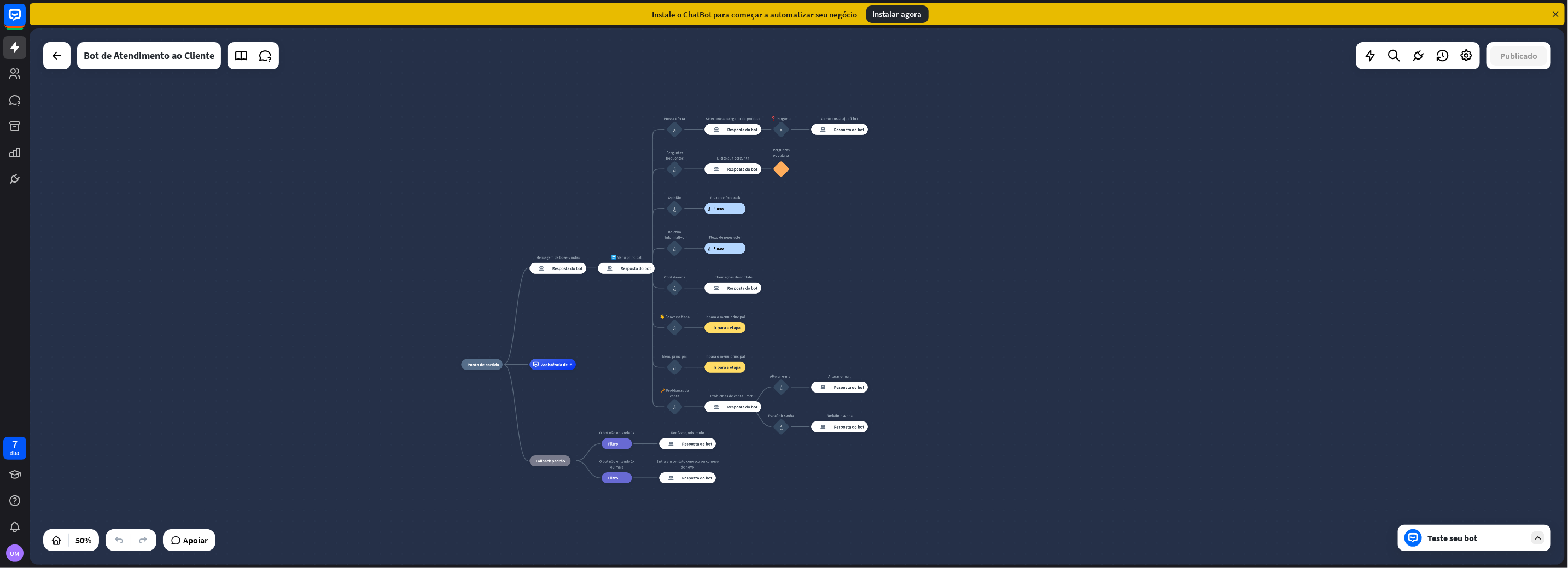 drag, startPoint x: 1151, startPoint y: 399, endPoint x: 963, endPoint y: 324, distance: 202.408 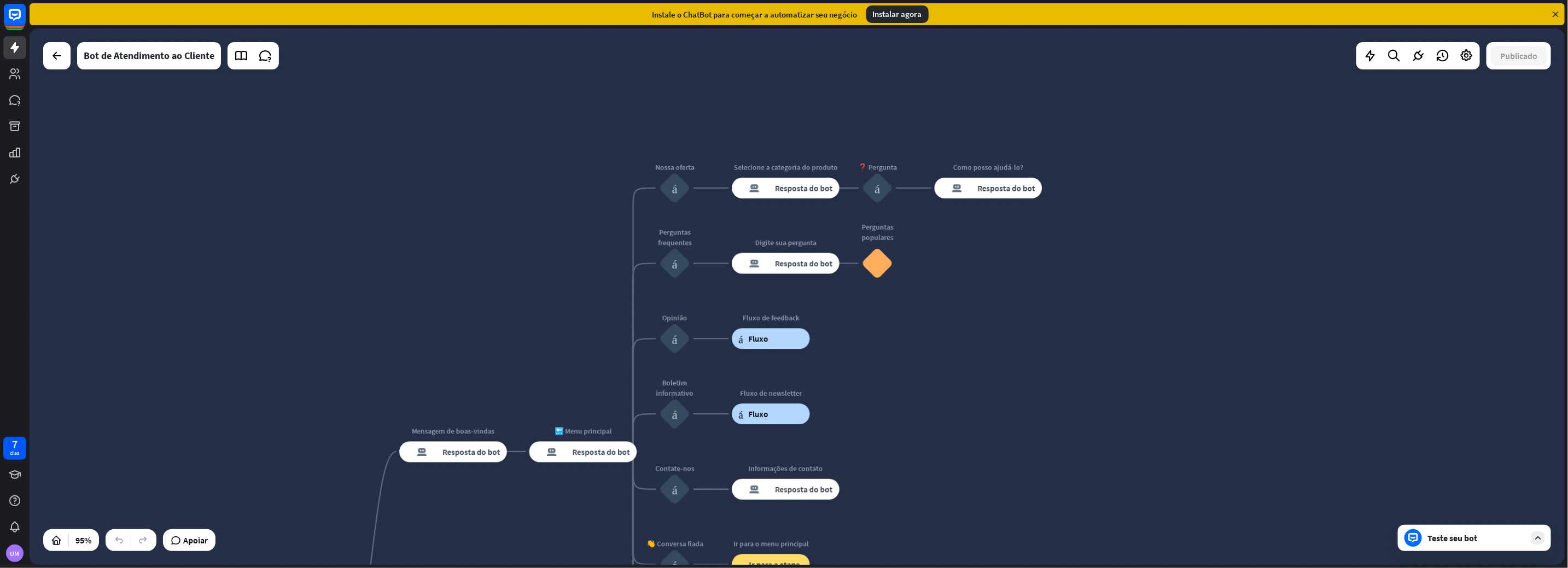 drag, startPoint x: 861, startPoint y: 305, endPoint x: 901, endPoint y: 418, distance: 119.8708 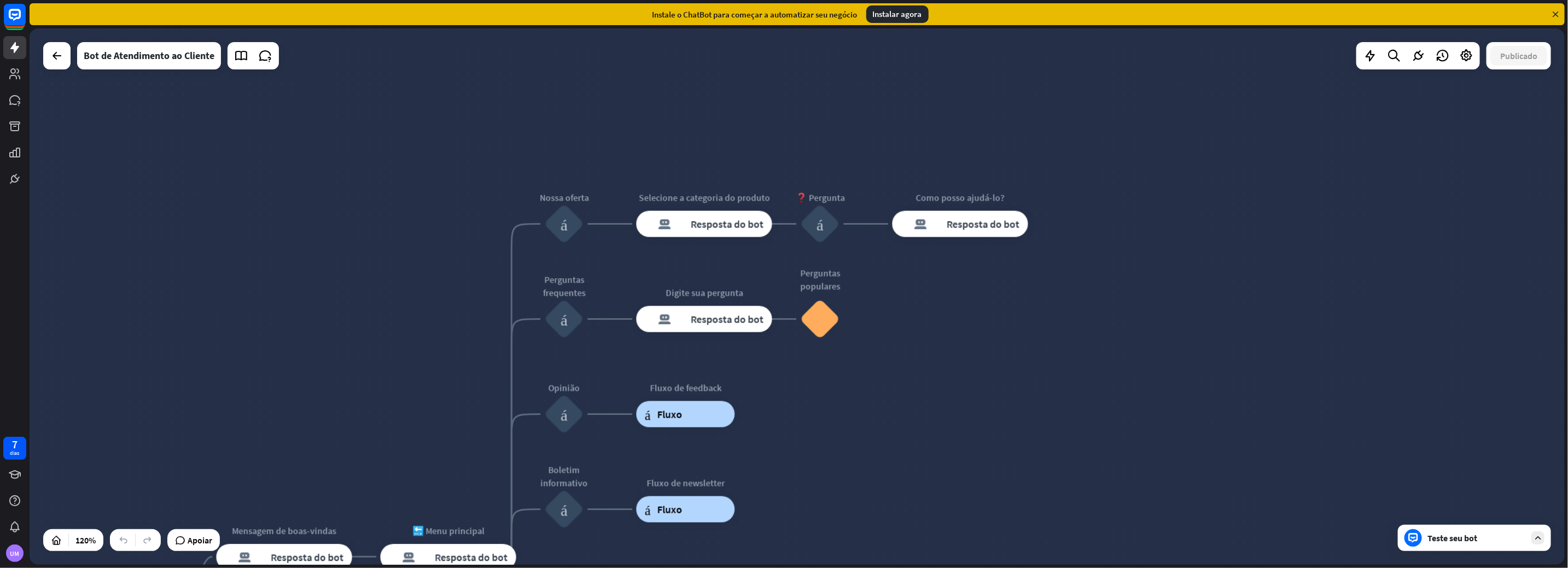 drag, startPoint x: 931, startPoint y: 248, endPoint x: 915, endPoint y: 329, distance: 82.56513 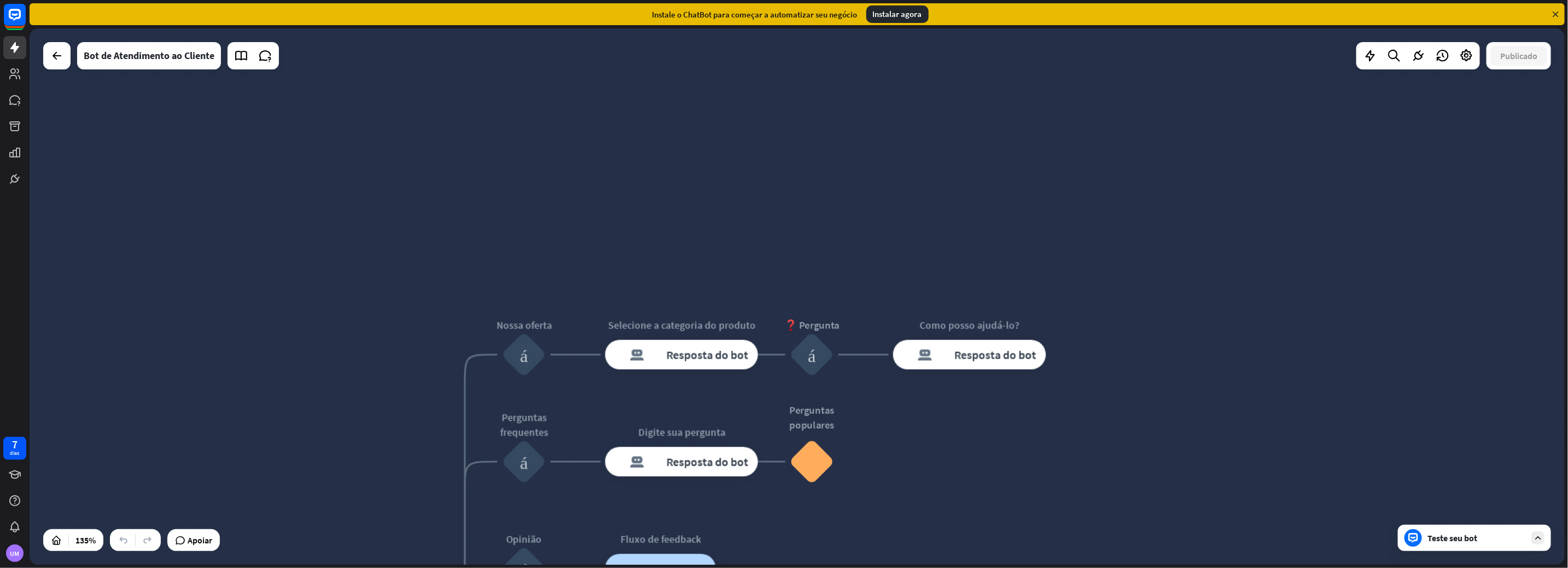 drag, startPoint x: 912, startPoint y: 286, endPoint x: 912, endPoint y: 416, distance: 130 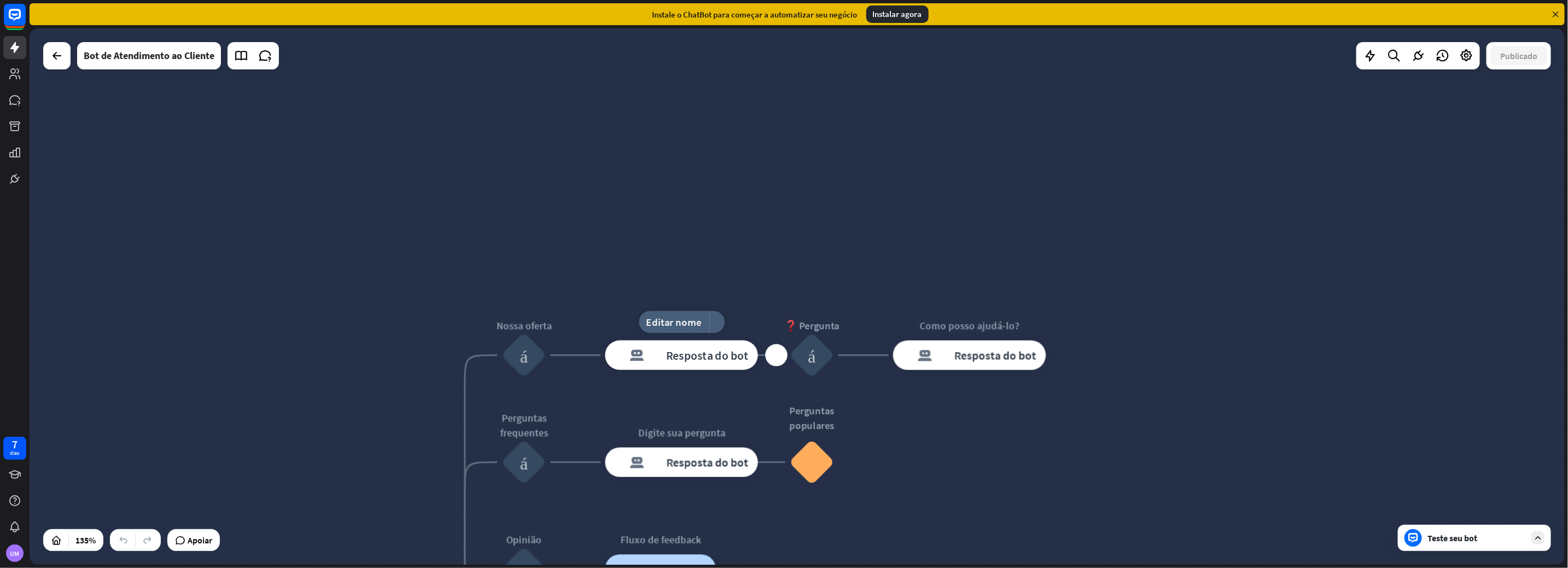 click on "Resposta do bot" at bounding box center (708, 355) 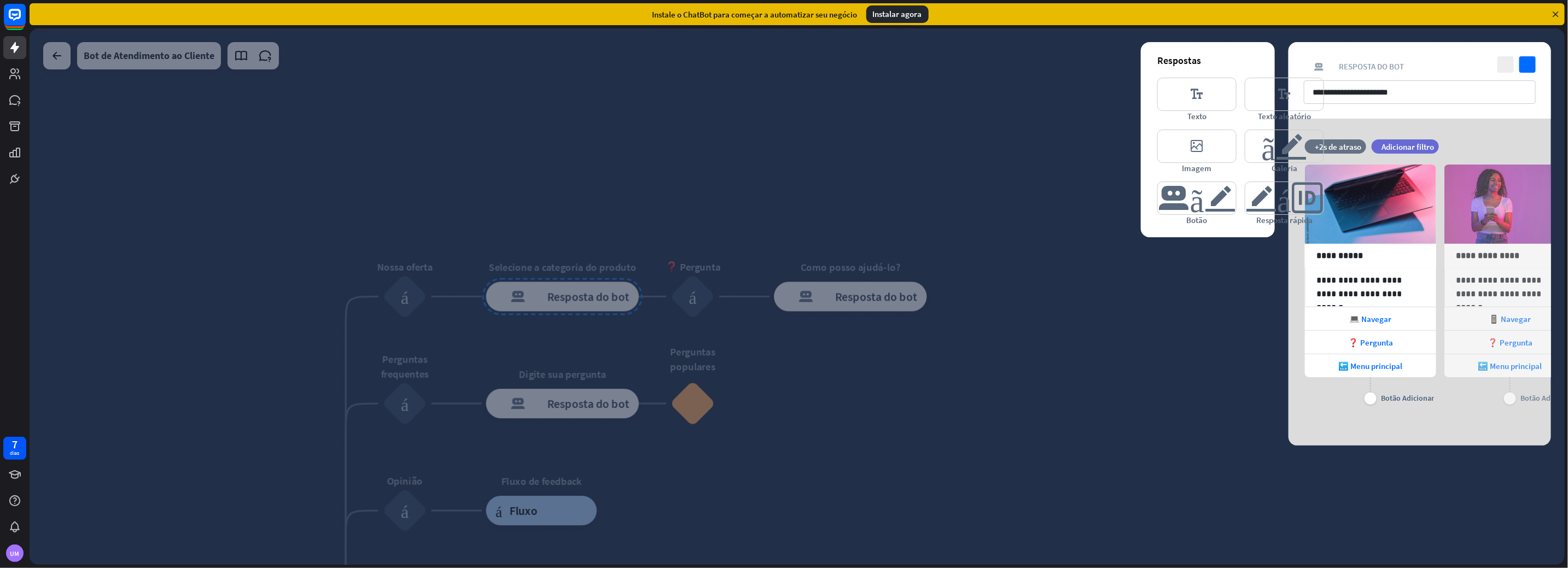 drag, startPoint x: 1157, startPoint y: 318, endPoint x: 1080, endPoint y: 374, distance: 95.21029 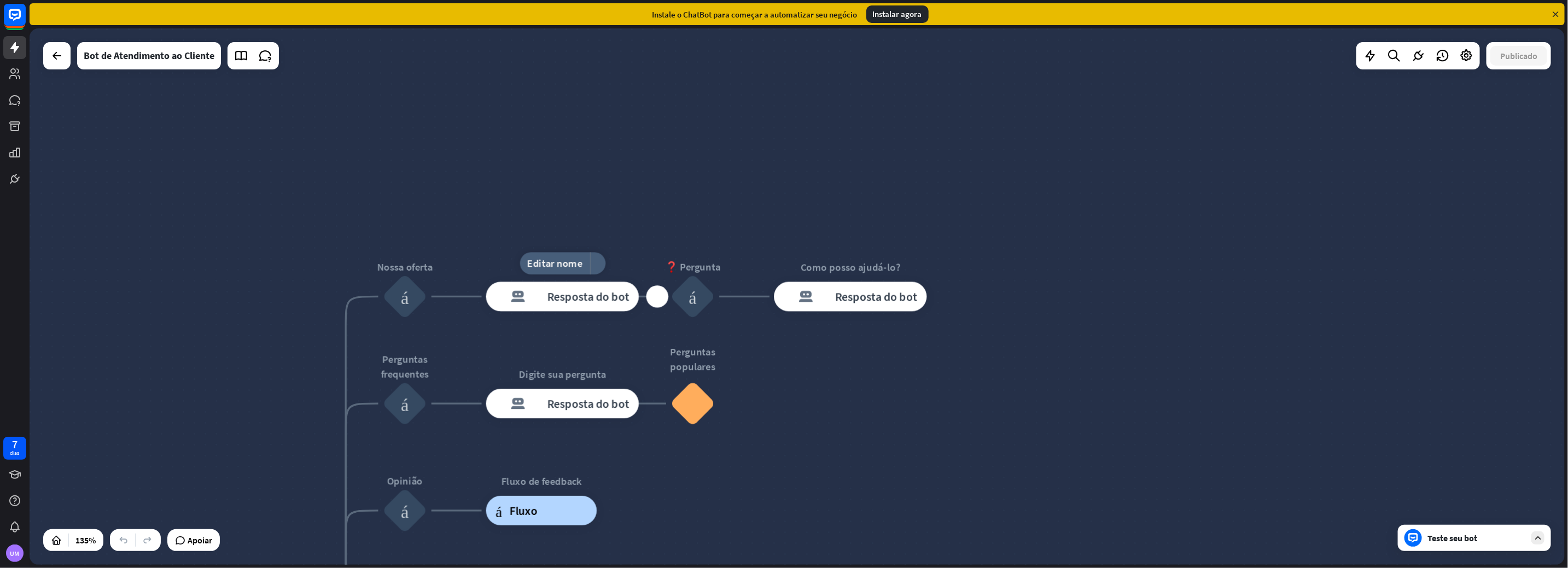 click on "resposta do bot de bloco   Resposta do bot" at bounding box center [562, 297] 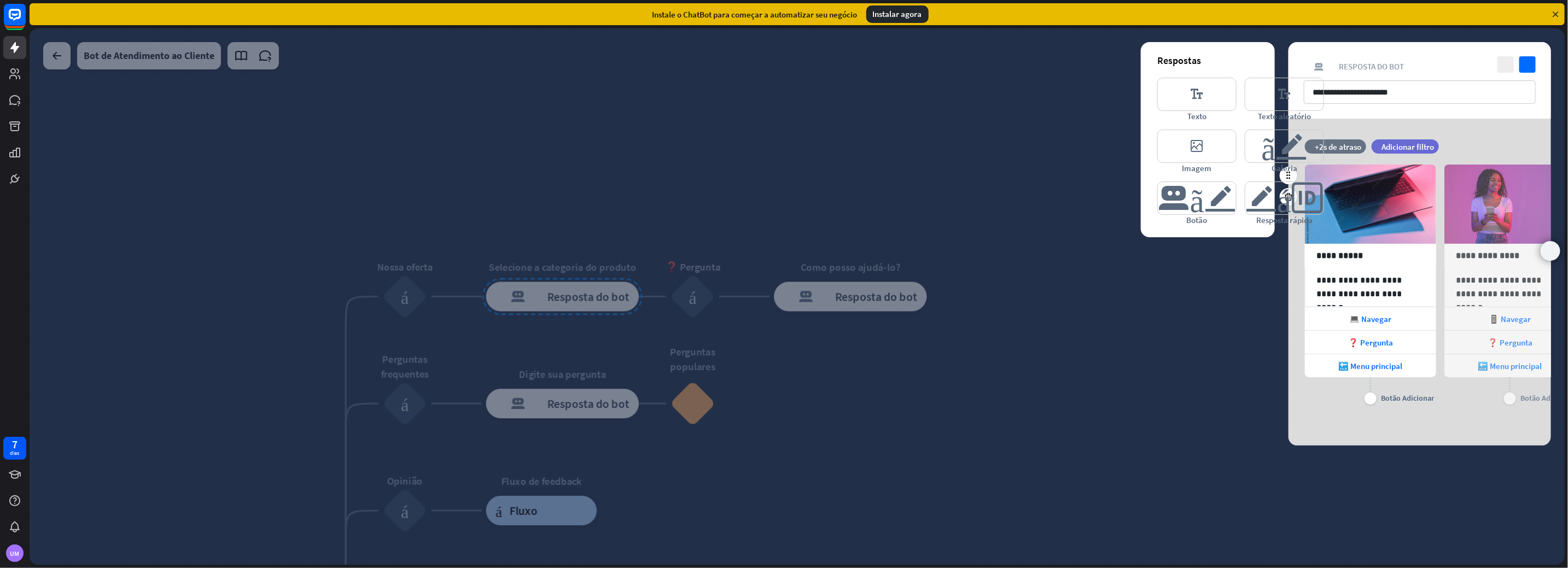 click on "ponta de flecha_direita" at bounding box center [1550, 251] 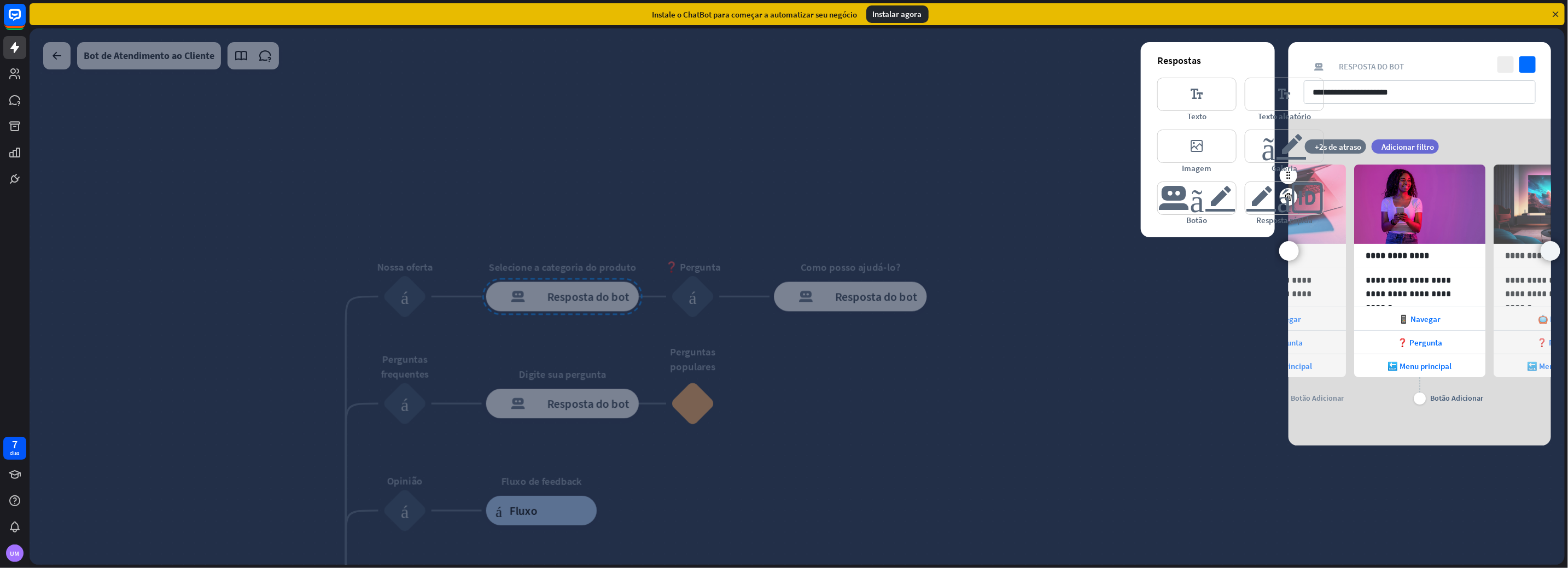 click on "ponta de flecha_direita" at bounding box center [1550, 251] 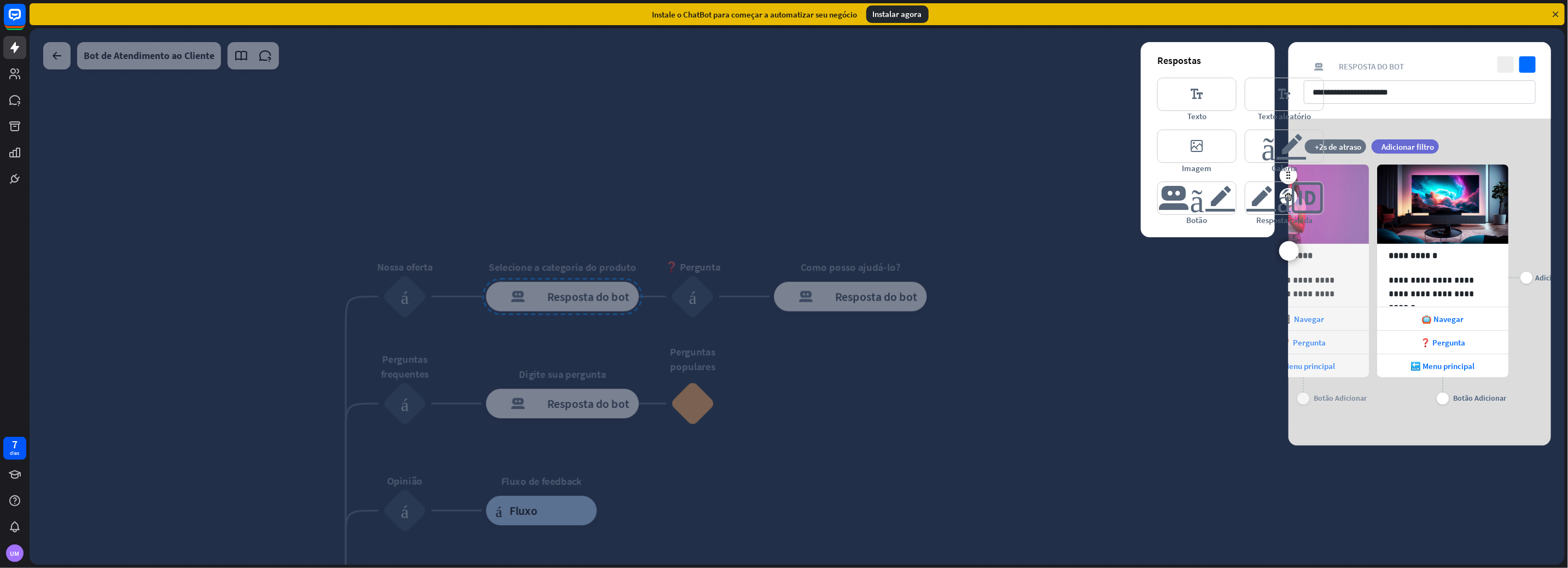 scroll, scrollTop: 0, scrollLeft: 229, axis: horizontal 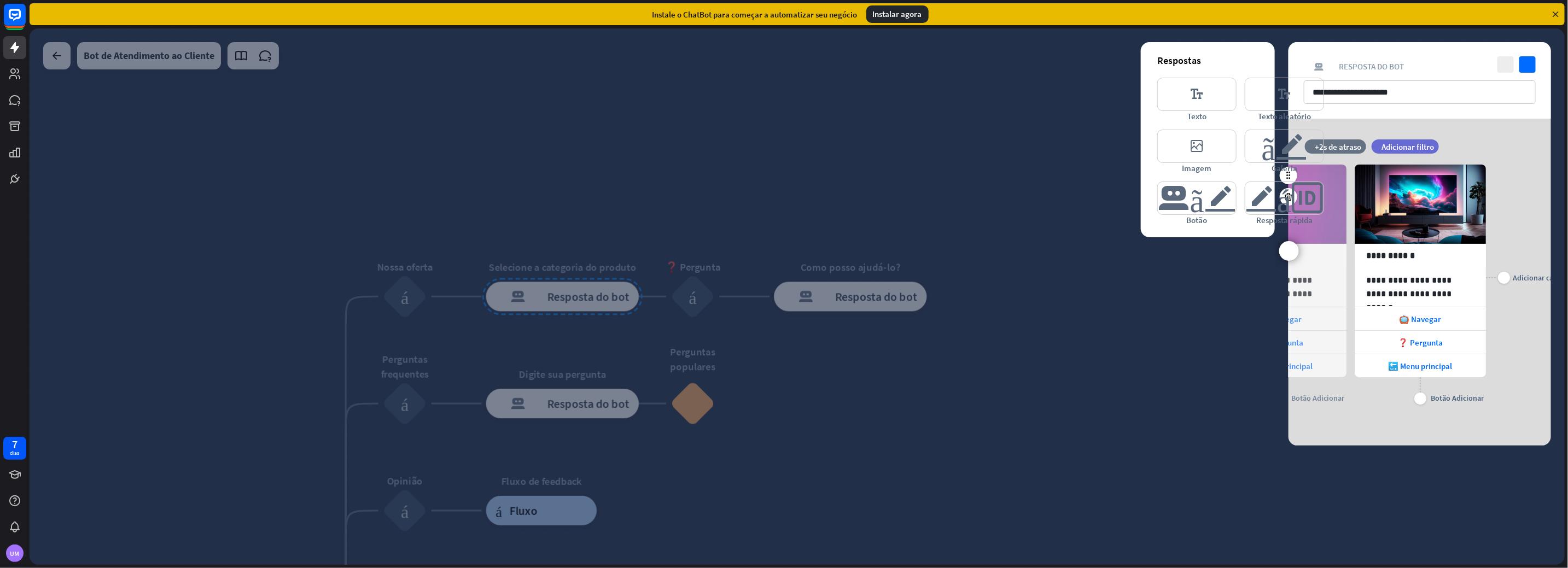 click on "mais   Adicionar cartão" at bounding box center [1526, 278] 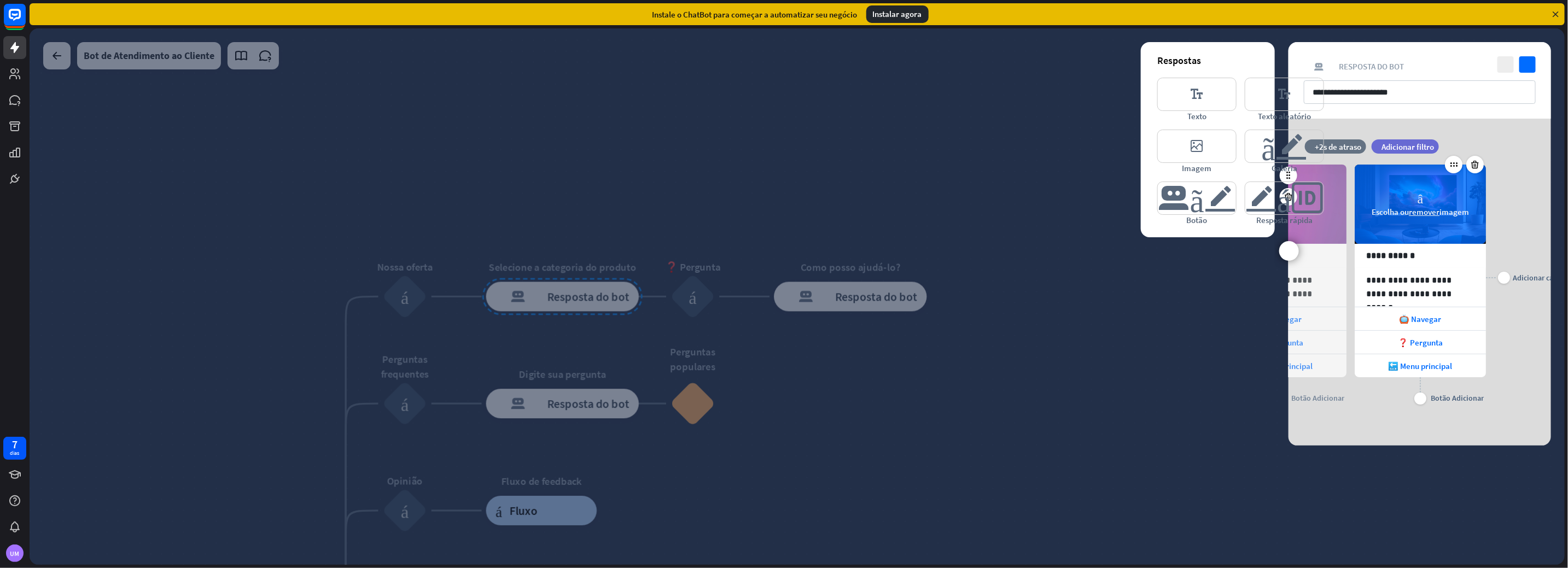 click on "câmera
Escolha ou
remover
imagem" at bounding box center [1420, 204] 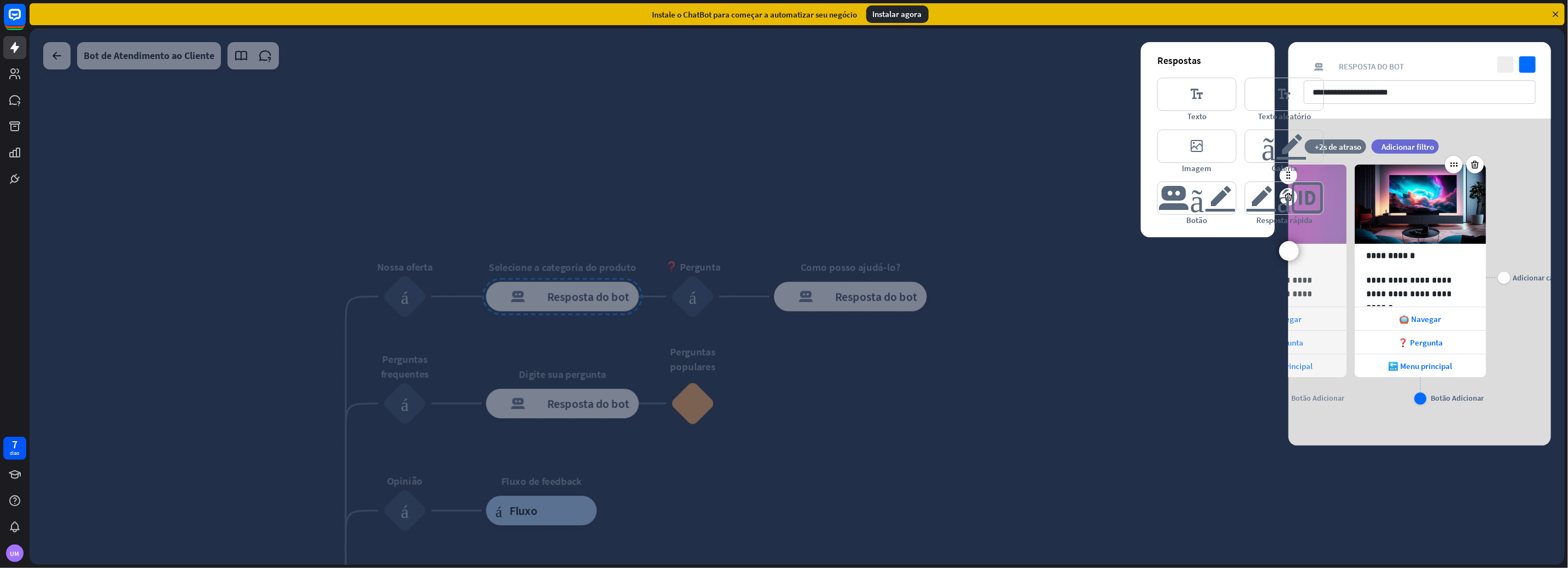 click on "mais" at bounding box center (1420, 399) 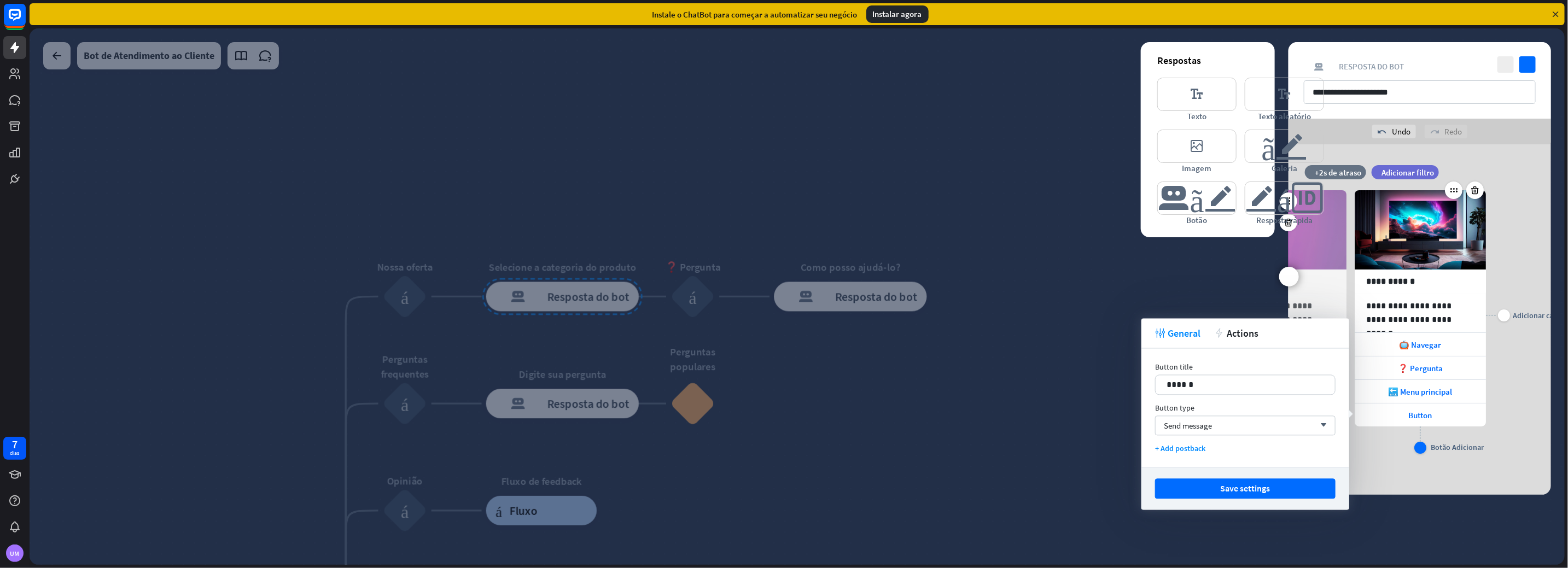 scroll, scrollTop: 0, scrollLeft: 229, axis: horizontal 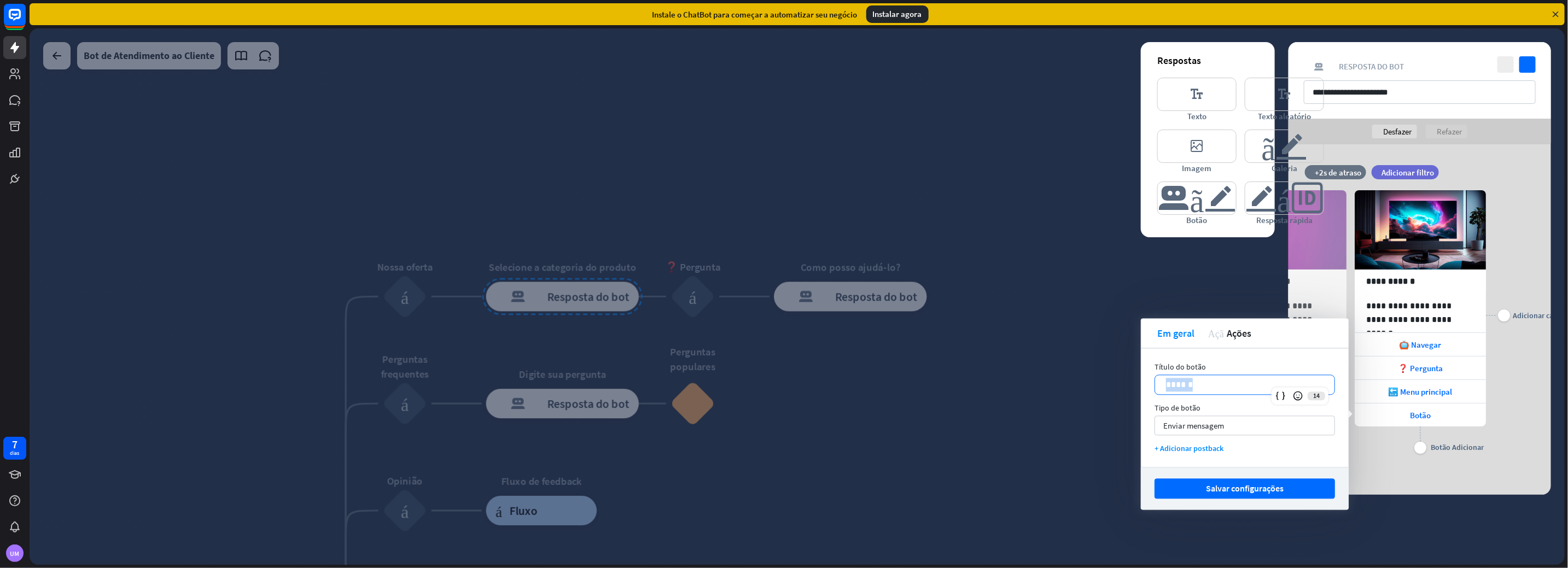 drag, startPoint x: 1202, startPoint y: 383, endPoint x: 1155, endPoint y: 385, distance: 47.04253 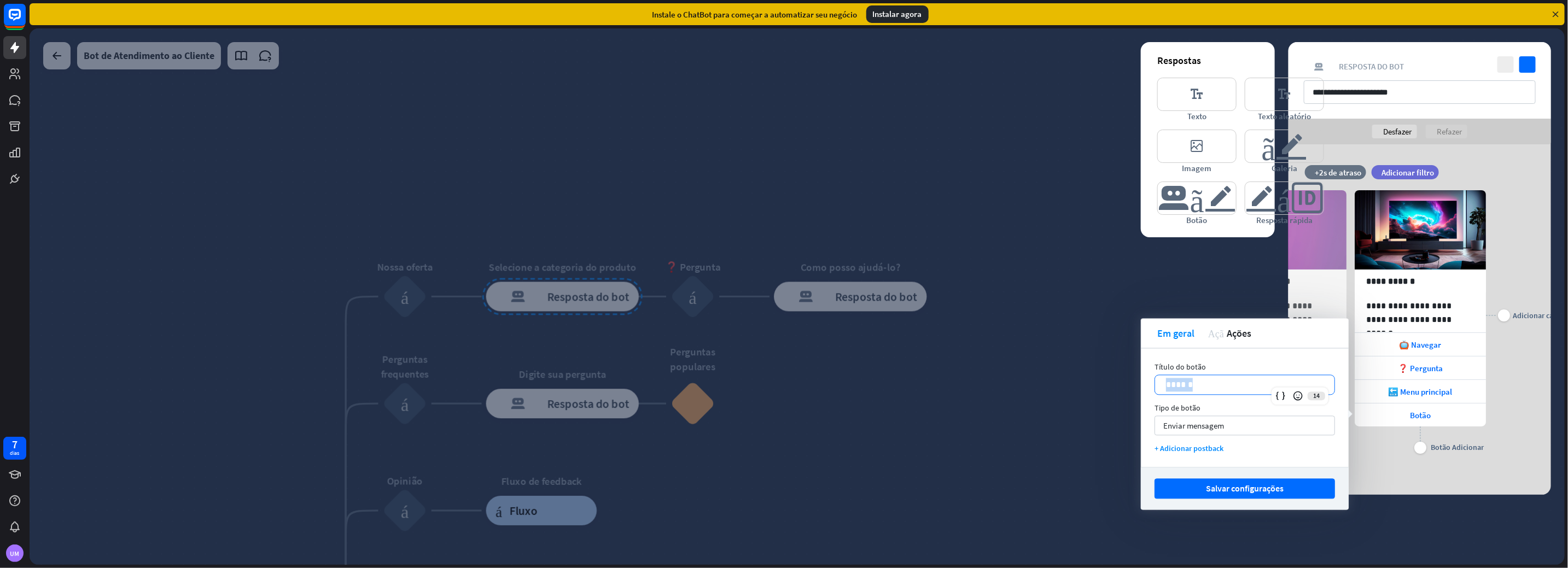 type 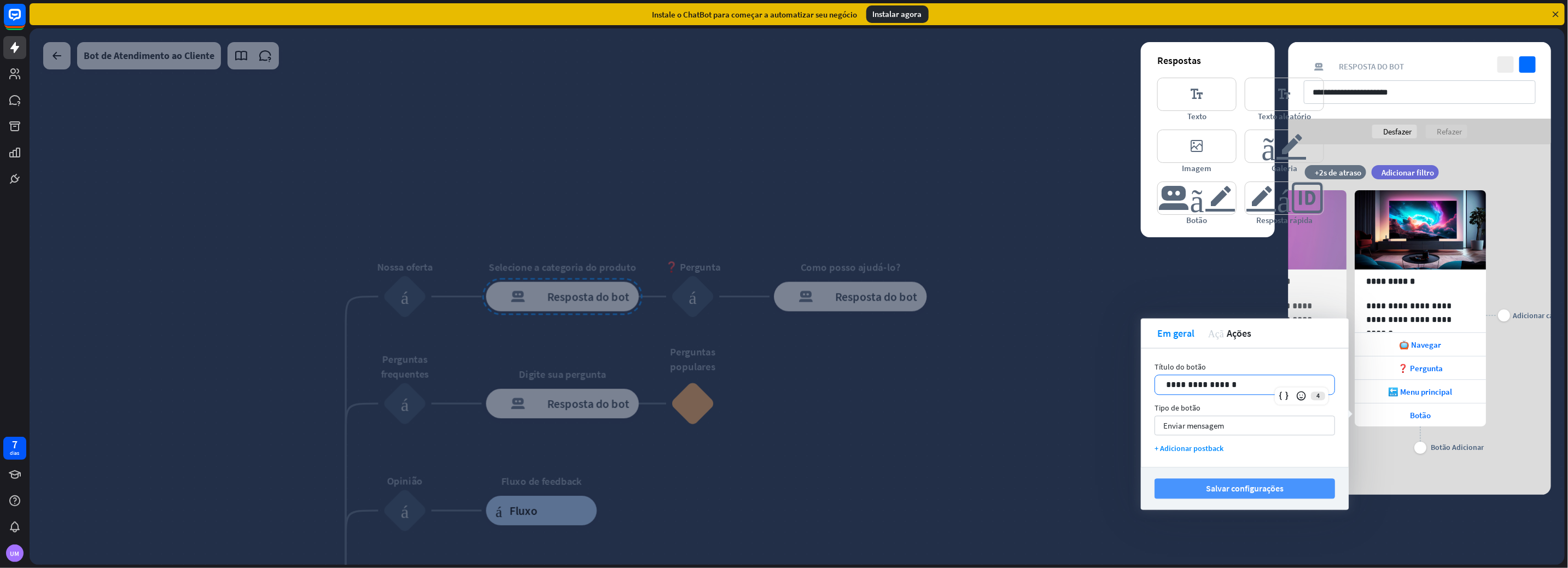 click on "Salvar configurações" at bounding box center [1245, 489] 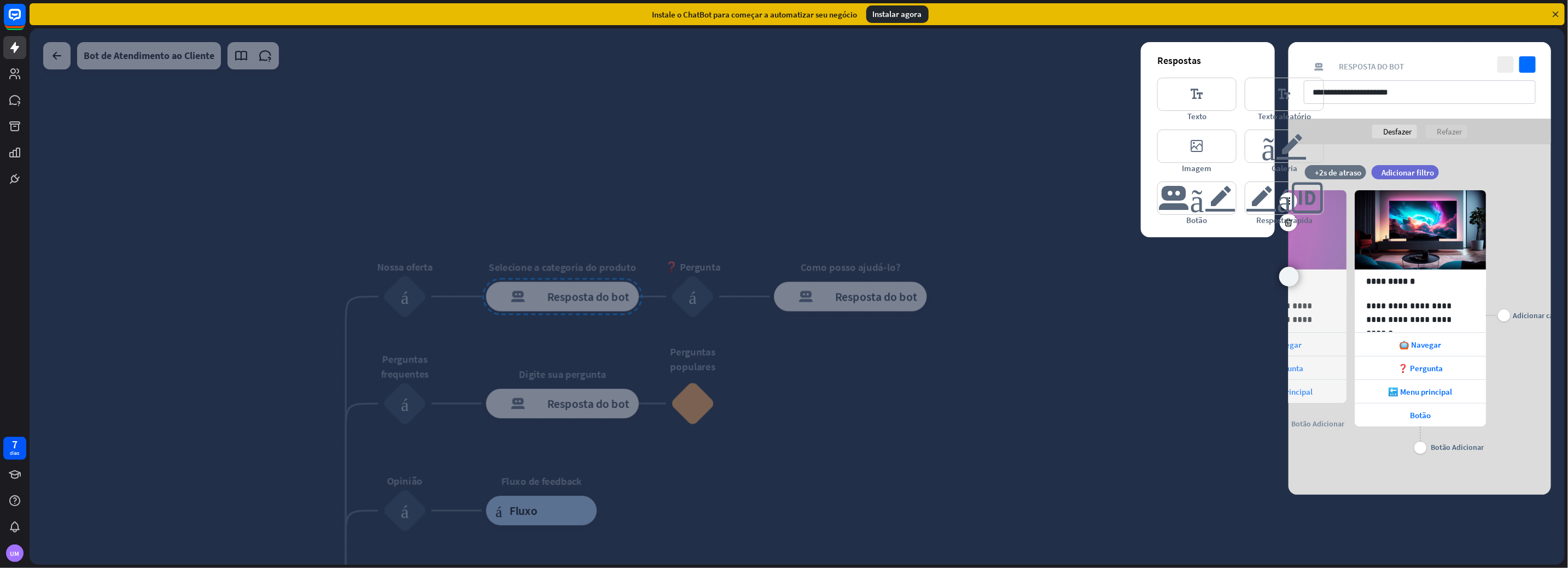 click on "ponta de flecha_esquerda" at bounding box center (1289, 277) 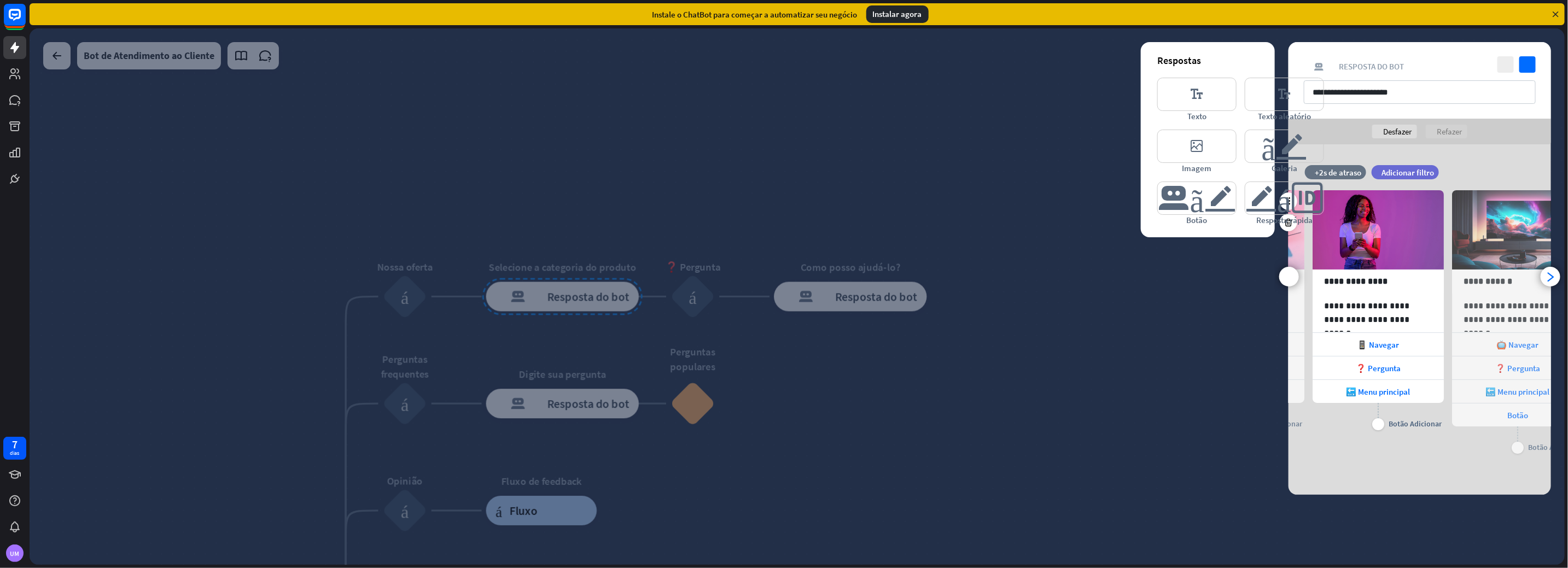 scroll, scrollTop: 0, scrollLeft: 90, axis: horizontal 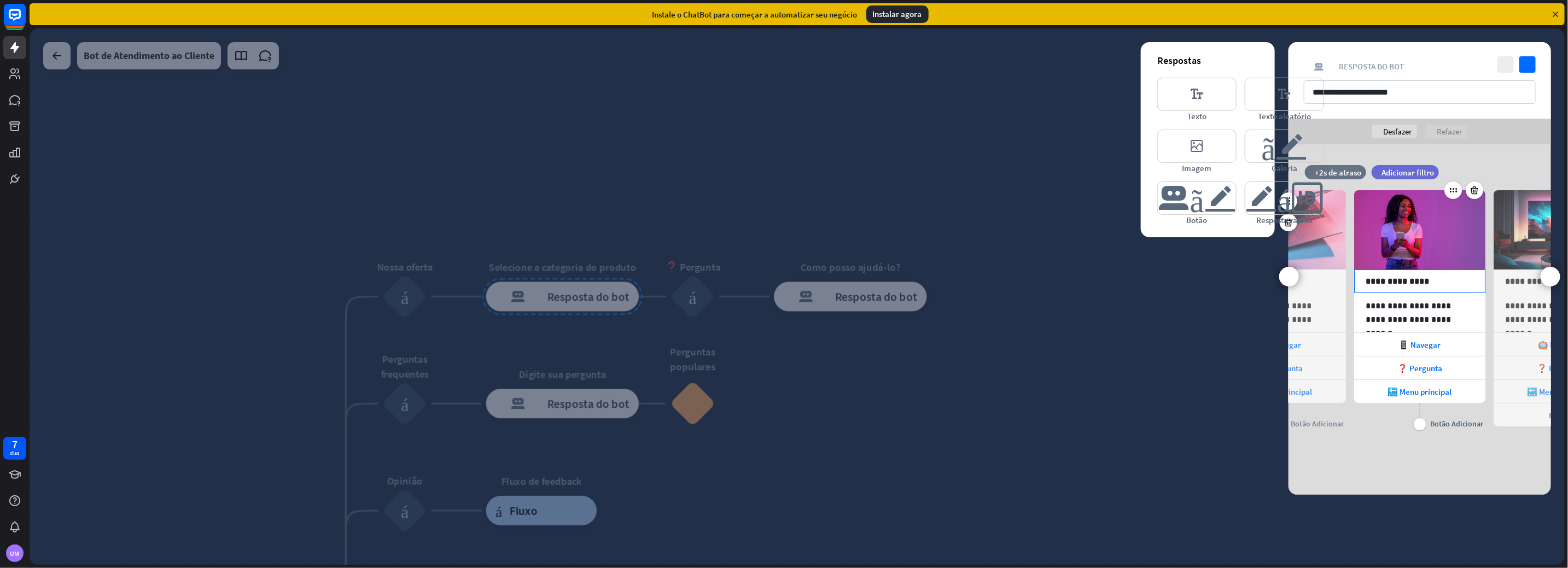 click on "**********" at bounding box center [1420, 281] 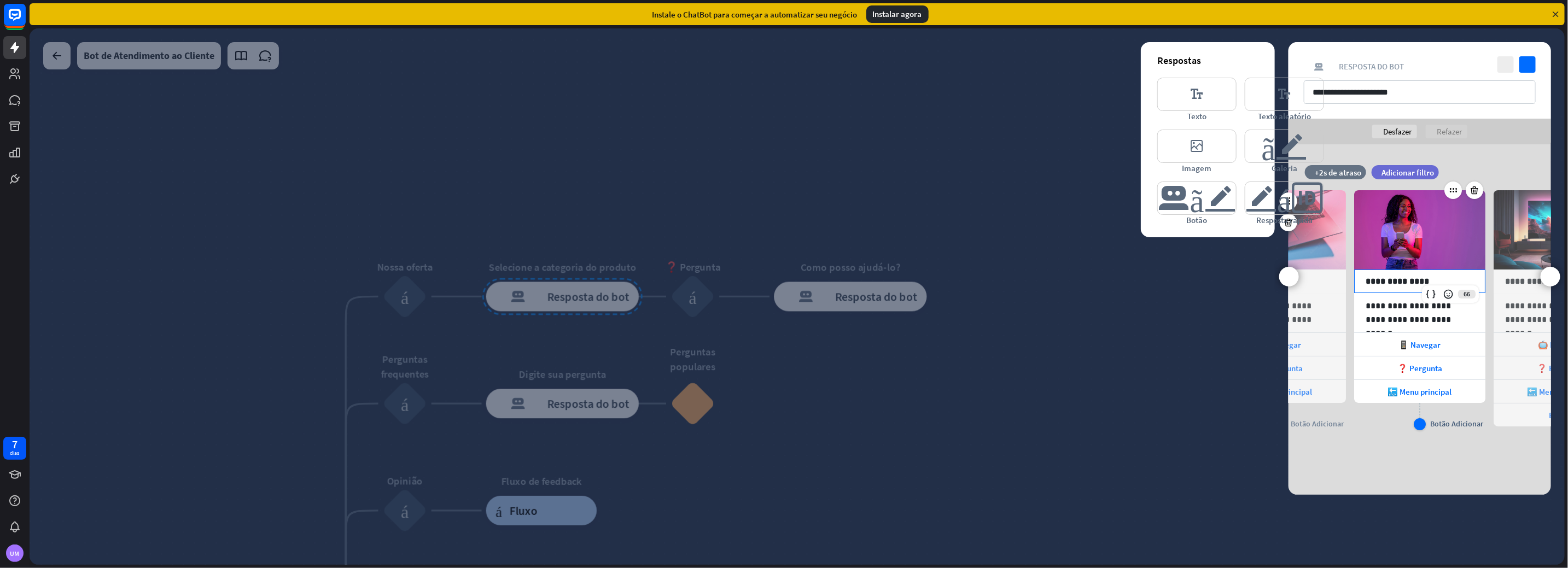 click on "mais" at bounding box center (1420, 424) 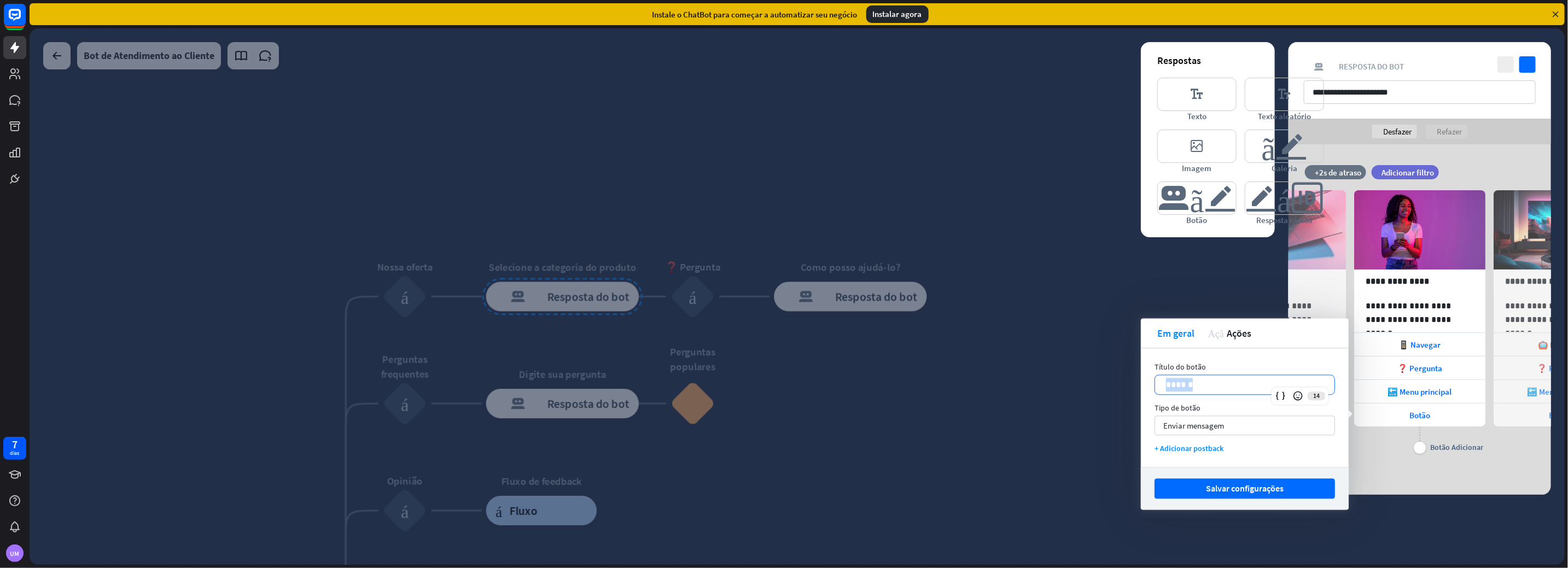 drag, startPoint x: 1211, startPoint y: 387, endPoint x: 1149, endPoint y: 387, distance: 62 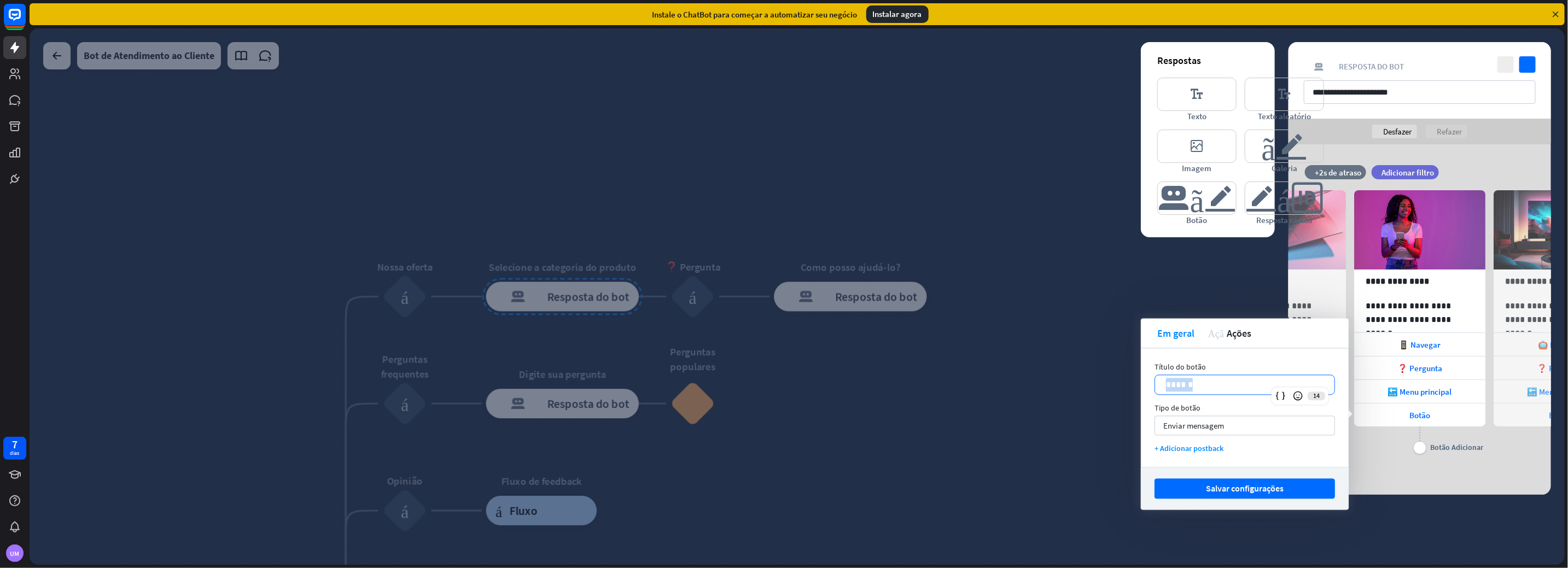 type 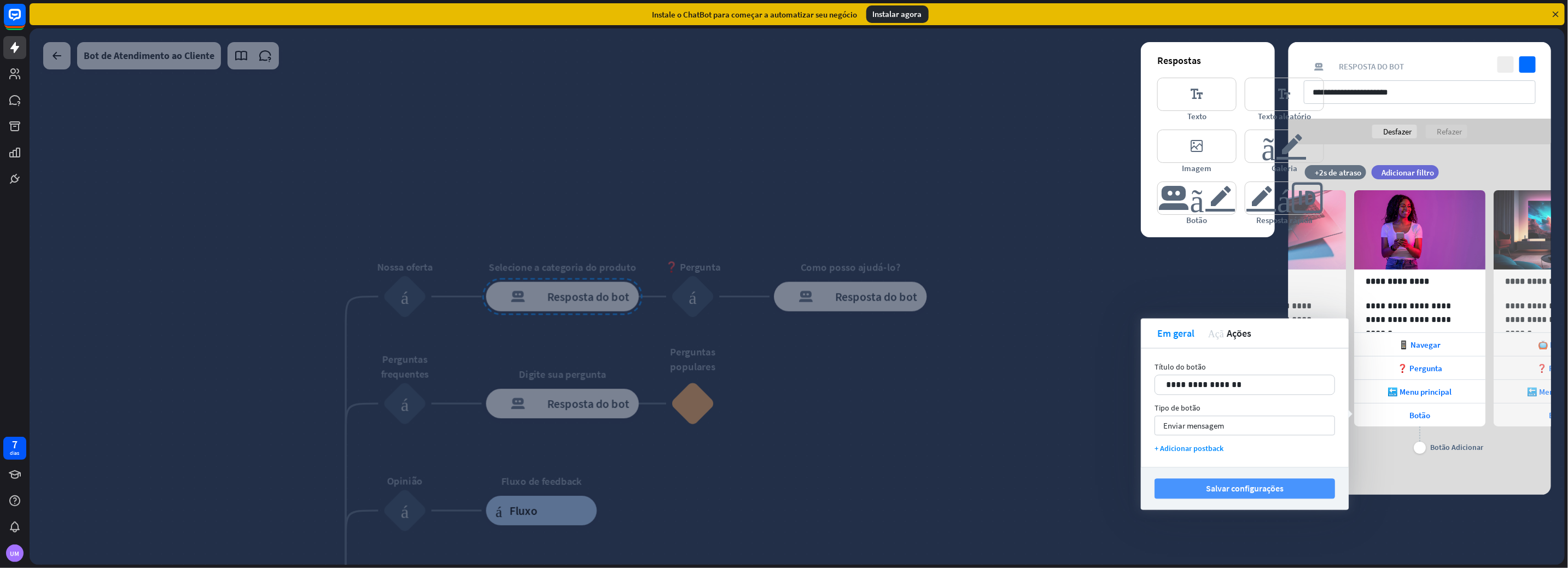 click on "Salvar configurações" at bounding box center (1245, 489) 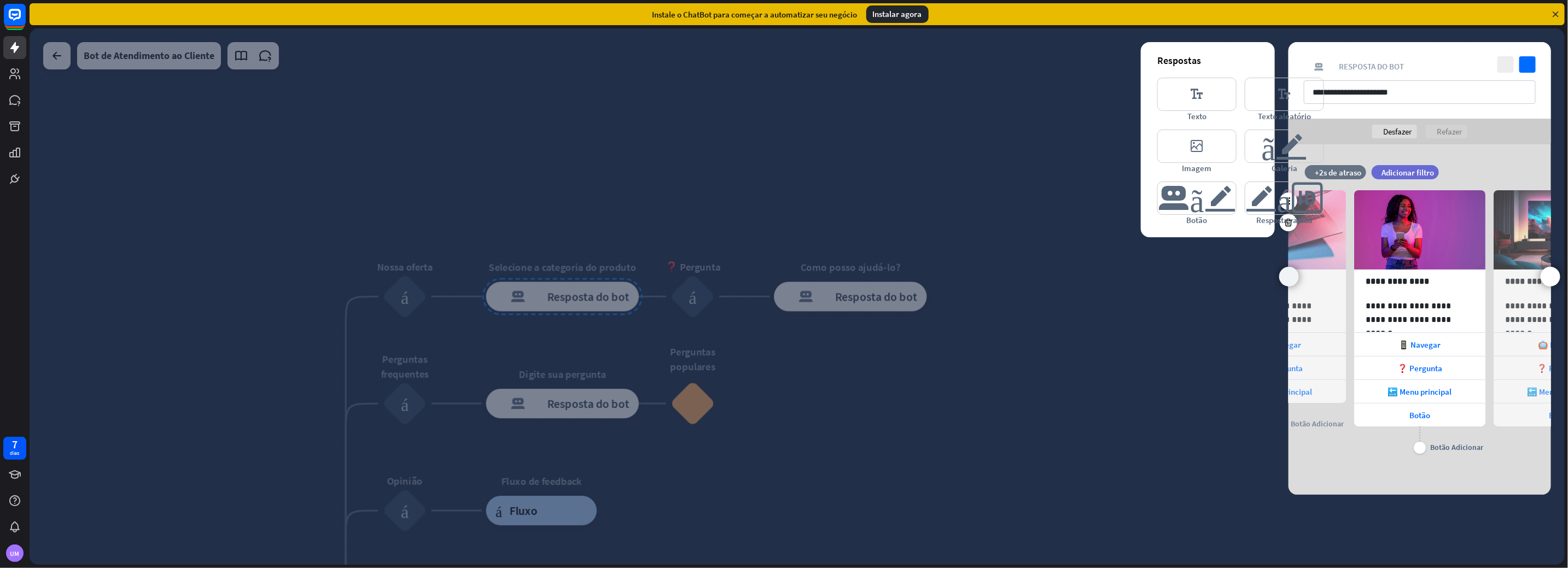 click on "ponta de flecha_esquerda" at bounding box center [1289, 277] 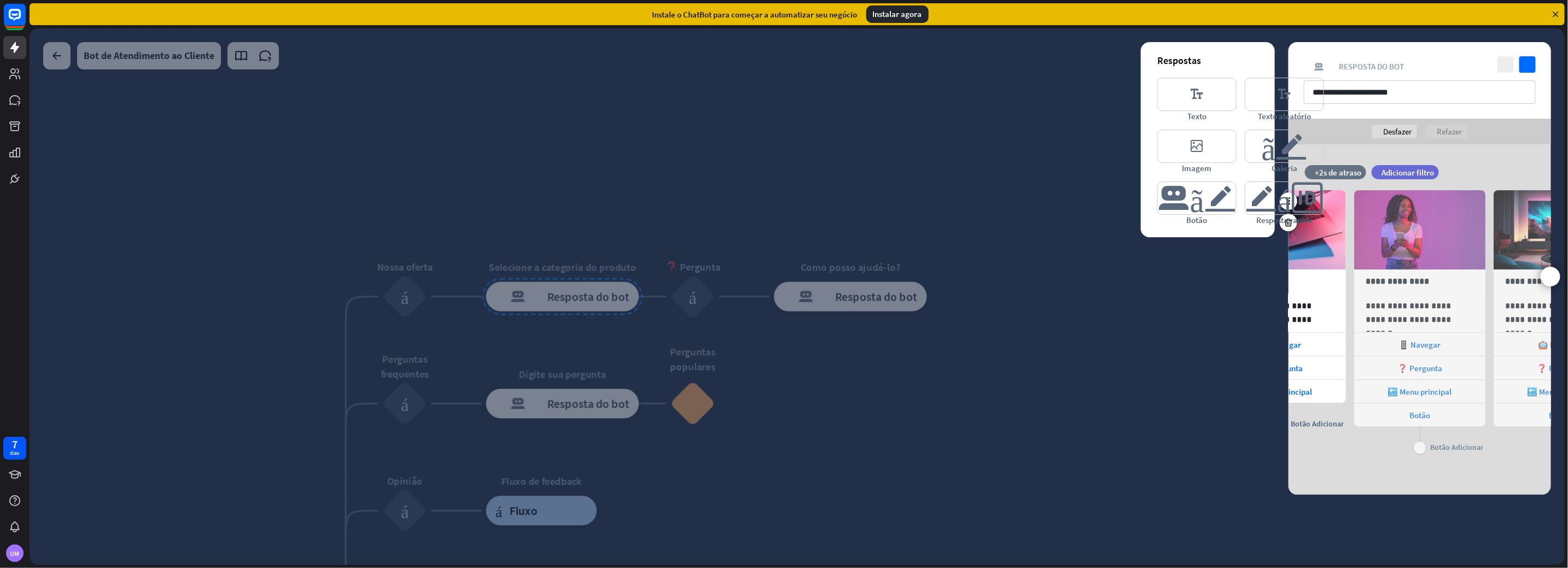 scroll, scrollTop: 0, scrollLeft: 0, axis: both 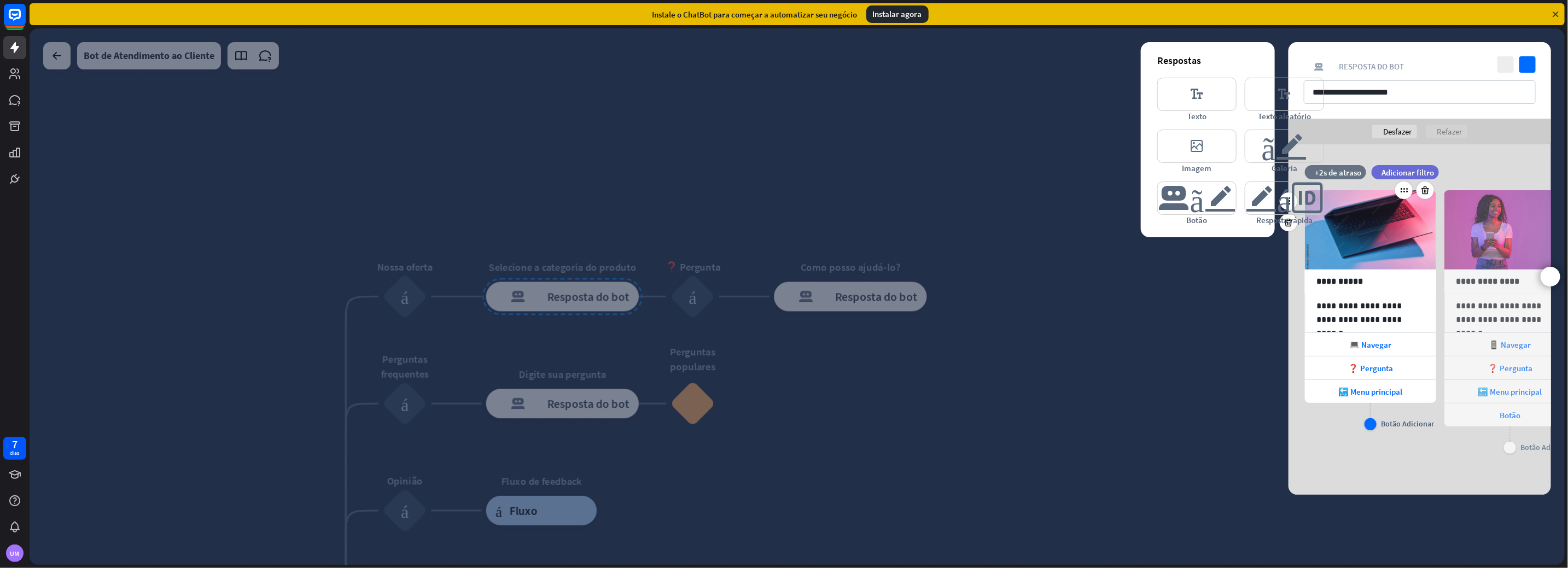 click on "mais" at bounding box center [1371, 424] 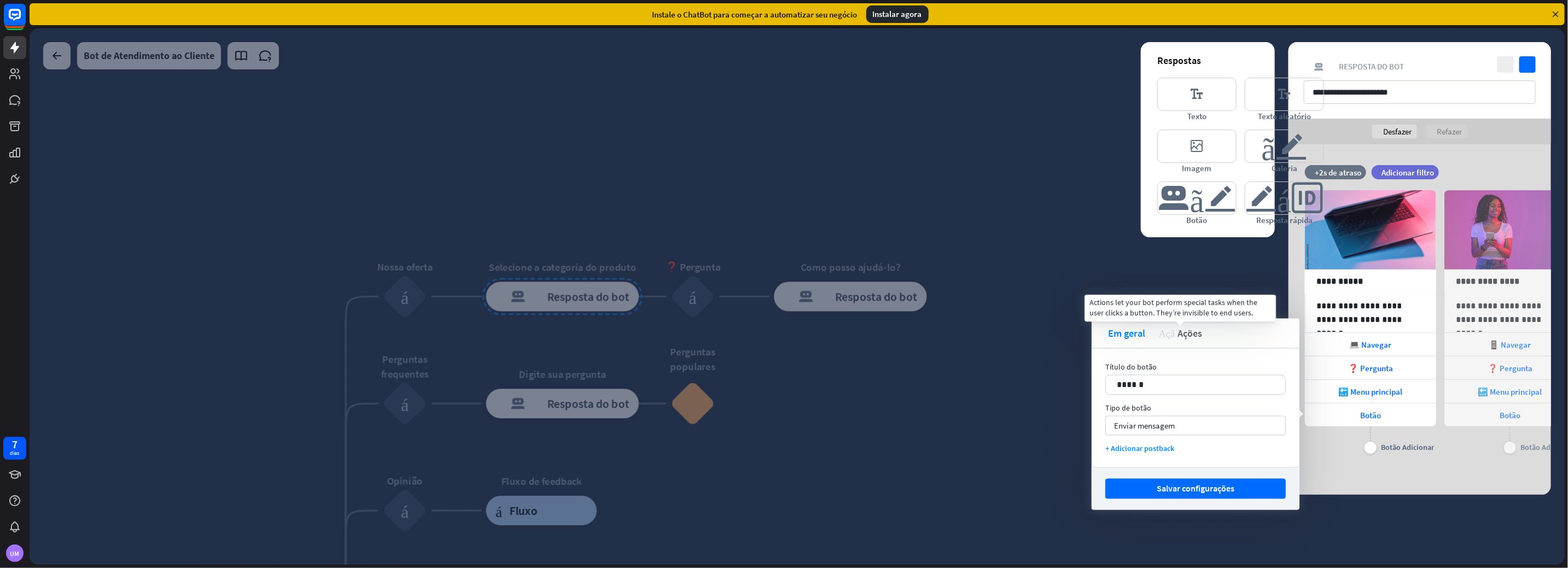 click on "Ações" at bounding box center (1190, 333) 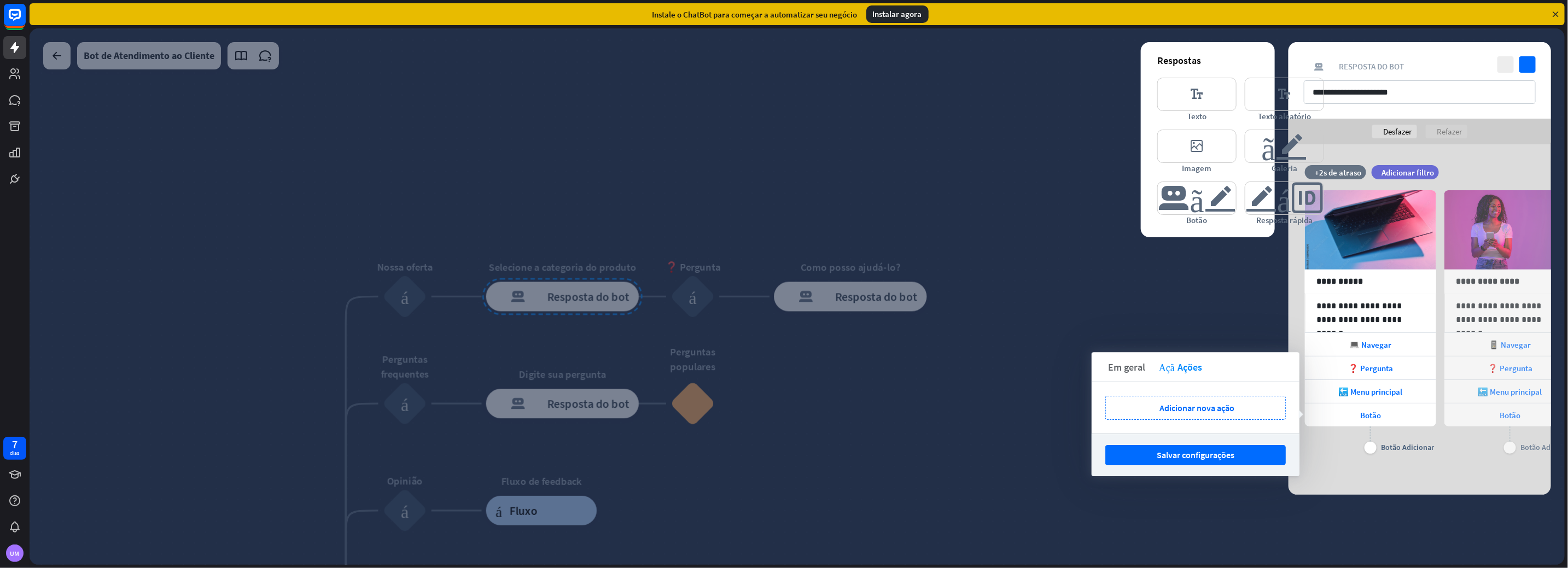 click on "Em geral" at bounding box center [1127, 367] 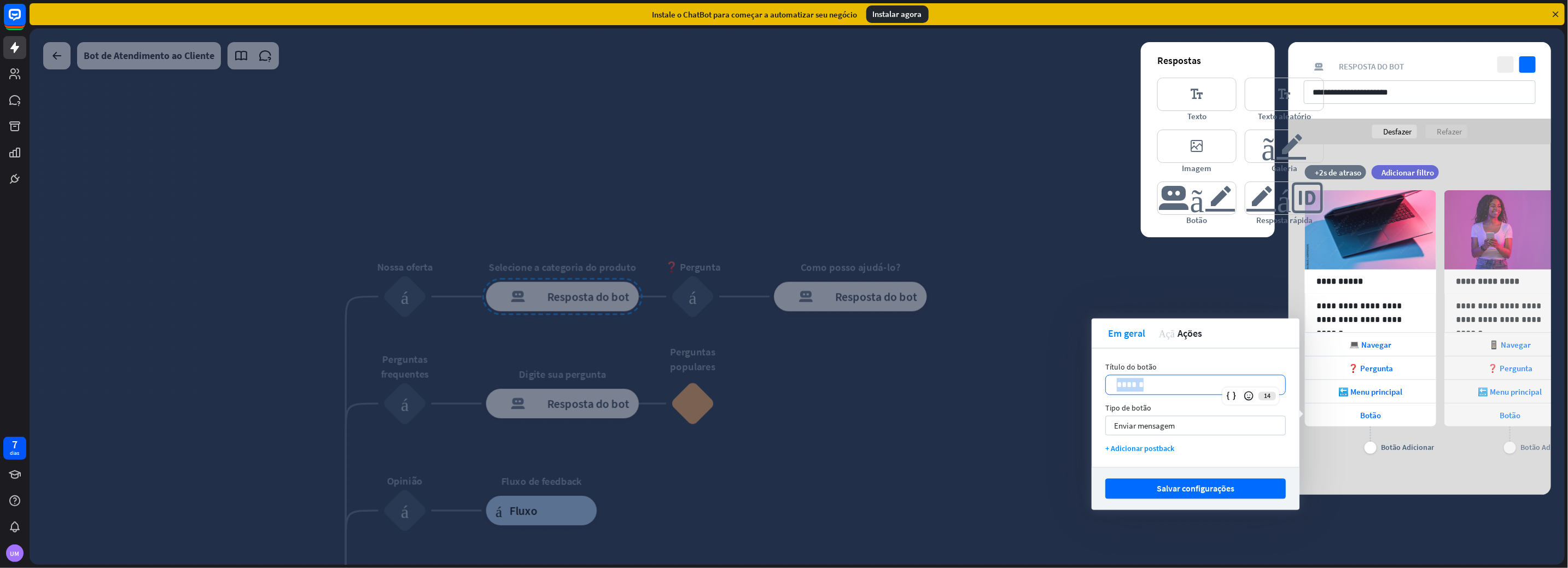 drag, startPoint x: 1159, startPoint y: 386, endPoint x: 1106, endPoint y: 384, distance: 53.03772 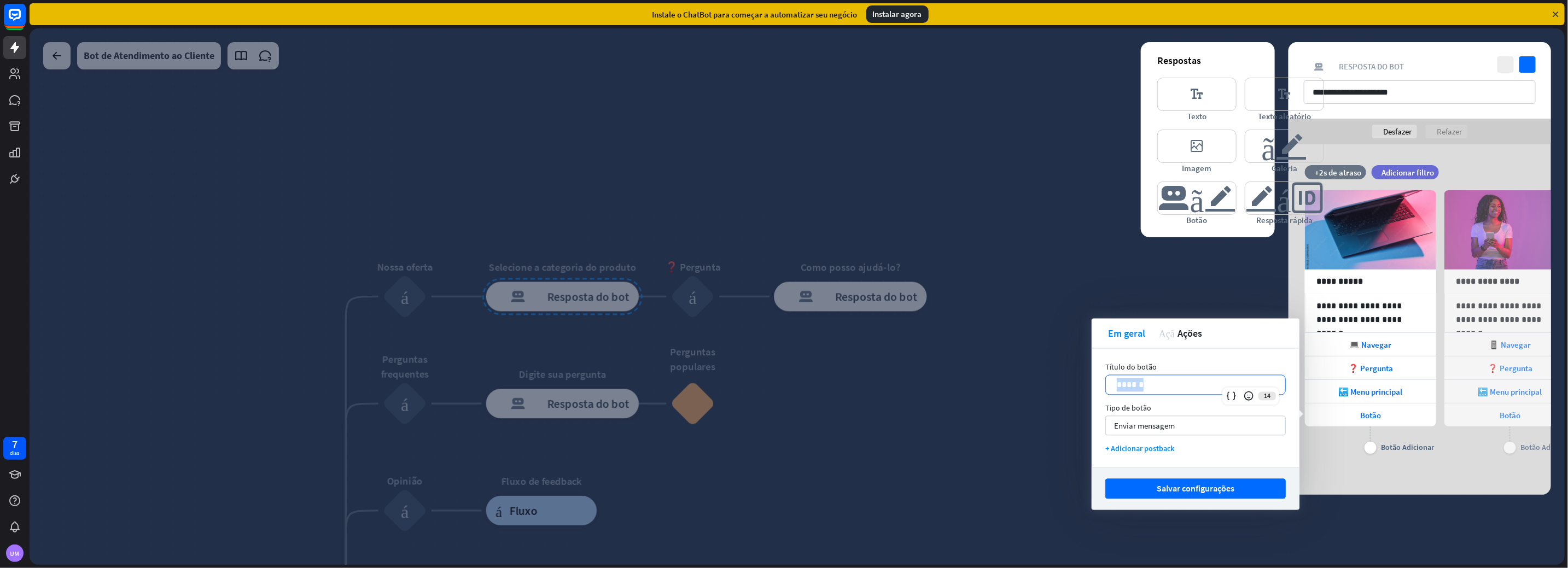type 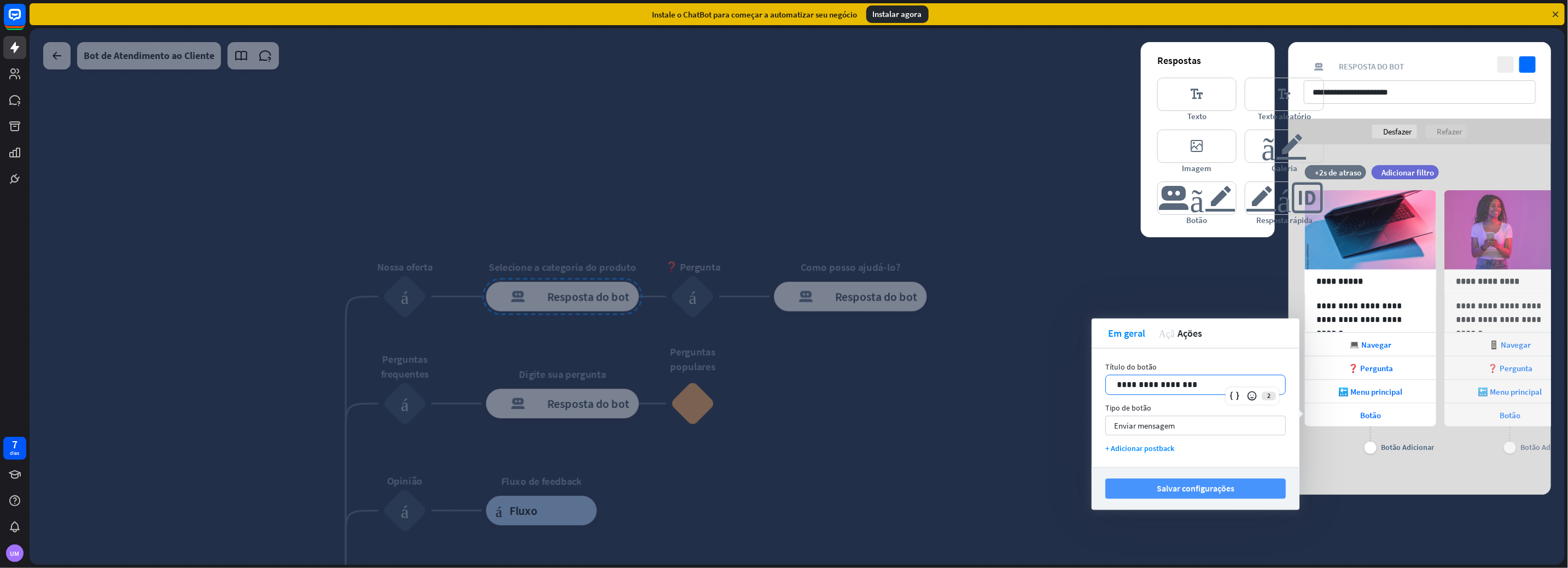 click on "Salvar configurações" at bounding box center (1196, 489) 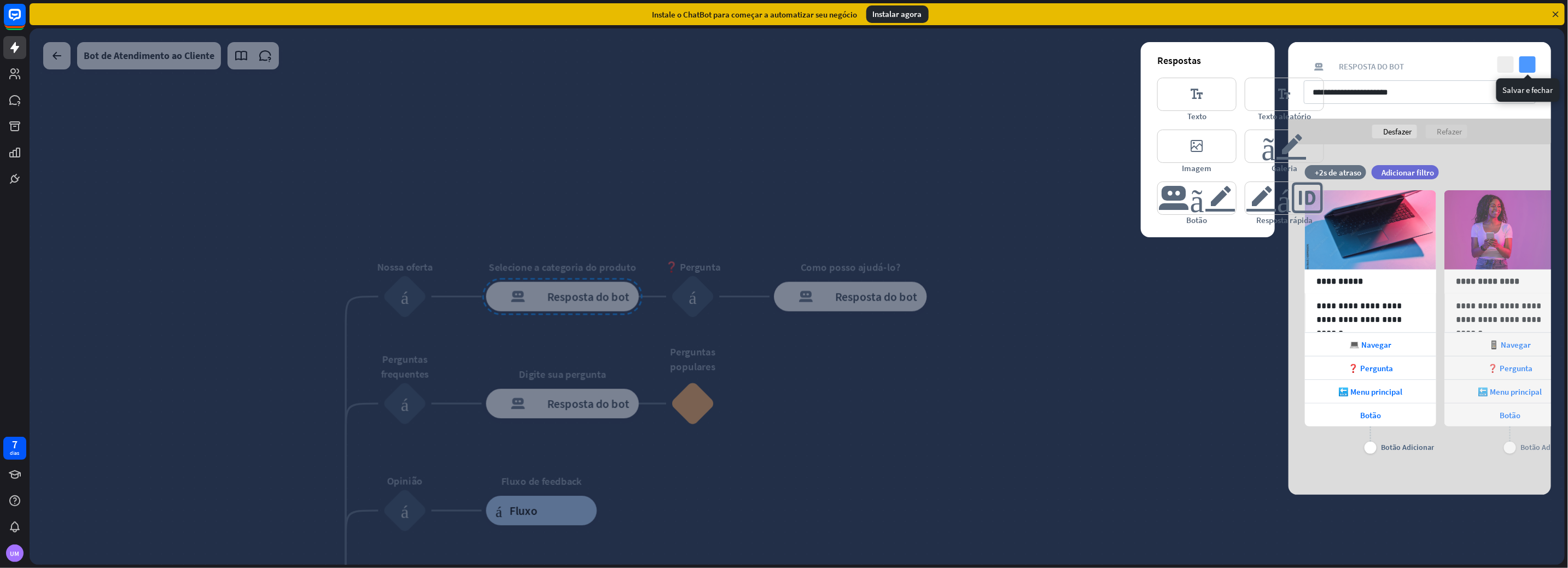 click on "verificar" at bounding box center (1528, 65) 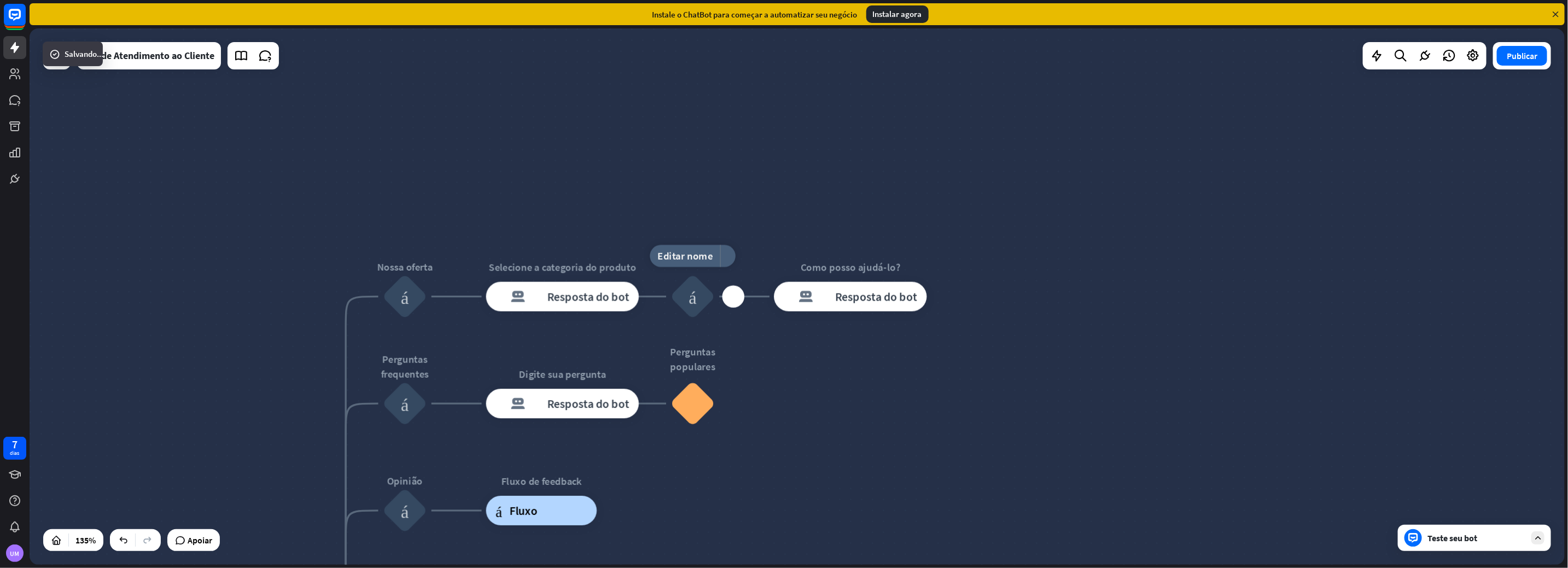 click on "bloco_entrada_do_usuário" at bounding box center (692, 296) 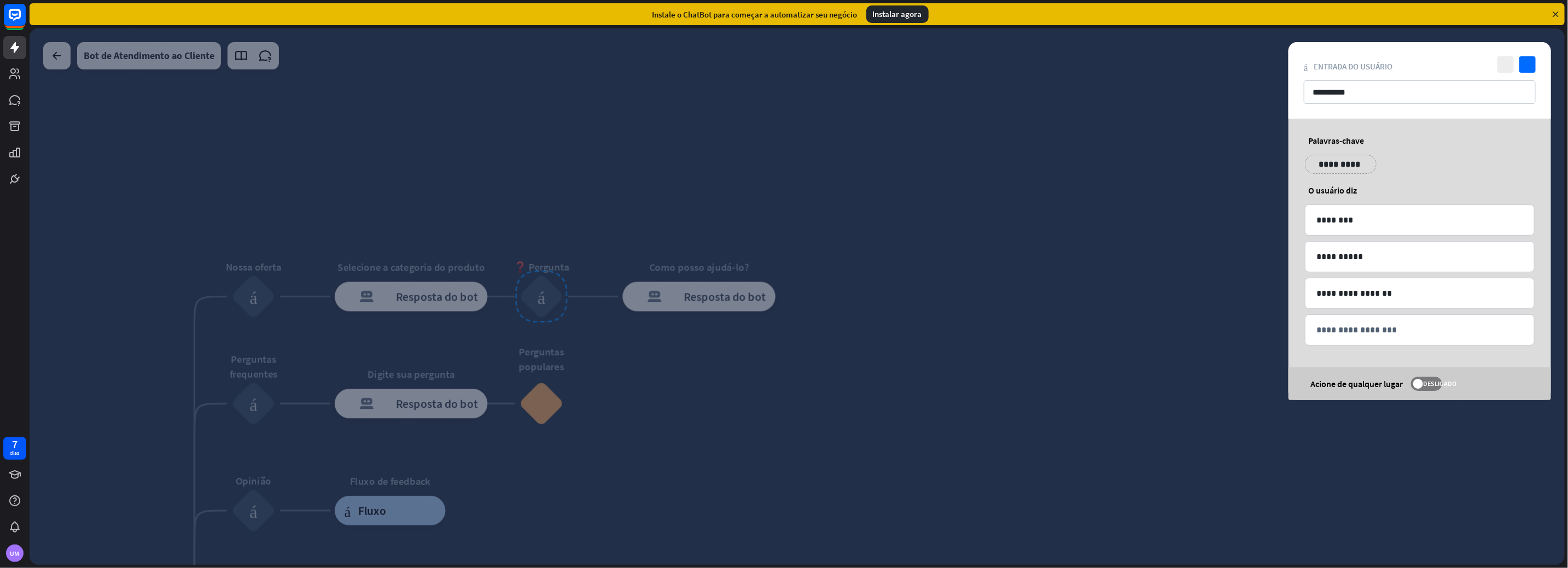 click at bounding box center [797, 296] 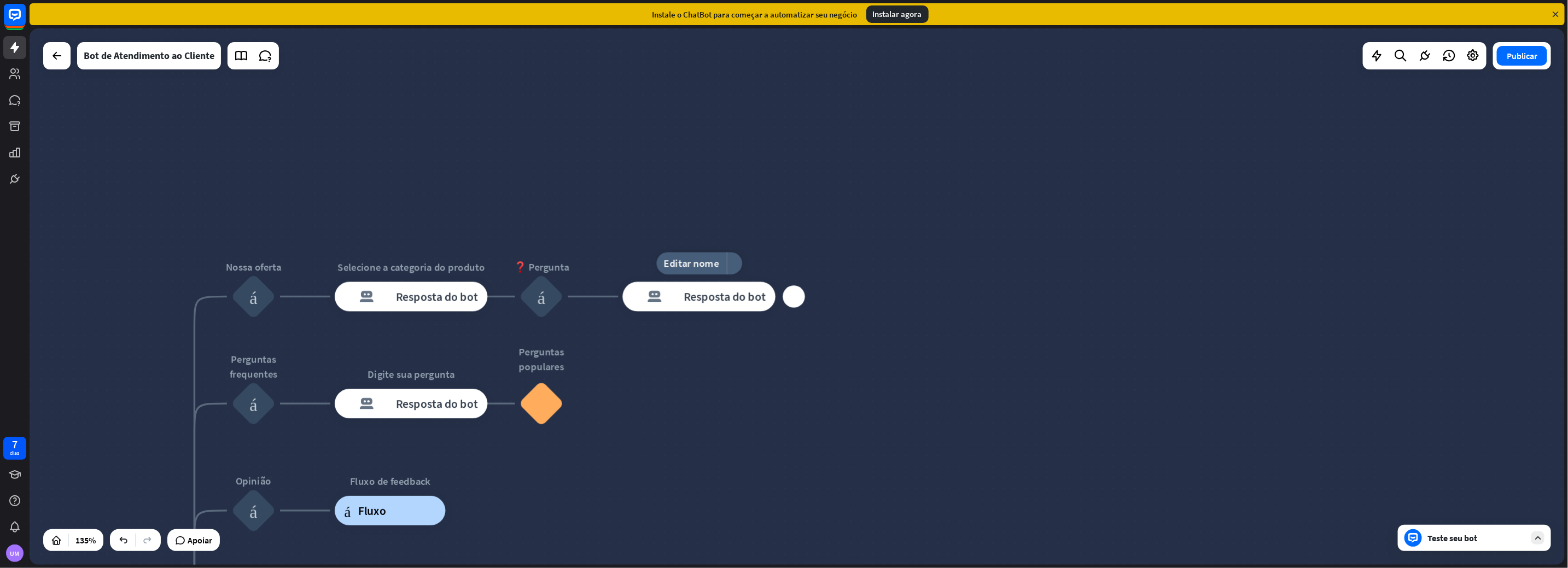 click on "Resposta do bot" at bounding box center [725, 296] 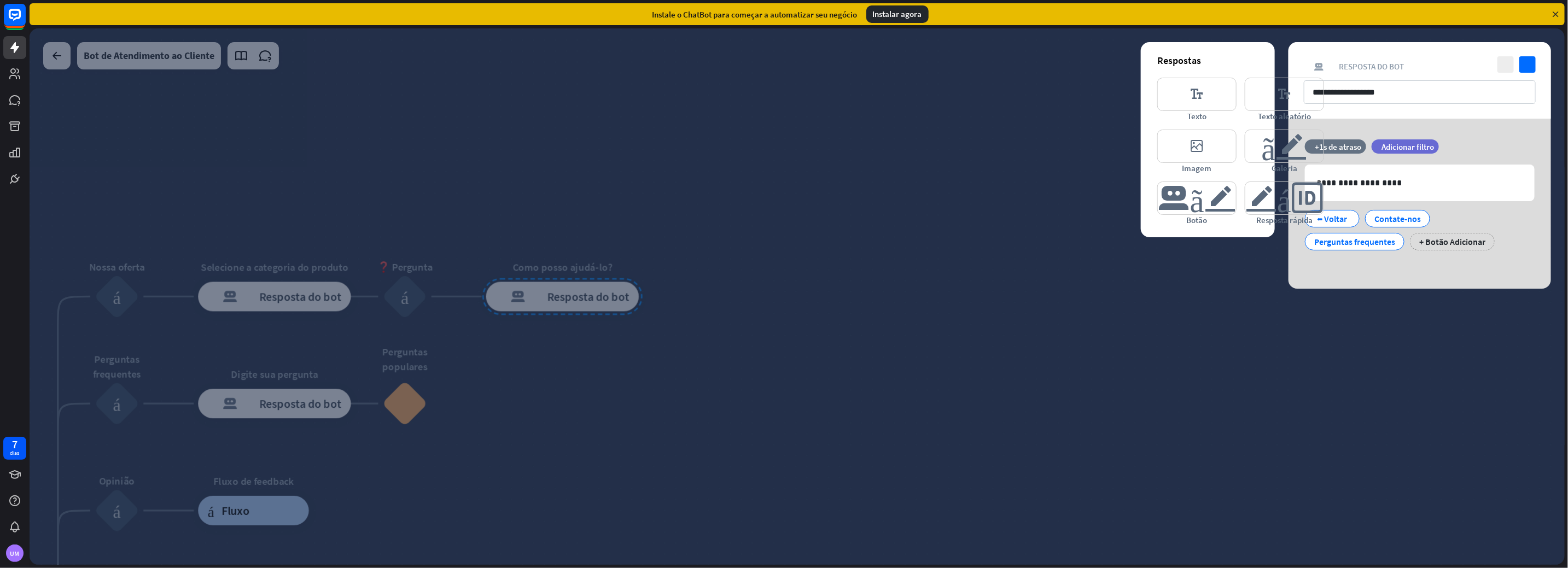 click at bounding box center [797, 296] 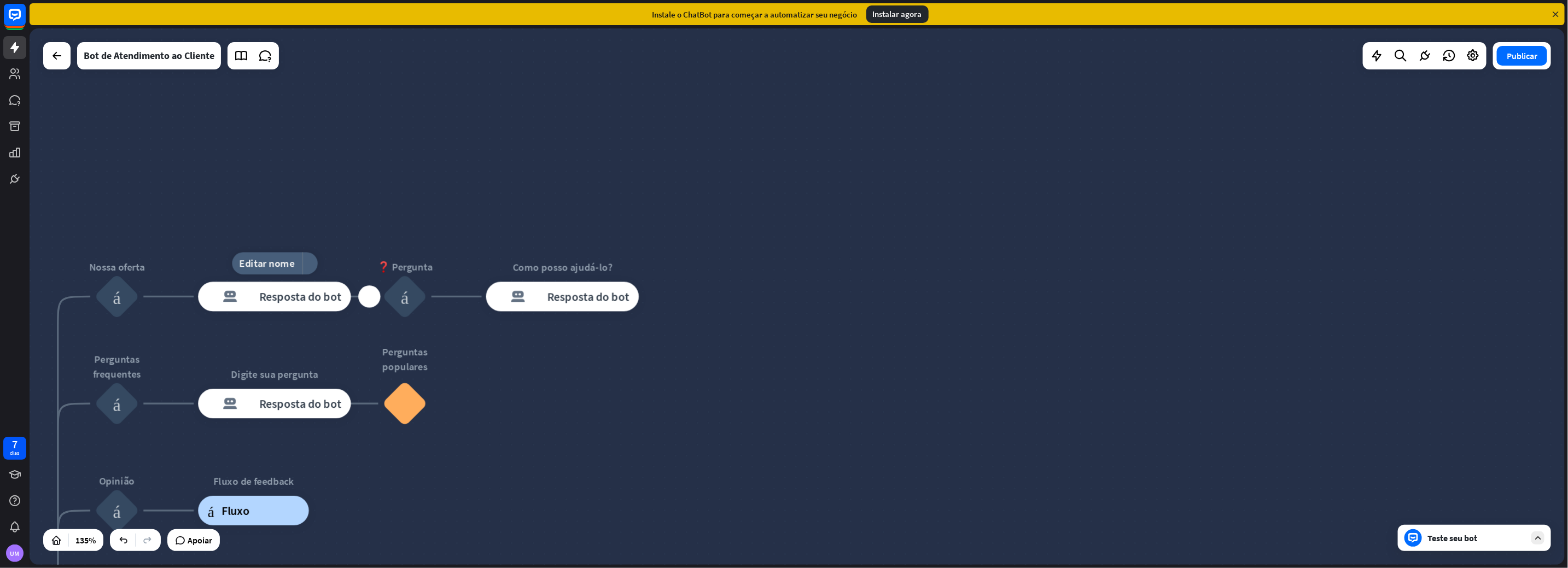 click on "Resposta do bot" at bounding box center [300, 296] 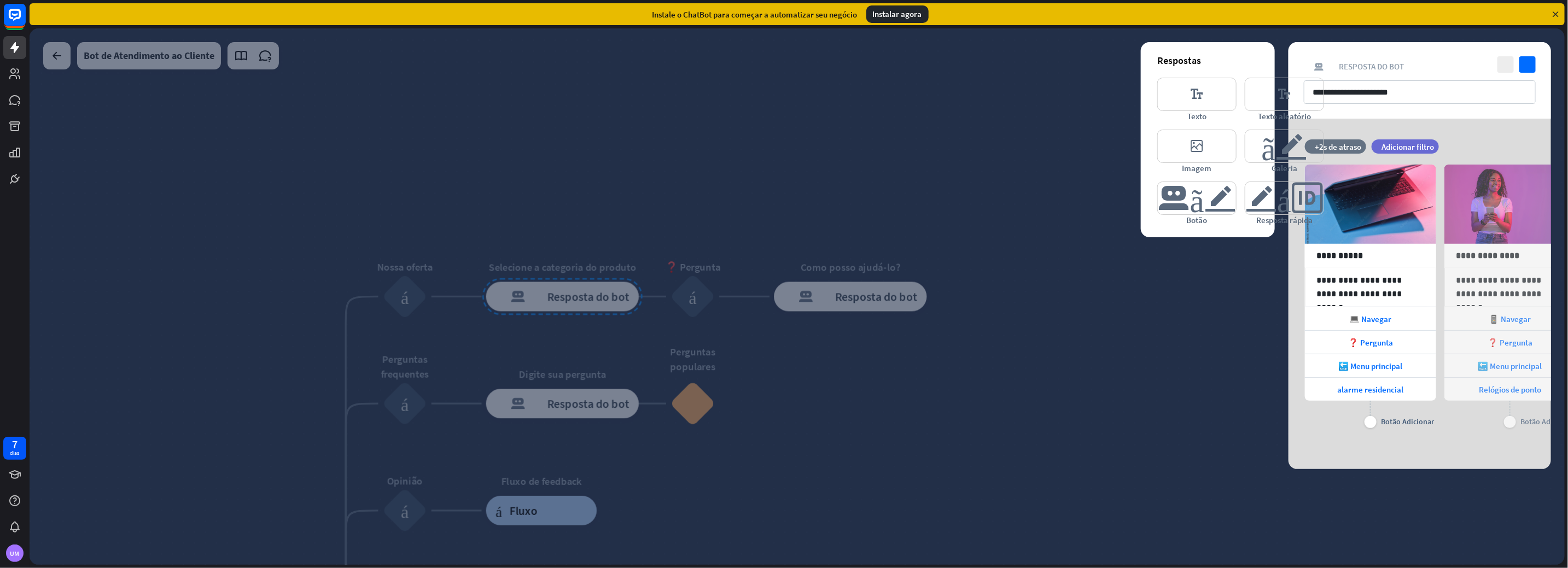 click on "Instale o ChatBot para começar a automatizar seu negócio" at bounding box center (755, 14) 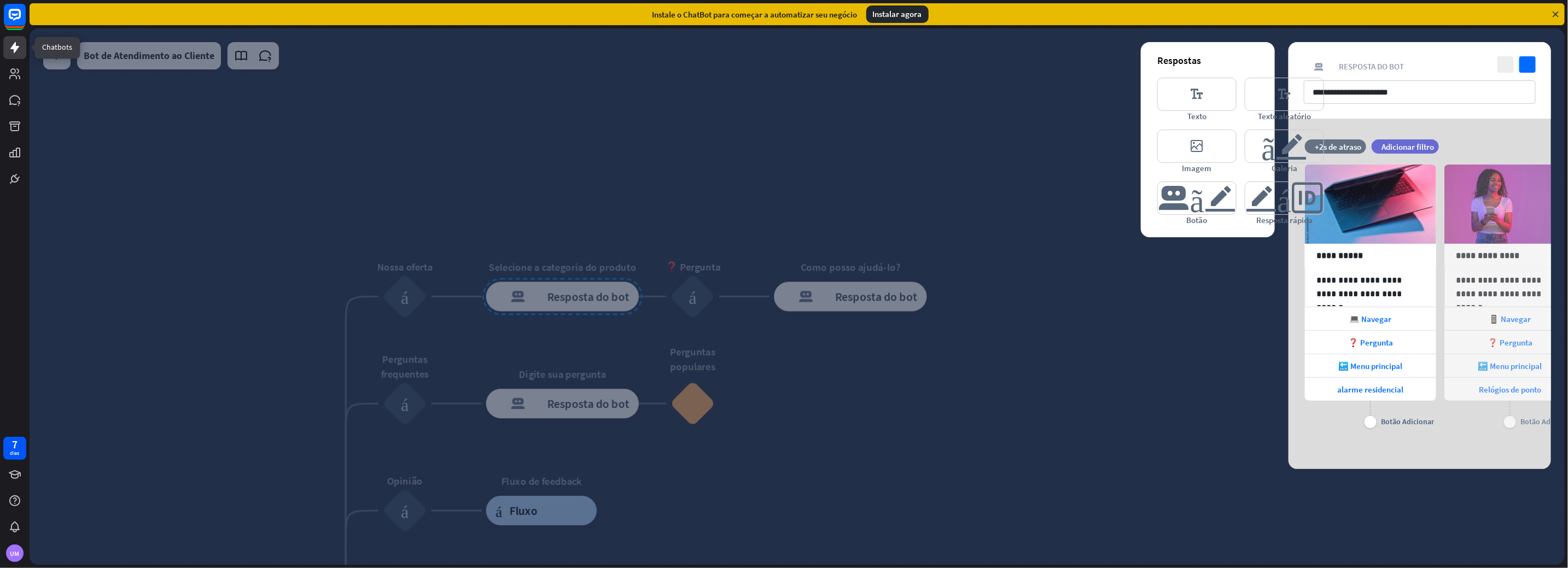 click at bounding box center [15, 48] 